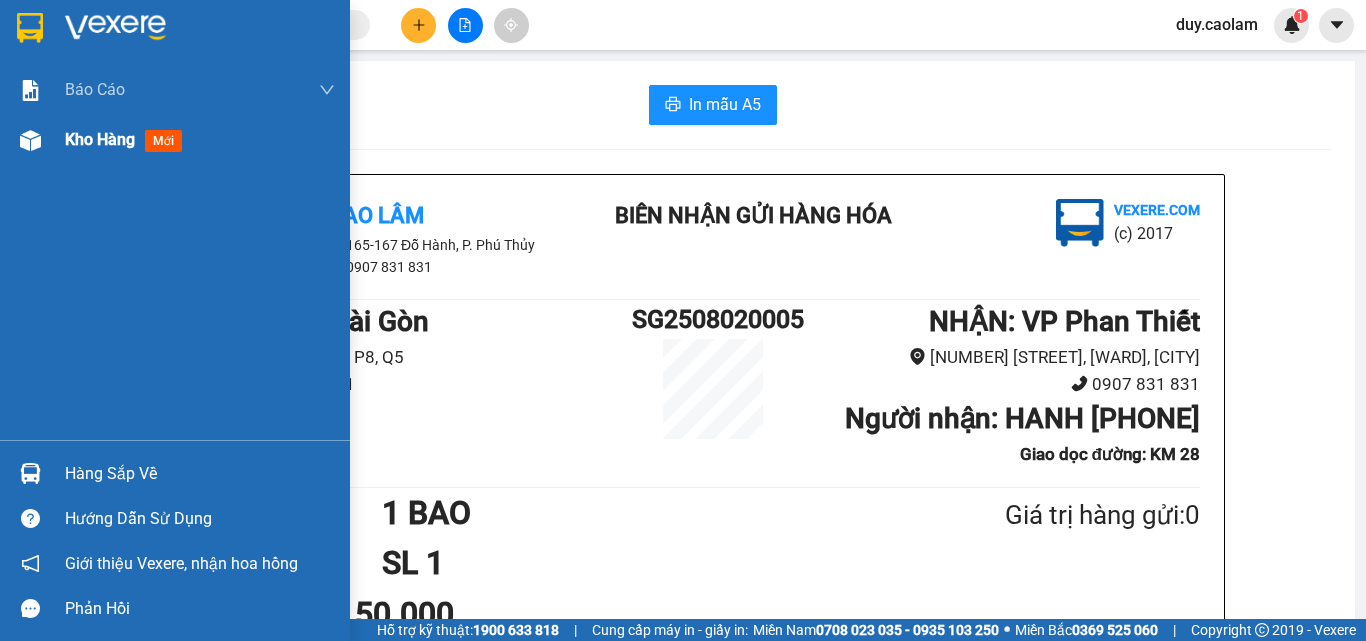 scroll, scrollTop: 0, scrollLeft: 0, axis: both 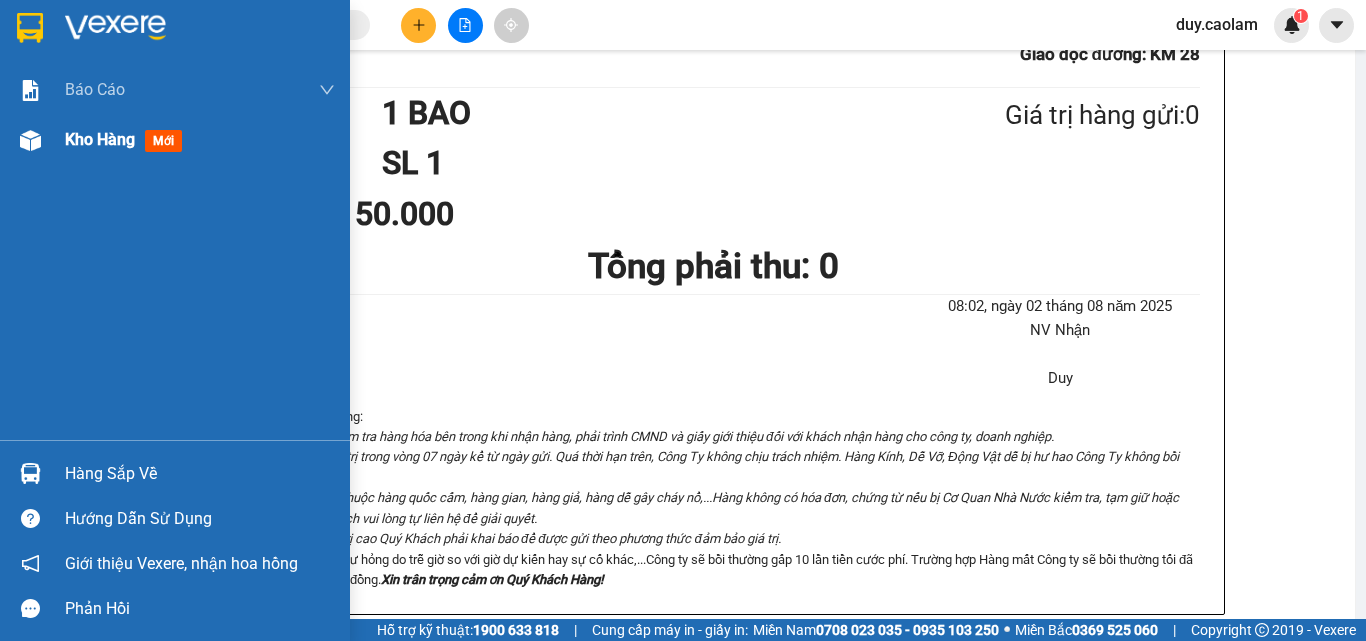 click on "Kho hàng" at bounding box center [100, 139] 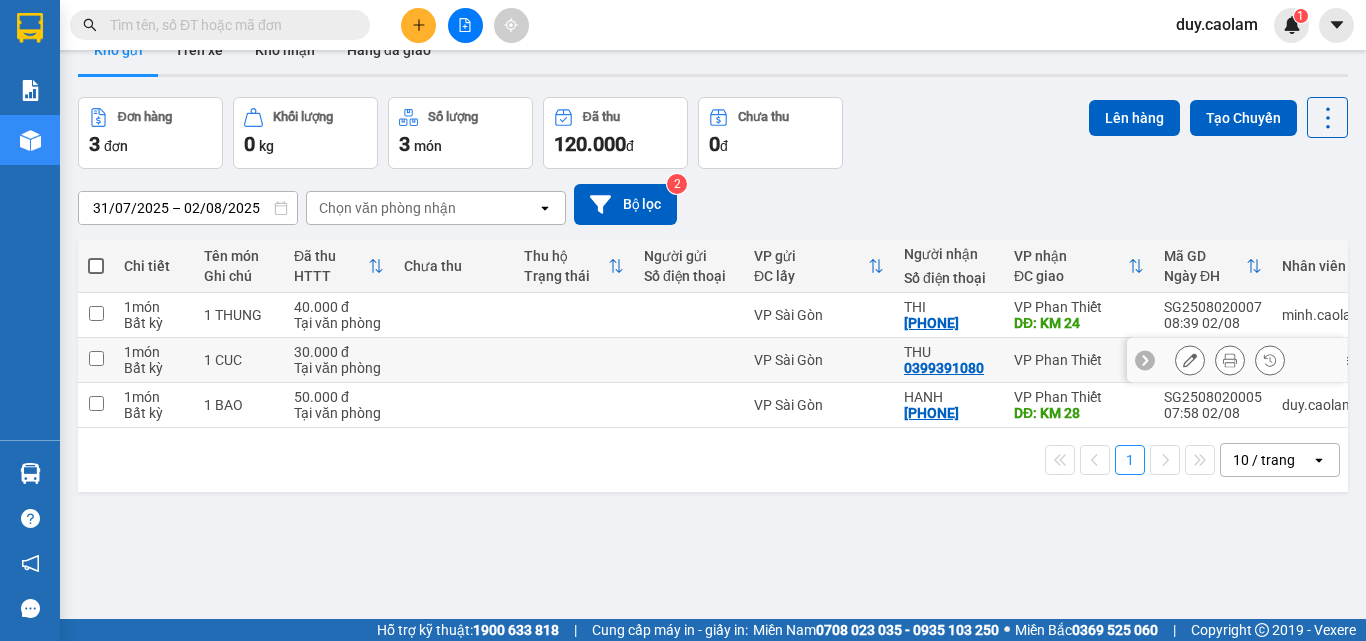 scroll, scrollTop: 0, scrollLeft: 0, axis: both 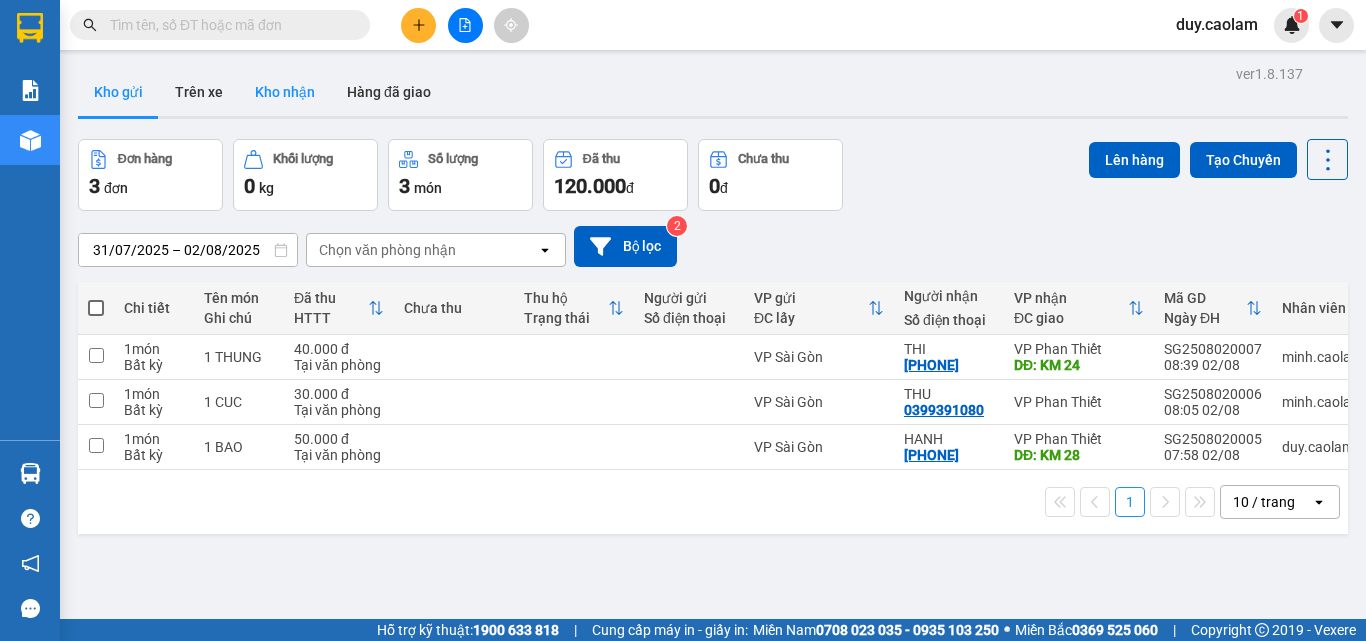 click on "Kho nhận" at bounding box center (285, 92) 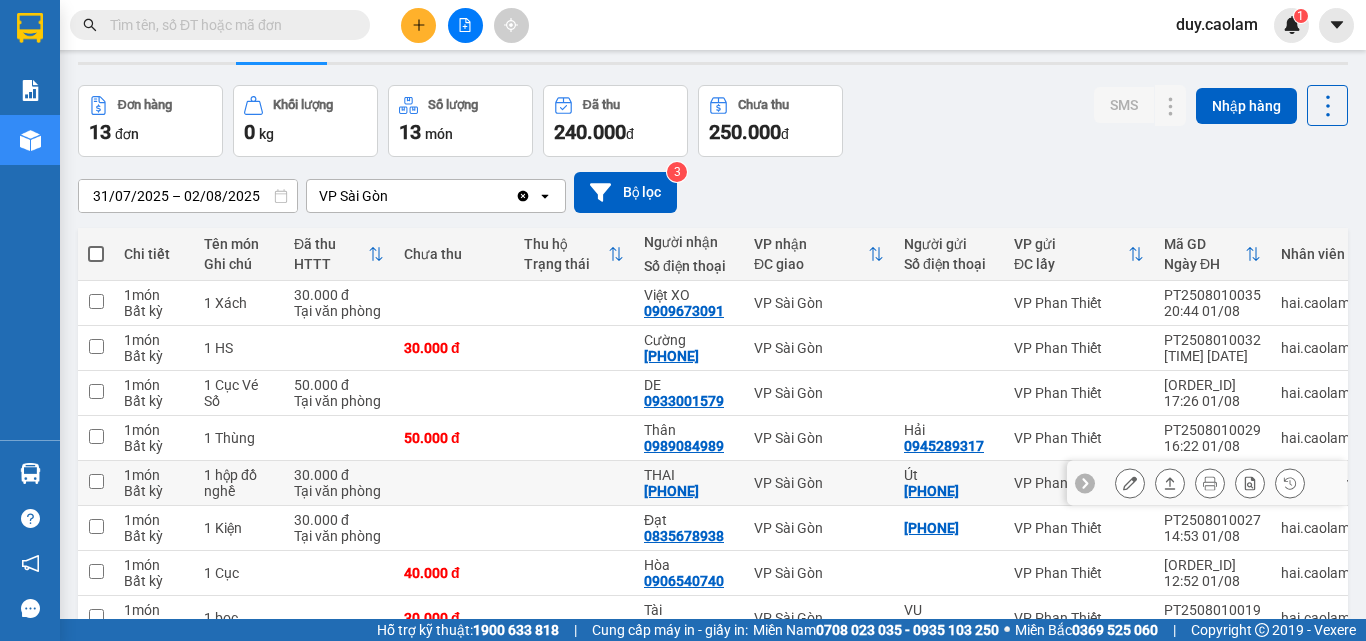 scroll, scrollTop: 100, scrollLeft: 0, axis: vertical 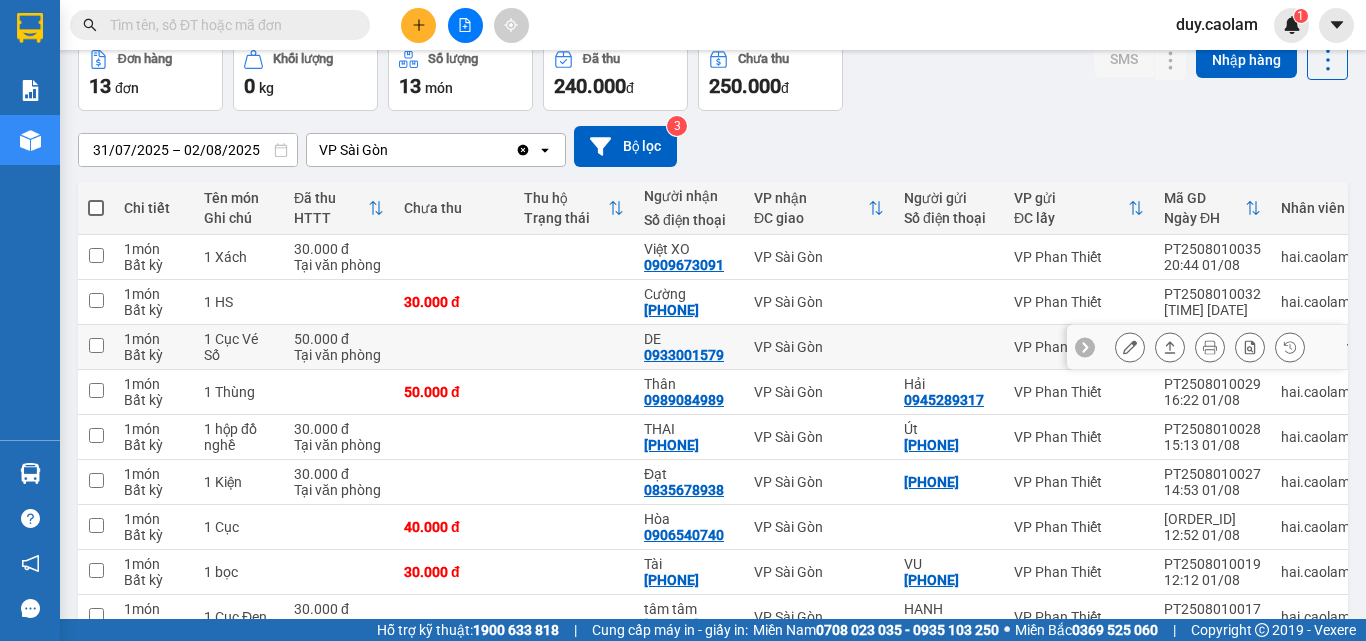 click 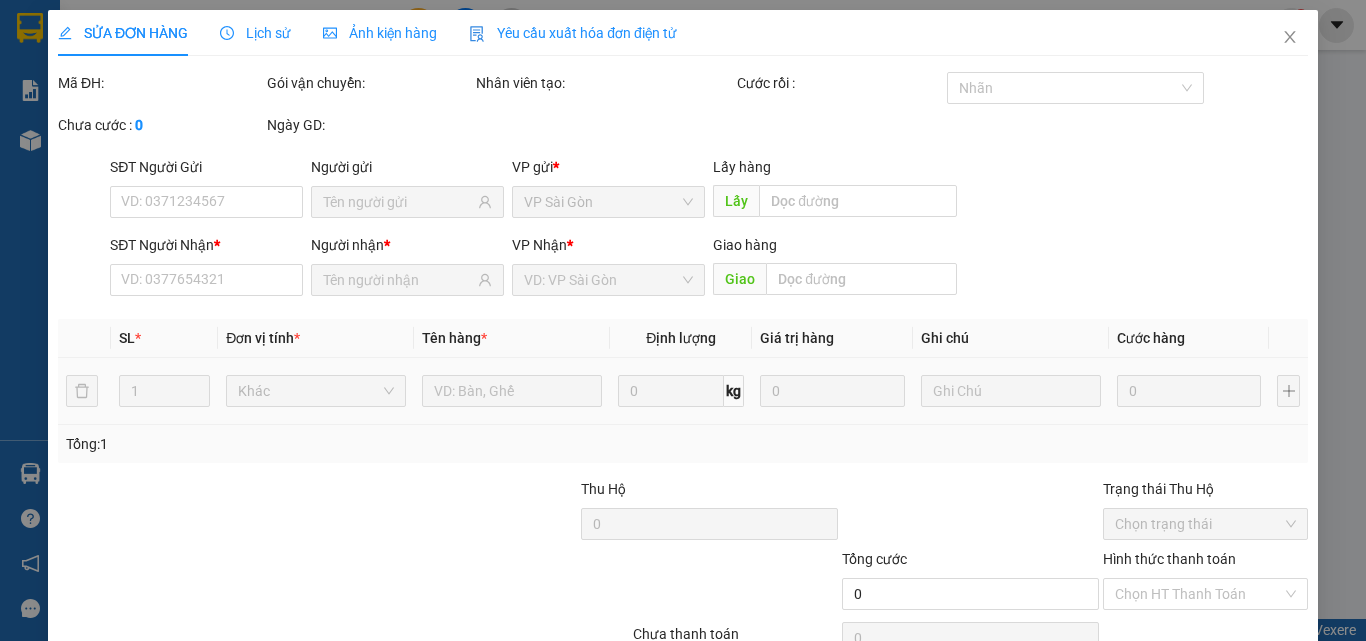 scroll, scrollTop: 0, scrollLeft: 0, axis: both 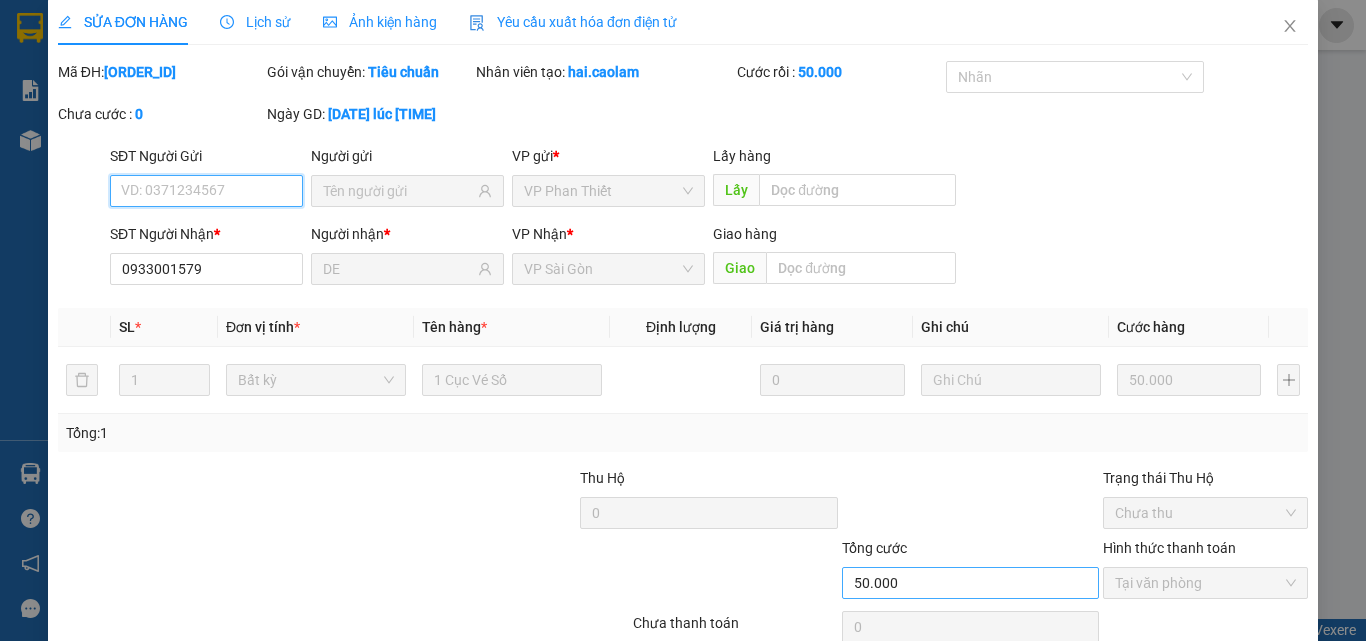 type on "0933001579" 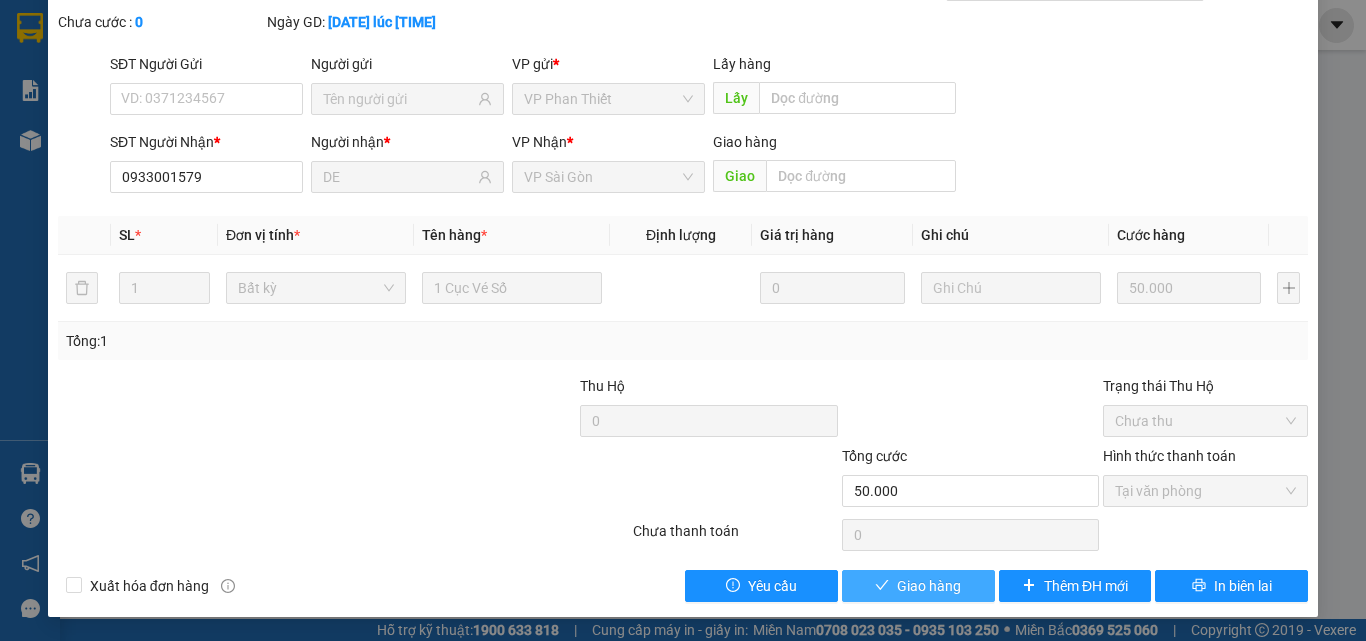 click on "Giao hàng" at bounding box center [929, 586] 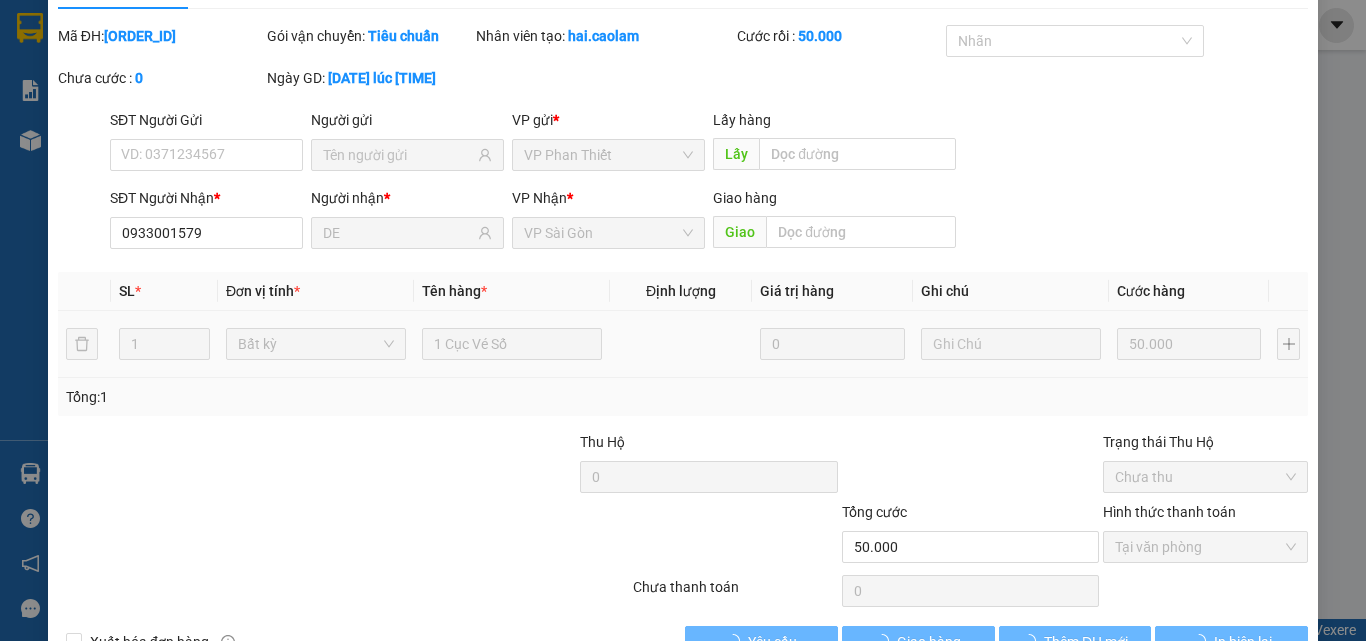scroll, scrollTop: 0, scrollLeft: 0, axis: both 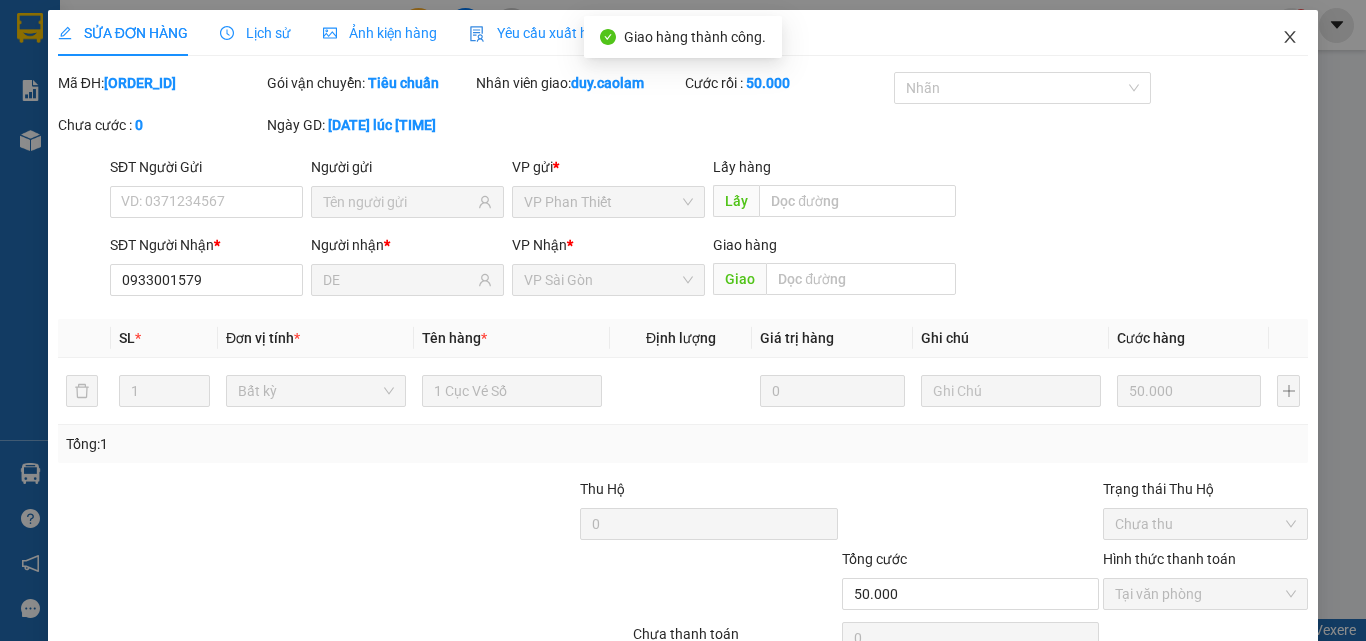 click at bounding box center (1290, 38) 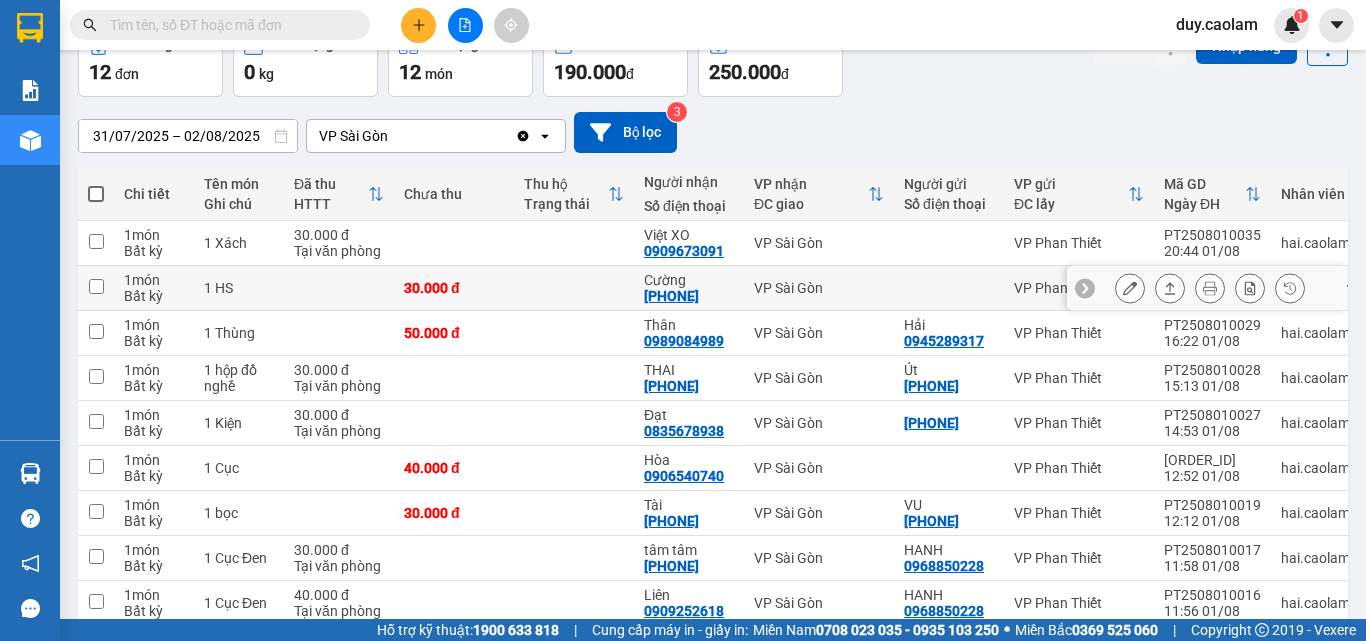 scroll, scrollTop: 200, scrollLeft: 0, axis: vertical 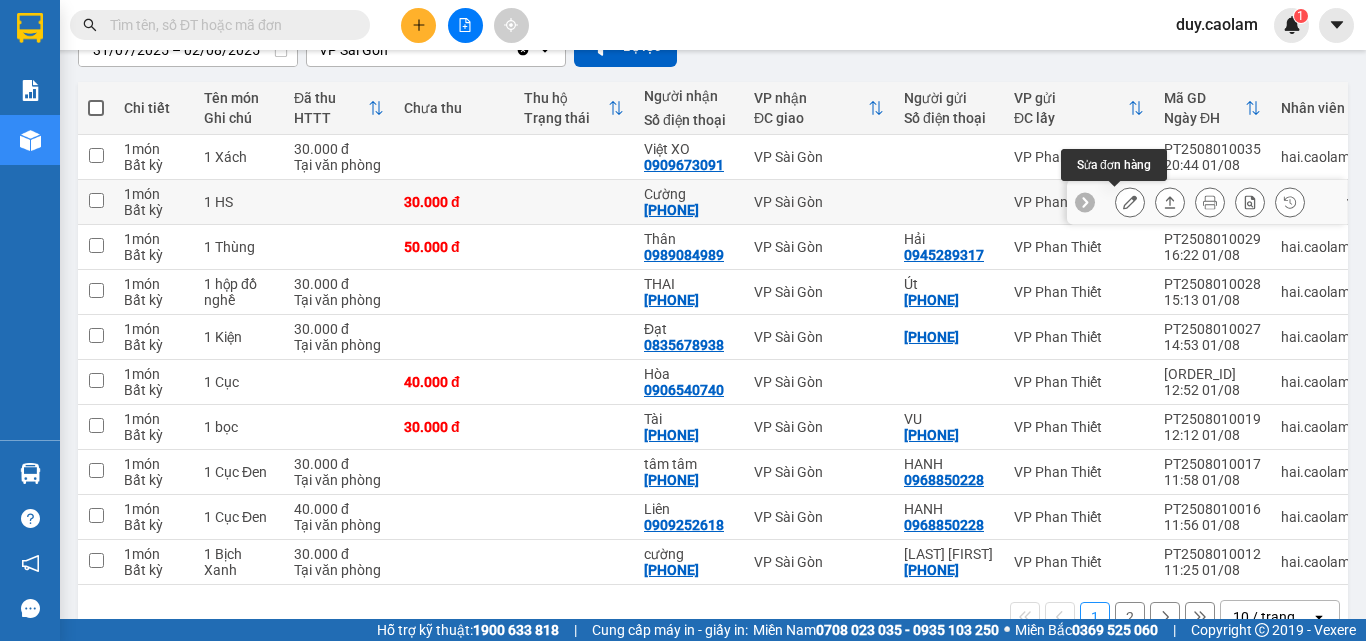 click 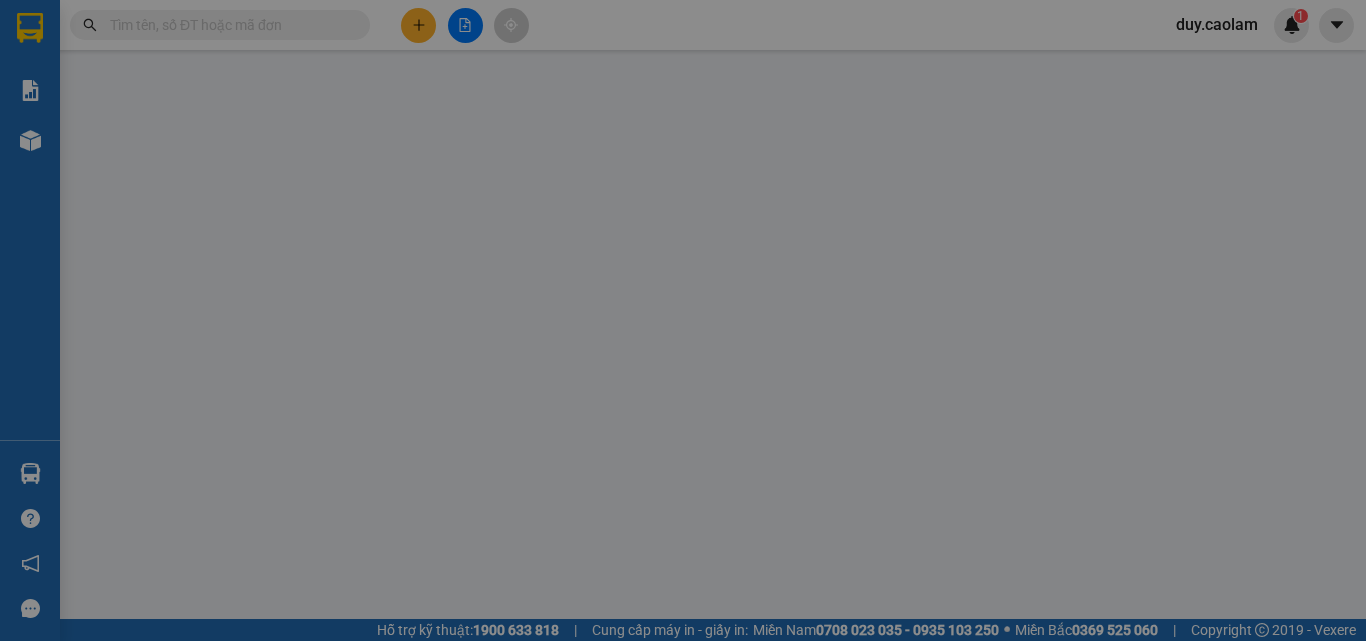 scroll, scrollTop: 0, scrollLeft: 0, axis: both 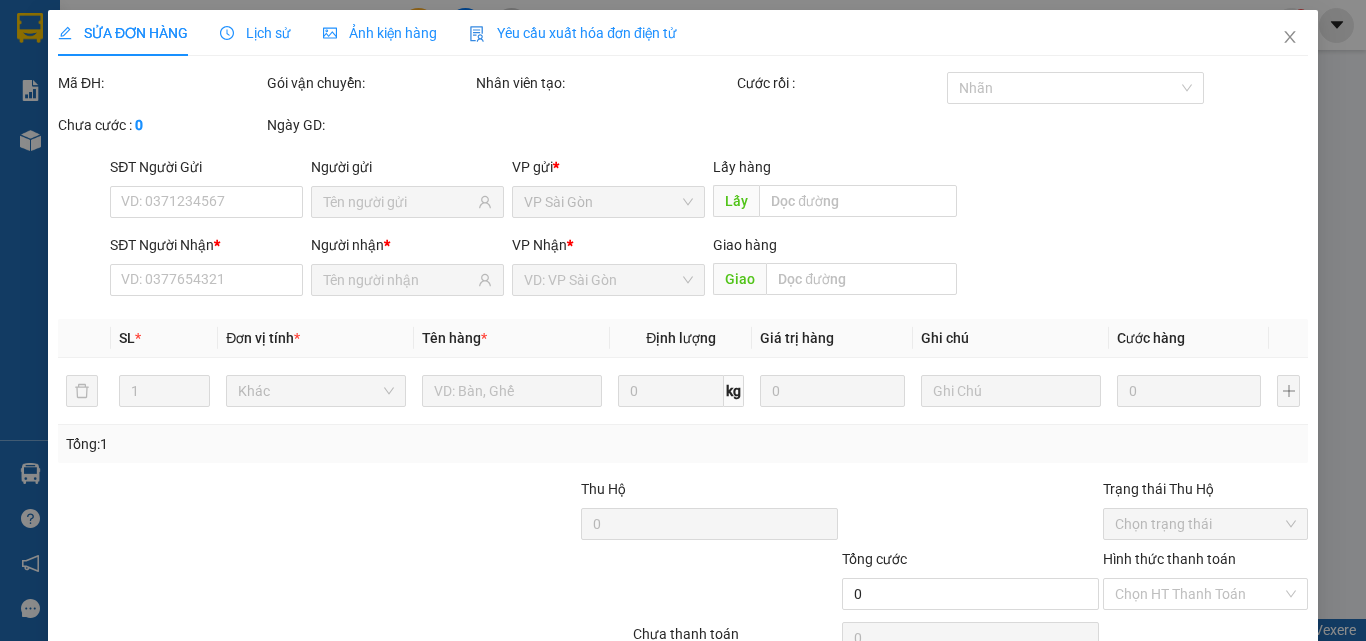 type on "[PHONE]" 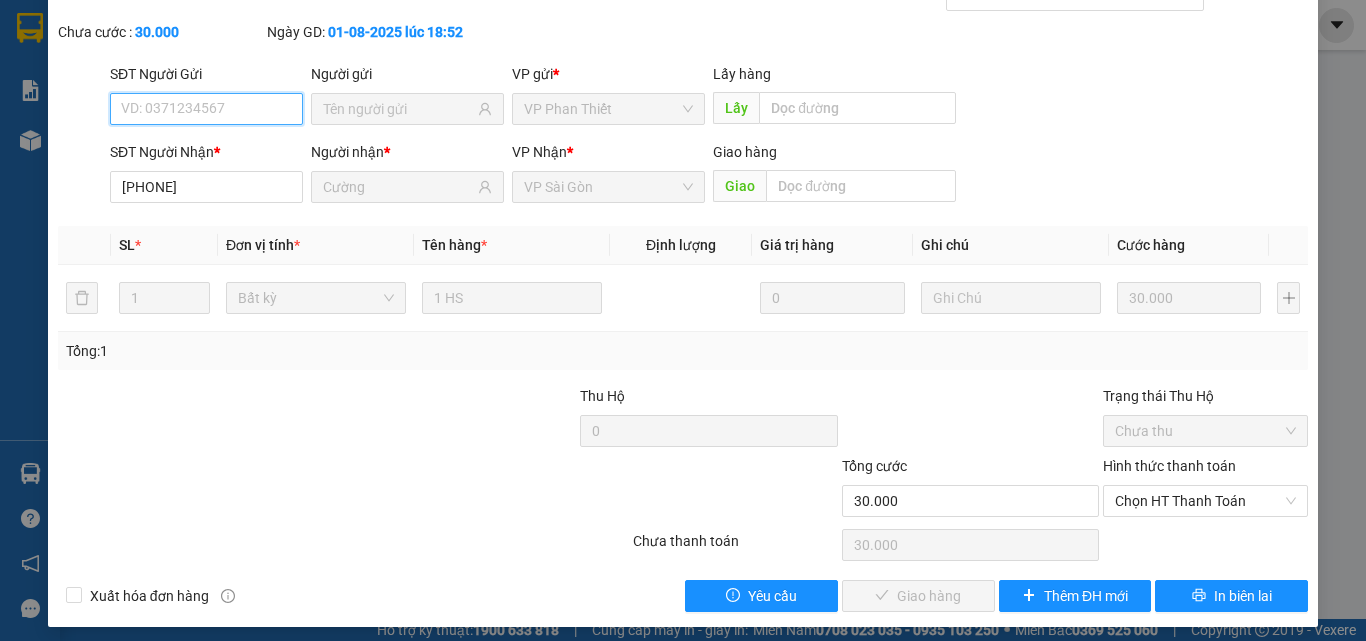 scroll, scrollTop: 103, scrollLeft: 0, axis: vertical 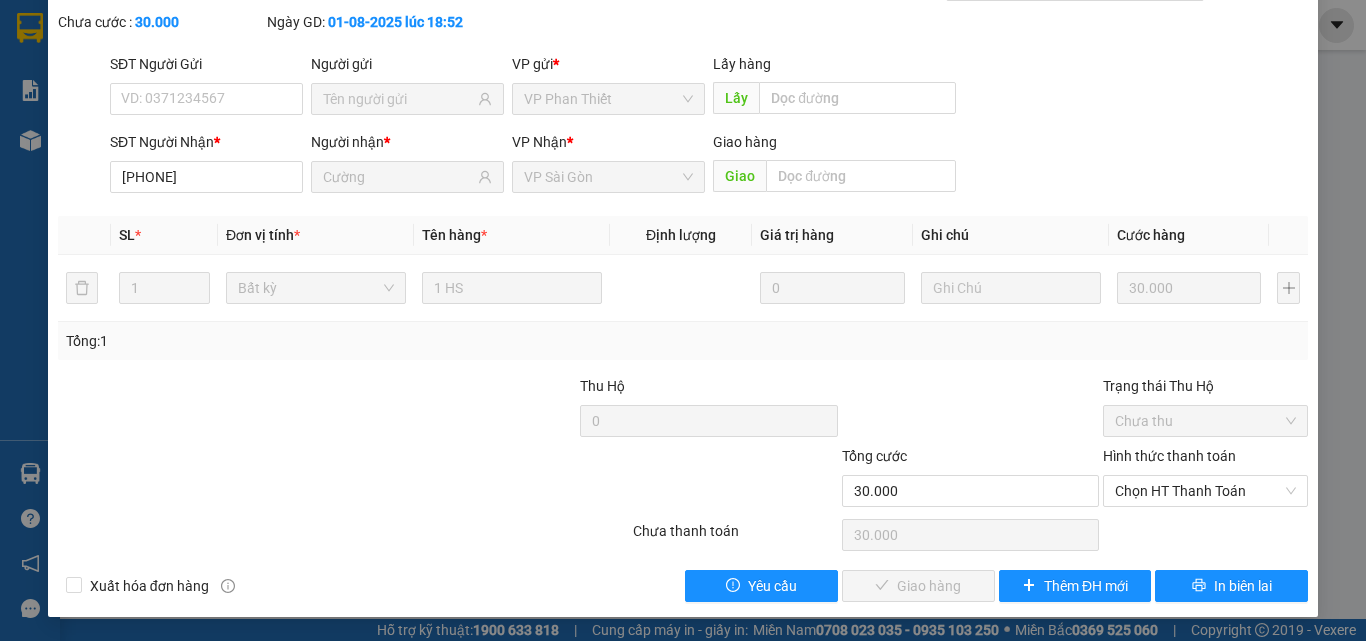 click on "Hình thức thanh toán" at bounding box center [1169, 456] 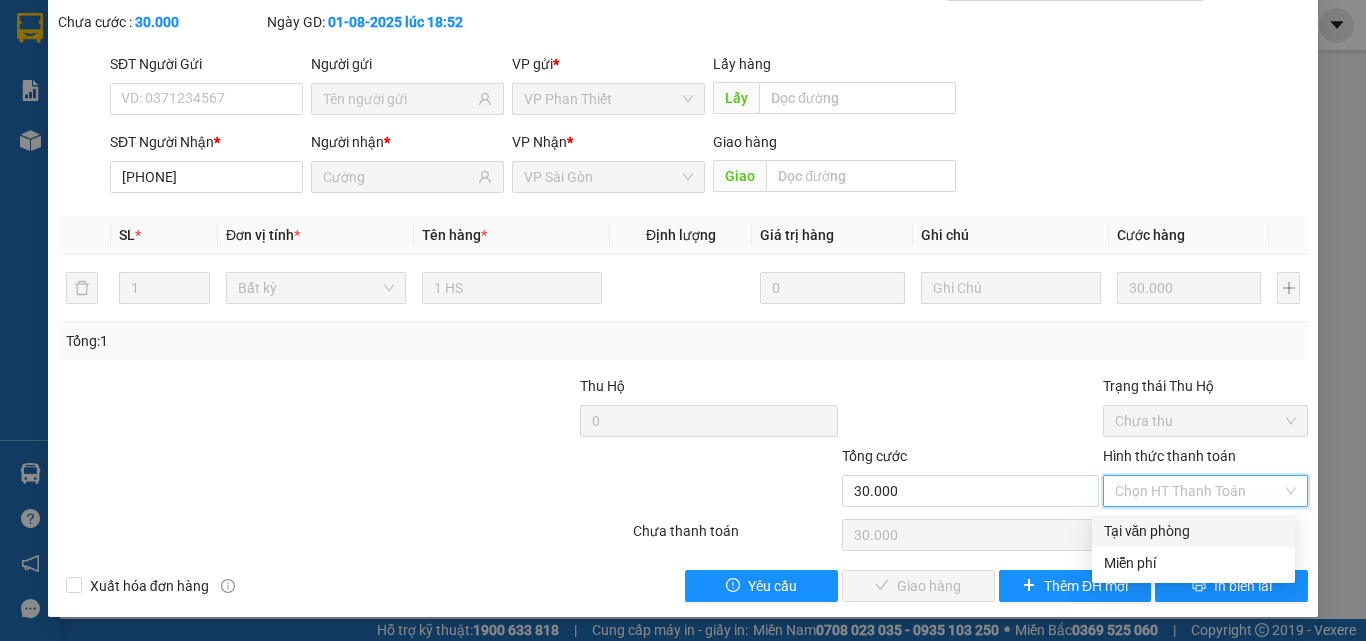 click on "Tại văn phòng" at bounding box center (1193, 531) 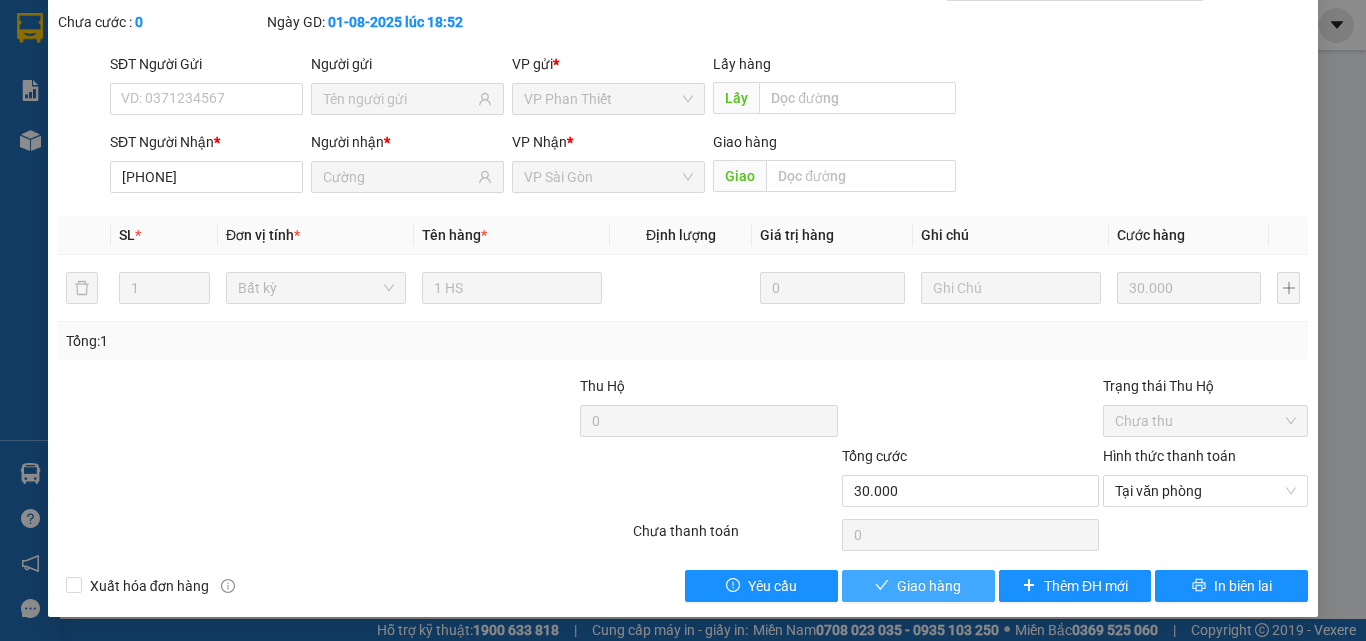 click on "Giao hàng" at bounding box center [929, 586] 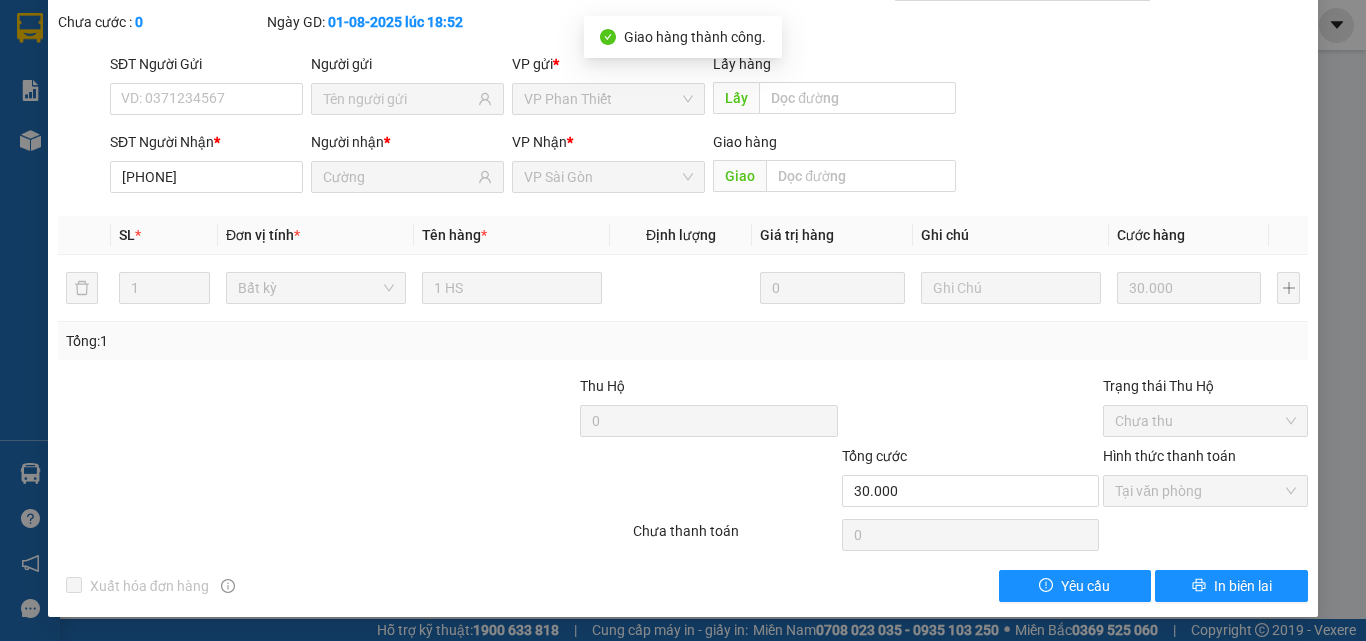 scroll, scrollTop: 0, scrollLeft: 0, axis: both 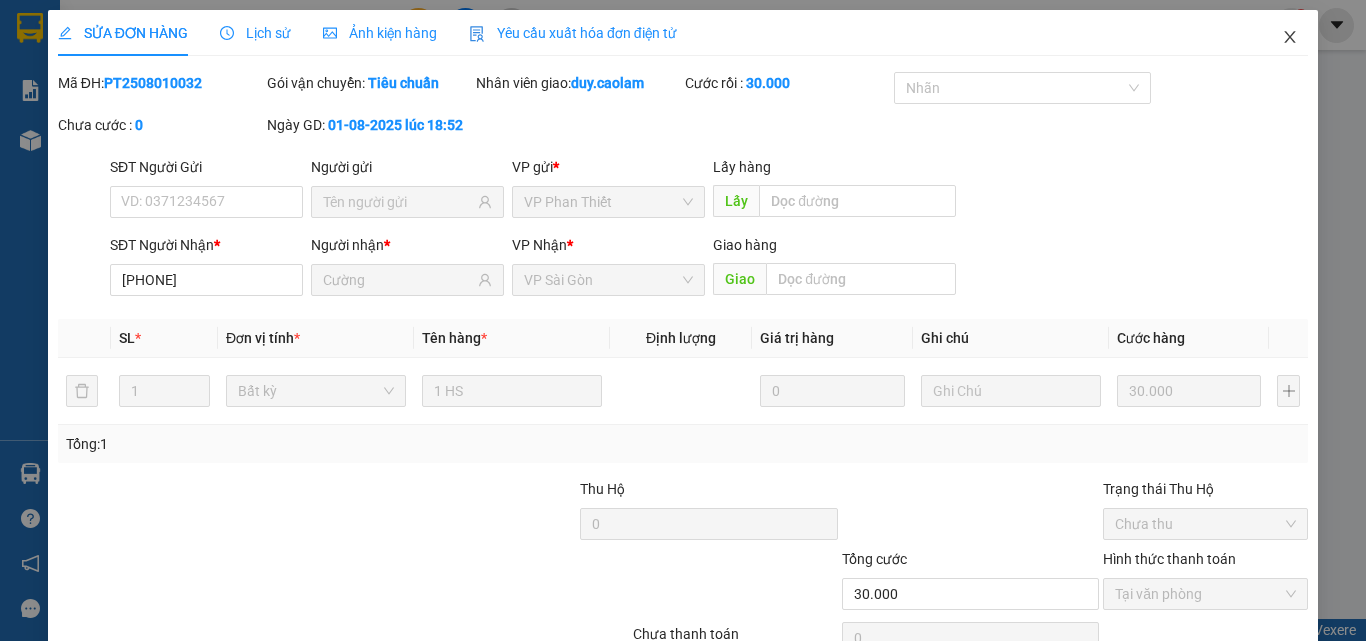 click 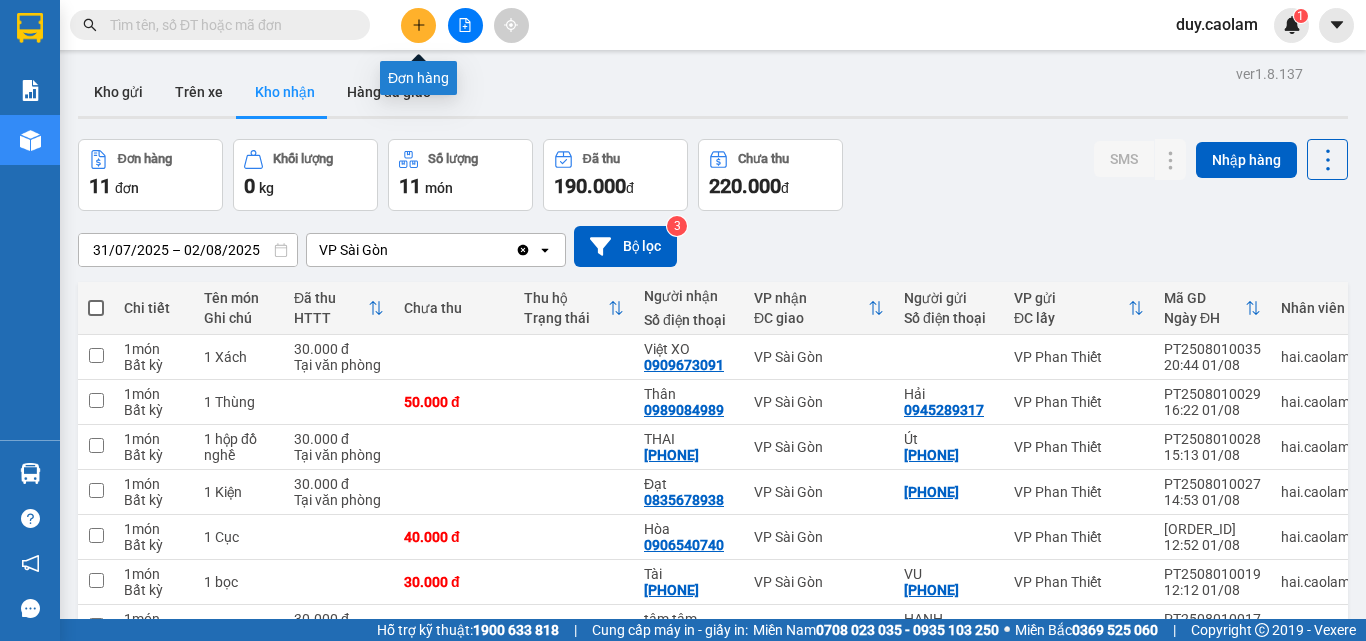 click 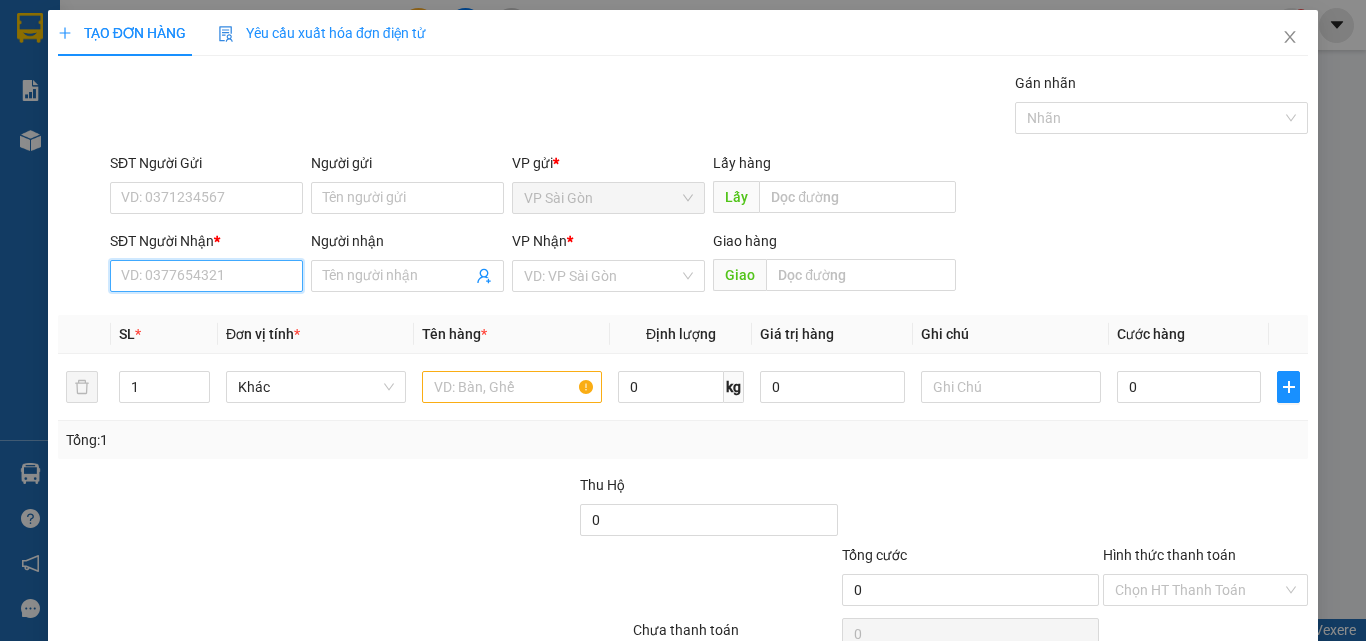 click on "SĐT Người Nhận  *" at bounding box center (206, 276) 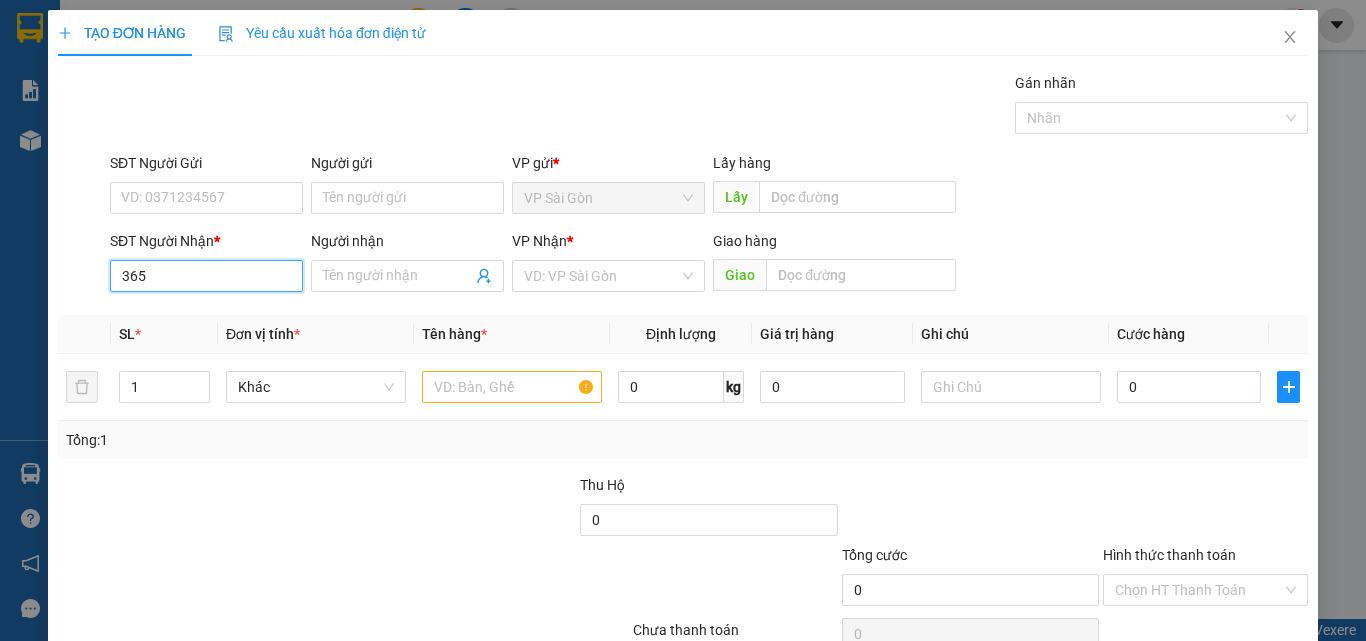 click on "365" at bounding box center [206, 276] 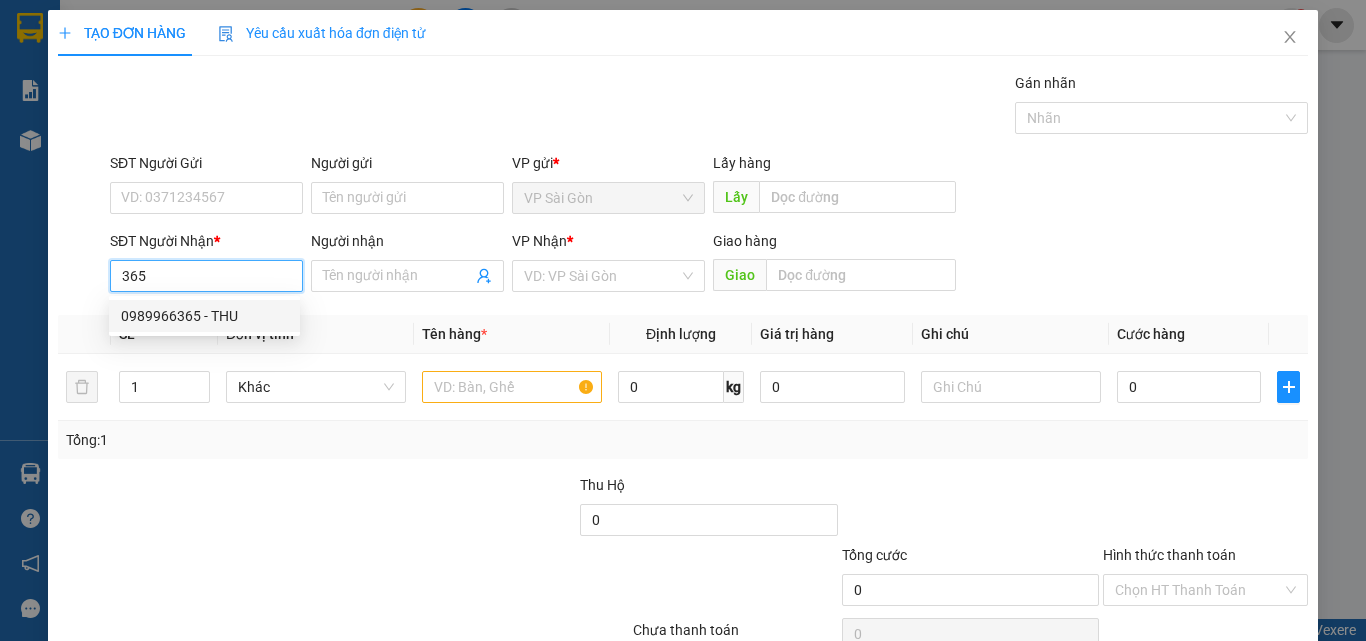 click on "0989966365 - THU" at bounding box center (204, 316) 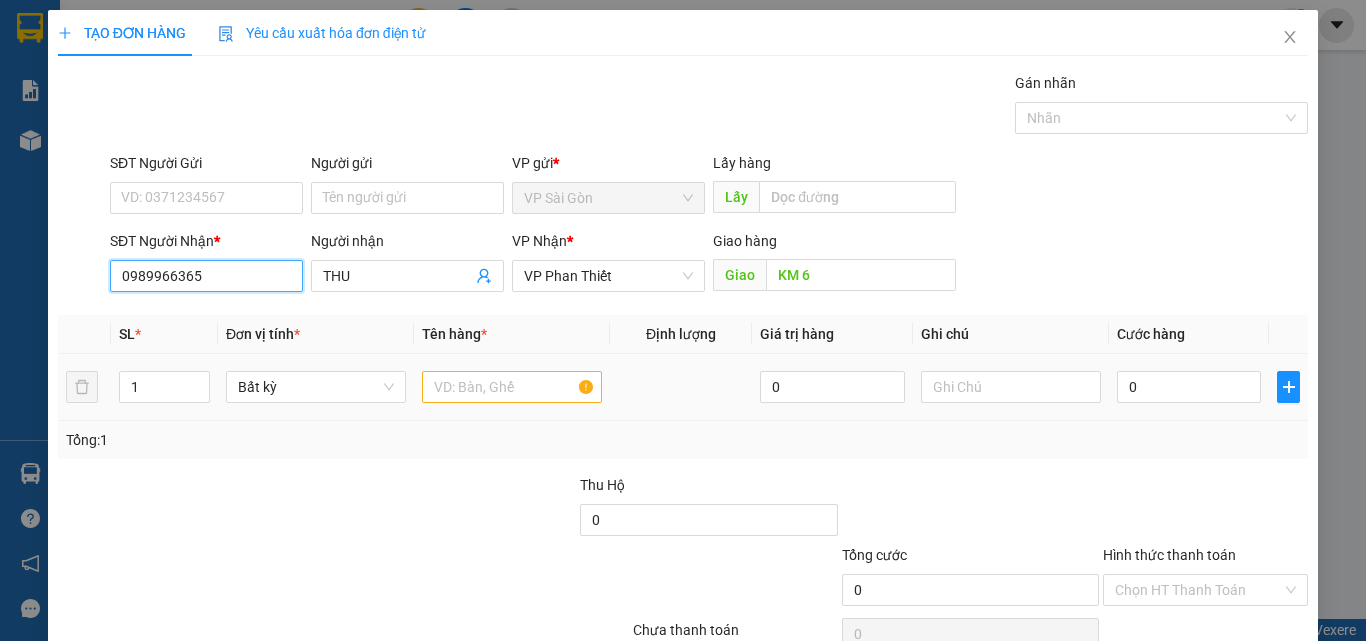 type on "0989966365" 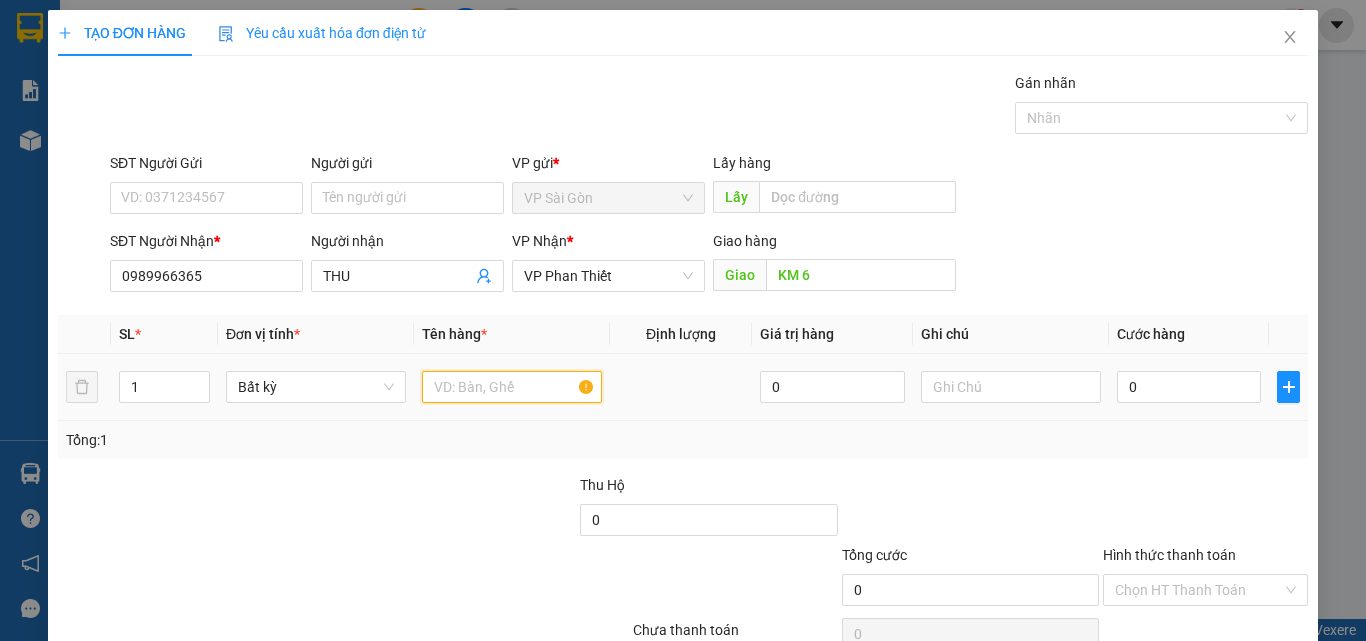 click at bounding box center [512, 387] 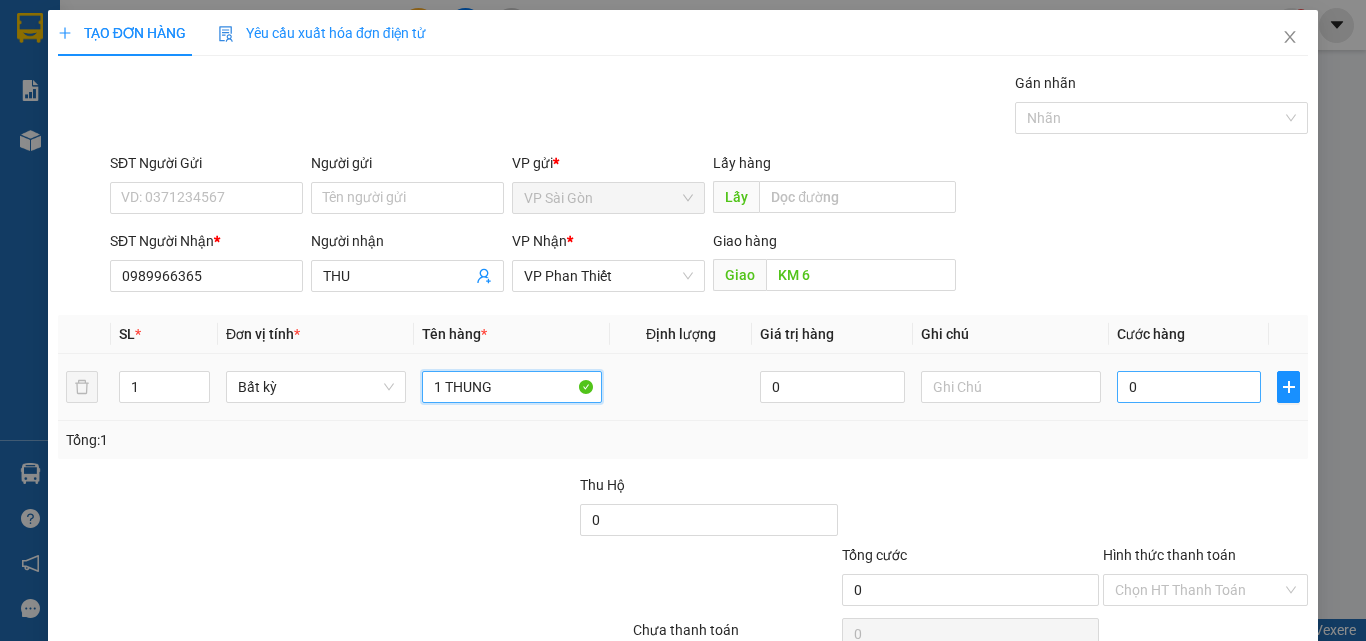 type on "1 THUNG" 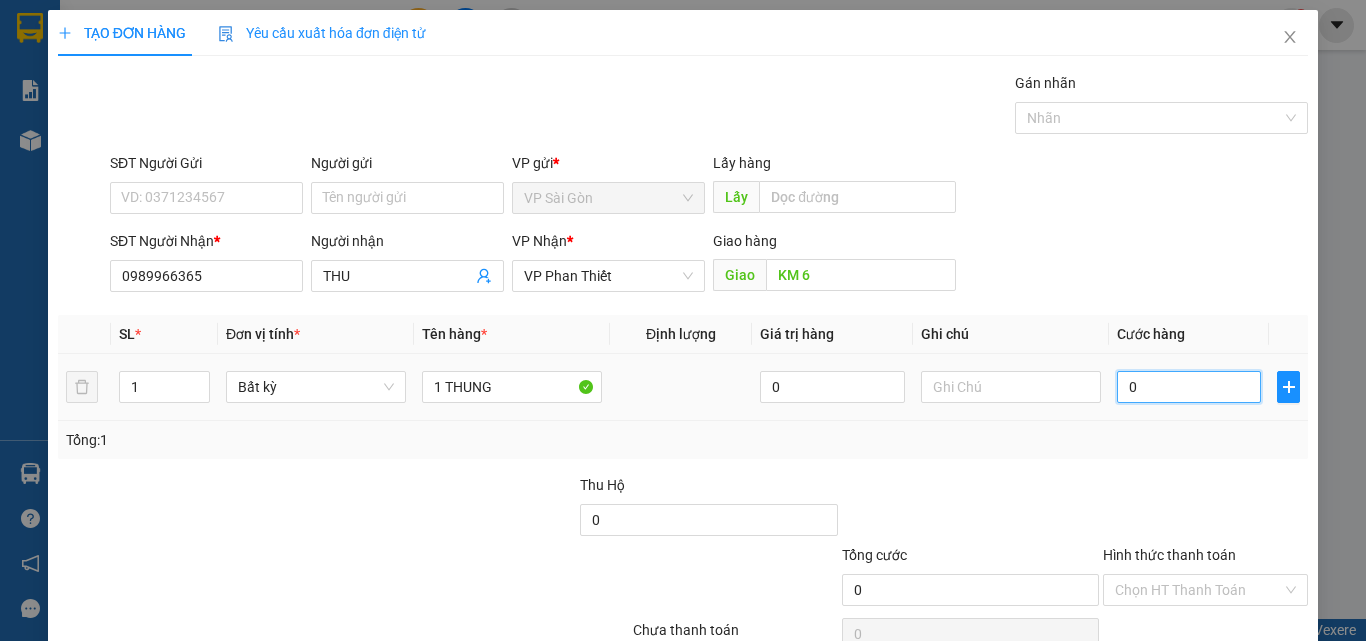 click on "0" at bounding box center (1189, 387) 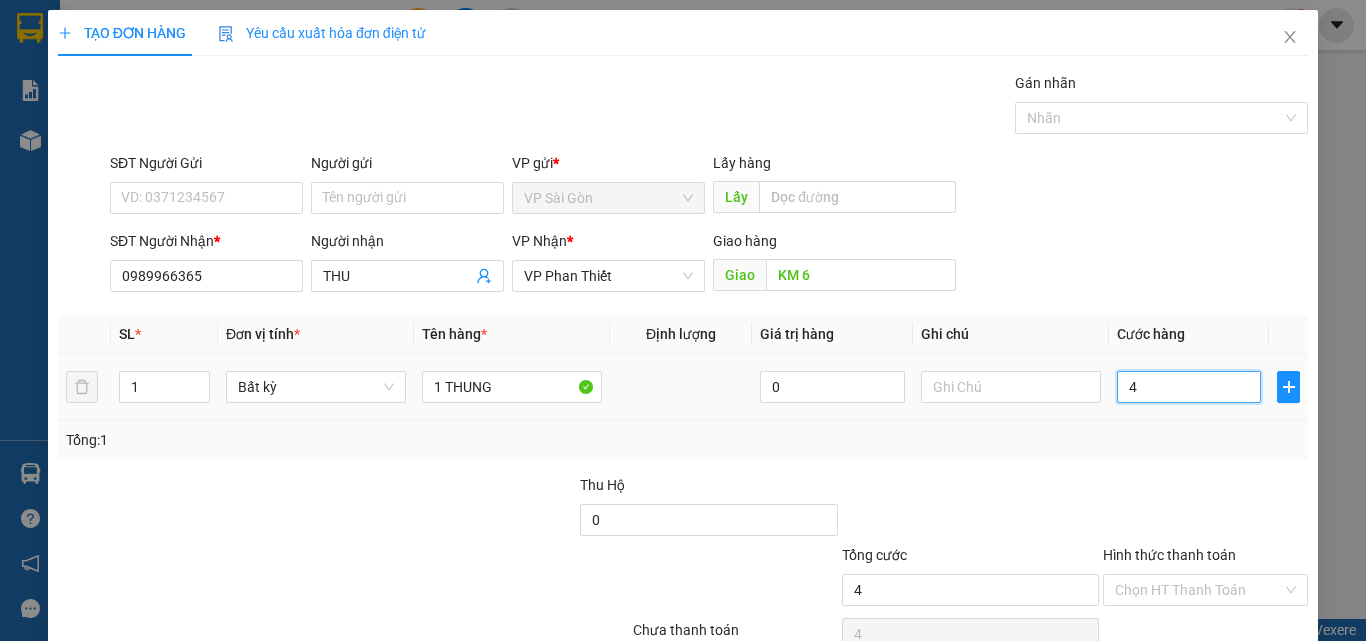 type on "40" 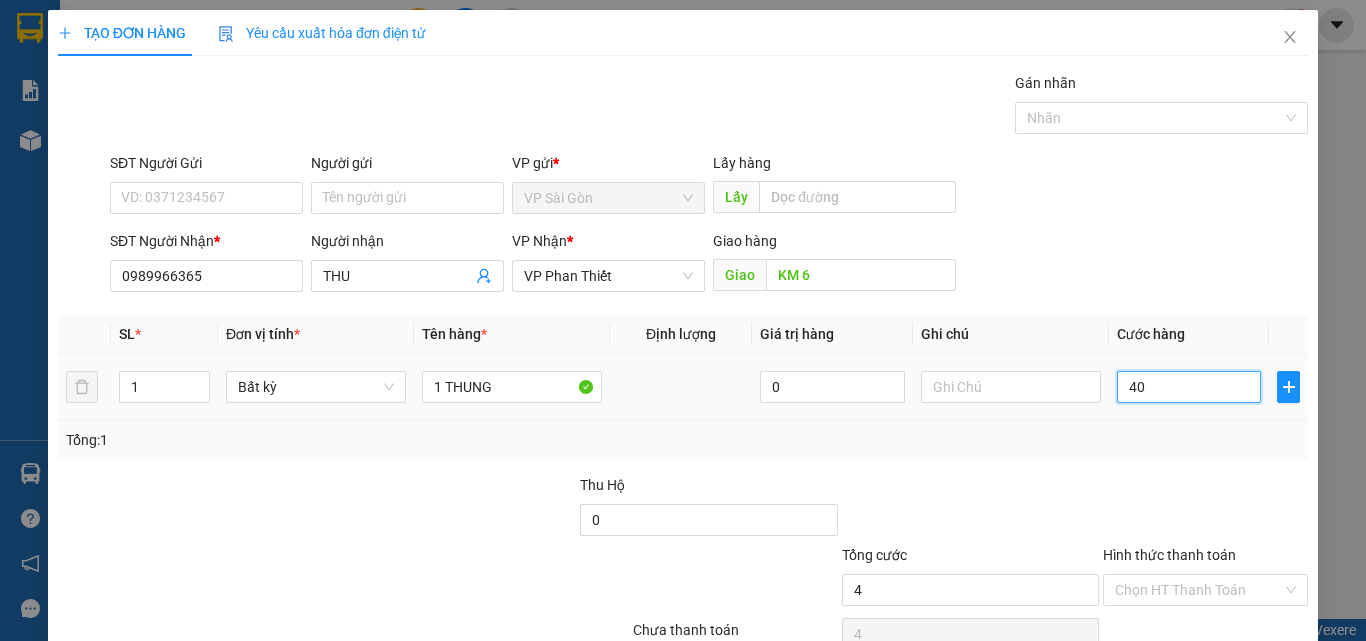 type on "40" 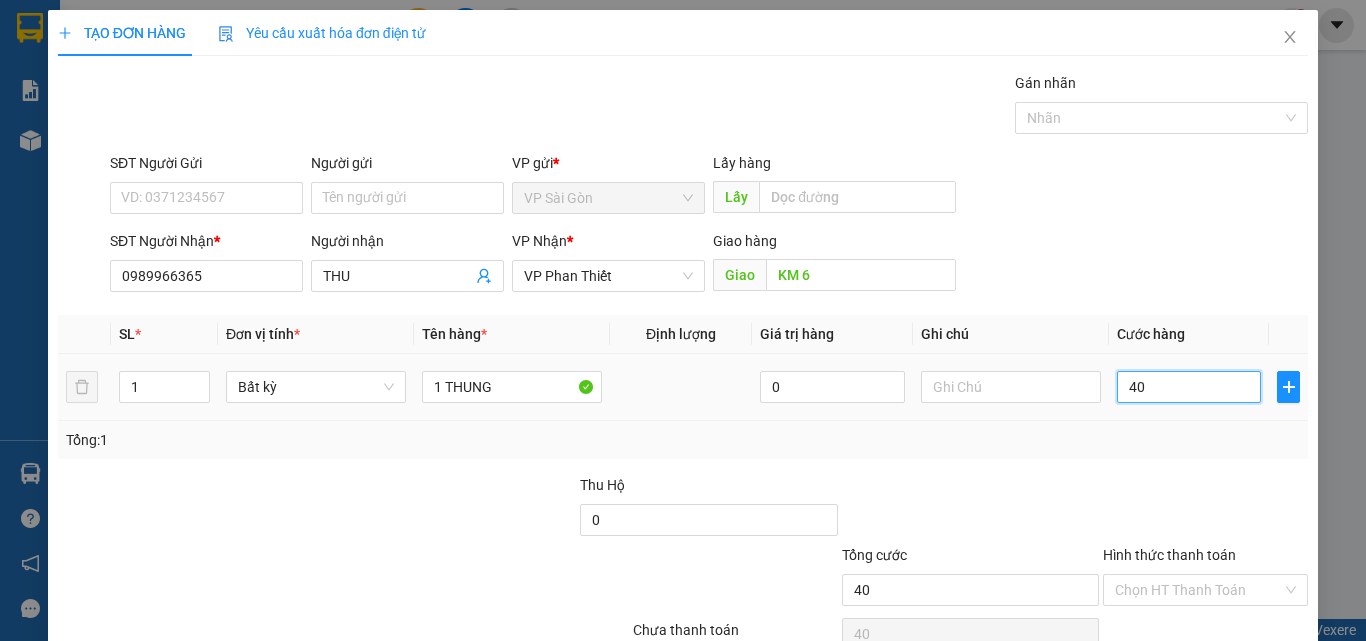type on "400" 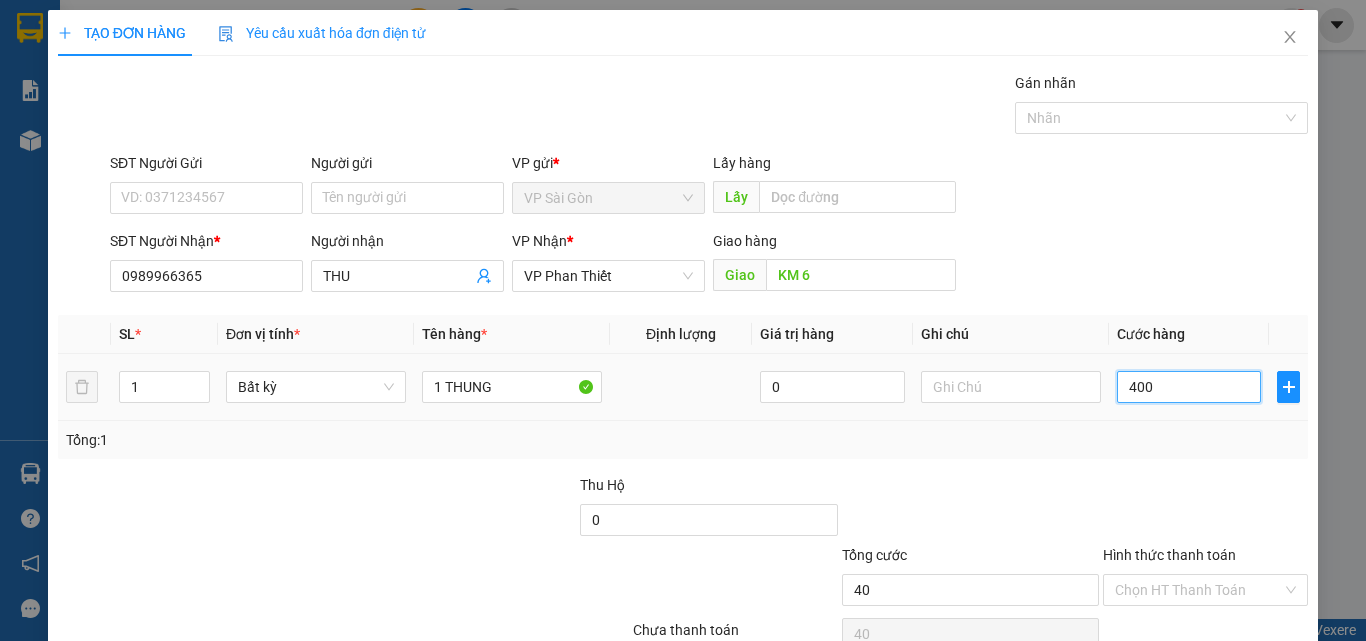 type on "400" 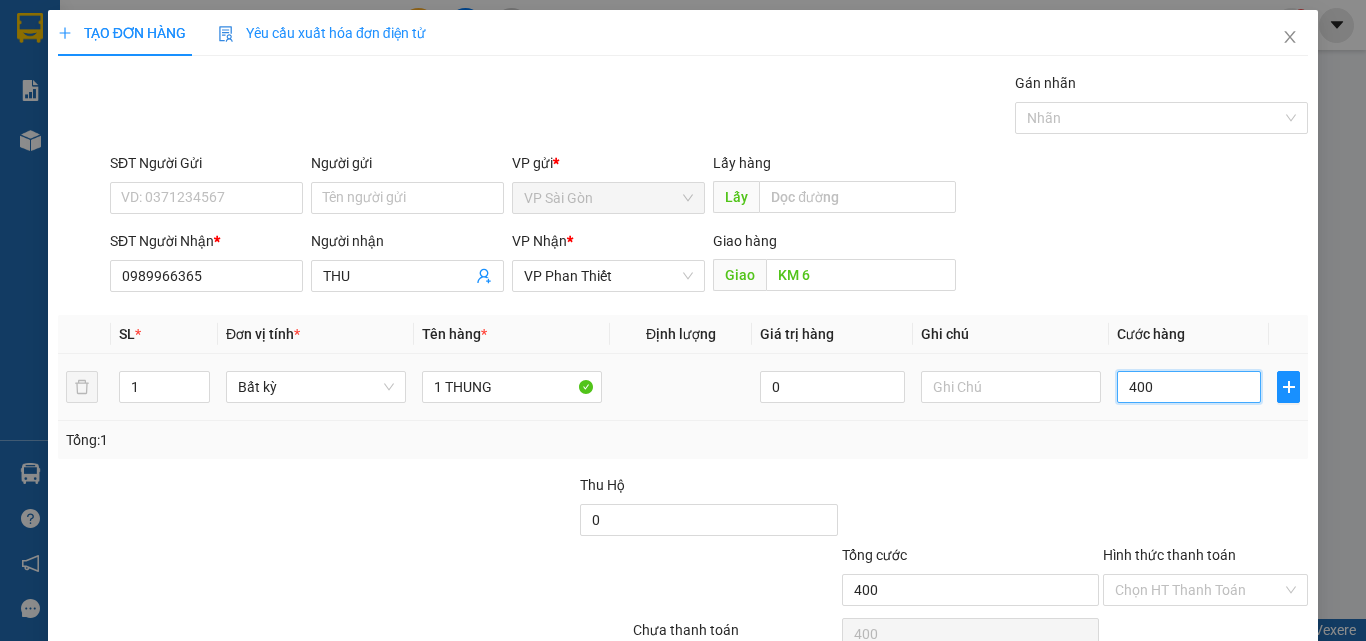 type on "4.000" 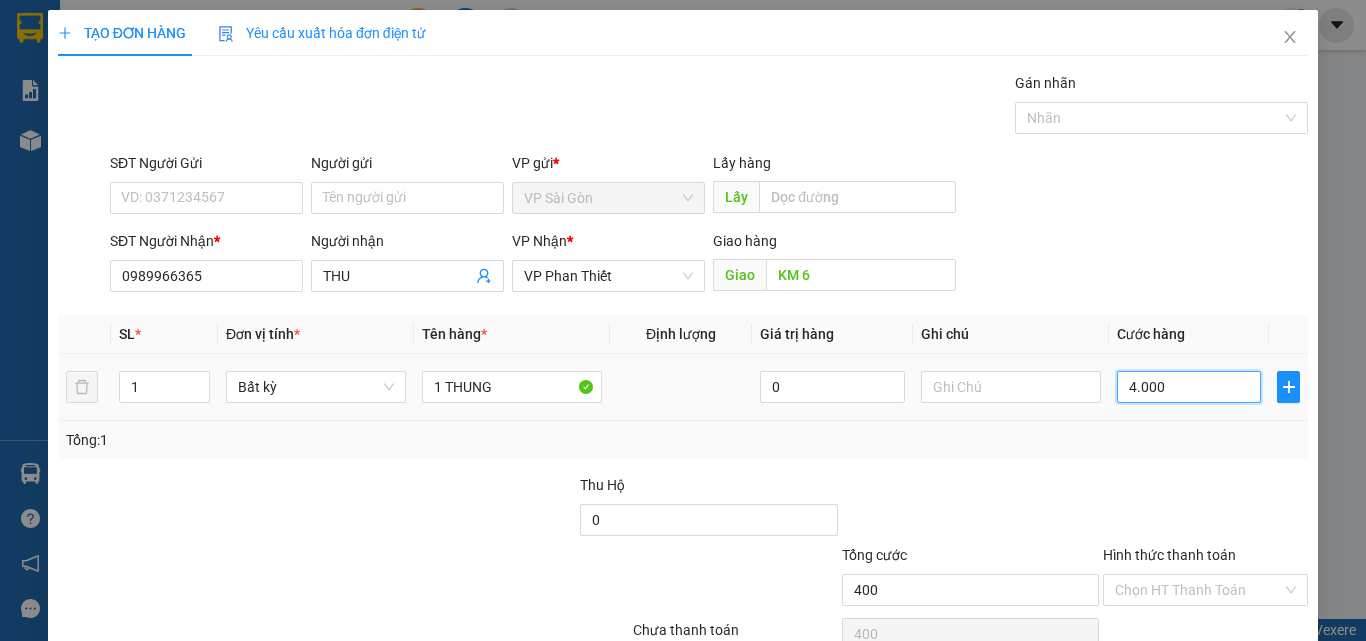 type on "4.000" 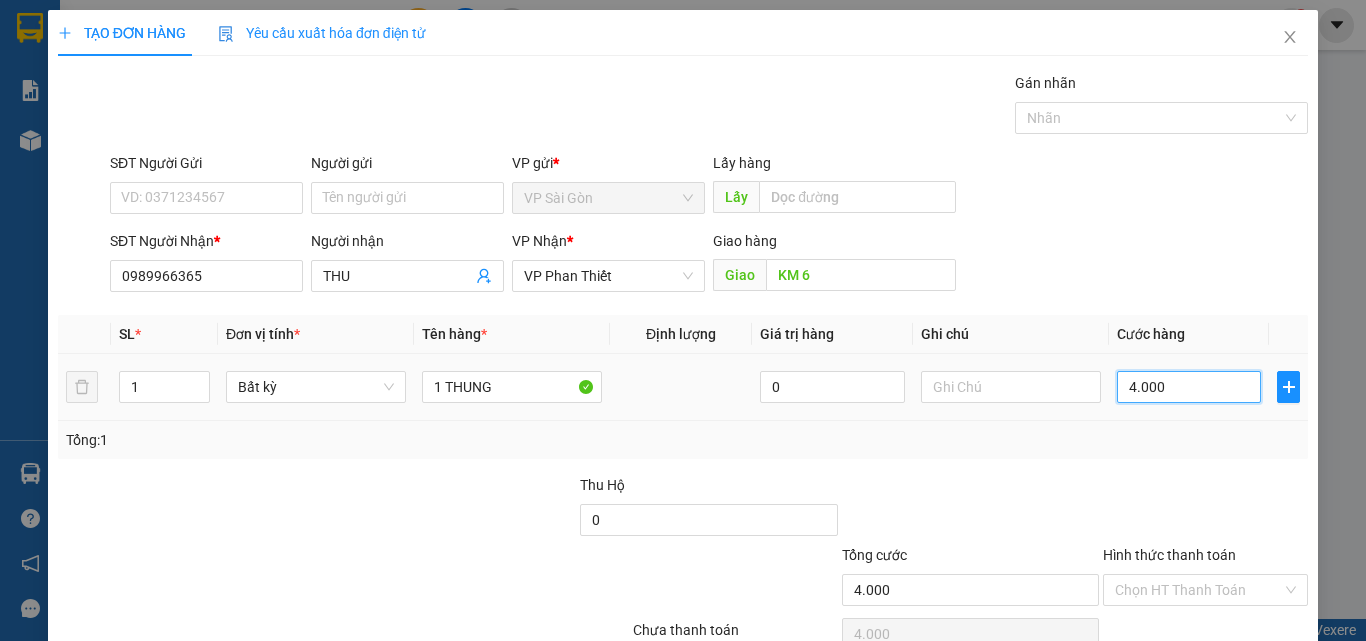 type on "40.000" 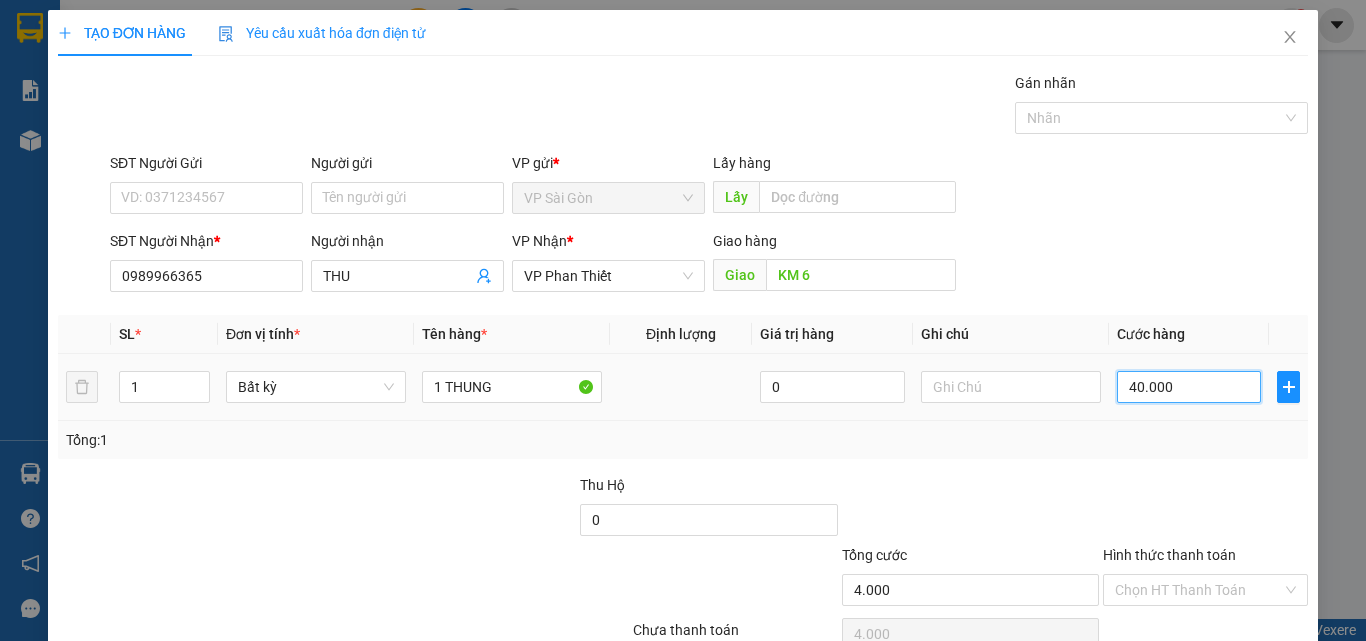 type on "40.000" 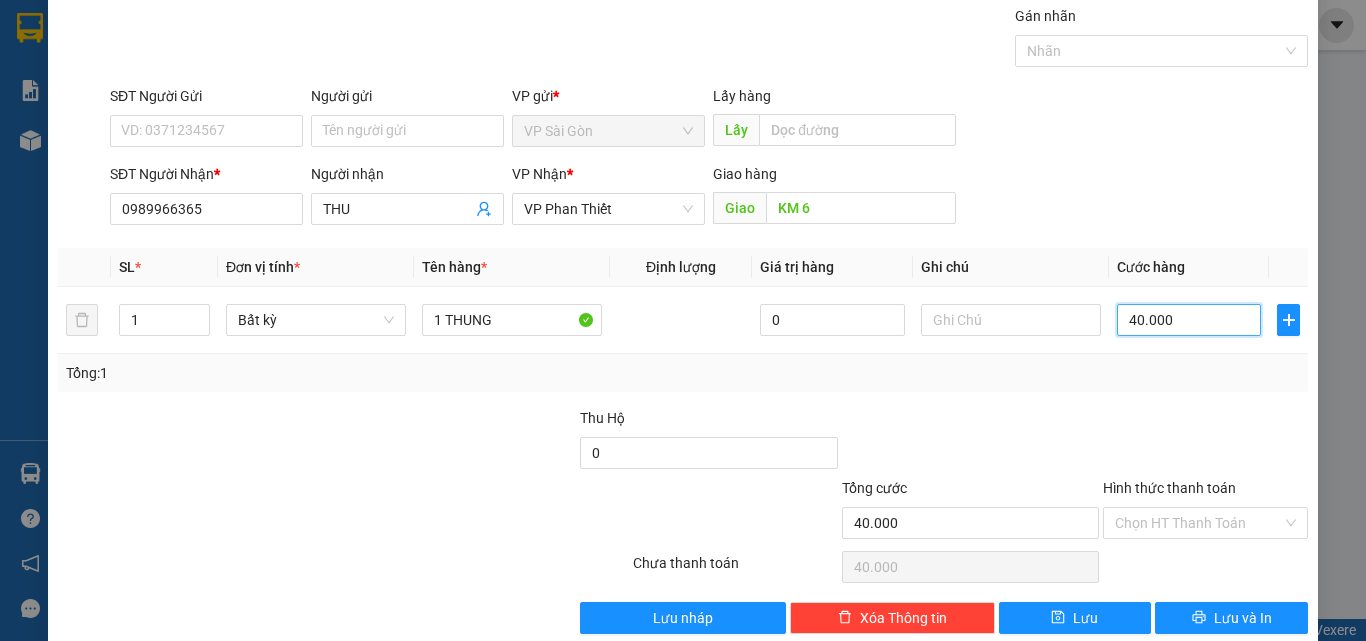 scroll, scrollTop: 99, scrollLeft: 0, axis: vertical 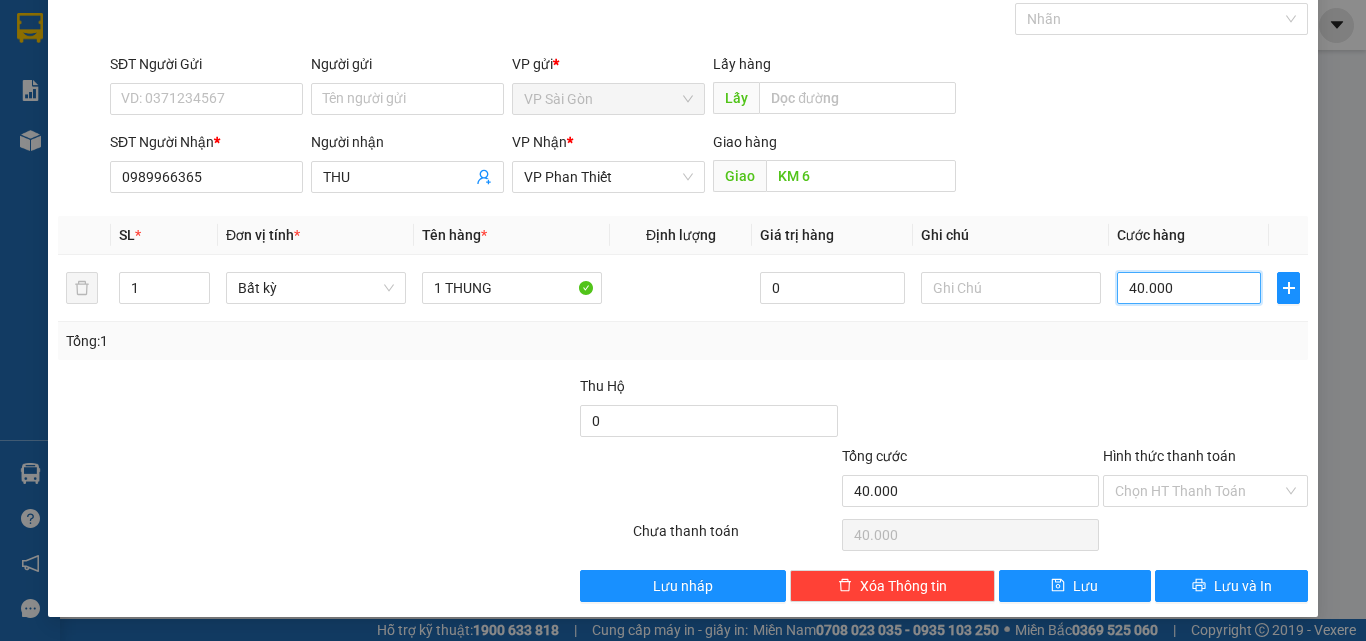 type on "40.000" 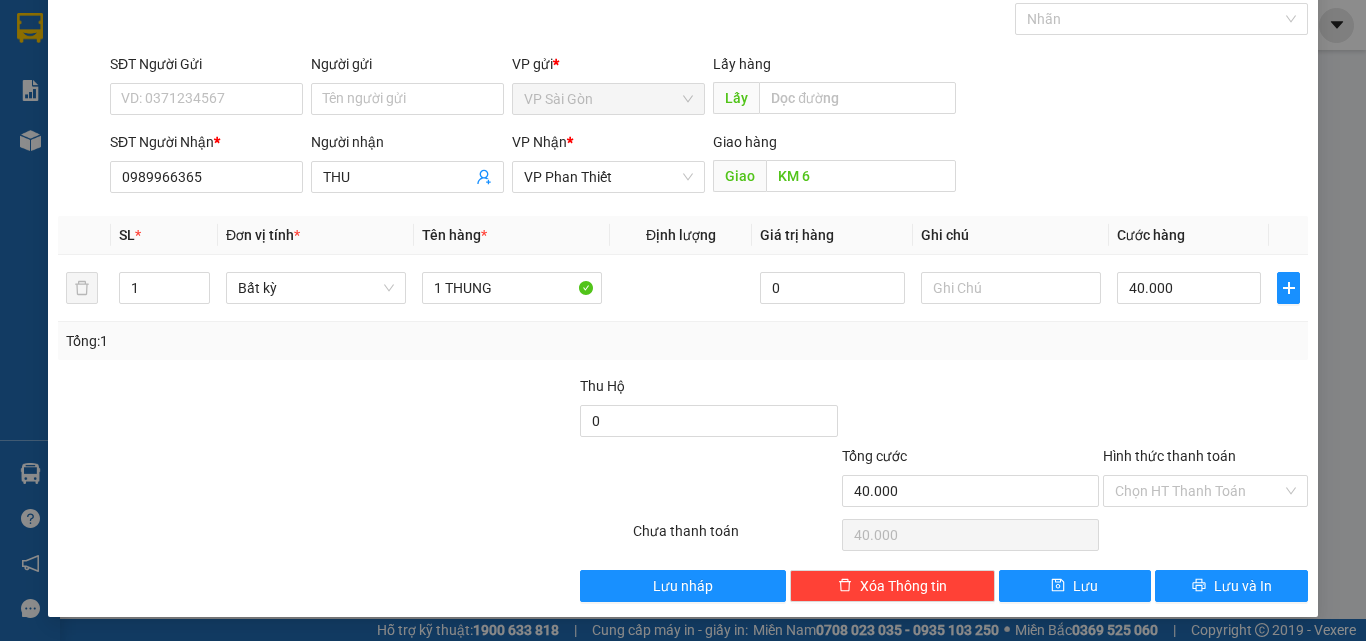 click on "Hình thức thanh toán" at bounding box center [1169, 456] 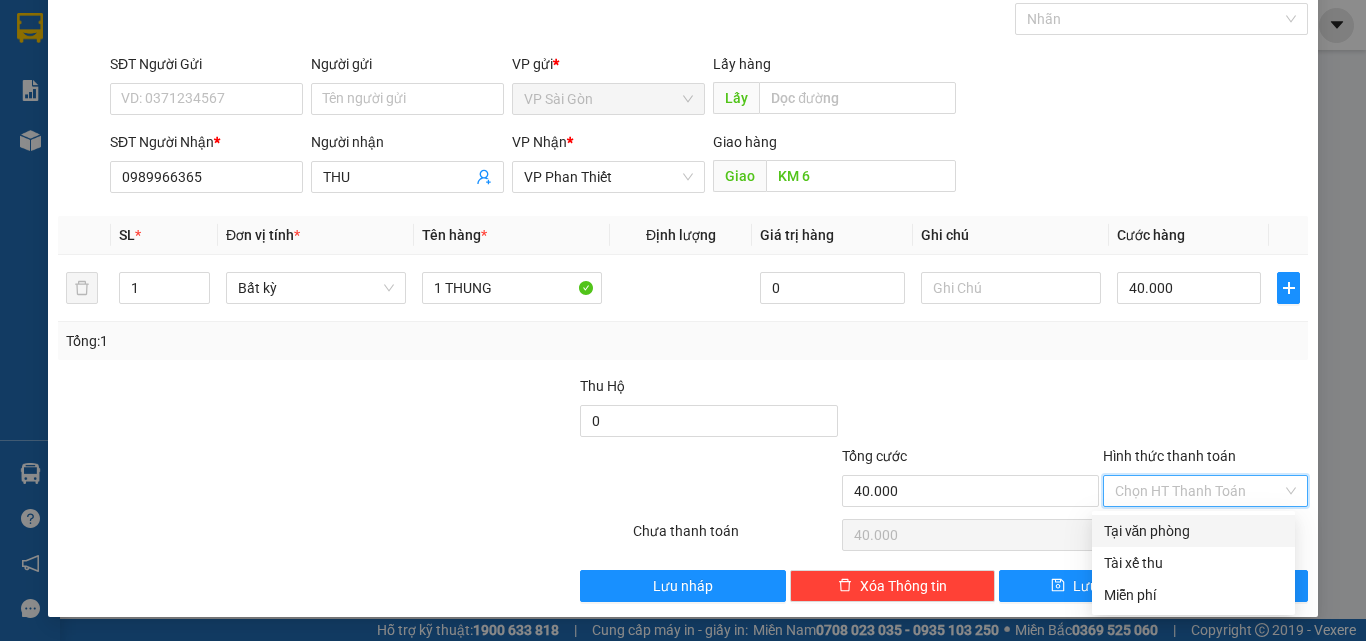 click on "Tại văn phòng" at bounding box center (1193, 531) 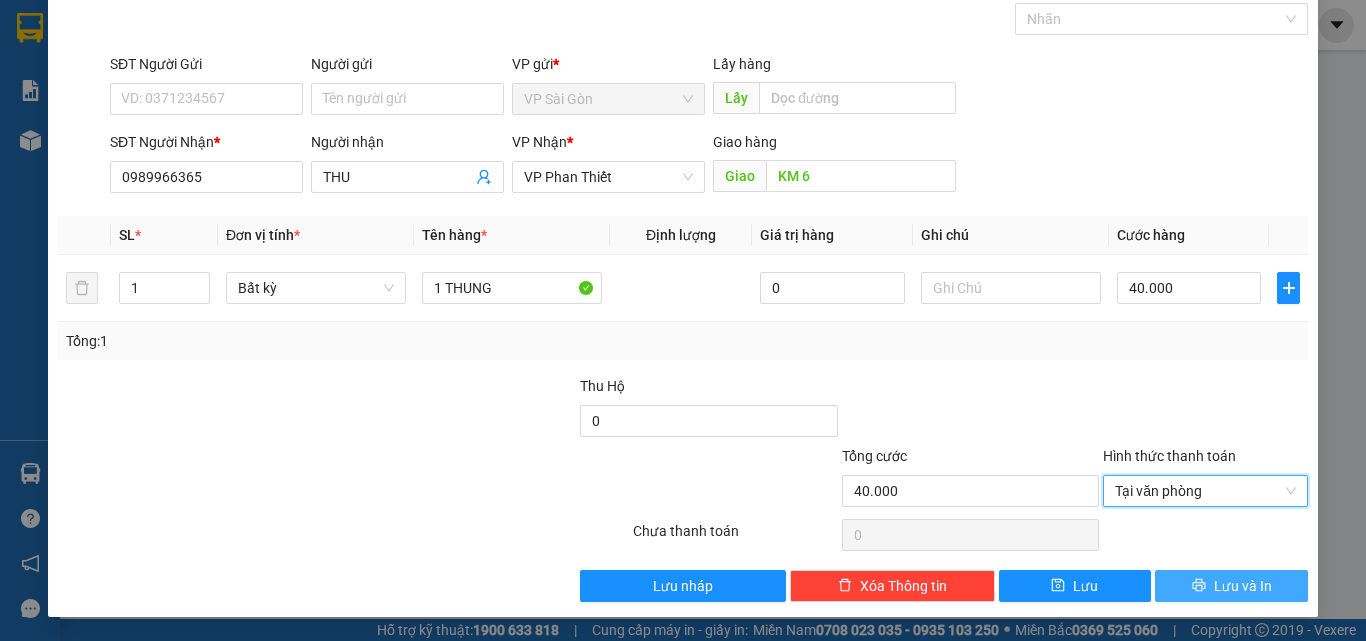 click on "Lưu và In" at bounding box center (1231, 586) 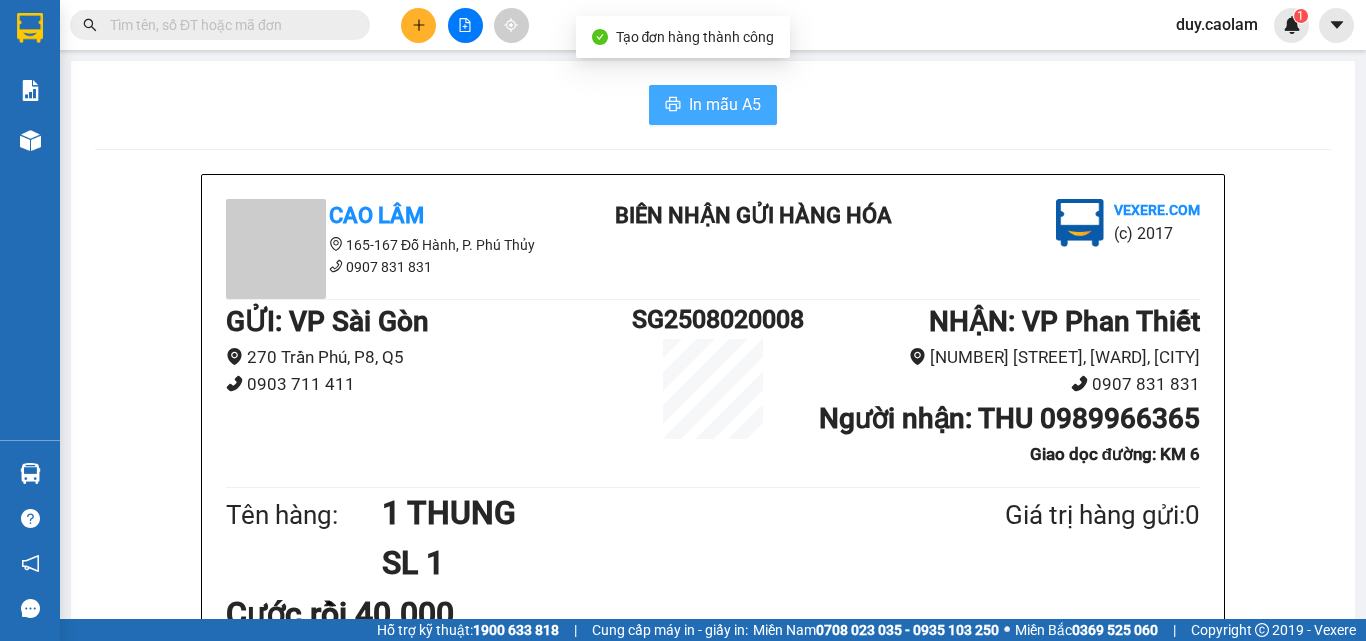 drag, startPoint x: 682, startPoint y: 90, endPoint x: 992, endPoint y: 165, distance: 318.94357 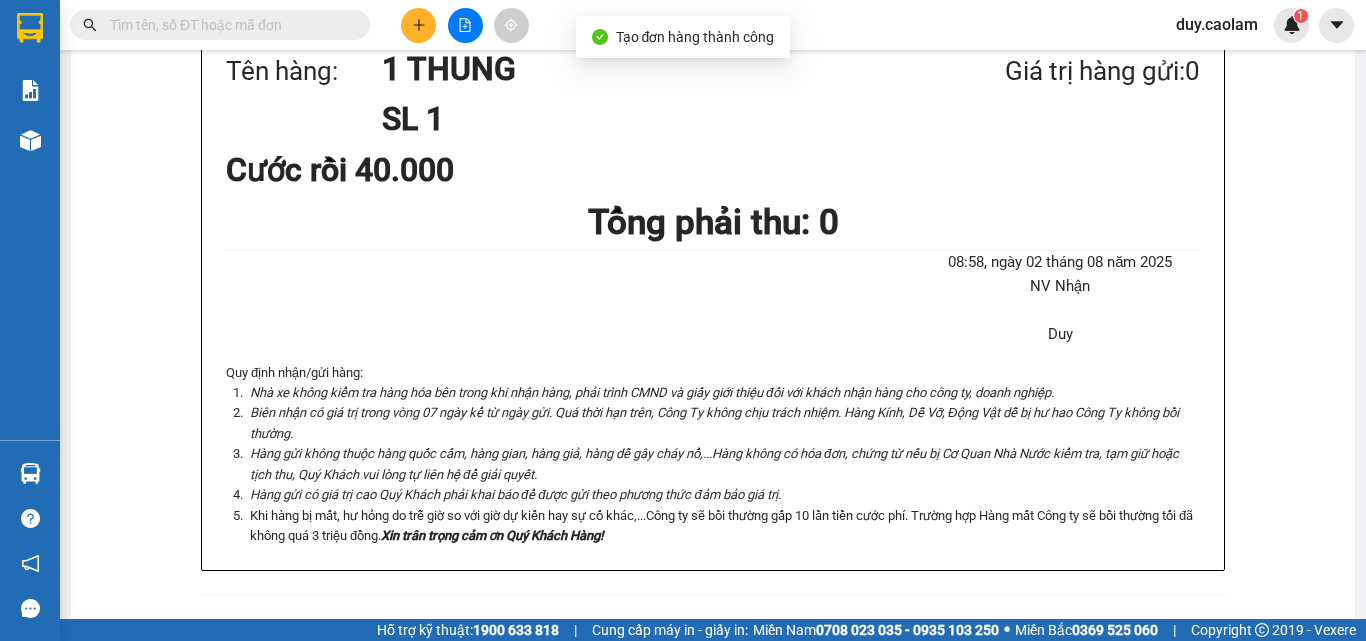 scroll, scrollTop: 500, scrollLeft: 0, axis: vertical 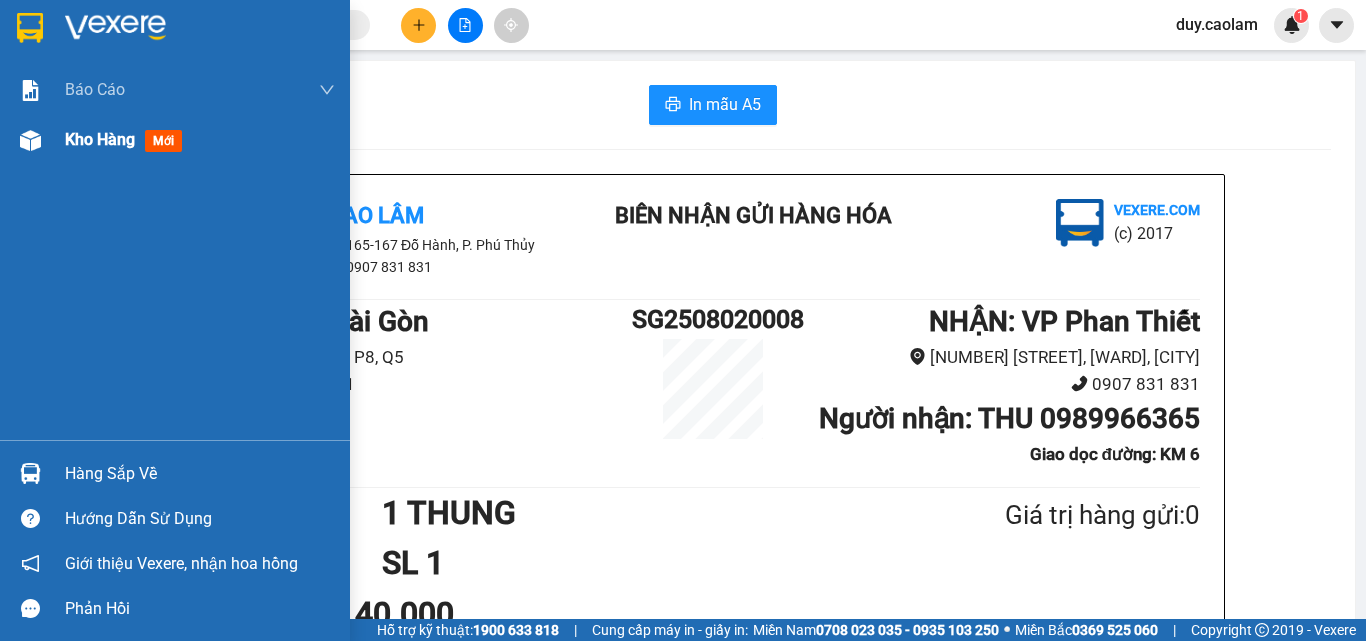 click on "Kho hàng mới" at bounding box center [200, 140] 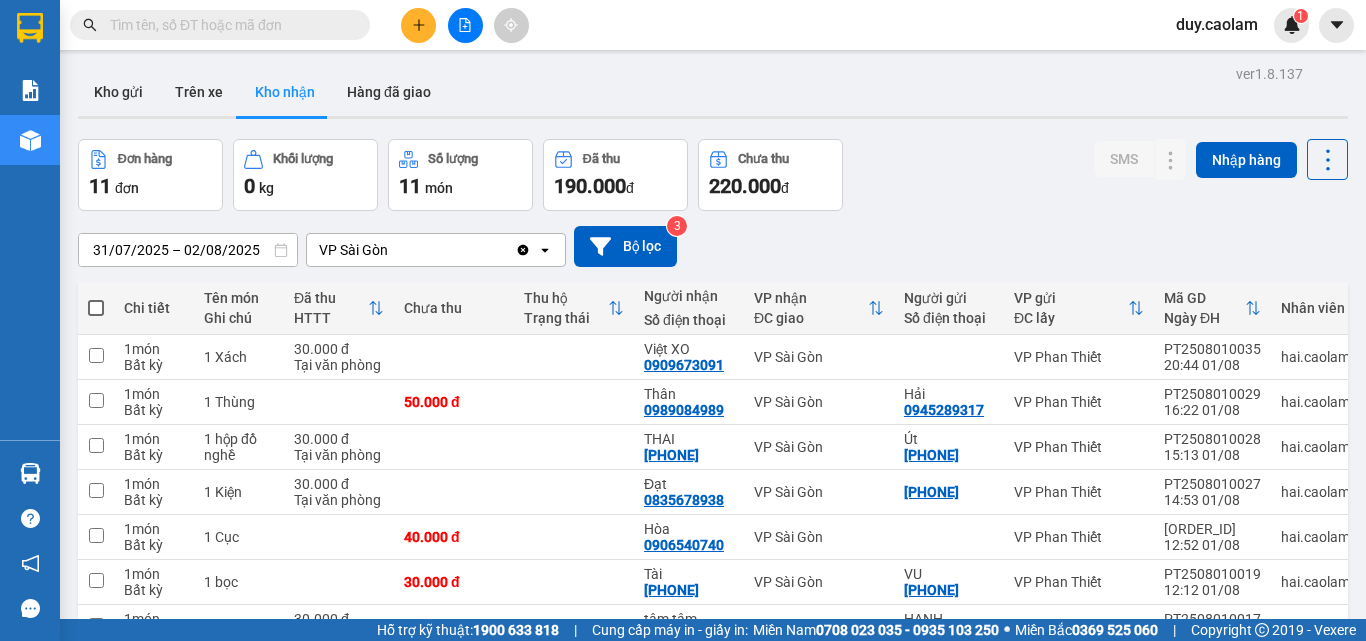 click on "Kho nhận" at bounding box center [285, 92] 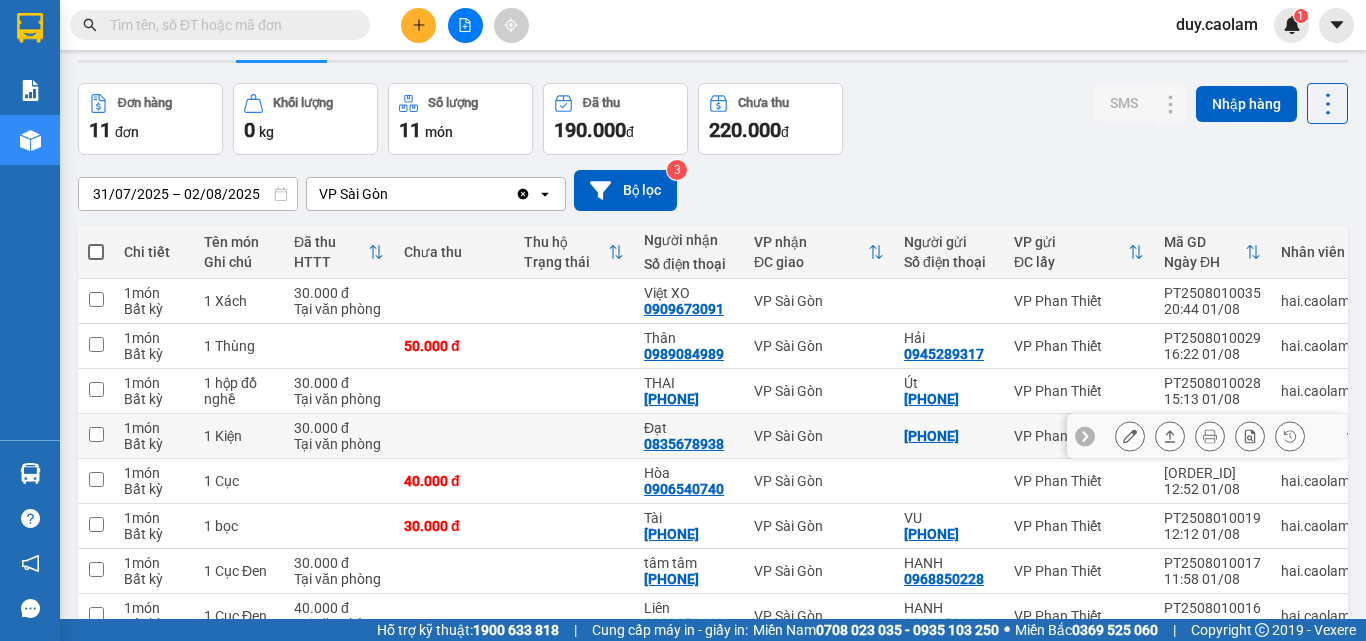scroll, scrollTop: 256, scrollLeft: 0, axis: vertical 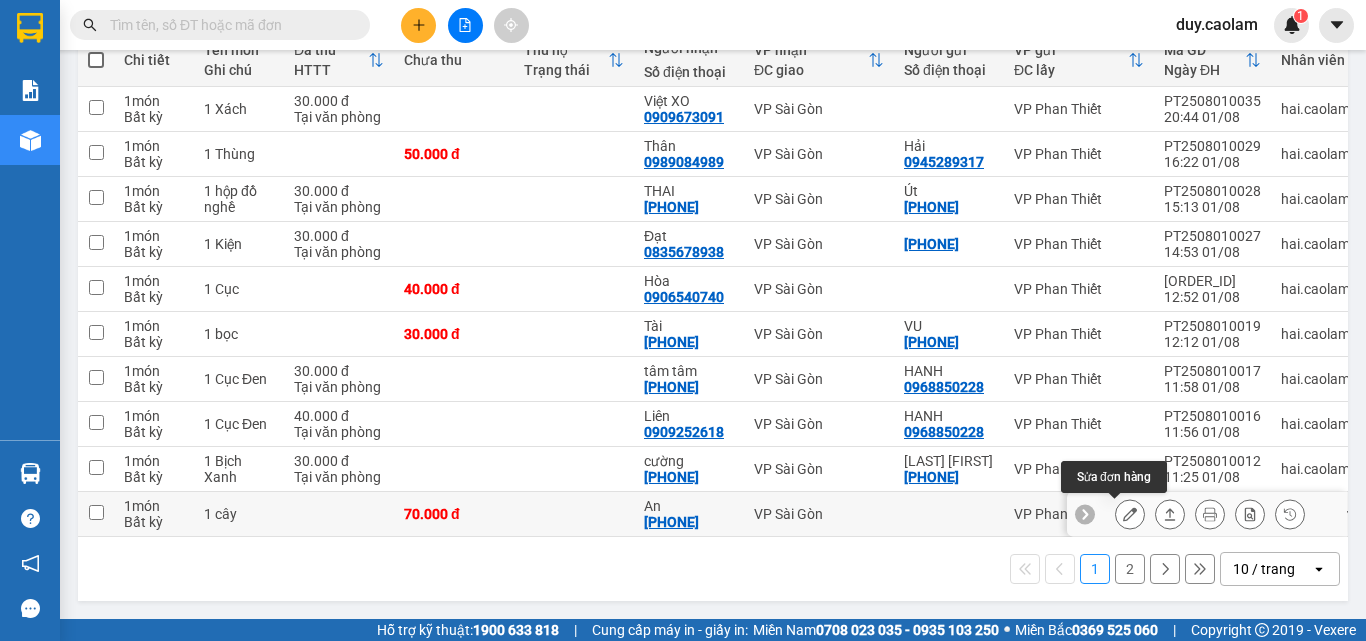 click 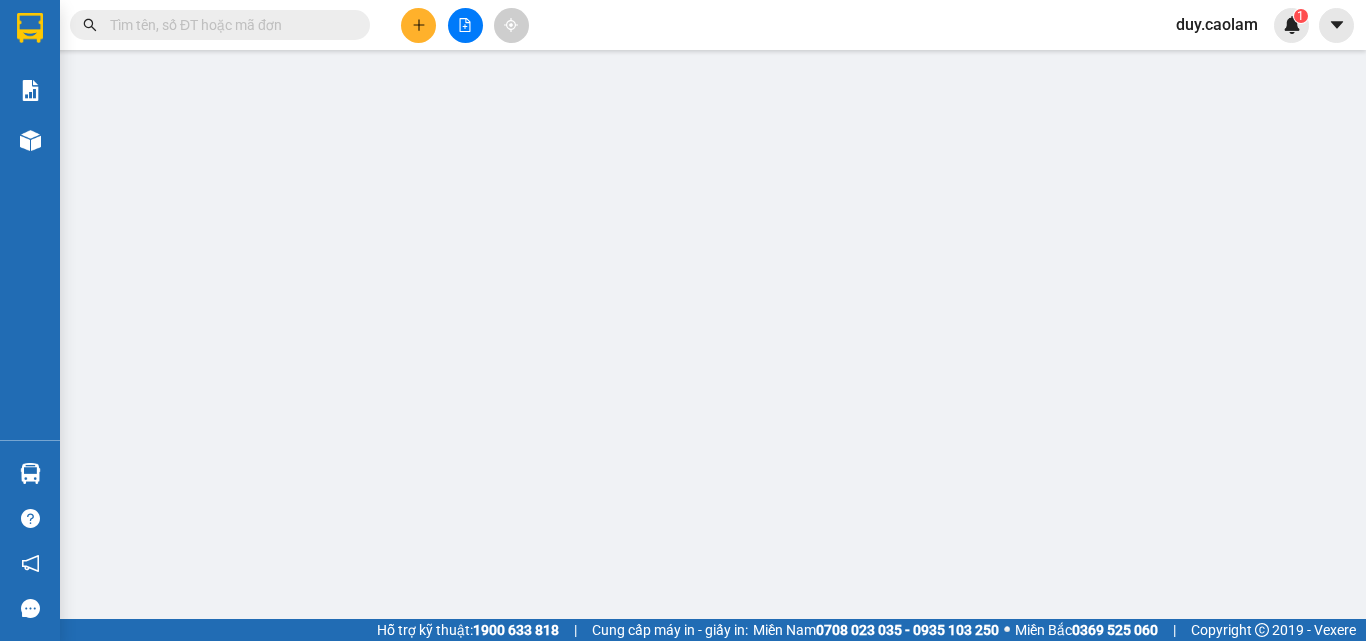 scroll, scrollTop: 0, scrollLeft: 0, axis: both 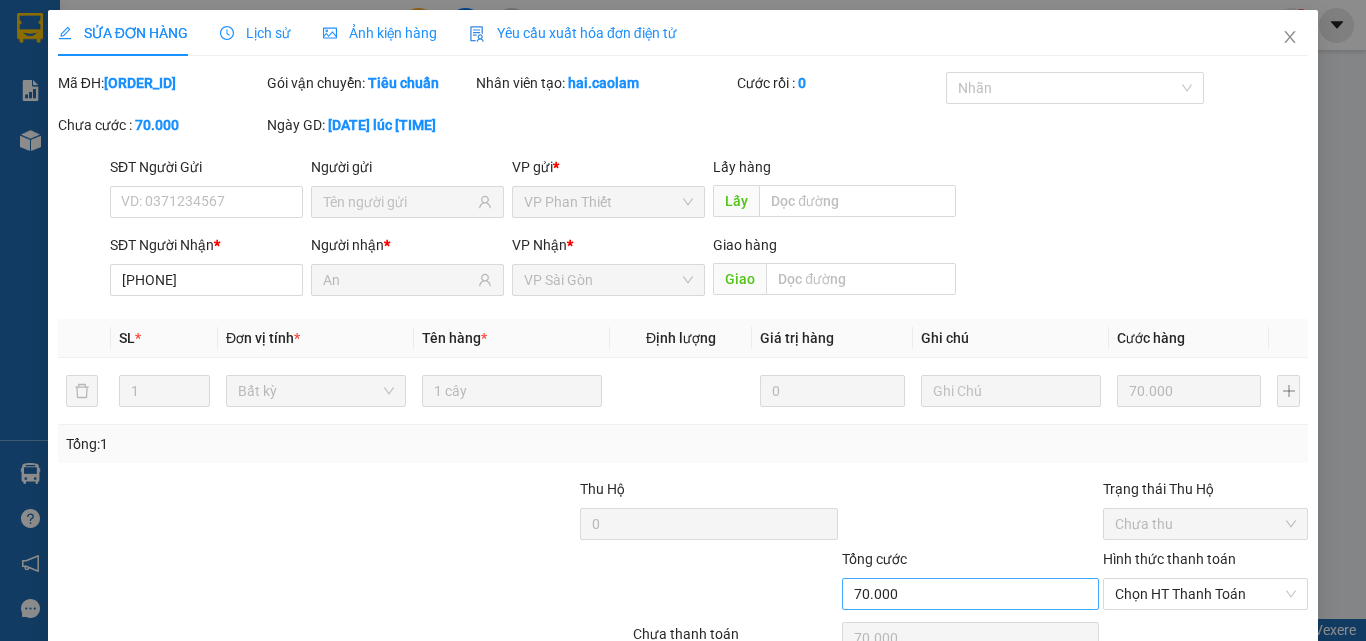 type on "[PHONE]" 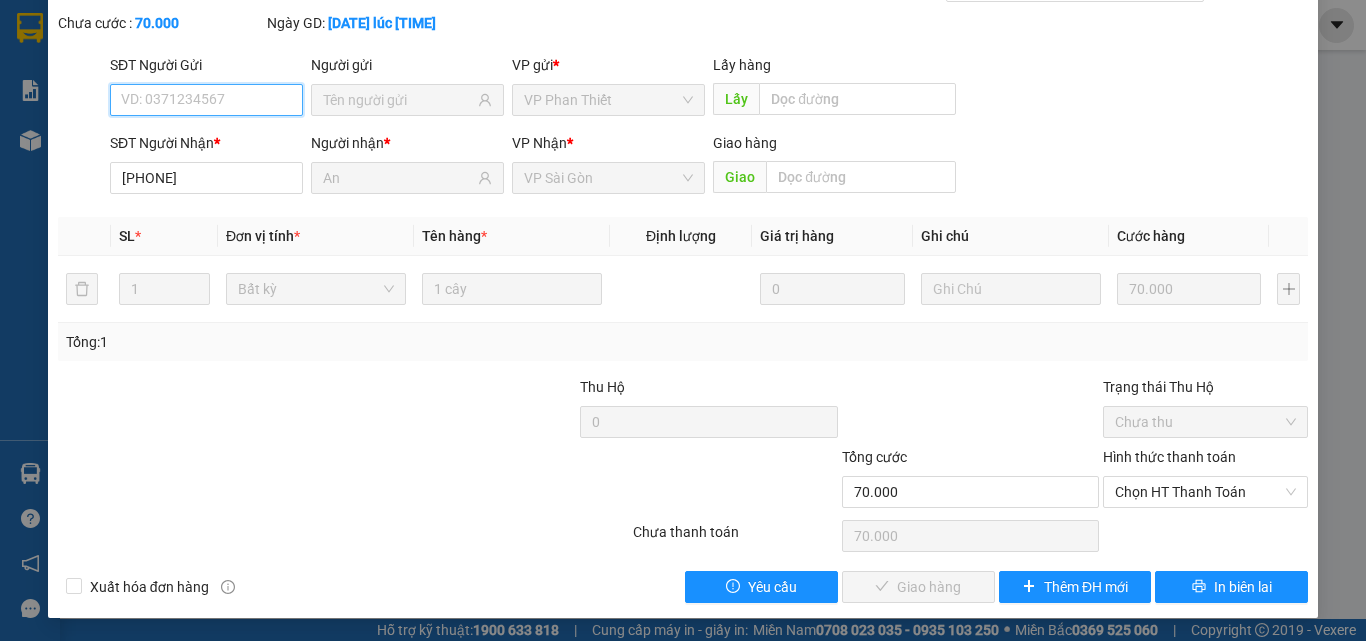 scroll, scrollTop: 103, scrollLeft: 0, axis: vertical 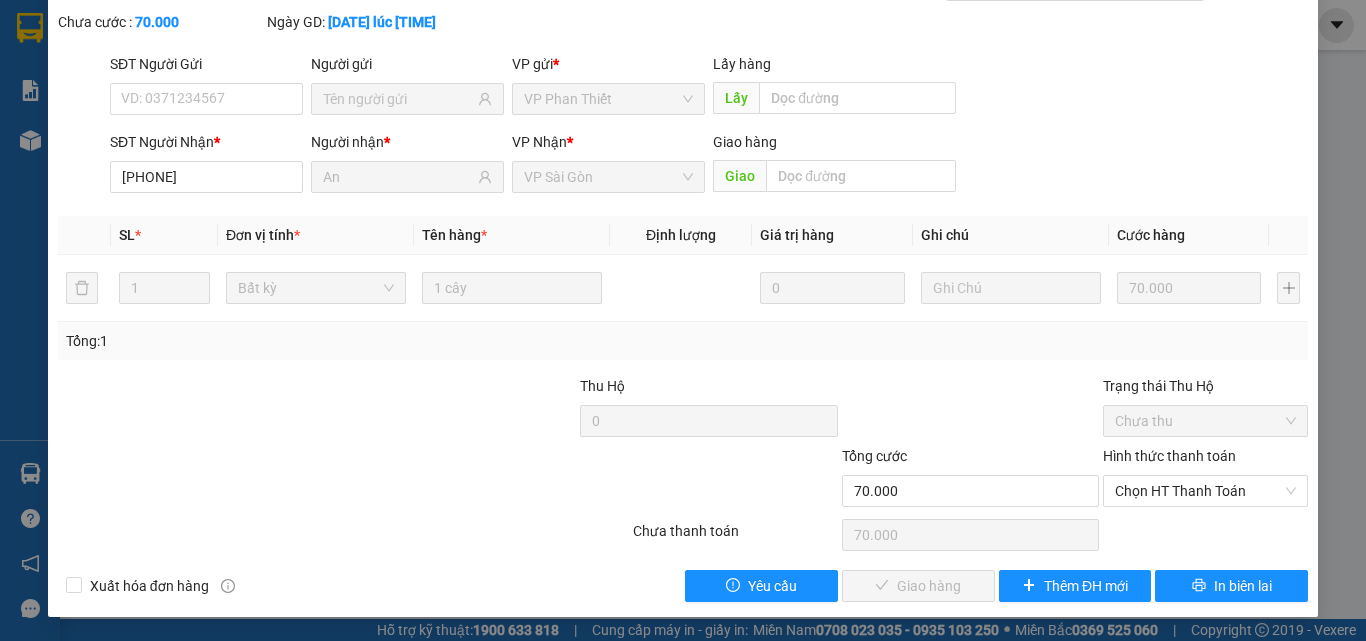 click on "Hình thức thanh toán" at bounding box center (1169, 456) 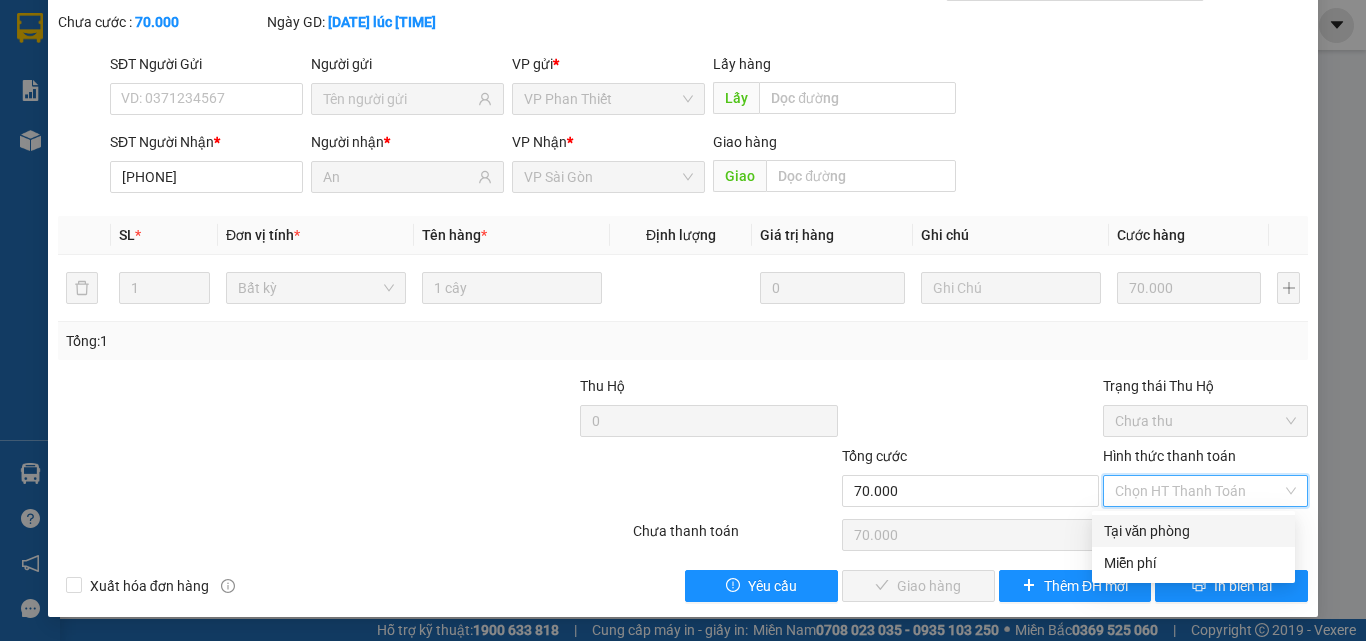click on "Tại văn phòng" at bounding box center (1193, 531) 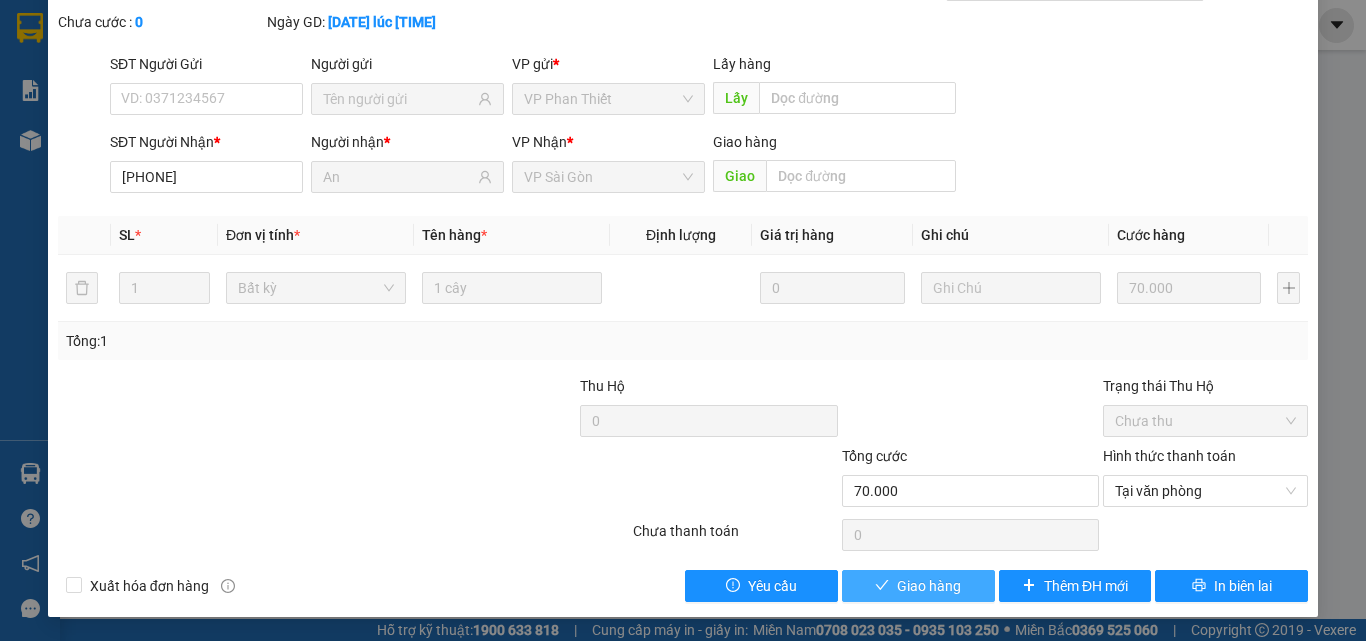 click on "Giao hàng" at bounding box center (929, 586) 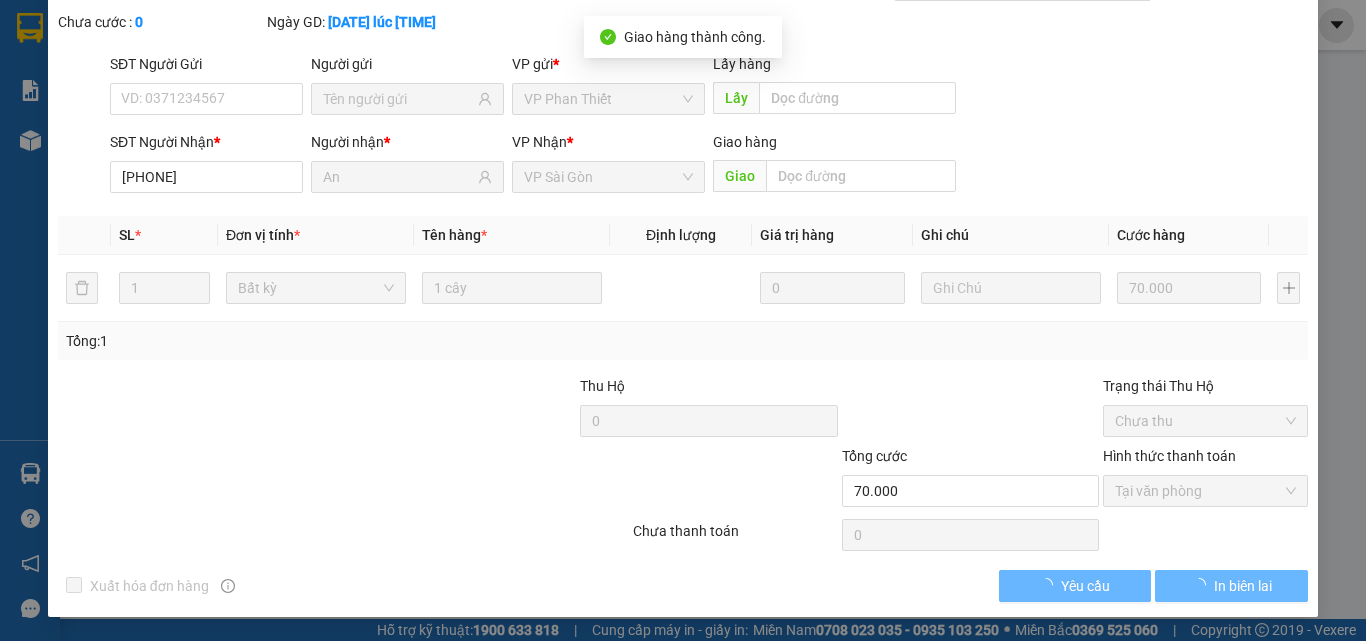 scroll, scrollTop: 0, scrollLeft: 0, axis: both 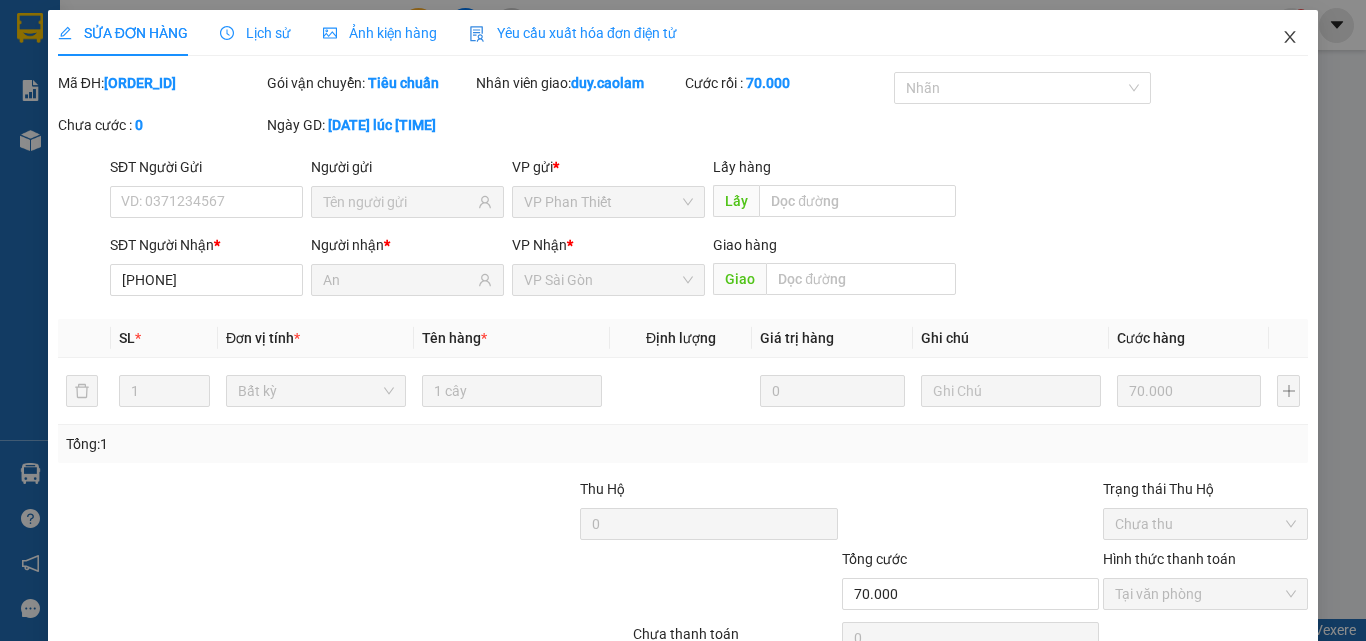 click at bounding box center [1290, 38] 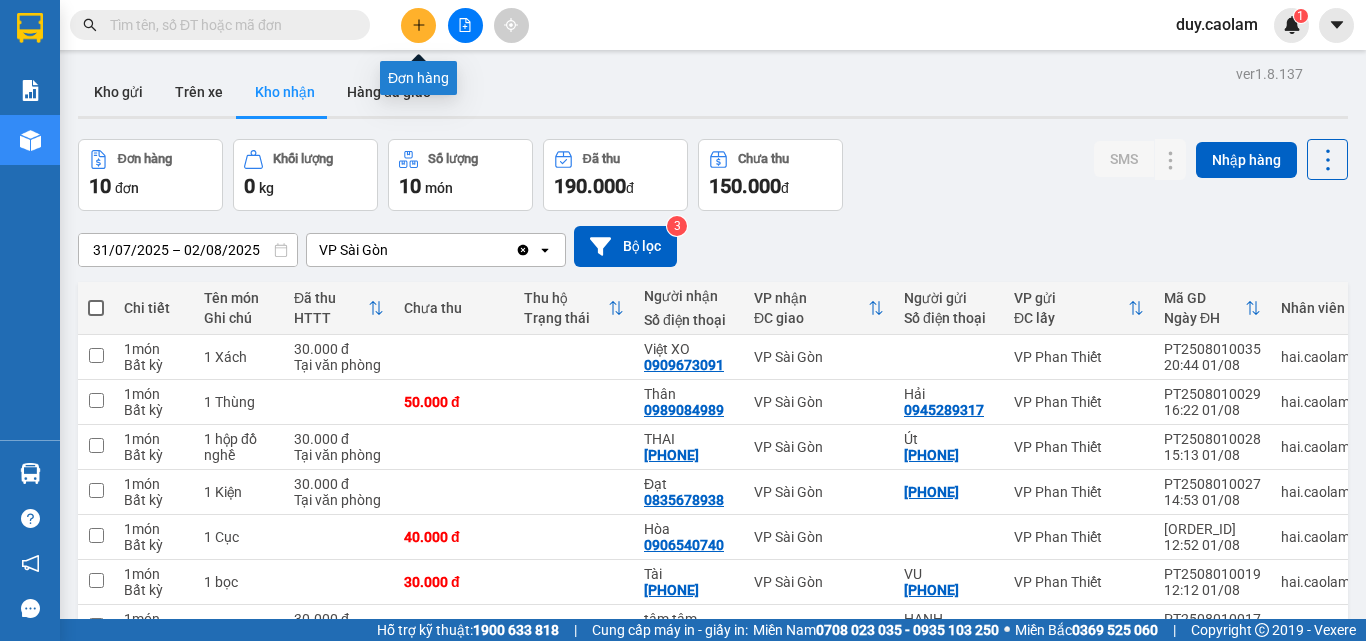 click at bounding box center (418, 25) 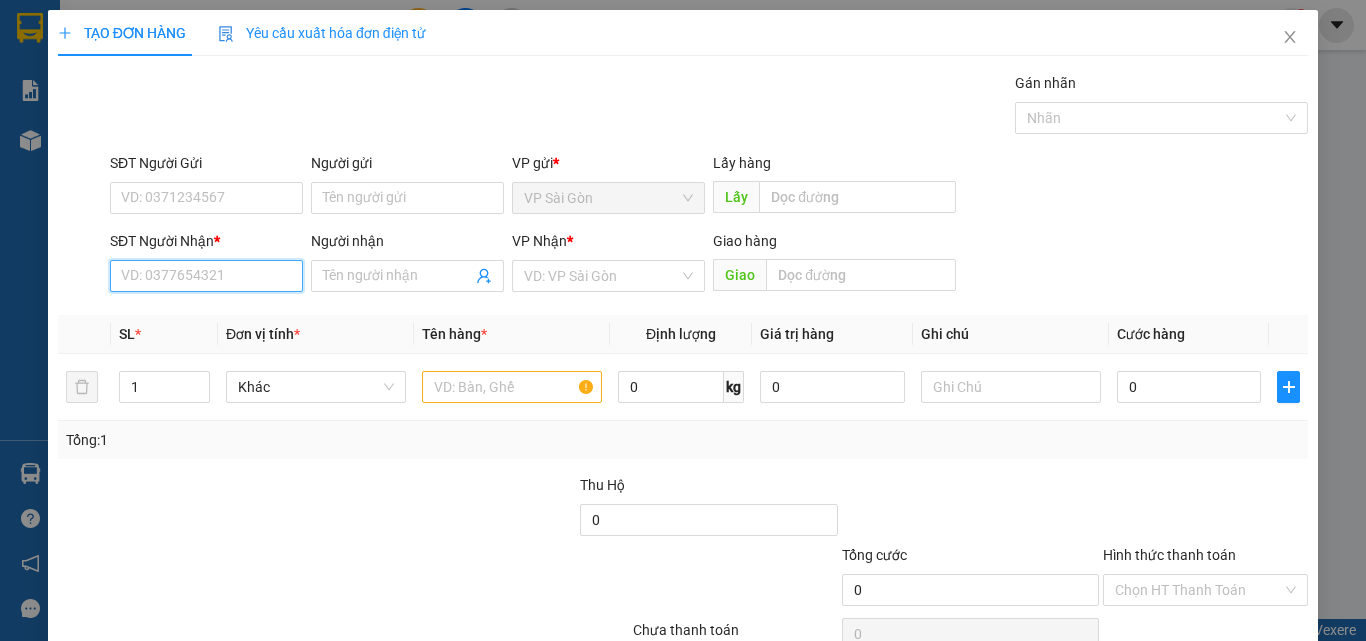 click on "SĐT Người Nhận  *" at bounding box center (206, 276) 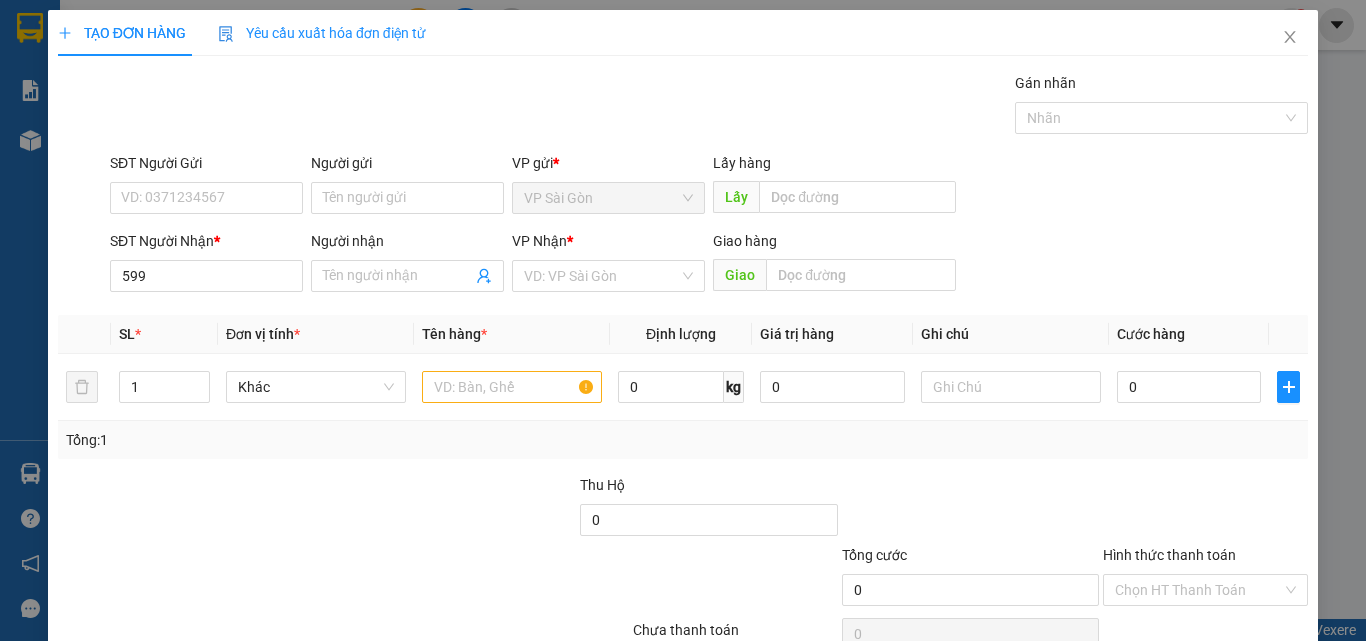click on "SĐT Người Nhận  * [PHONE] [PHONE]" at bounding box center (206, 265) 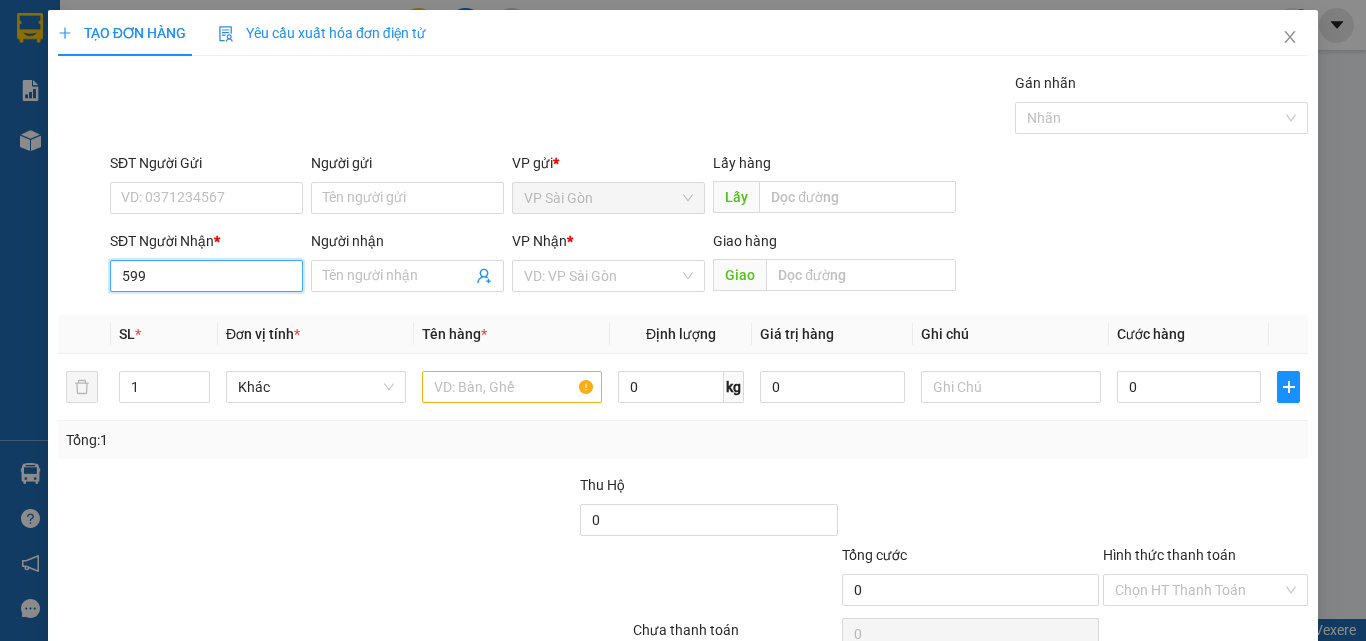 click on "599" at bounding box center [206, 276] 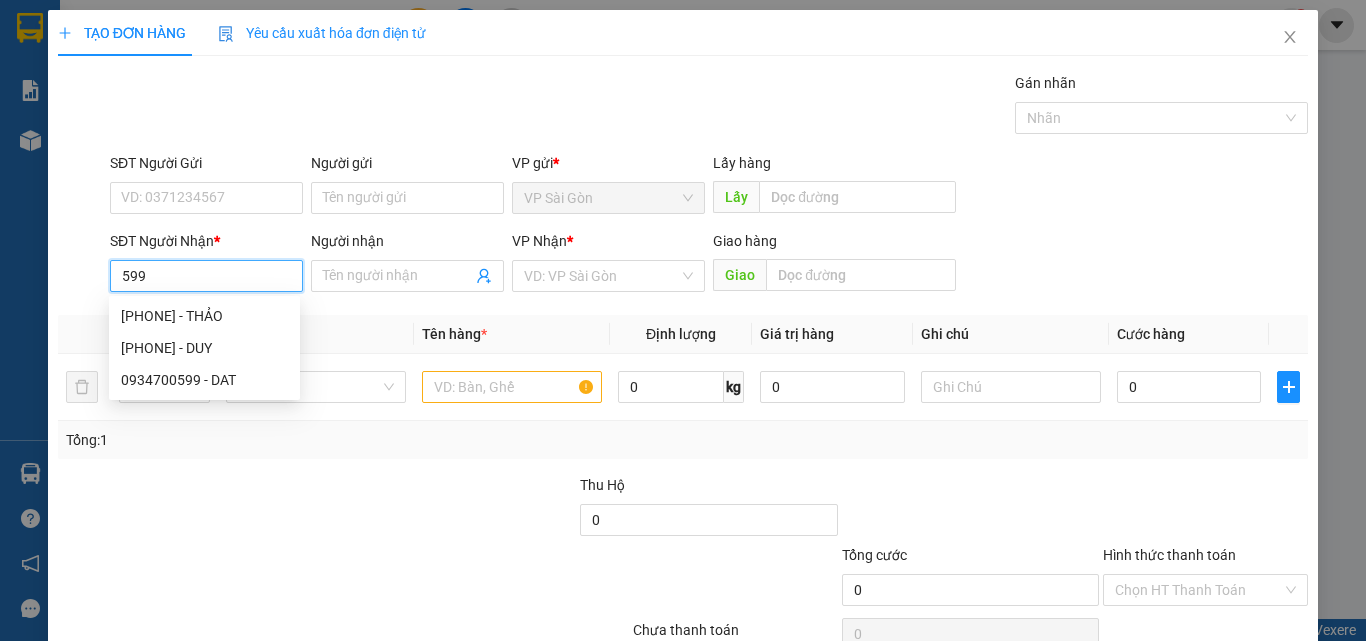 click on "599" at bounding box center [206, 276] 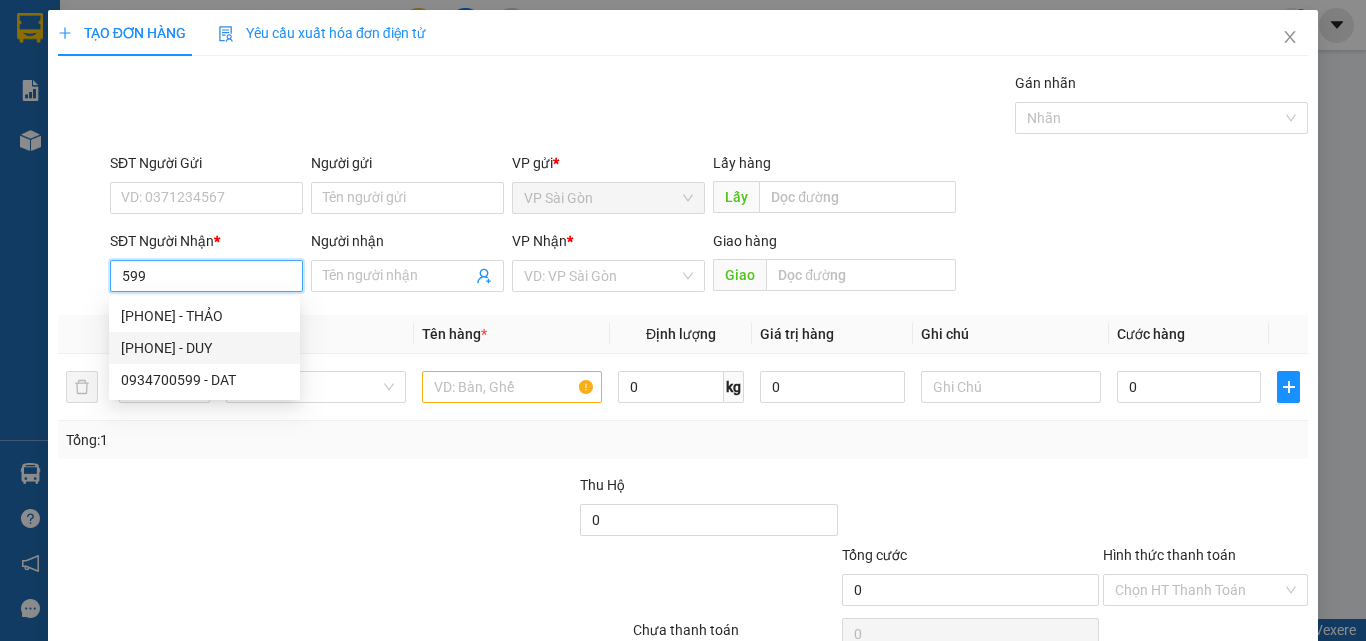 click on "[PHONE] - DUY" at bounding box center [204, 348] 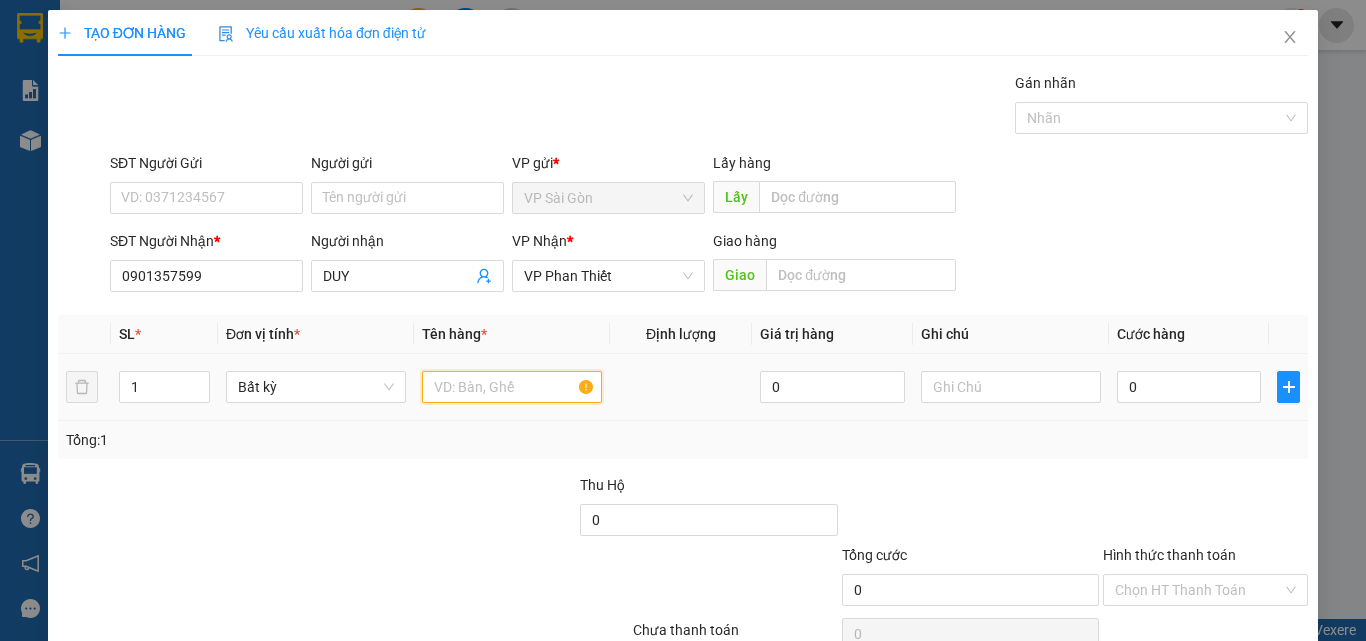 click at bounding box center (512, 387) 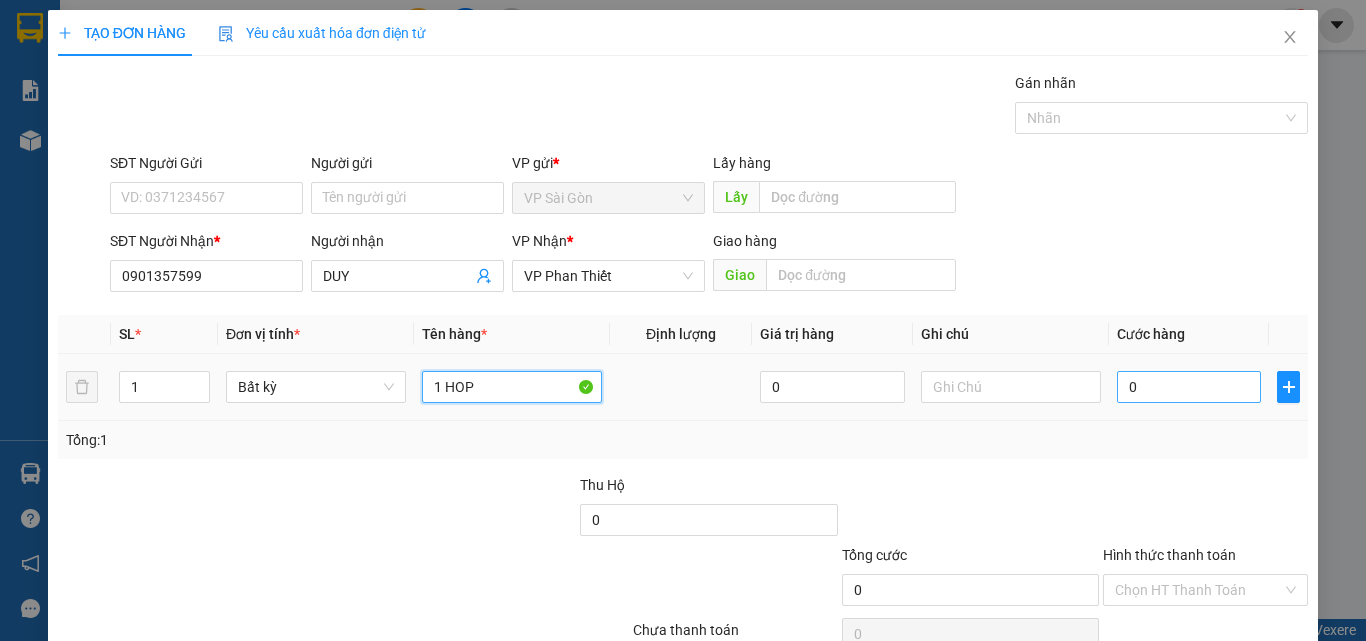 type on "1 HOP" 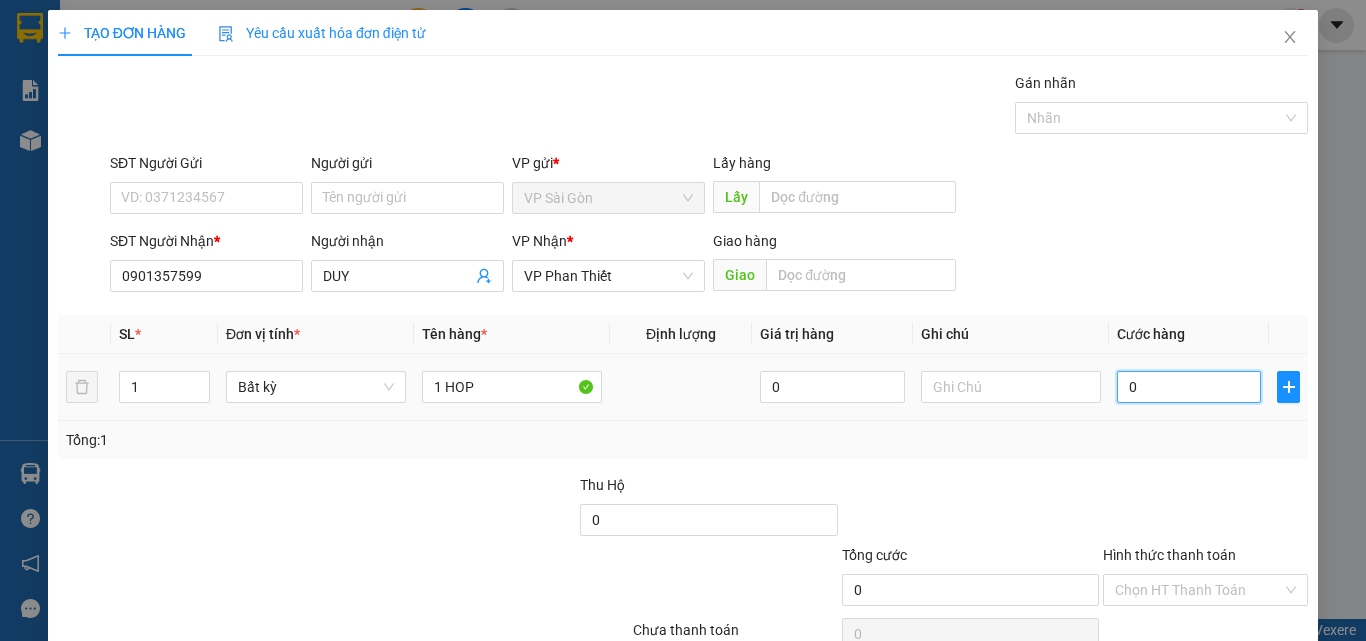 click on "0" at bounding box center (1189, 387) 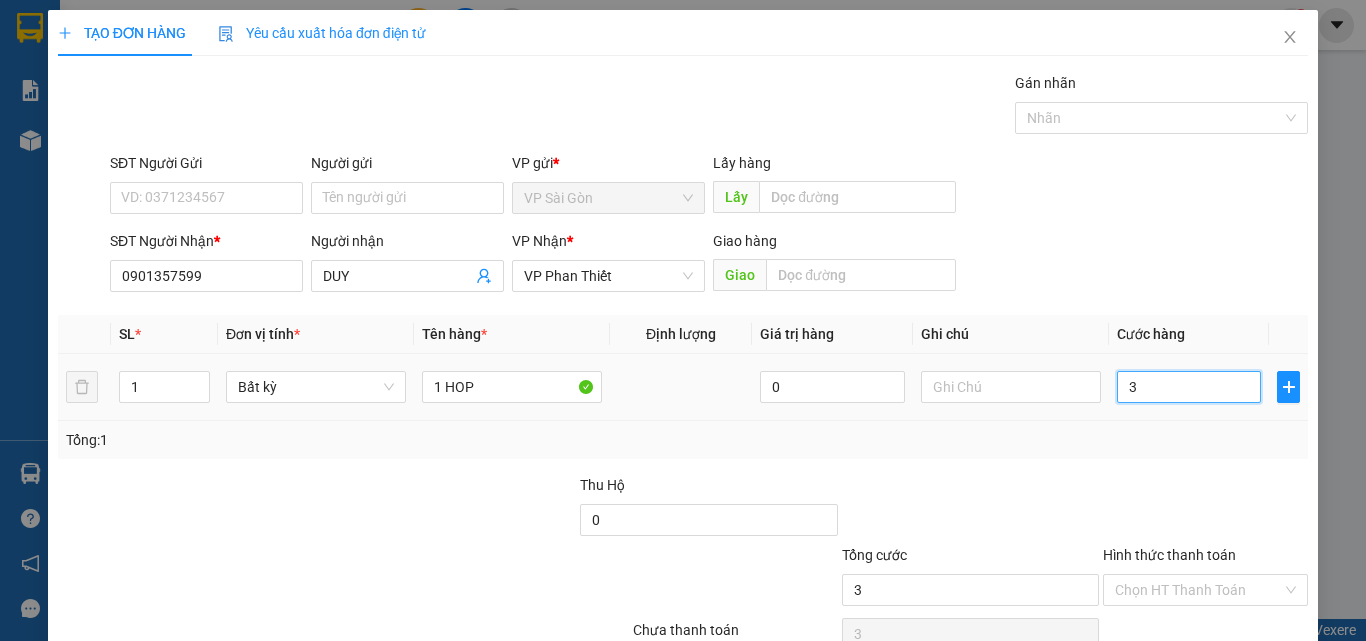type on "30" 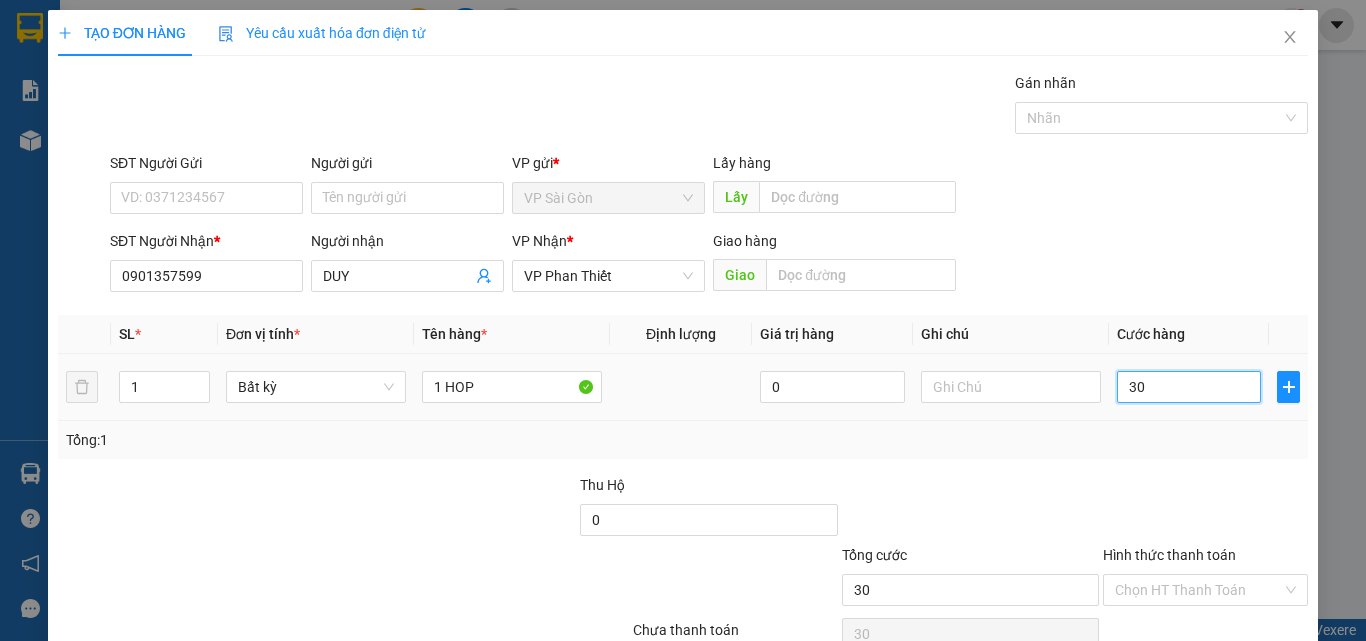 type on "300" 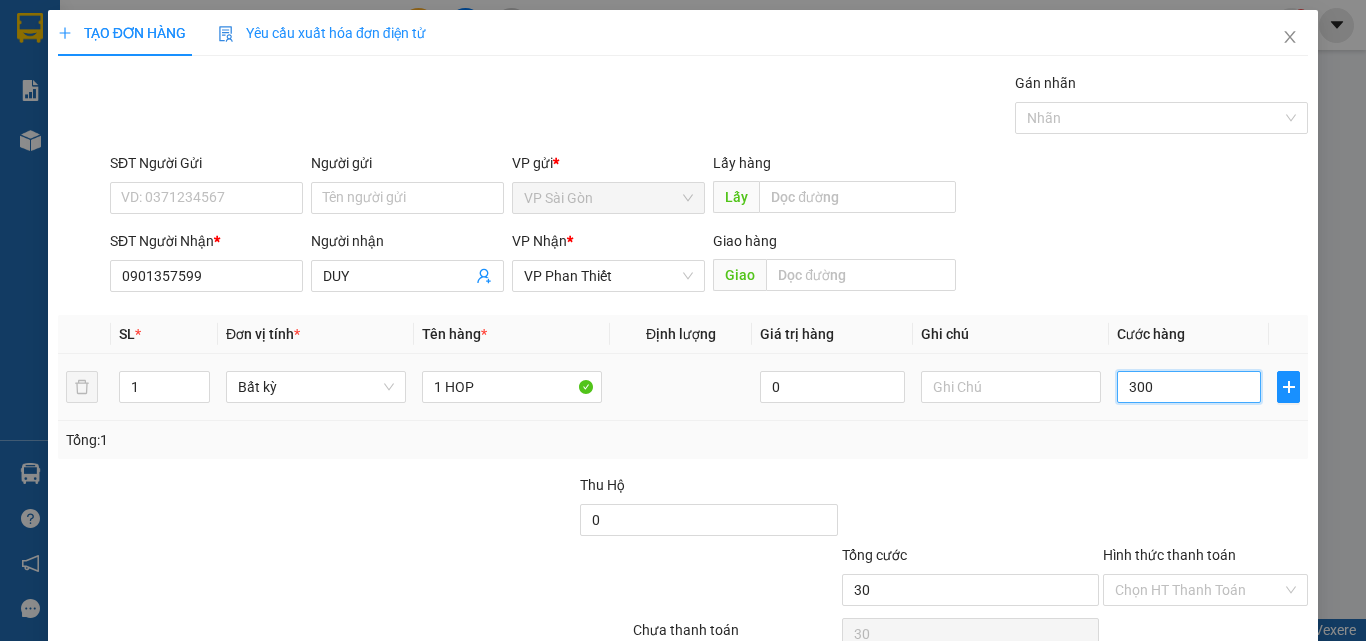 type on "300" 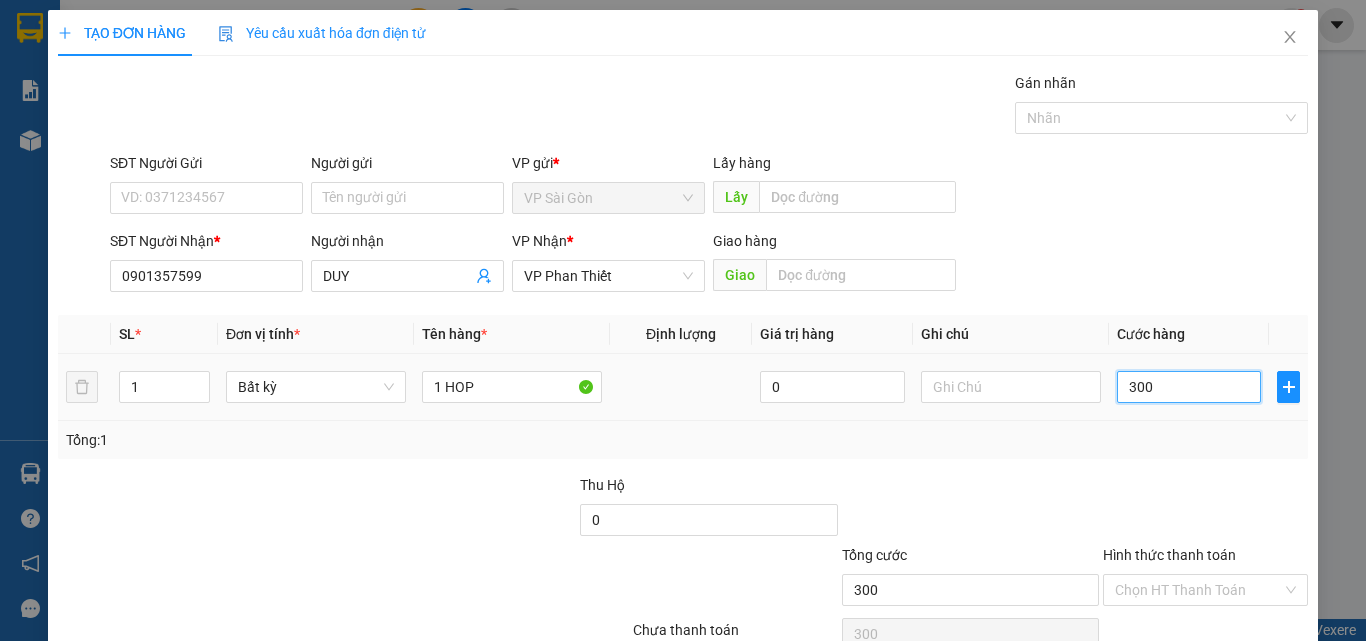 type on "3.000" 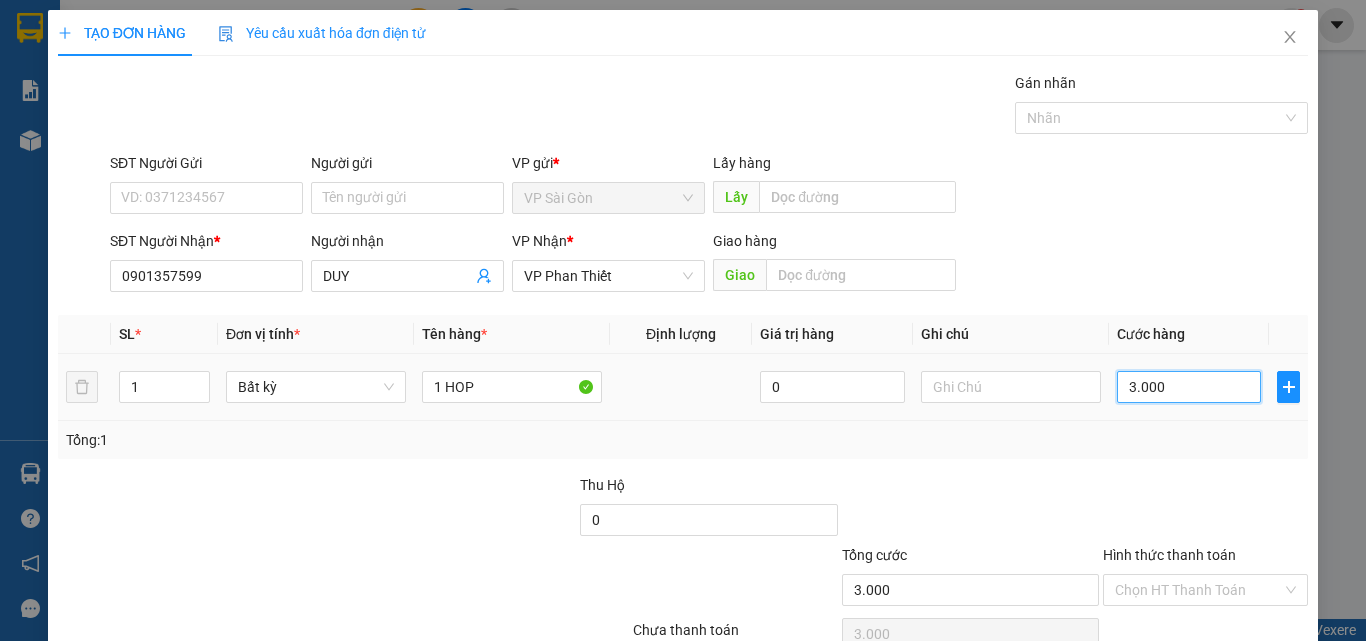type on "30.000" 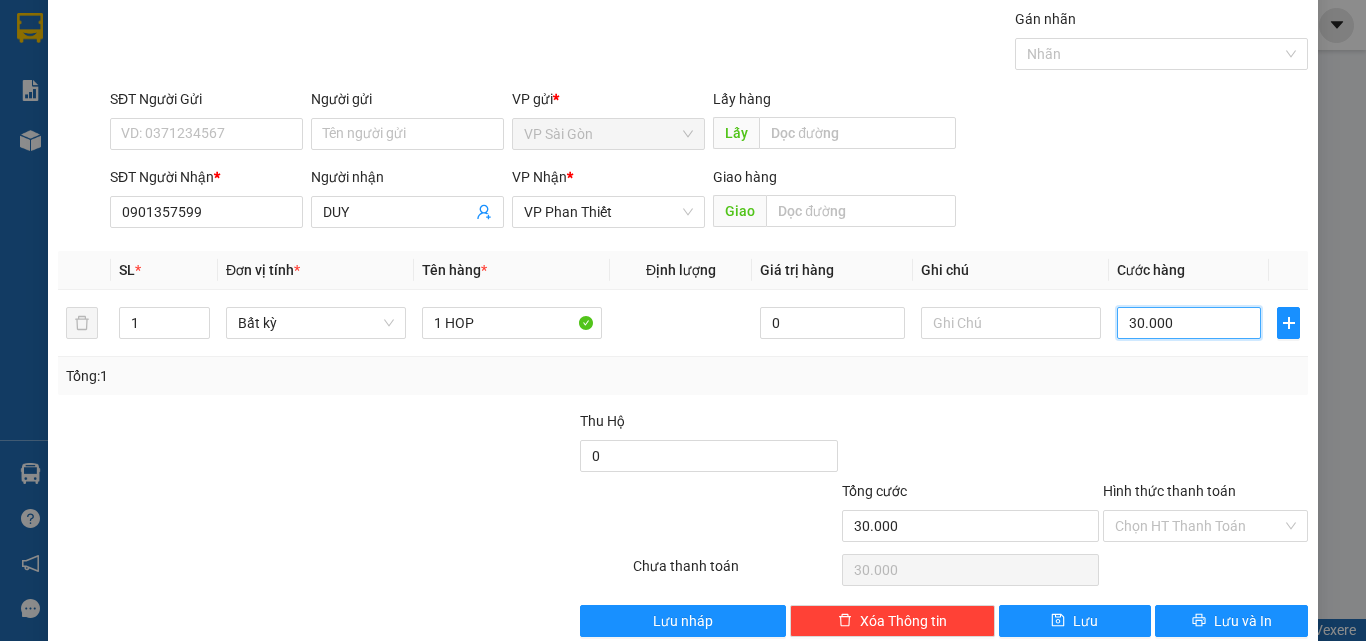 scroll, scrollTop: 99, scrollLeft: 0, axis: vertical 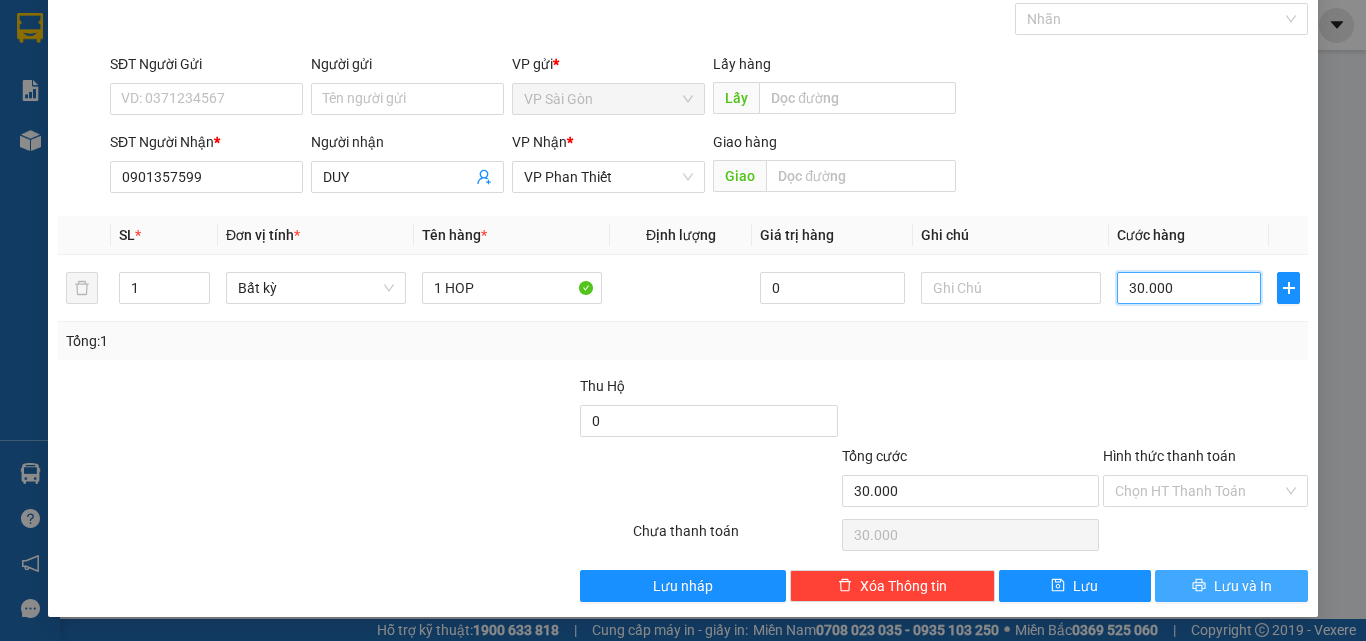 type on "30.000" 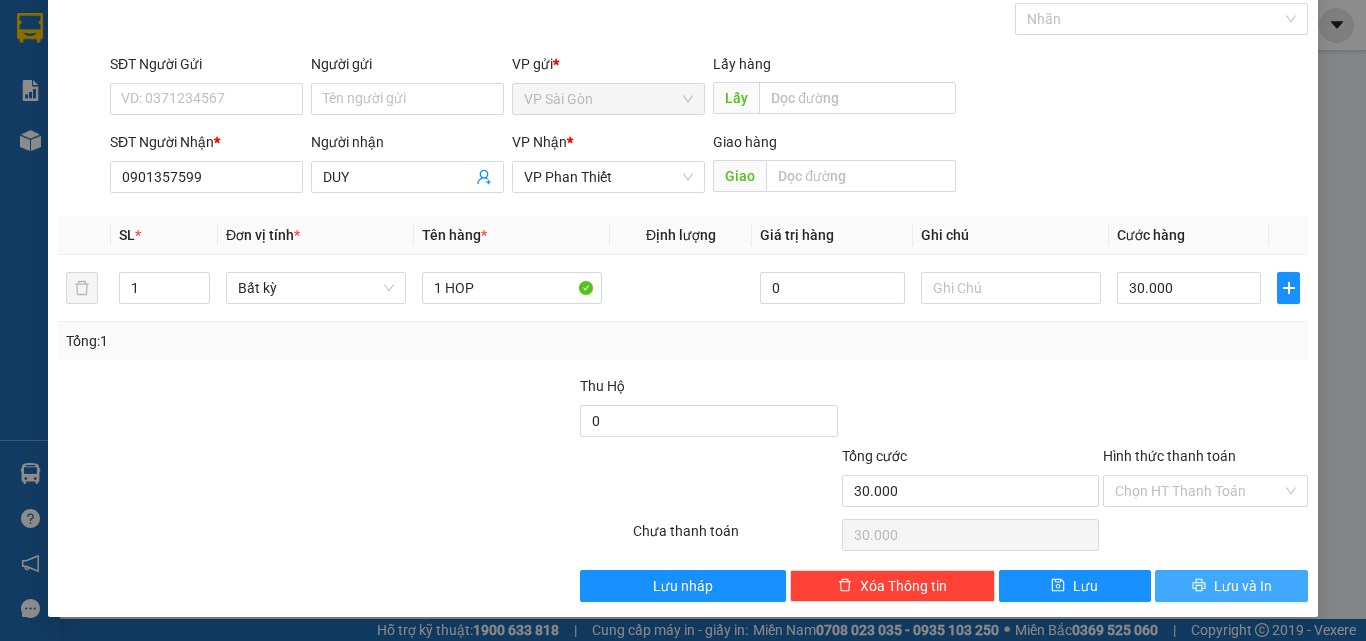 click 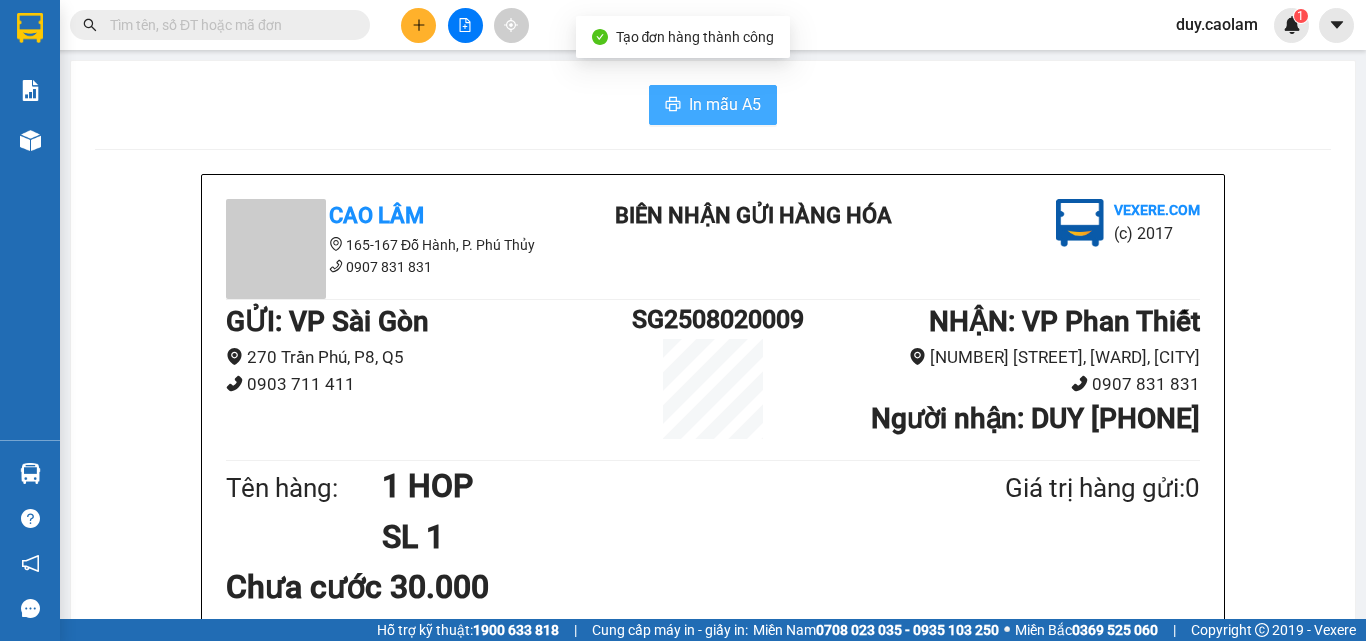 click on "In mẫu A5" at bounding box center (725, 104) 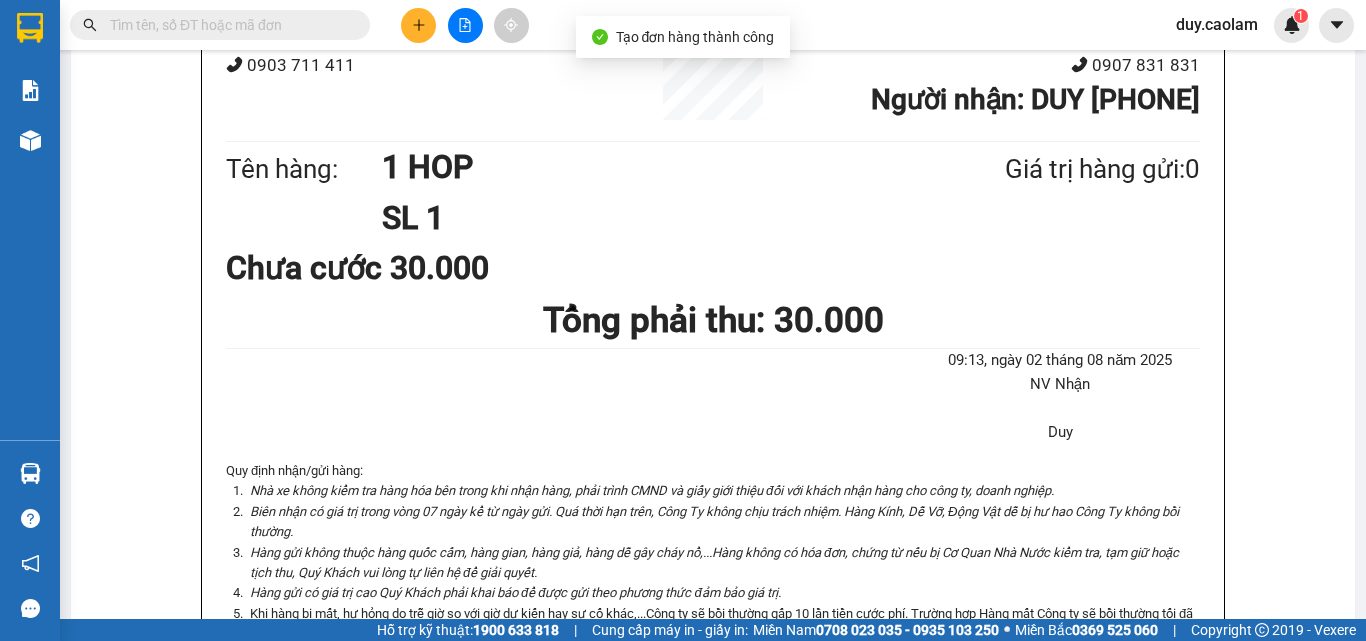 scroll, scrollTop: 500, scrollLeft: 0, axis: vertical 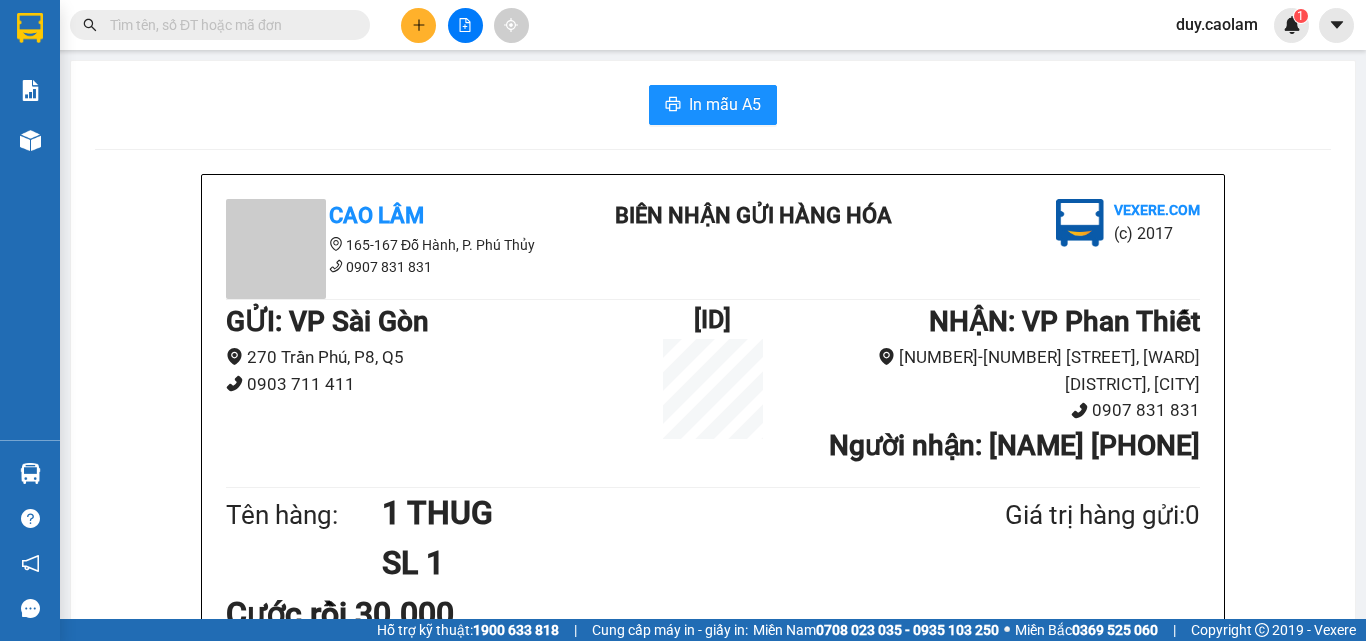 click at bounding box center (418, 25) 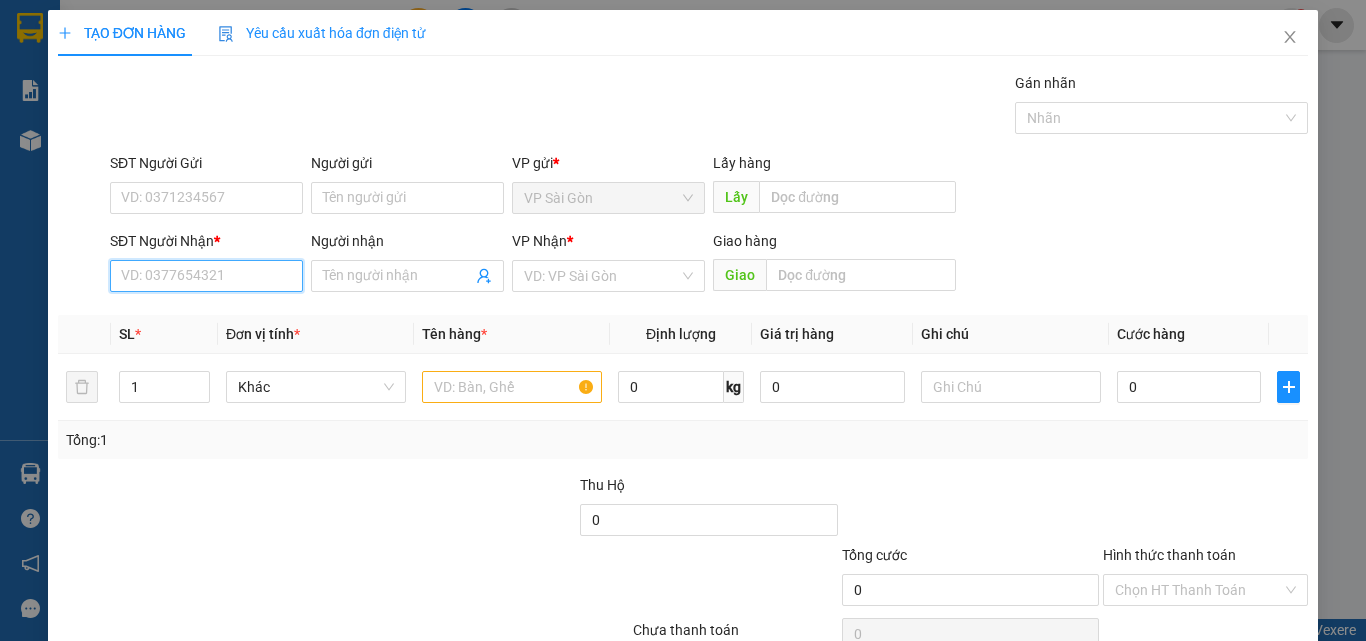 click on "SĐT Người Nhận  *" at bounding box center [206, 276] 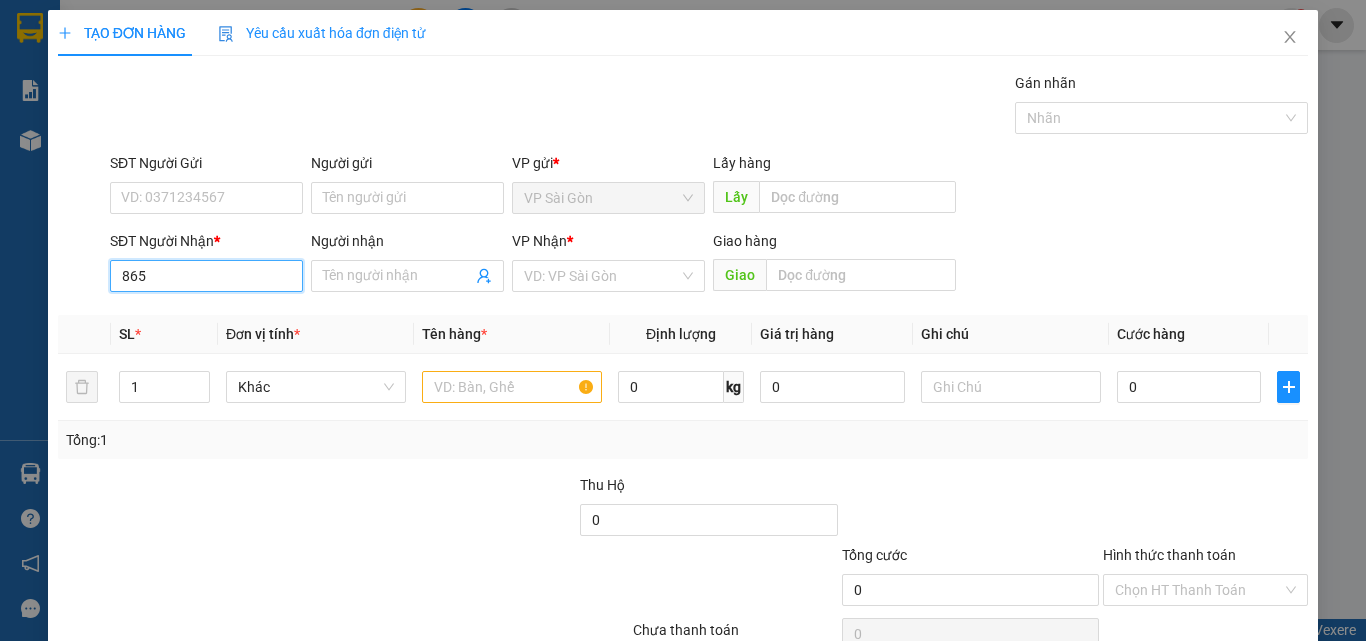 click on "865" at bounding box center [206, 276] 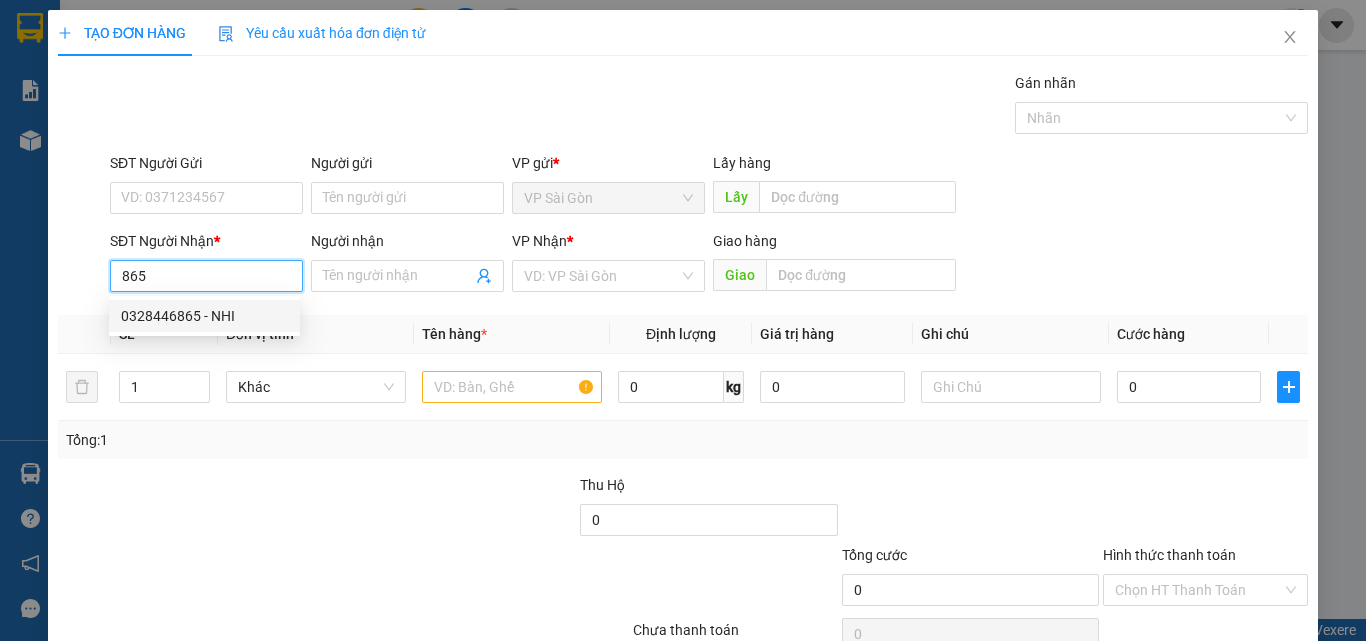 click on "0328446865 - NHI" at bounding box center (204, 316) 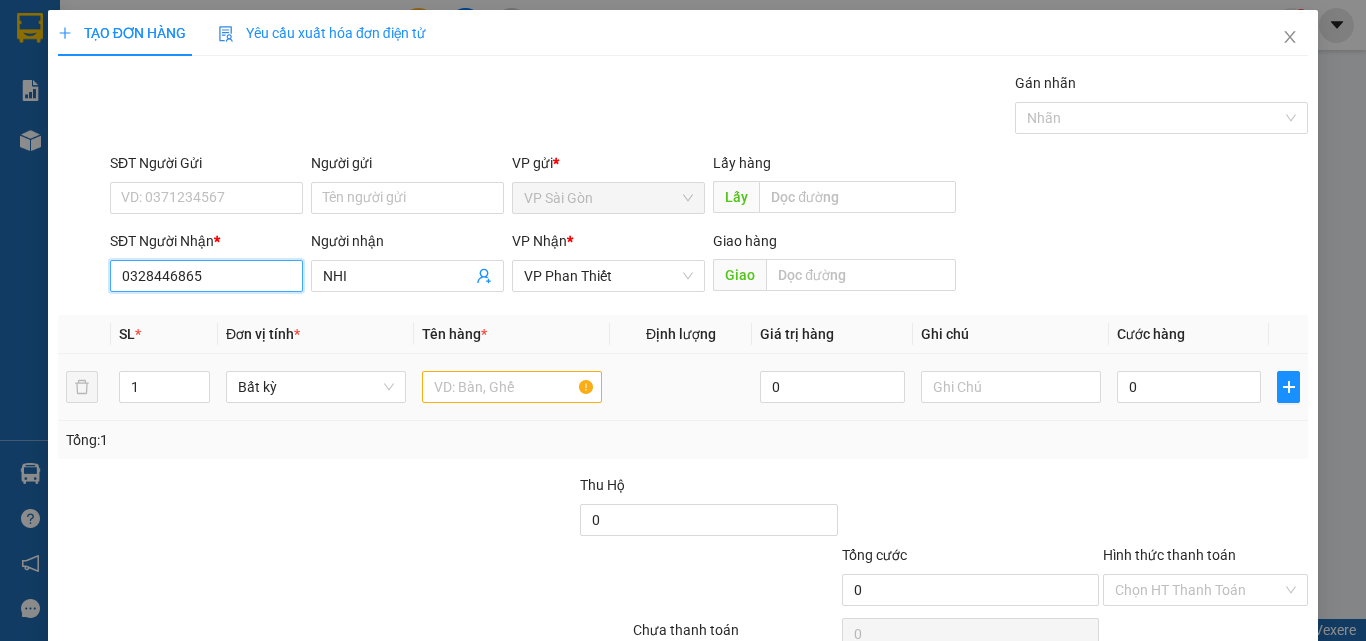 type on "0328446865" 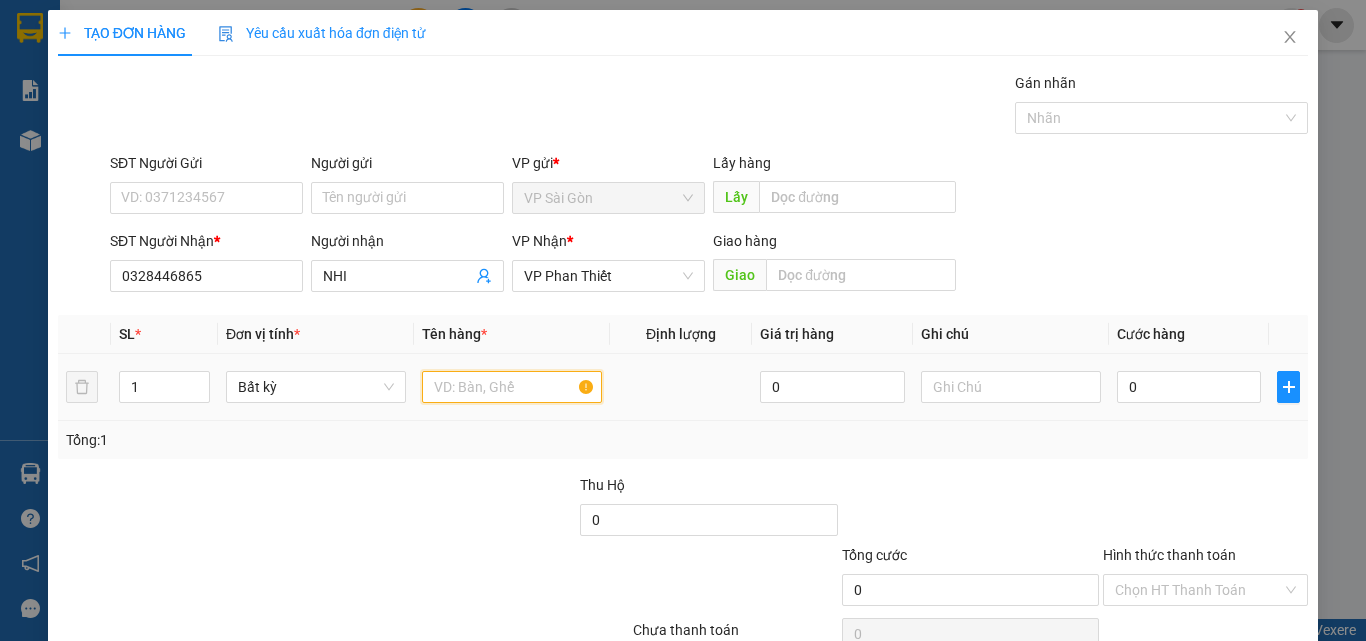 click at bounding box center [512, 387] 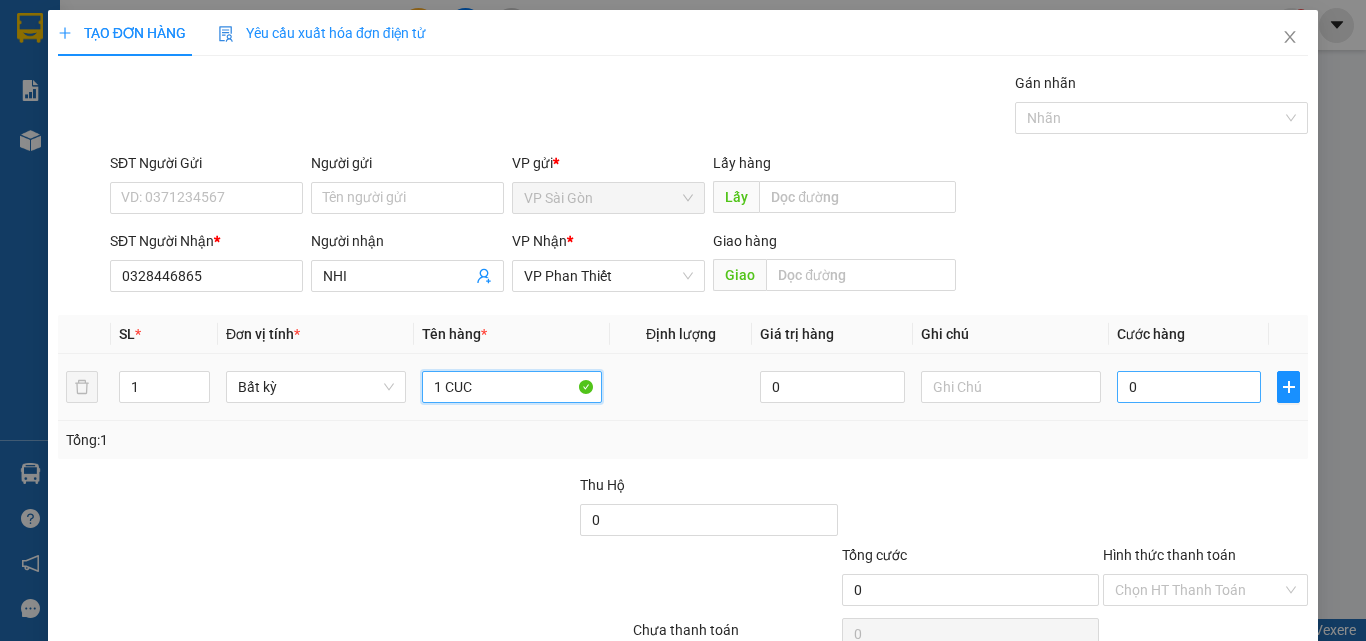 type on "1 CUC" 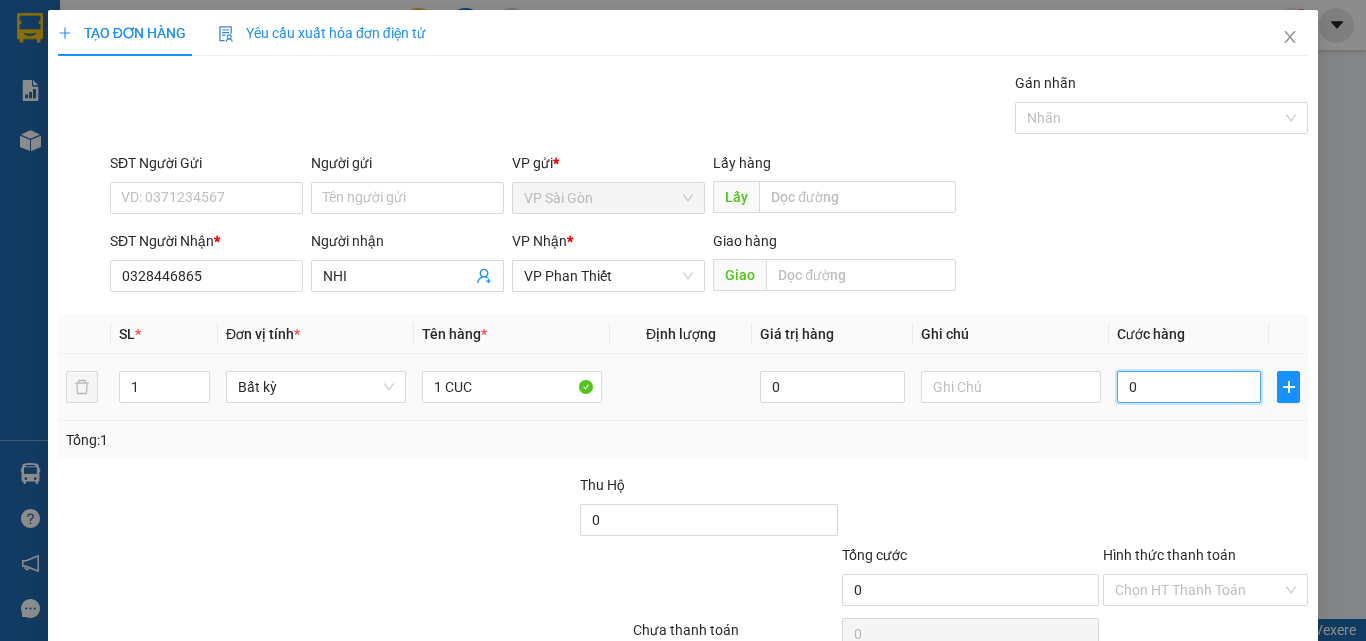 click on "0" at bounding box center (1189, 387) 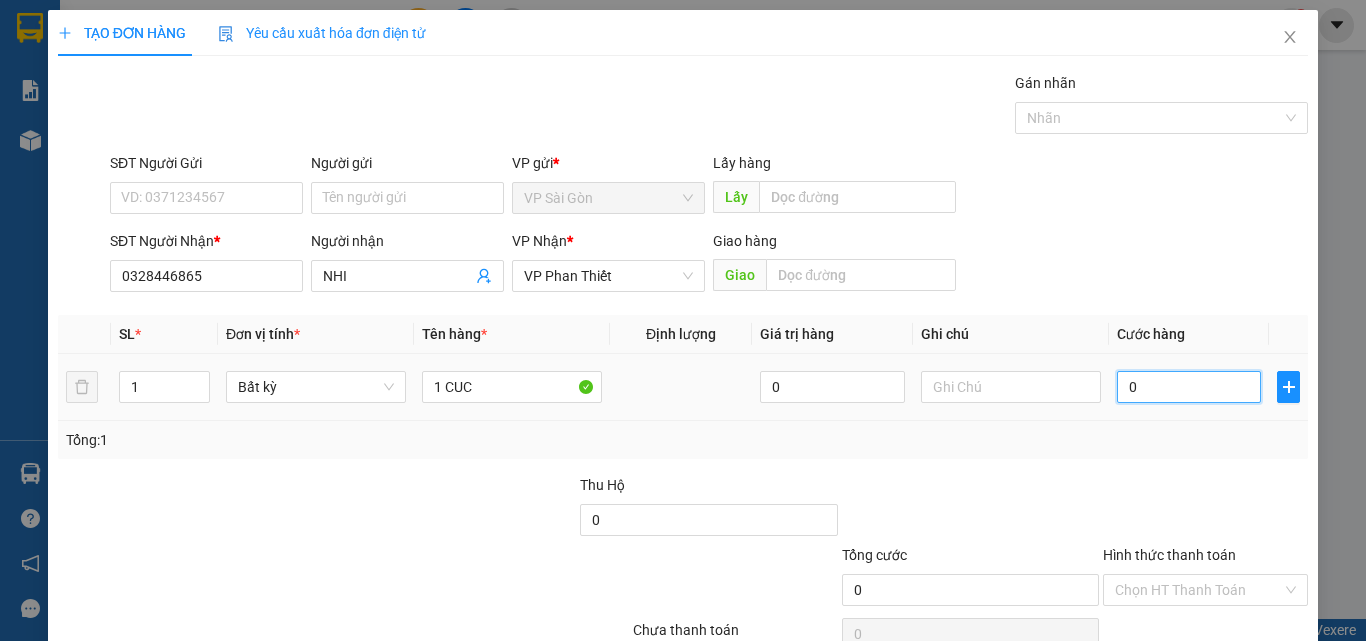 type on "8" 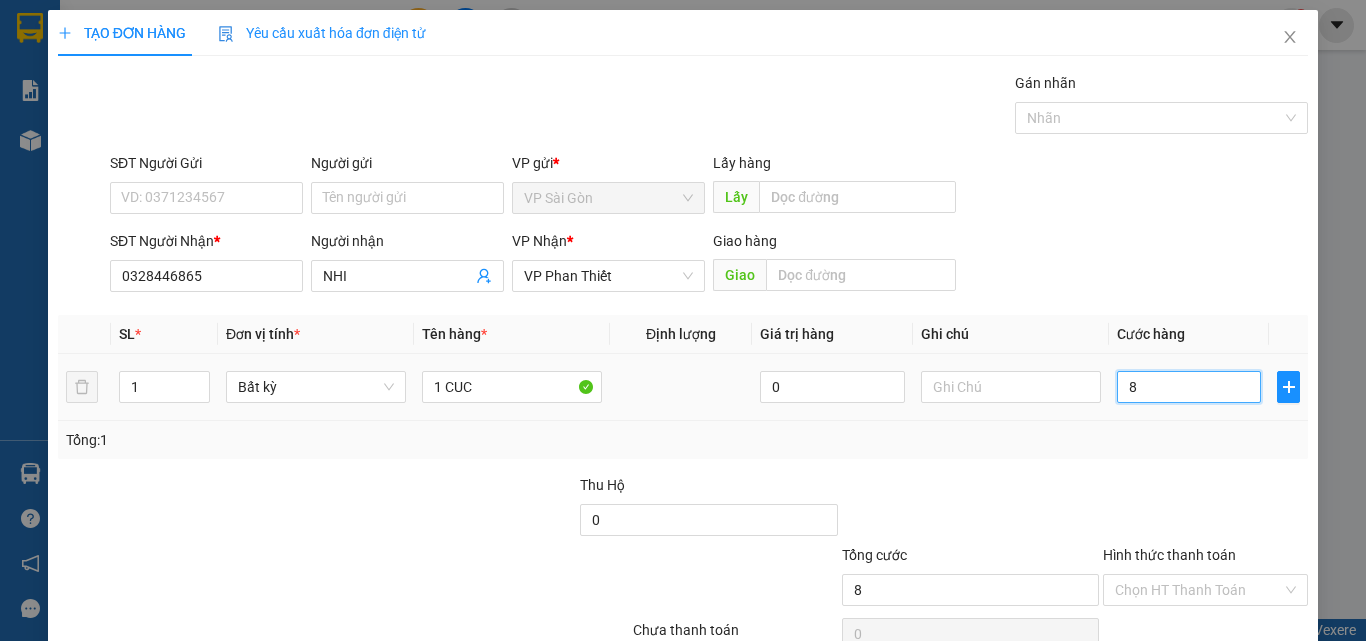 type on "8" 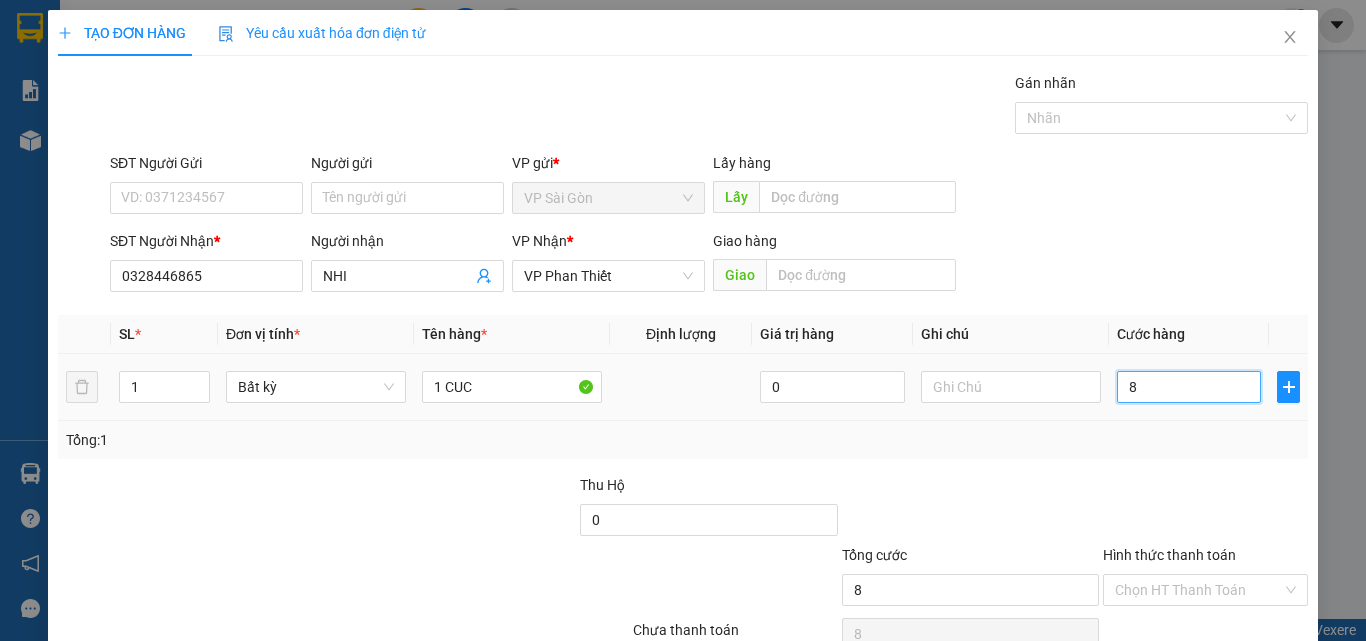 type on "80" 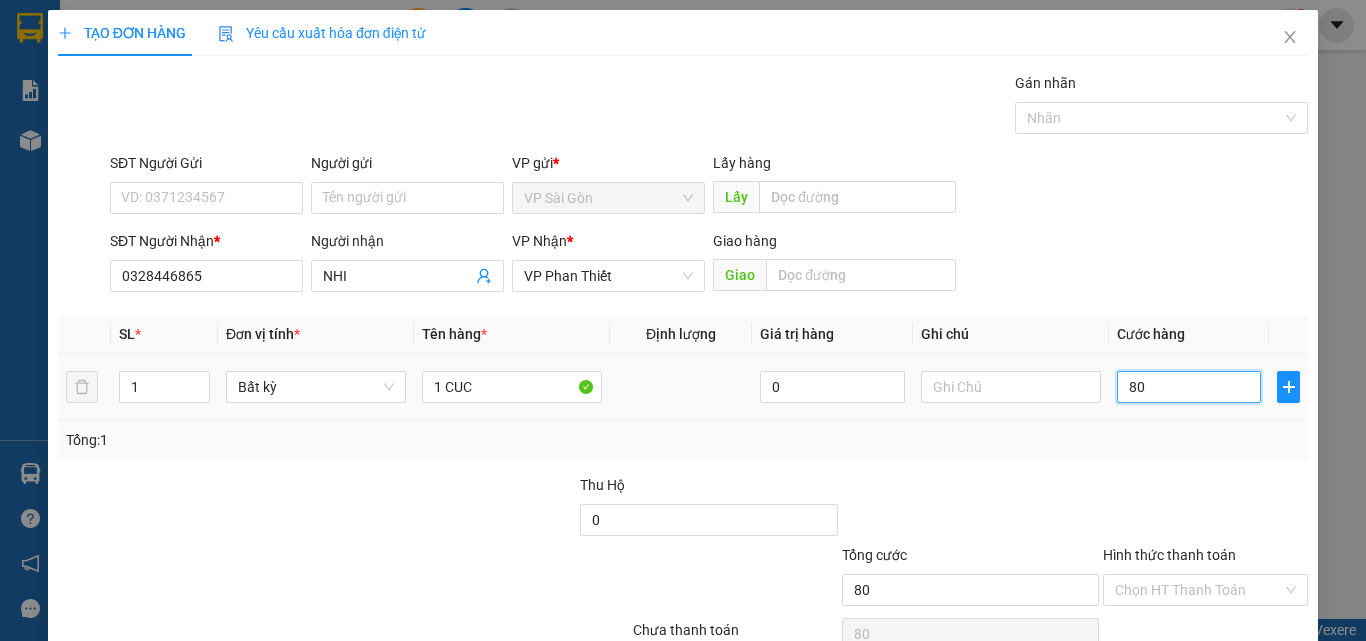type on "800" 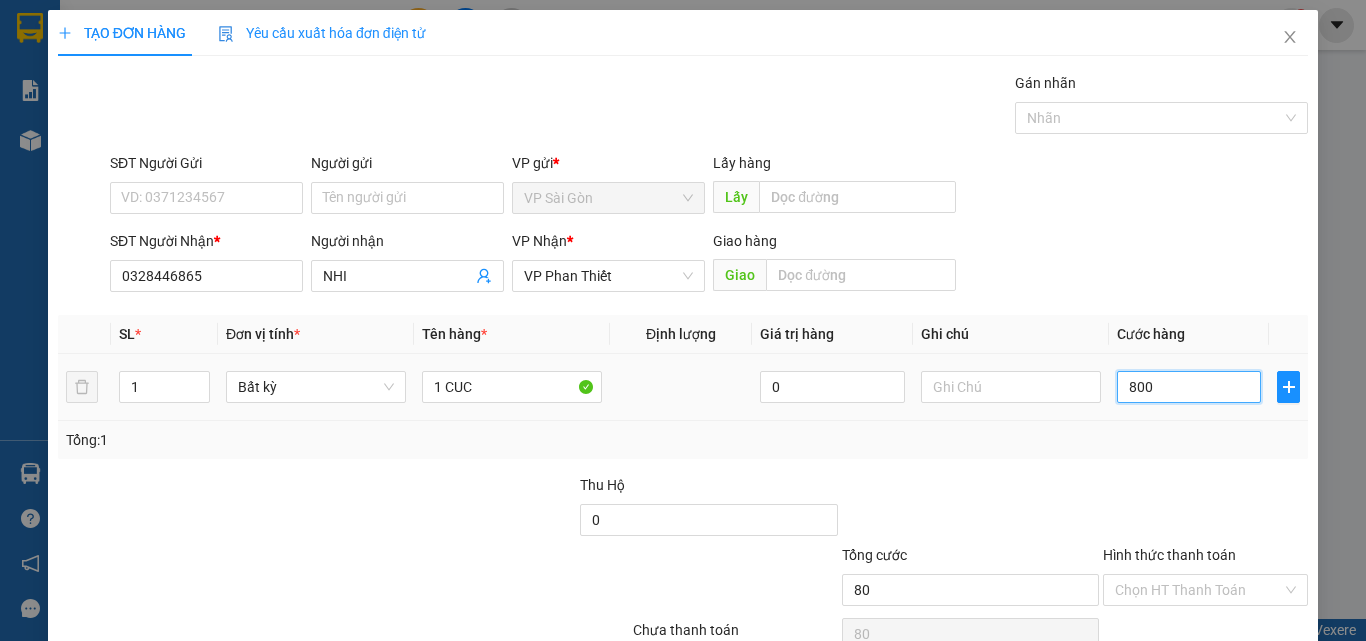 type on "800" 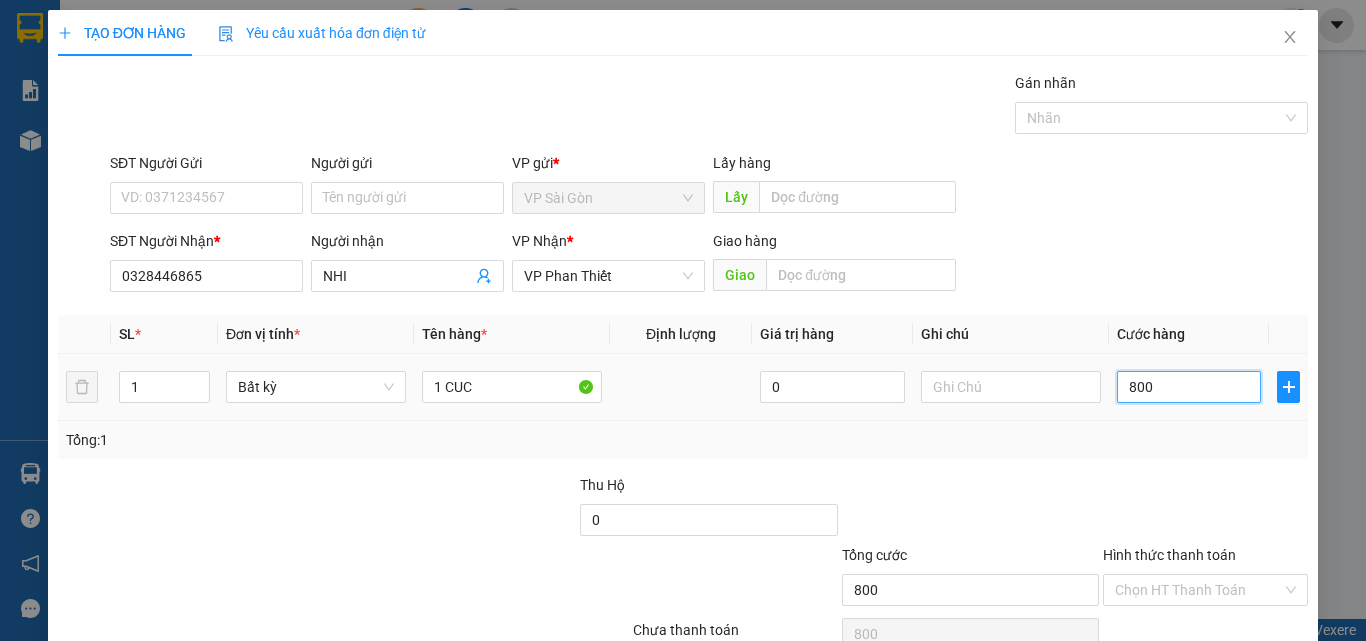 type on "8.000" 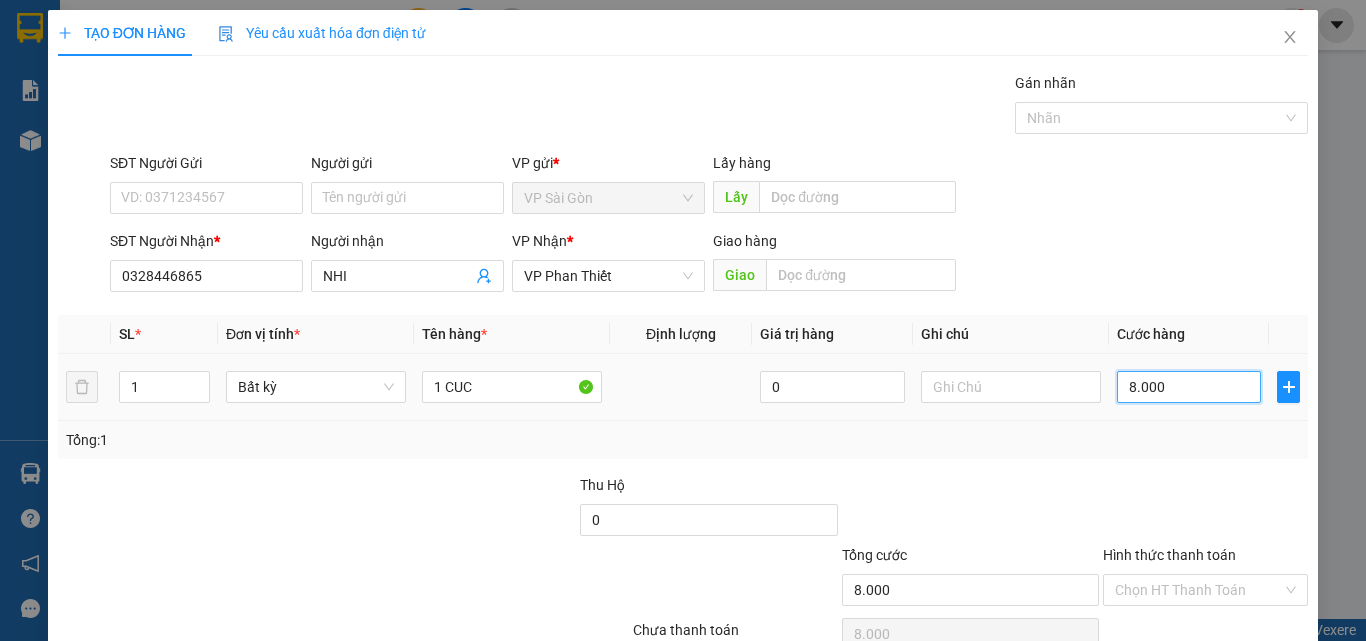 type on "80.000" 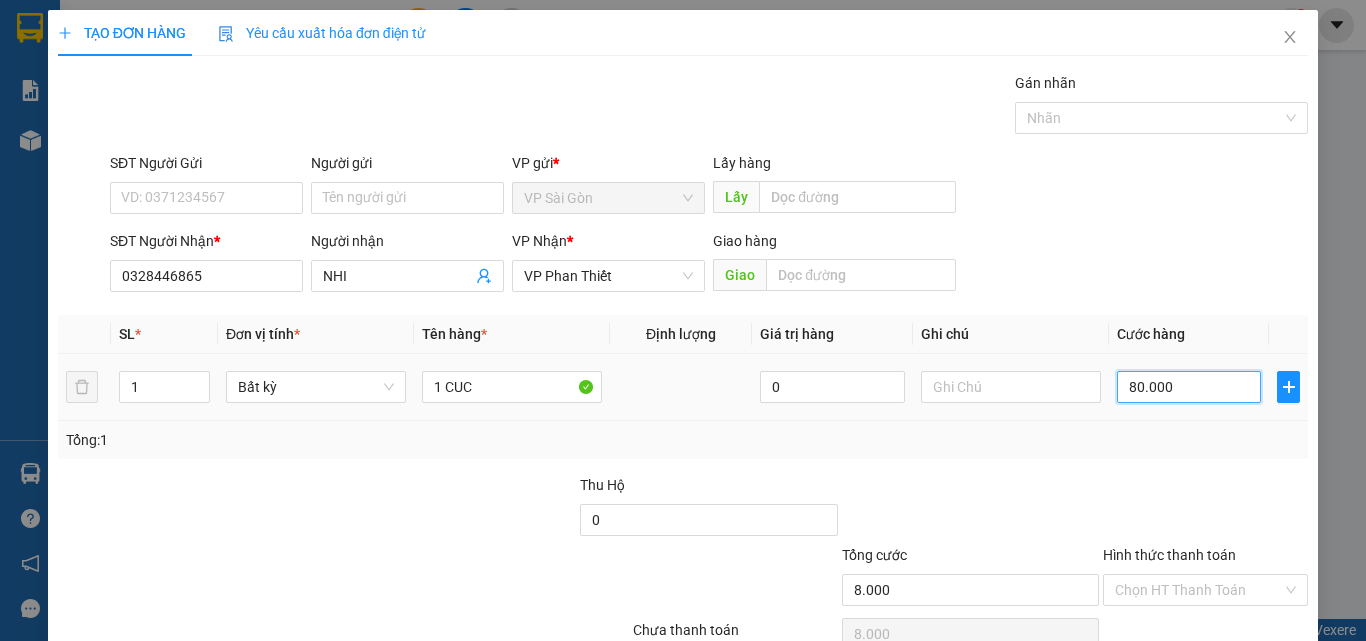type on "80.000" 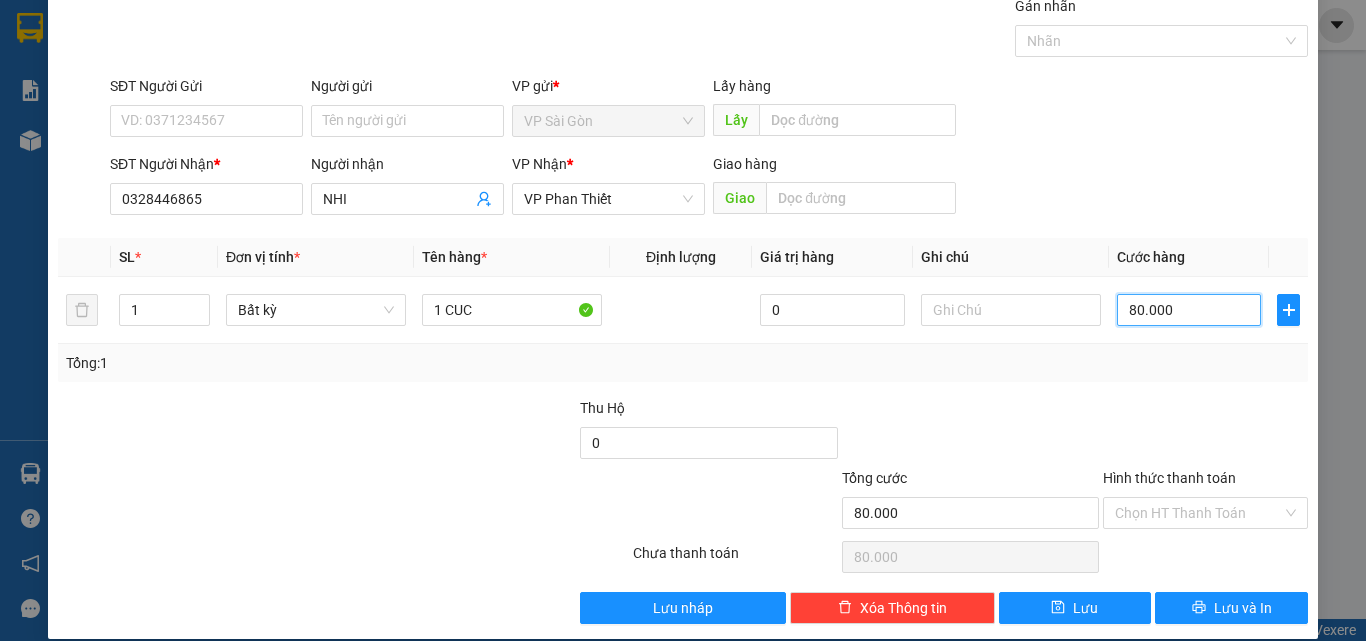 scroll, scrollTop: 99, scrollLeft: 0, axis: vertical 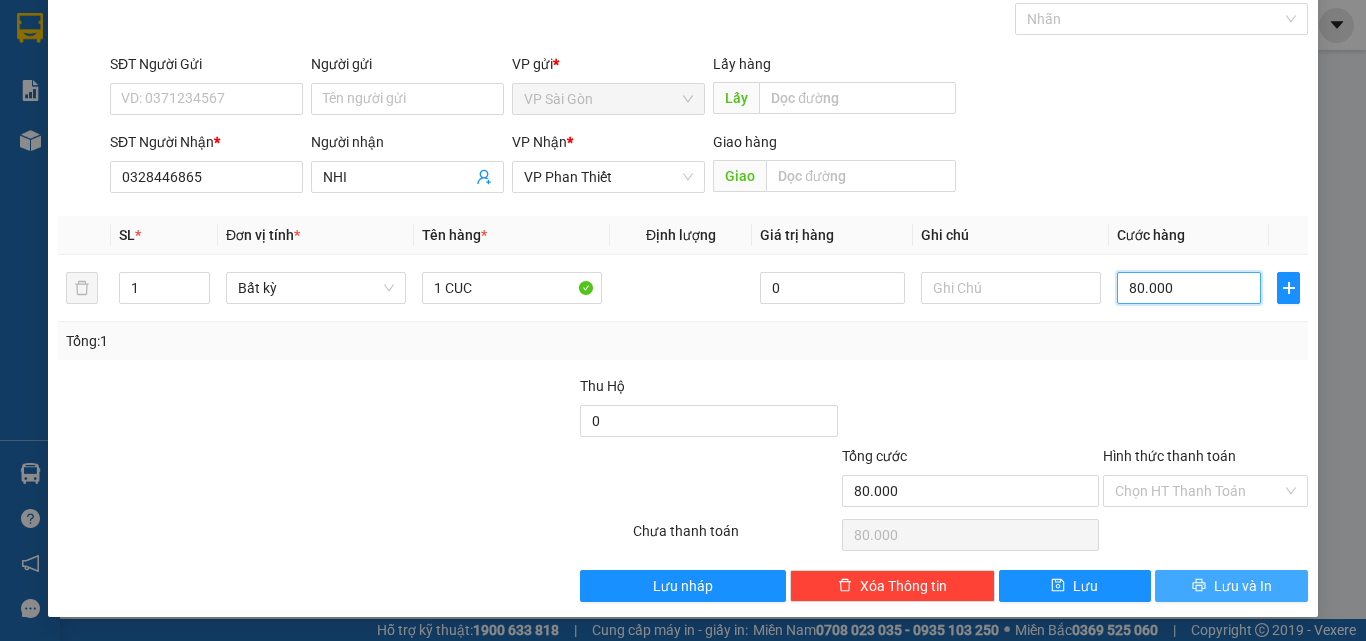 type on "80.000" 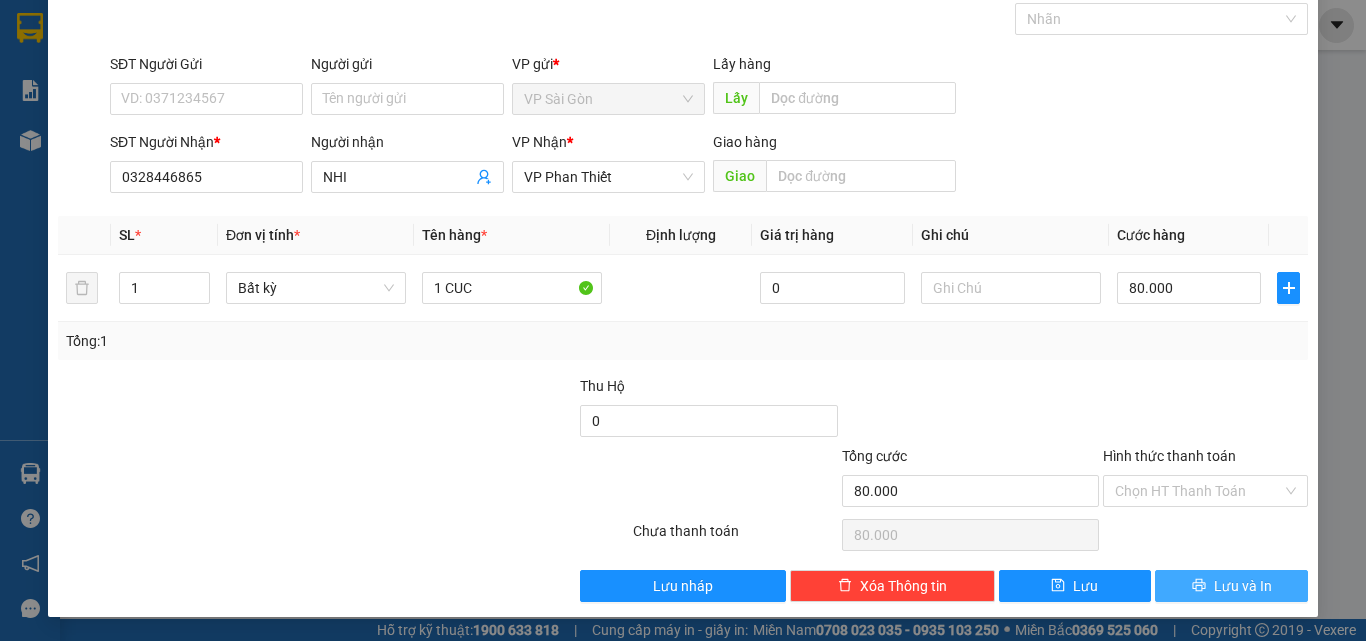 click on "Lưu và In" at bounding box center (1231, 586) 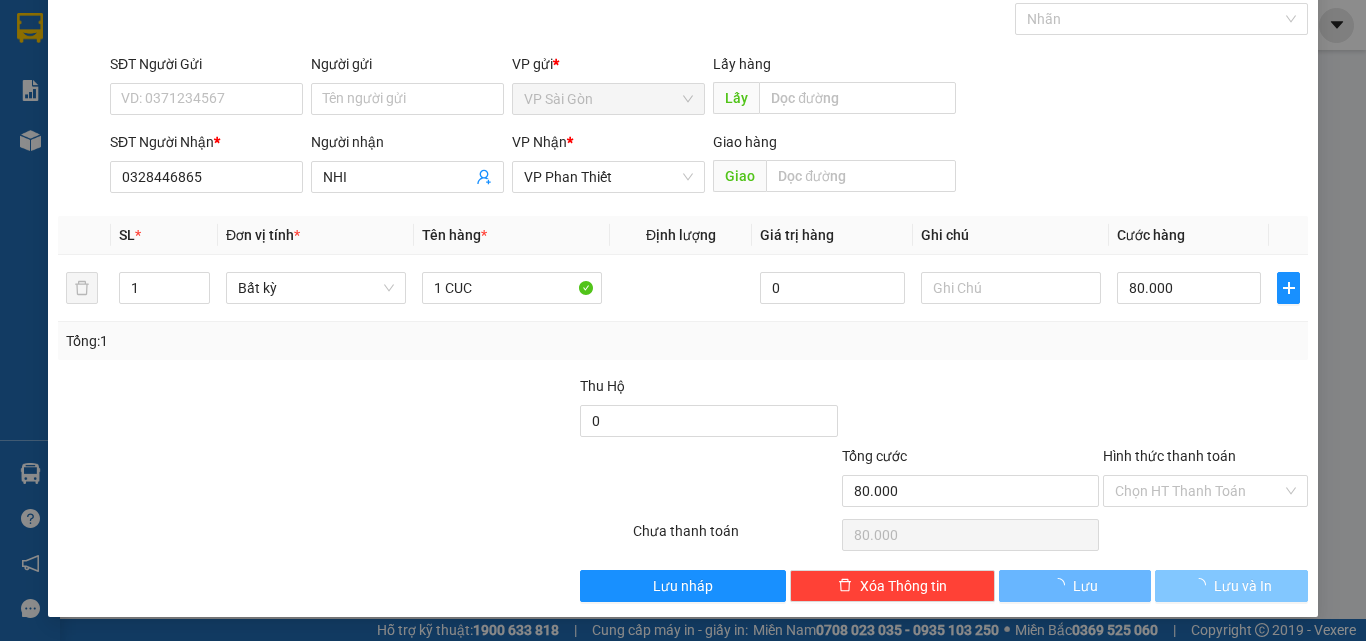 scroll, scrollTop: 34, scrollLeft: 0, axis: vertical 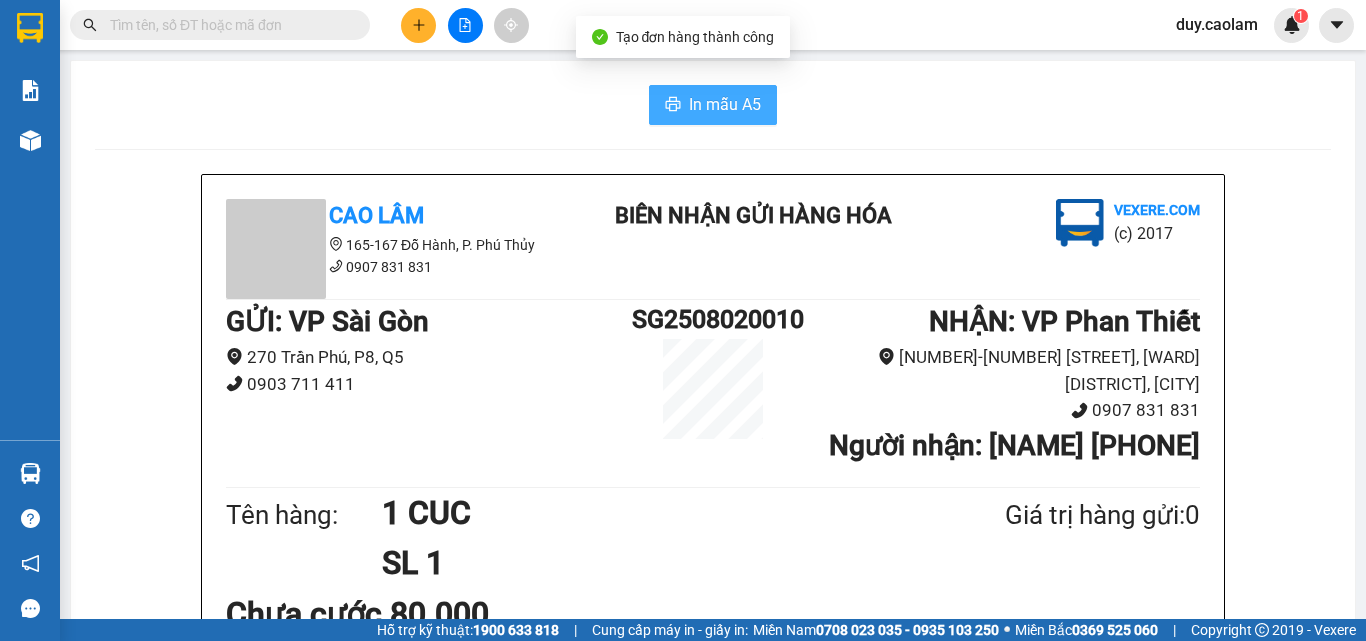 click on "In mẫu A5" at bounding box center (725, 104) 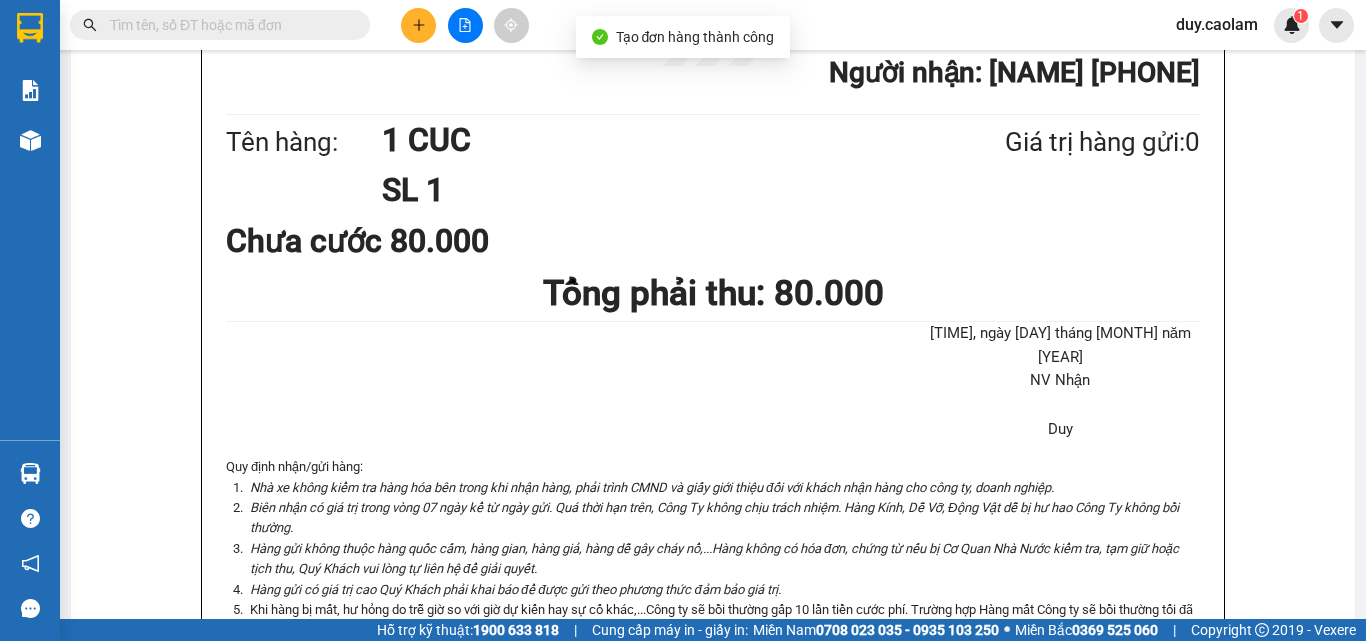 scroll, scrollTop: 0, scrollLeft: 0, axis: both 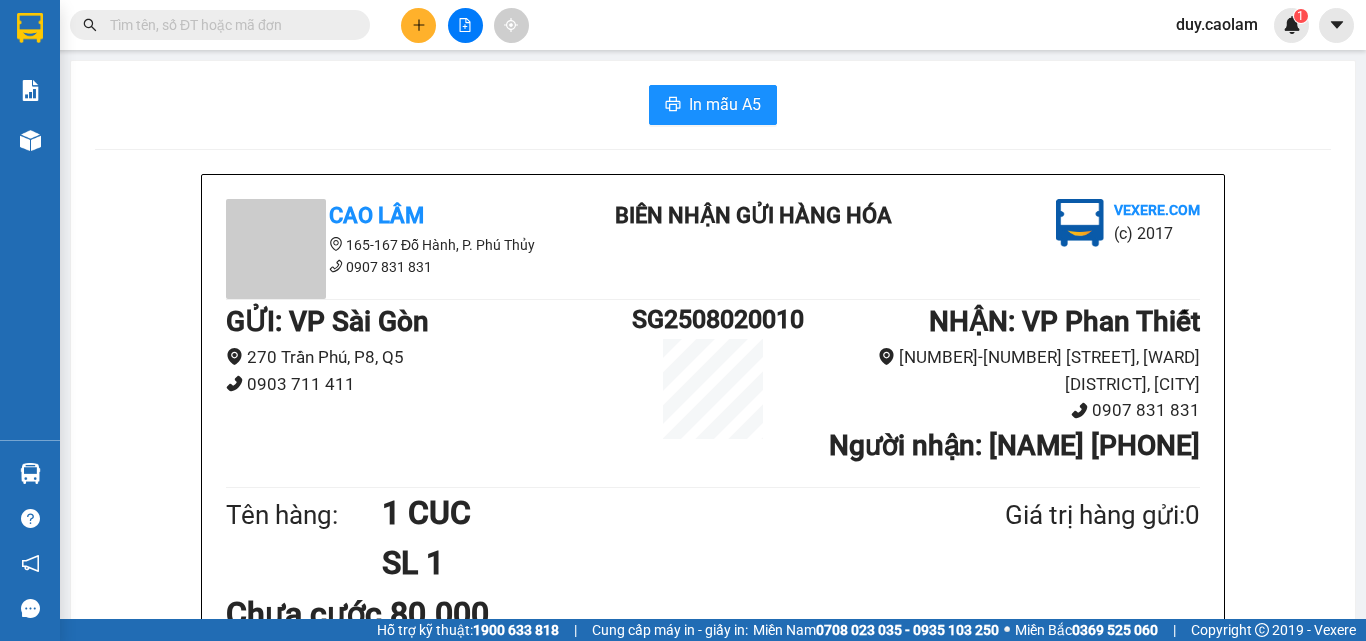 click at bounding box center [418, 25] 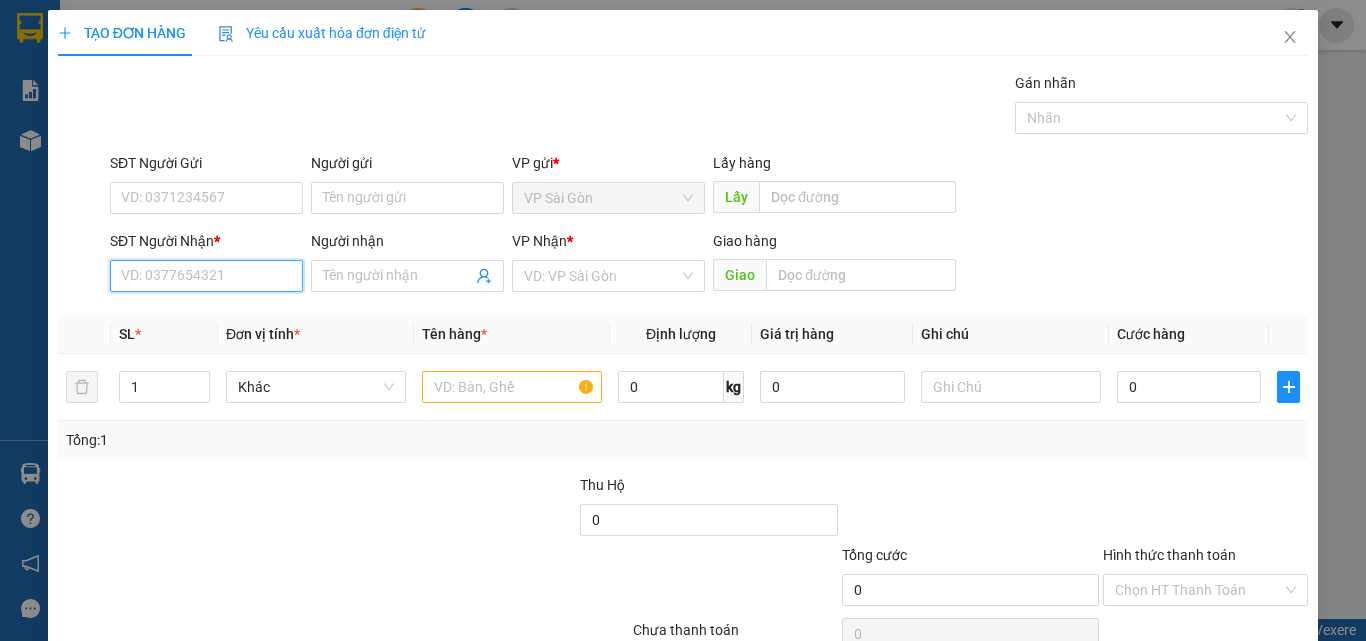 click on "SĐT Người Nhận  *" at bounding box center (206, 276) 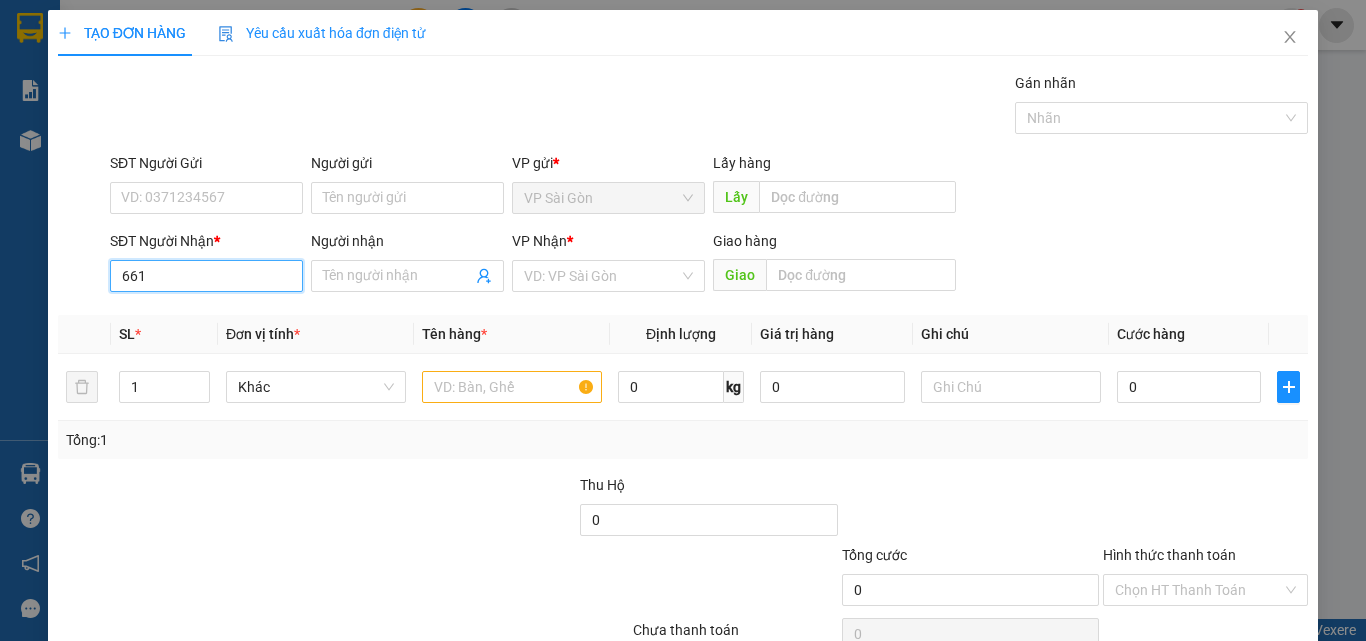 click on "661" at bounding box center [206, 276] 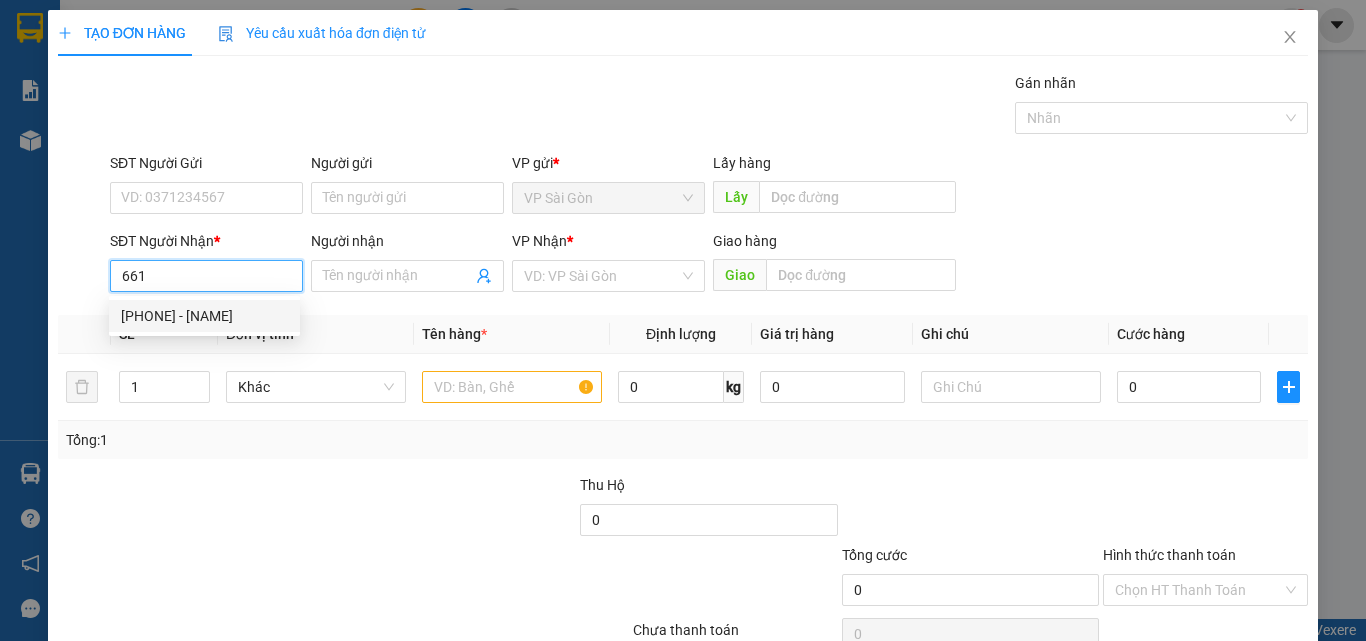 click on "0943232661 - MAN" at bounding box center [204, 316] 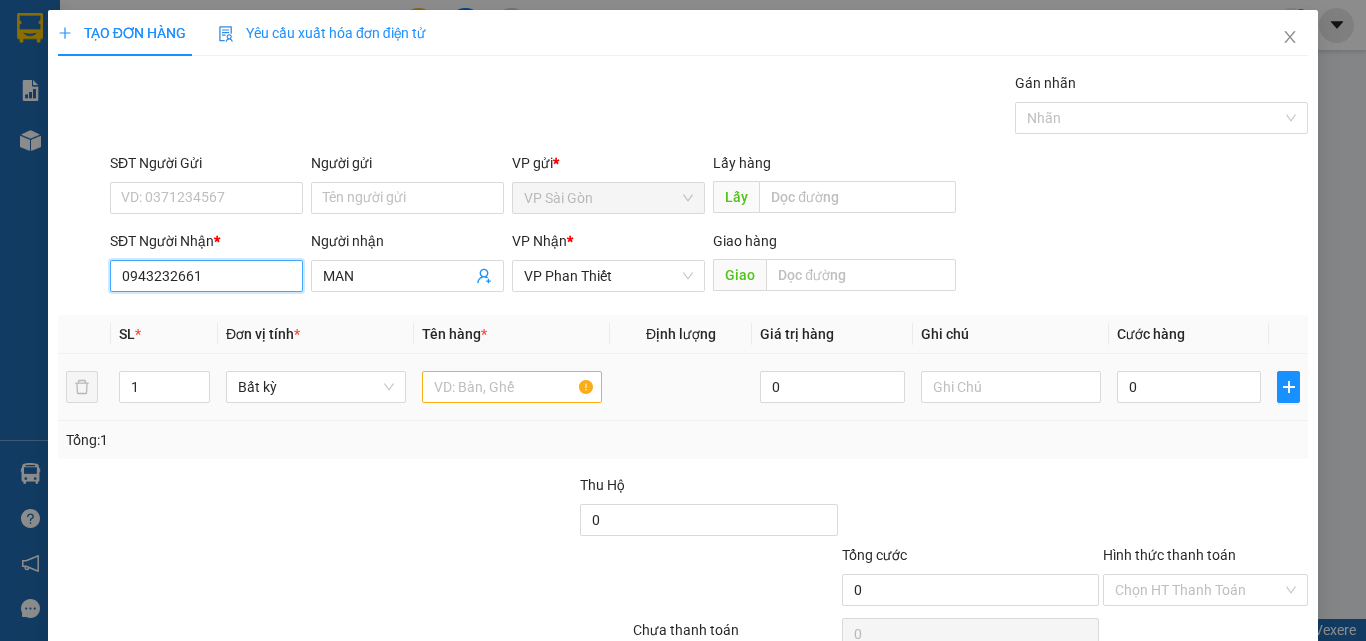 type on "0943232661" 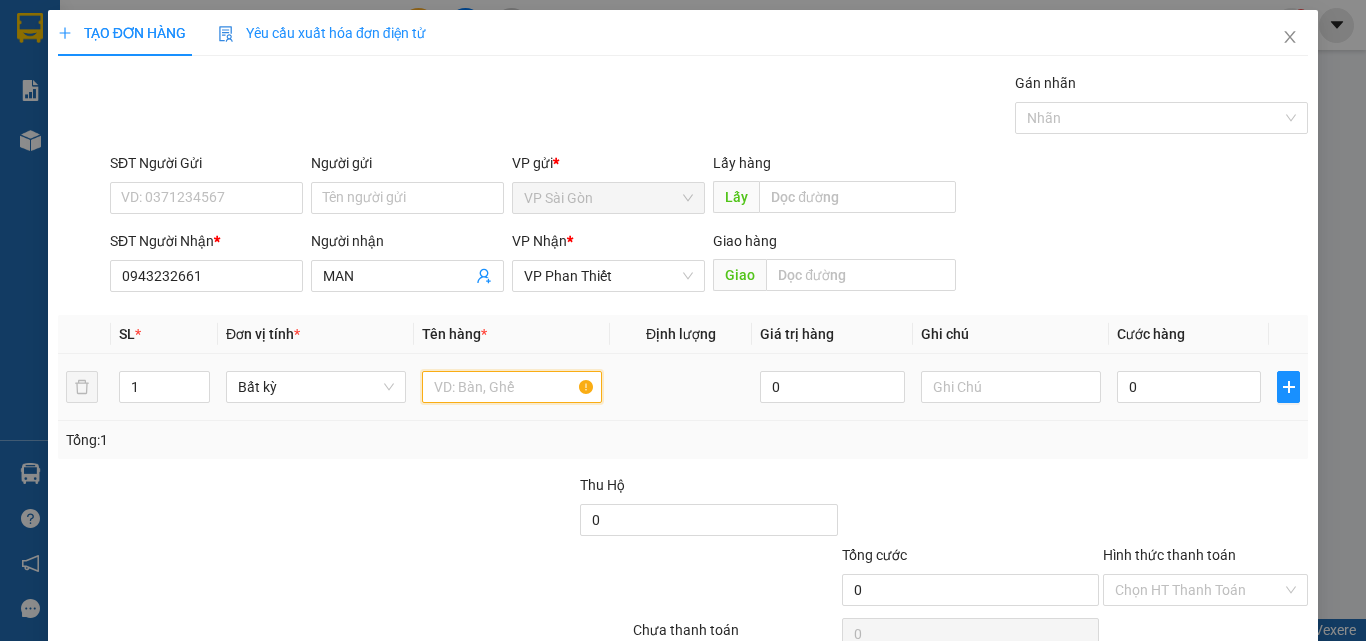 click at bounding box center (512, 387) 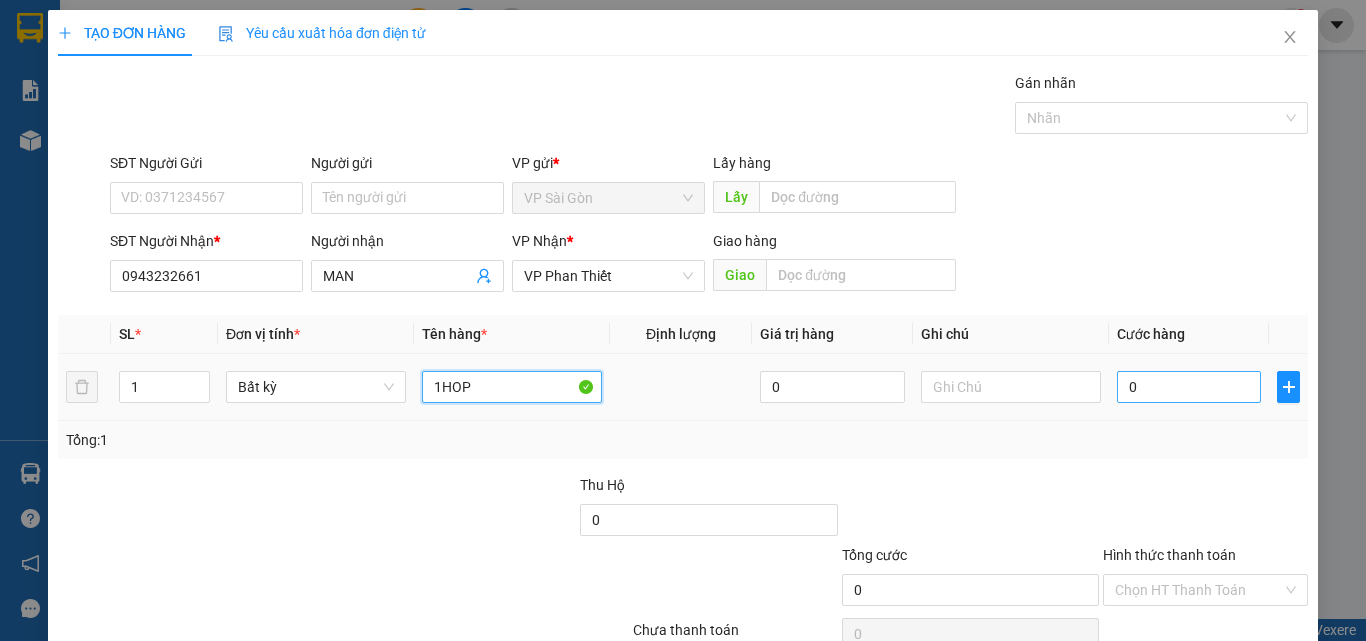 type on "1HOP" 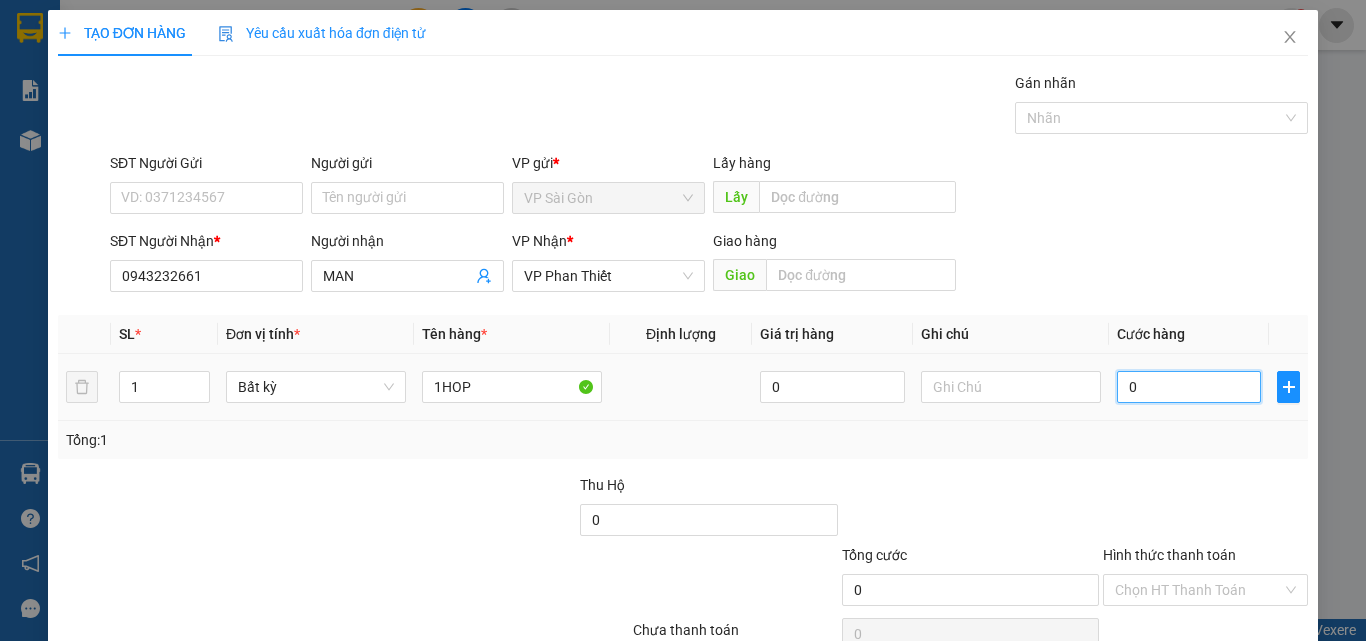 click on "0" at bounding box center [1189, 387] 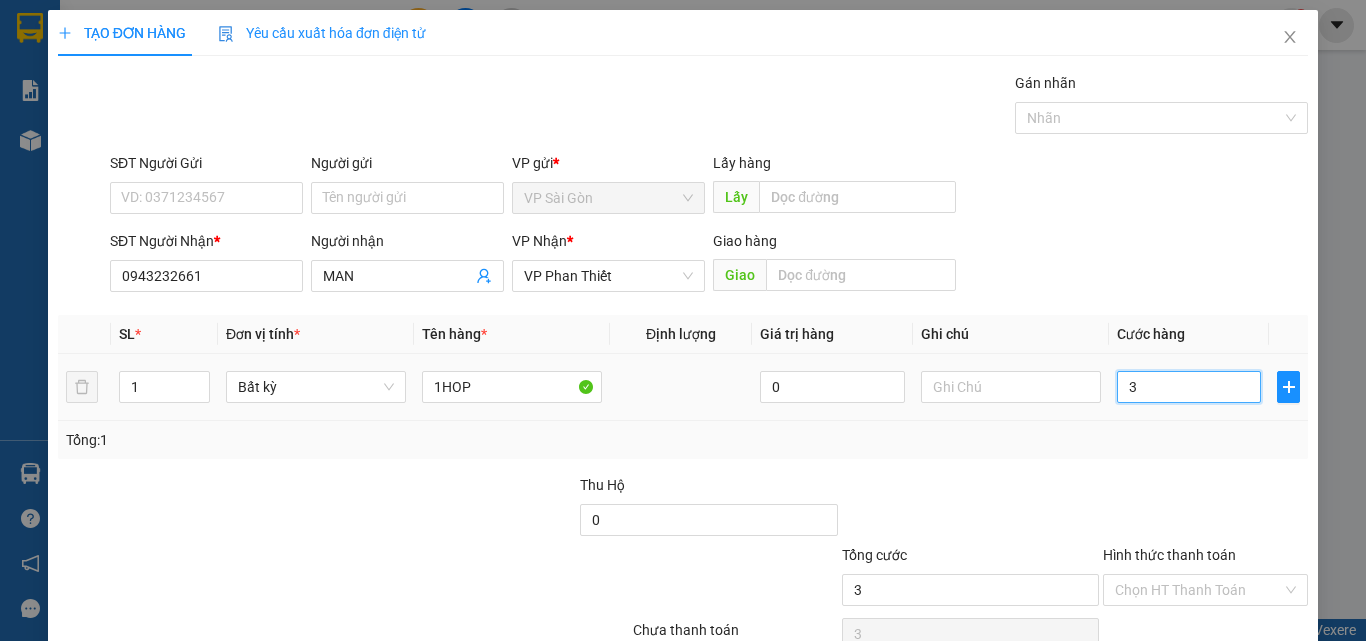 type on "30" 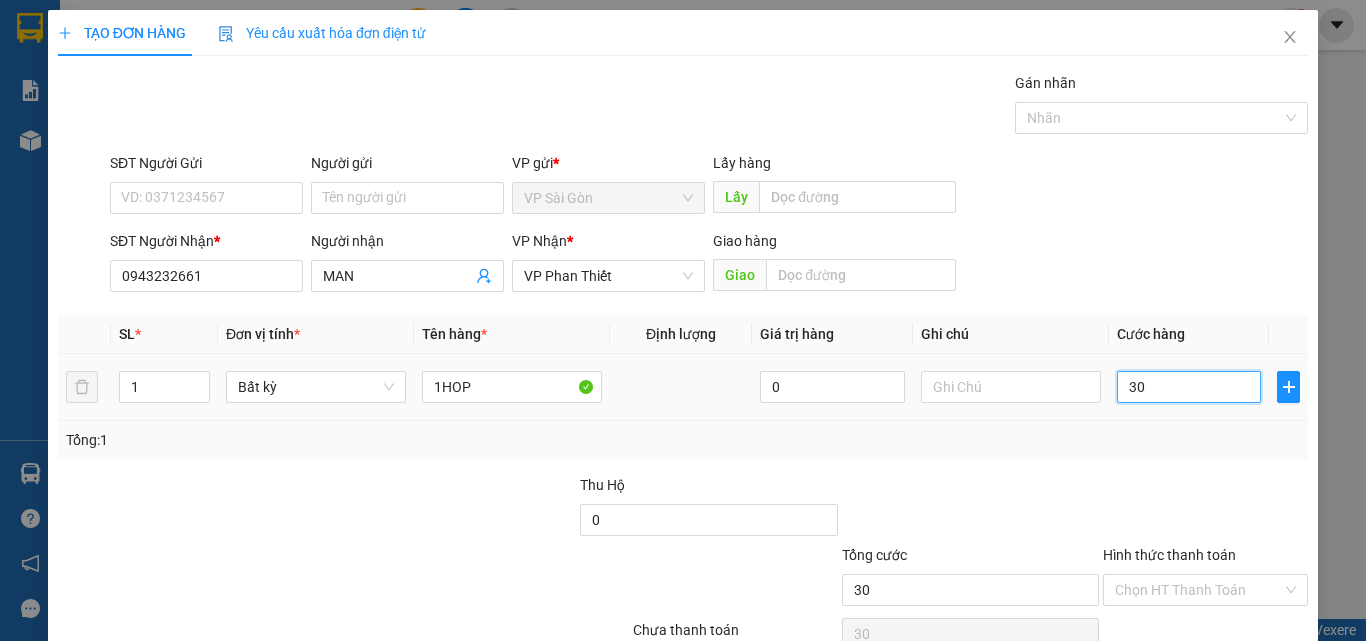 type on "300" 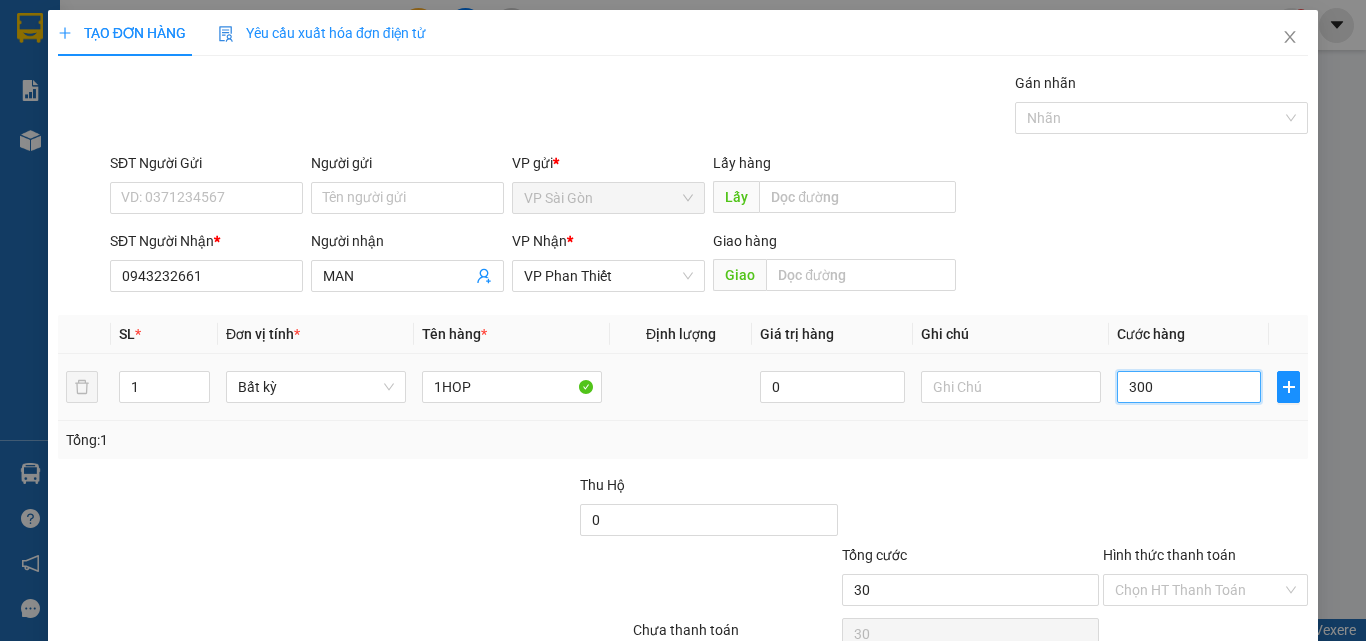 type on "300" 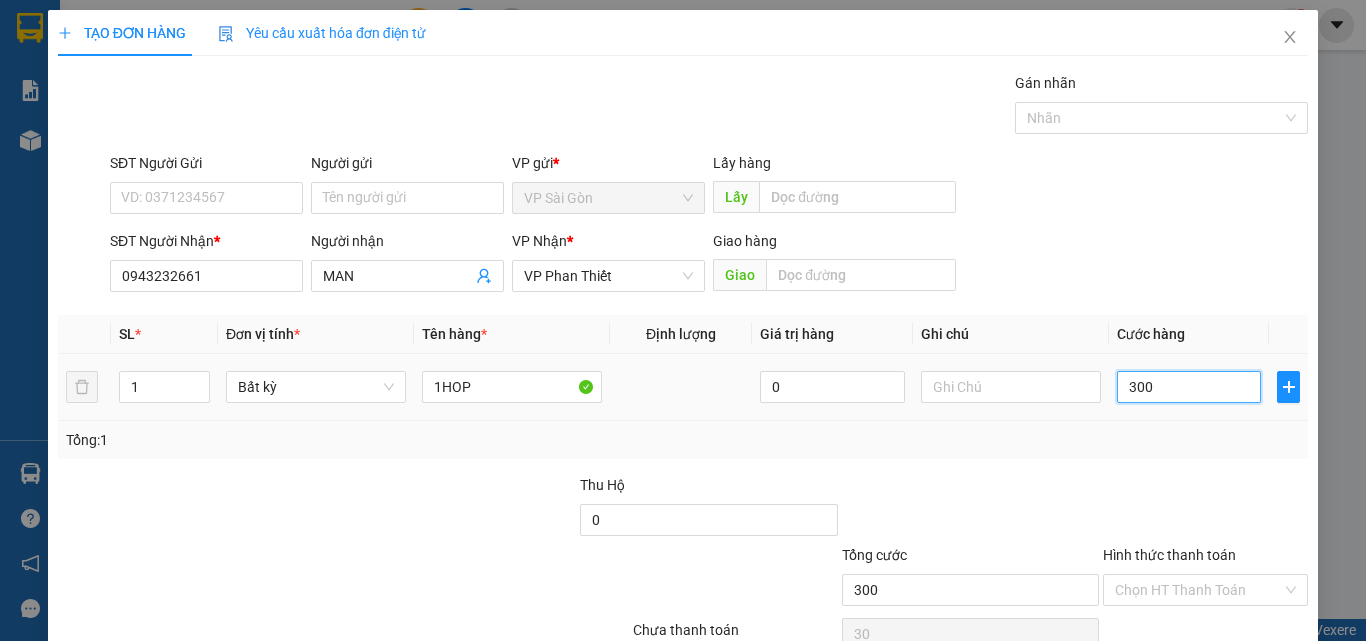 type on "300" 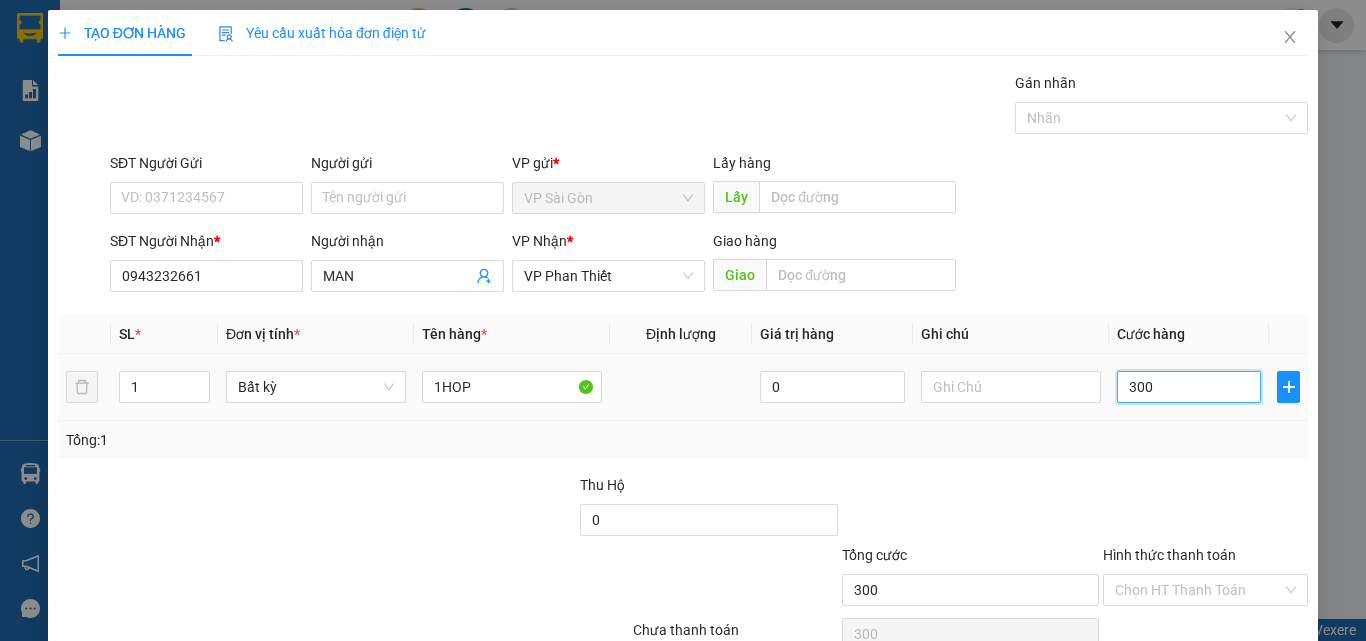 type on "3.000" 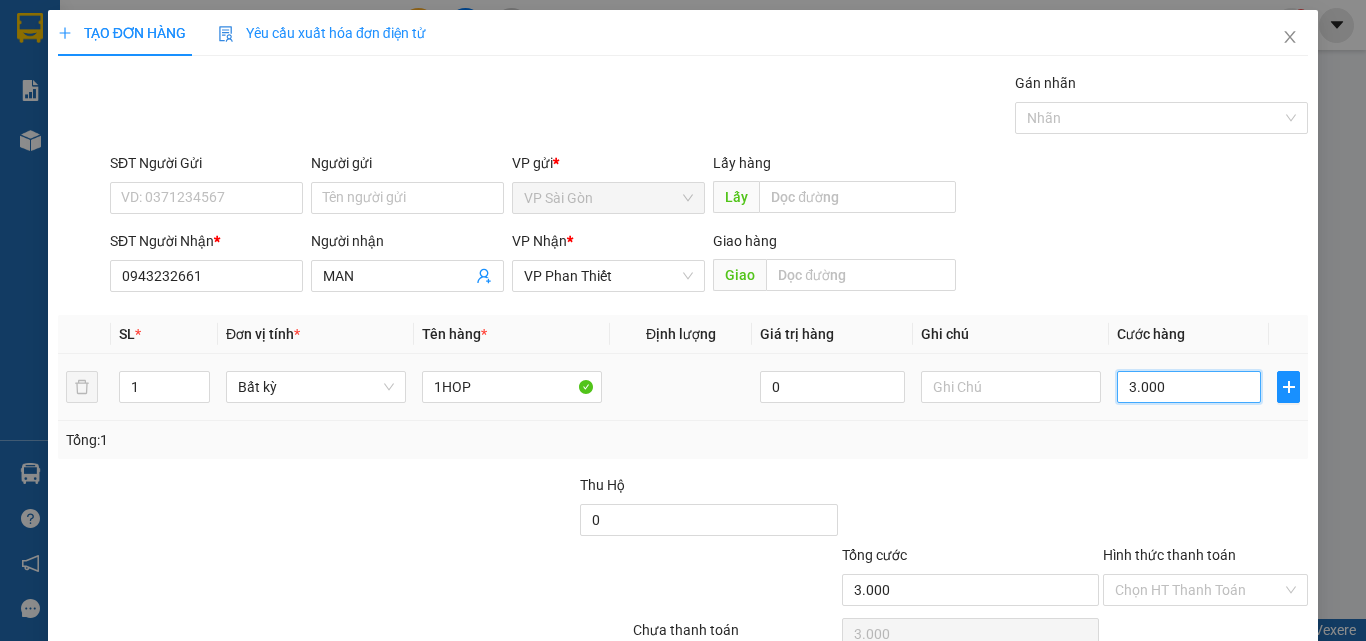 type on "30.000" 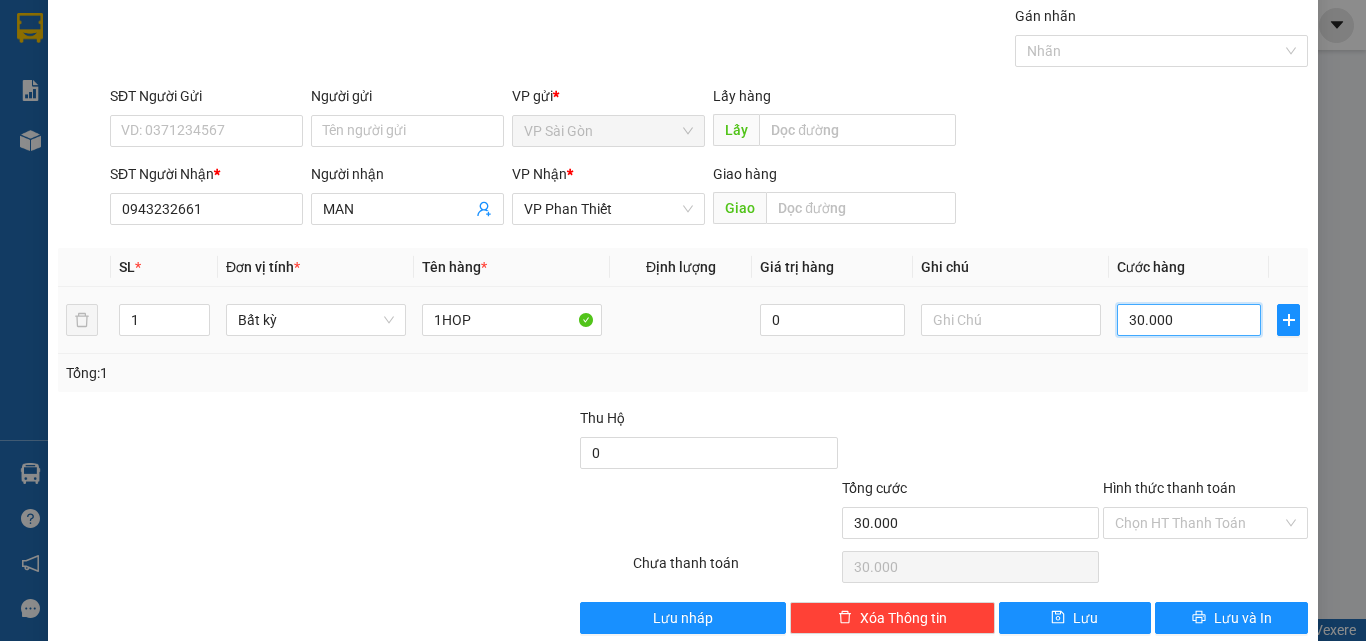 scroll, scrollTop: 99, scrollLeft: 0, axis: vertical 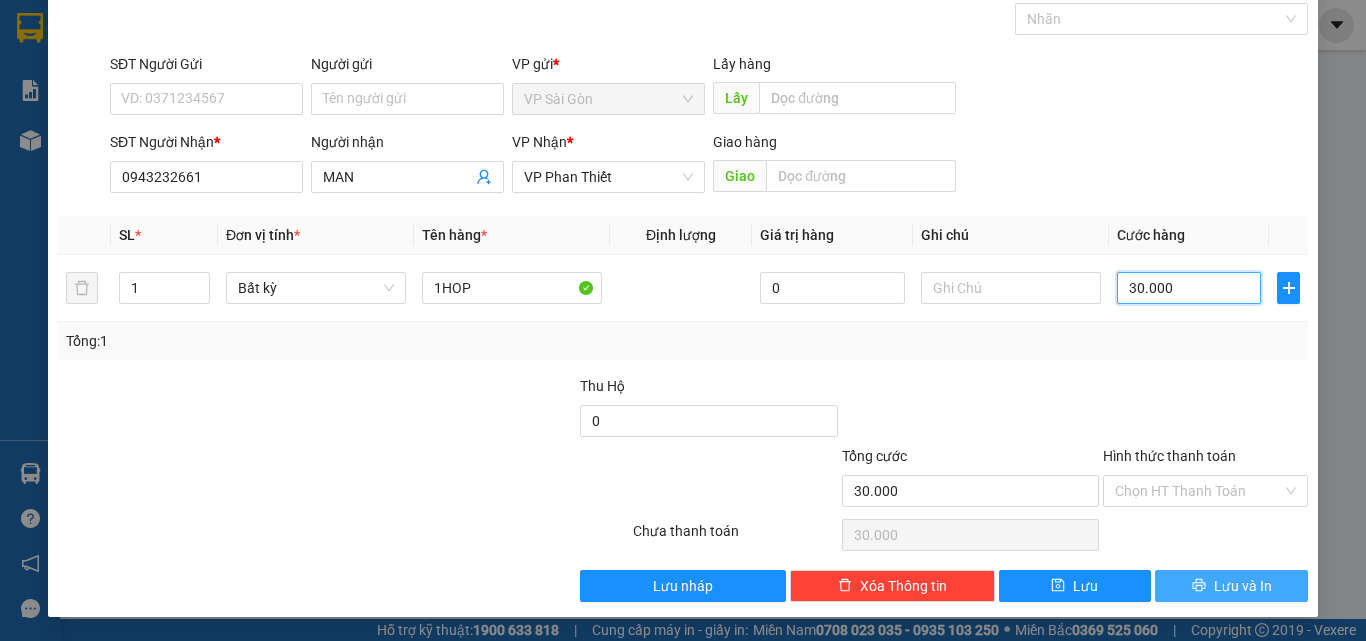 type on "30.000" 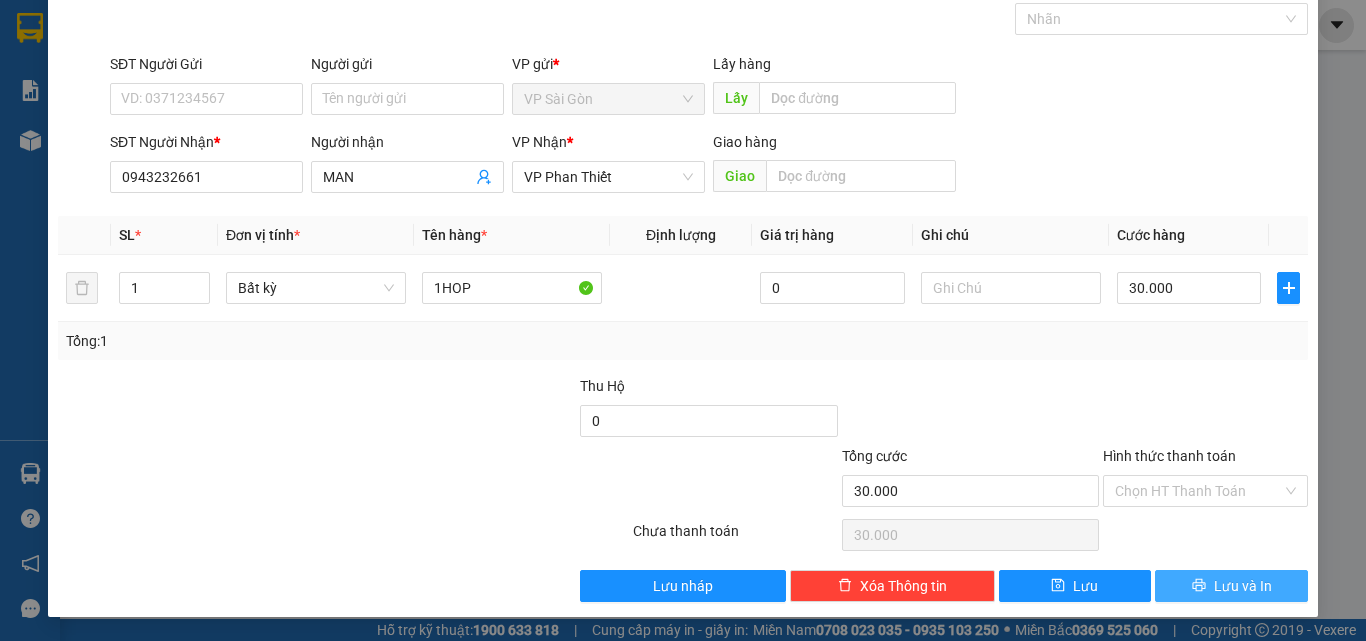 click on "Lưu và In" at bounding box center (1243, 586) 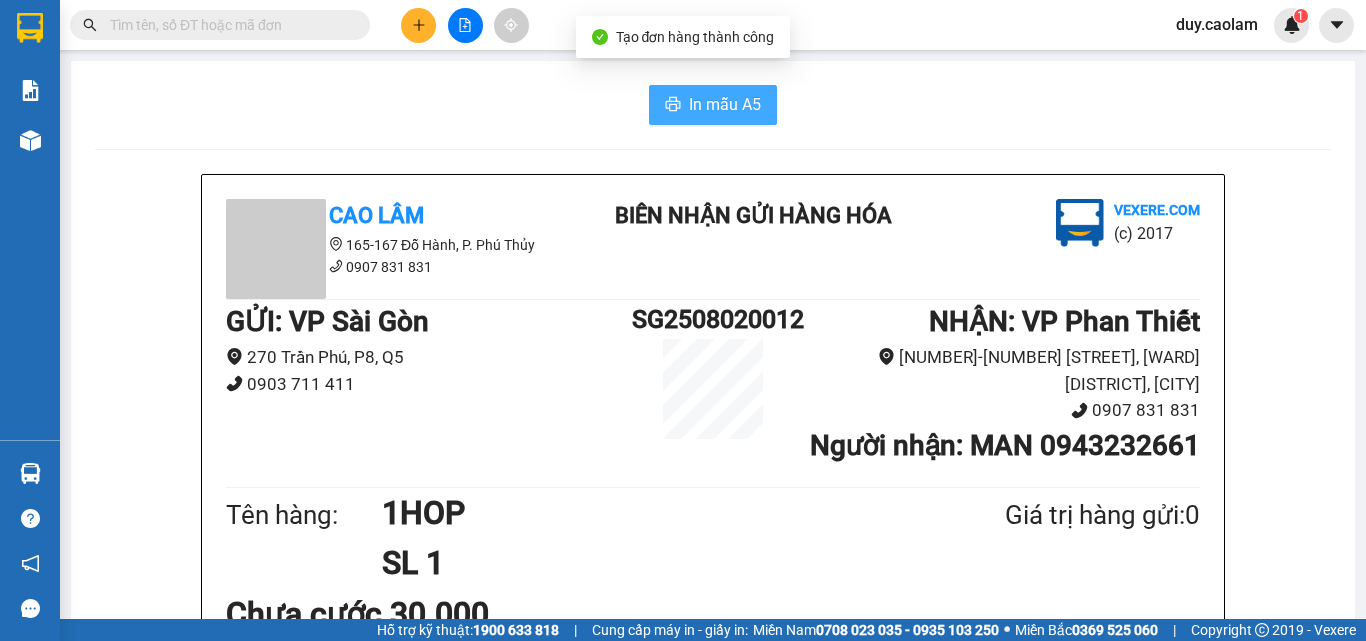 click on "In mẫu A5" at bounding box center (713, 105) 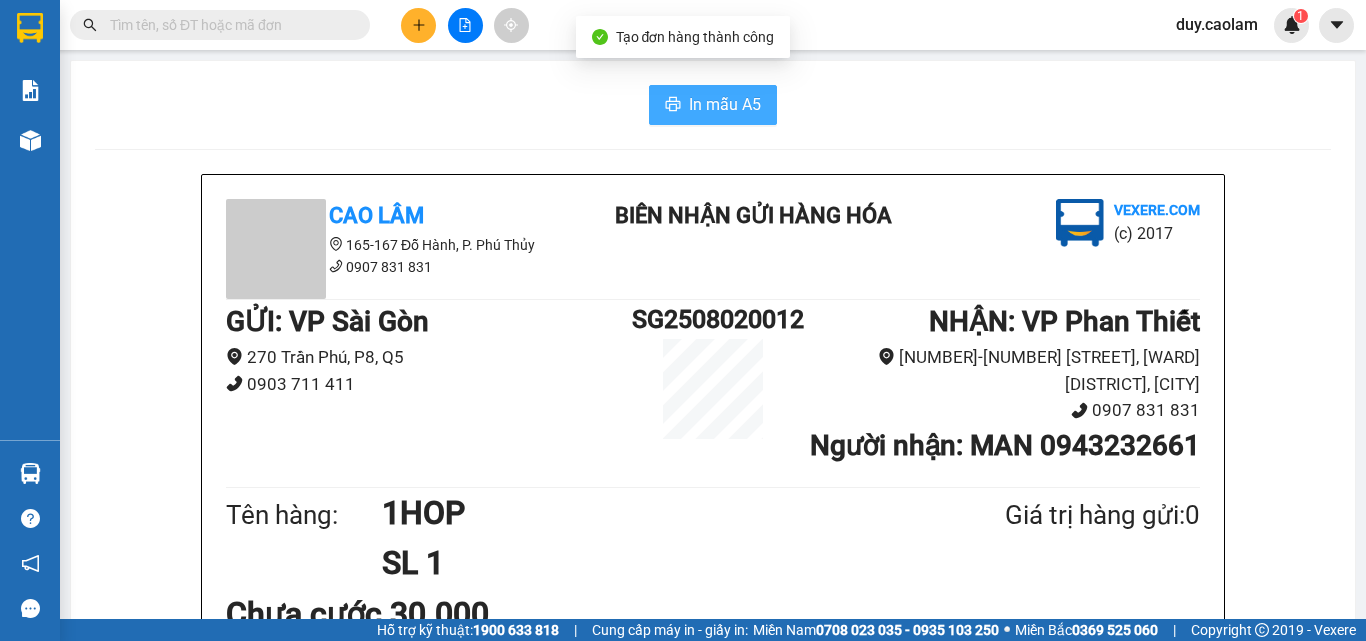 scroll, scrollTop: 171, scrollLeft: 0, axis: vertical 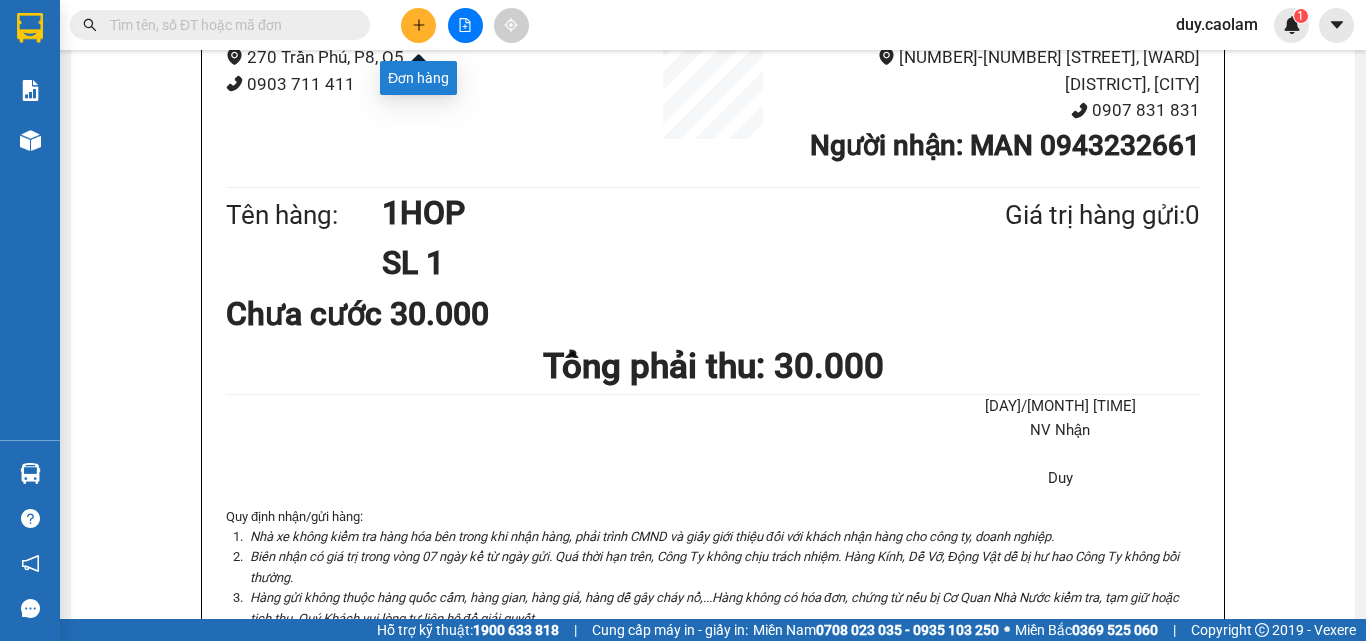 click 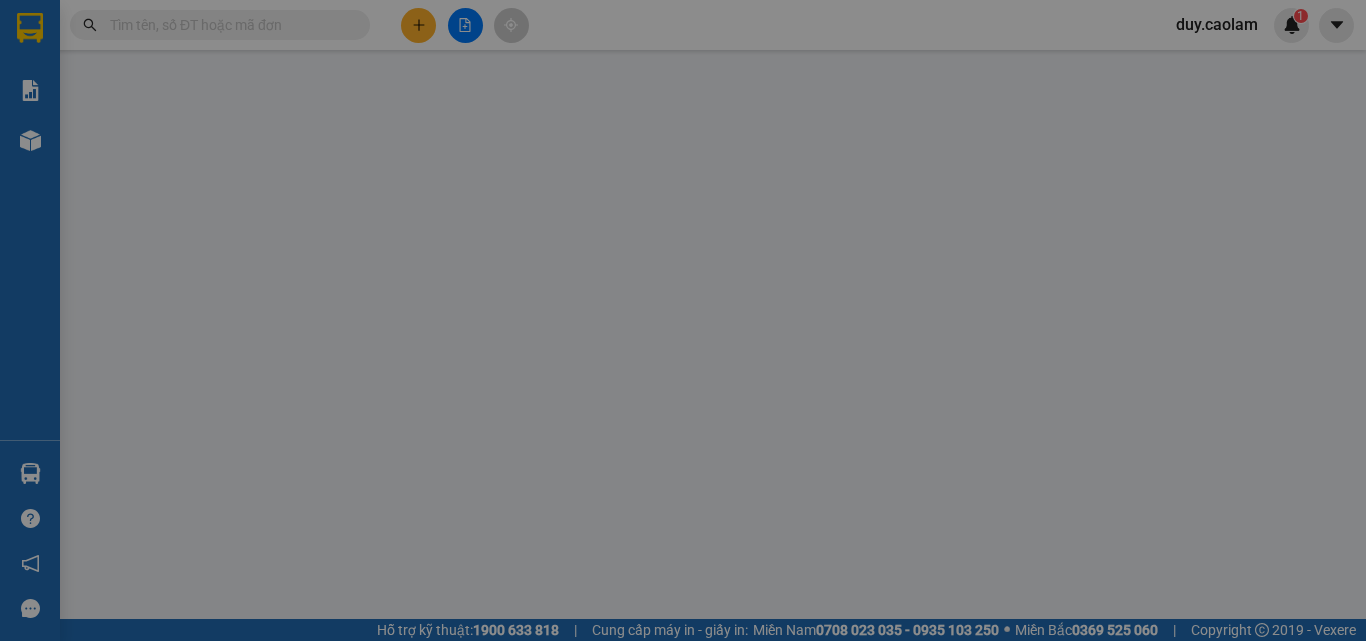 scroll, scrollTop: 0, scrollLeft: 0, axis: both 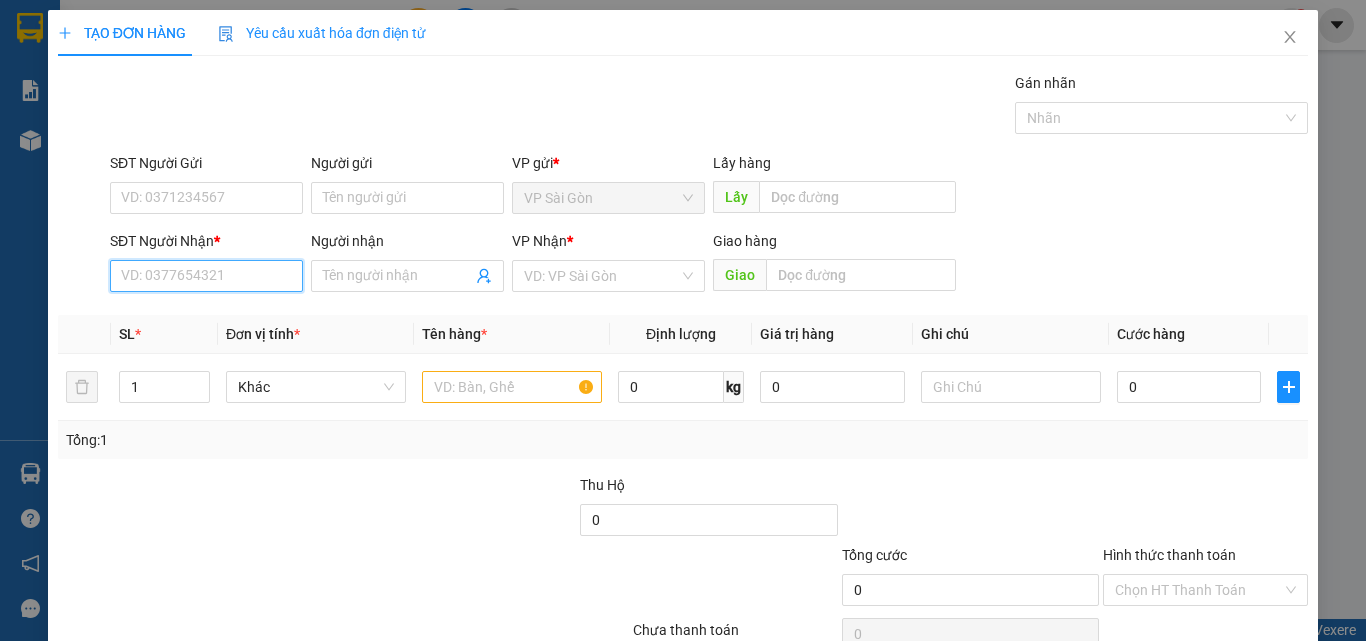 click on "SĐT Người Nhận  *" at bounding box center [206, 276] 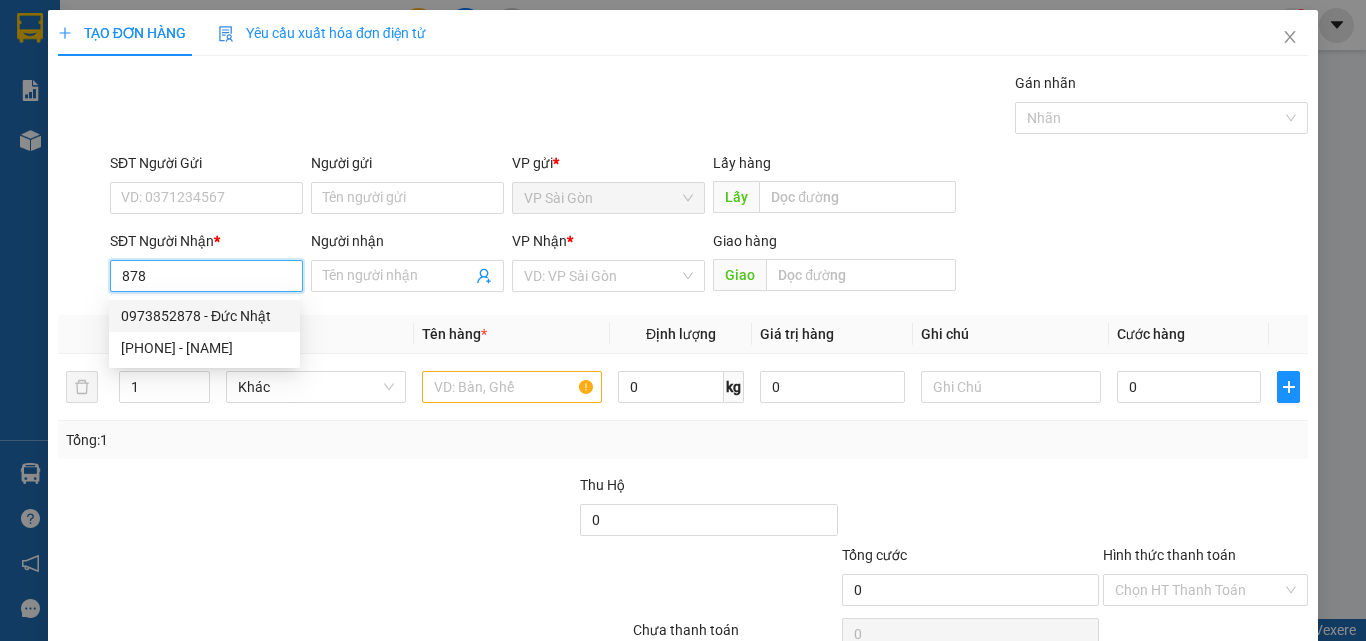 click on "0973852878 - Đức Nhật" at bounding box center (204, 316) 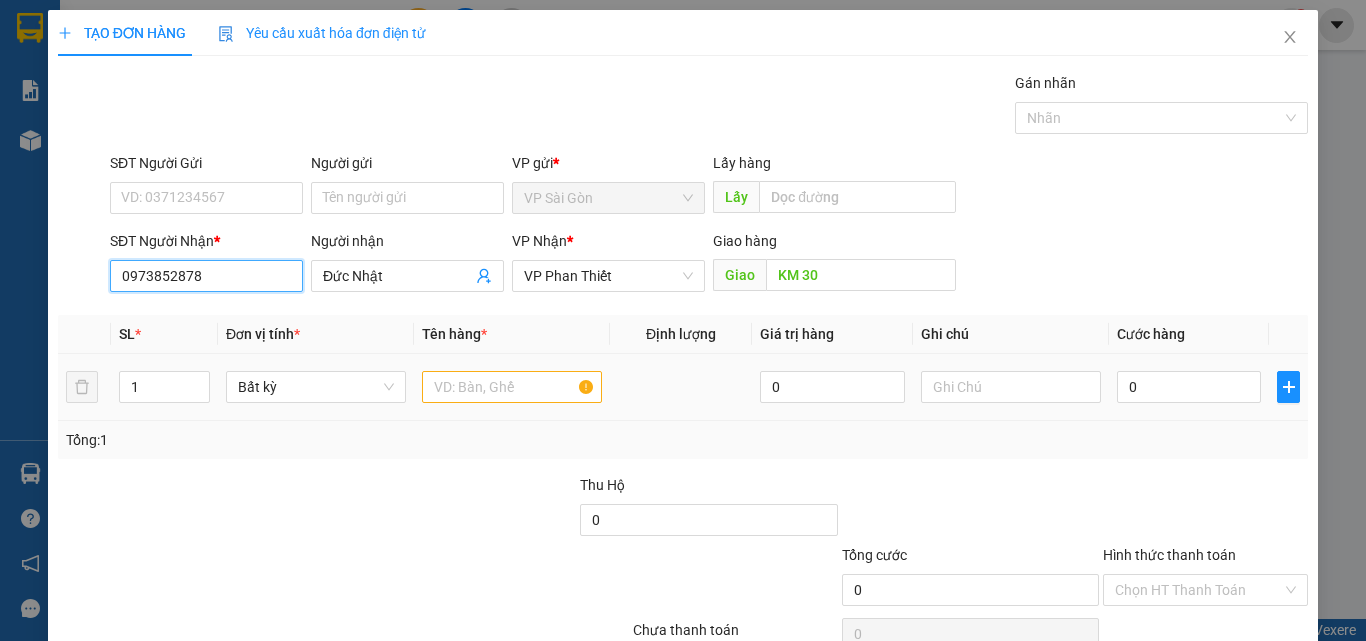 type on "0973852878" 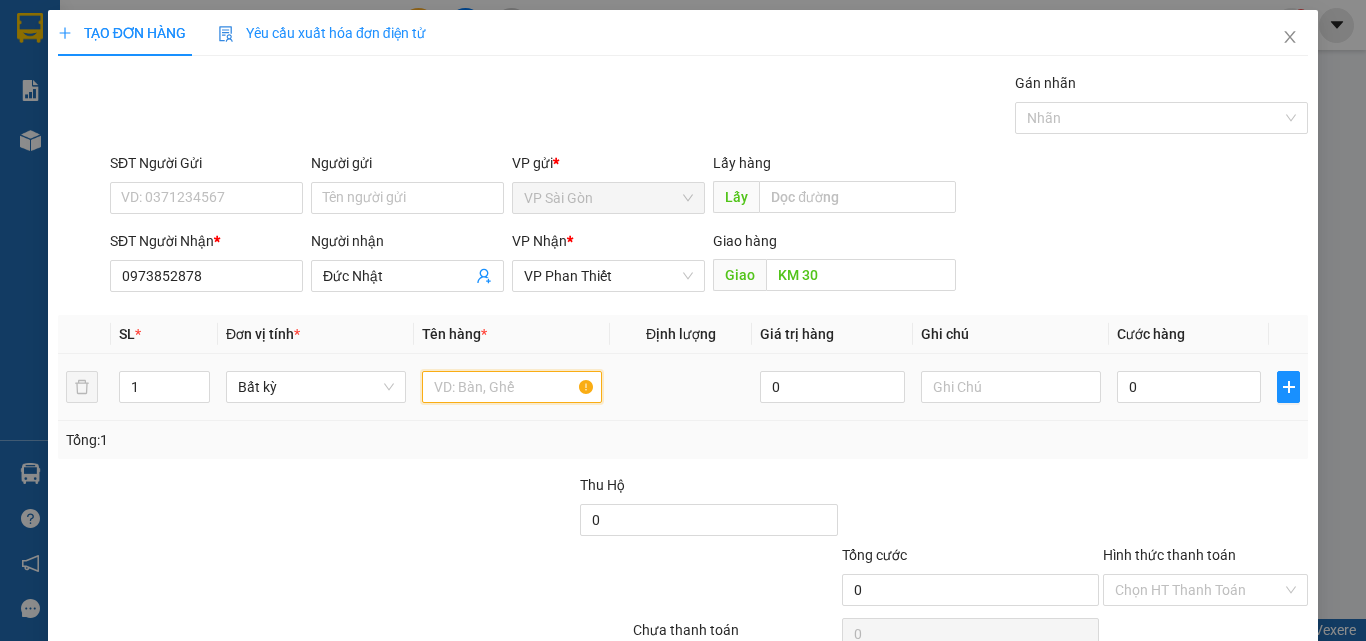 click at bounding box center (512, 387) 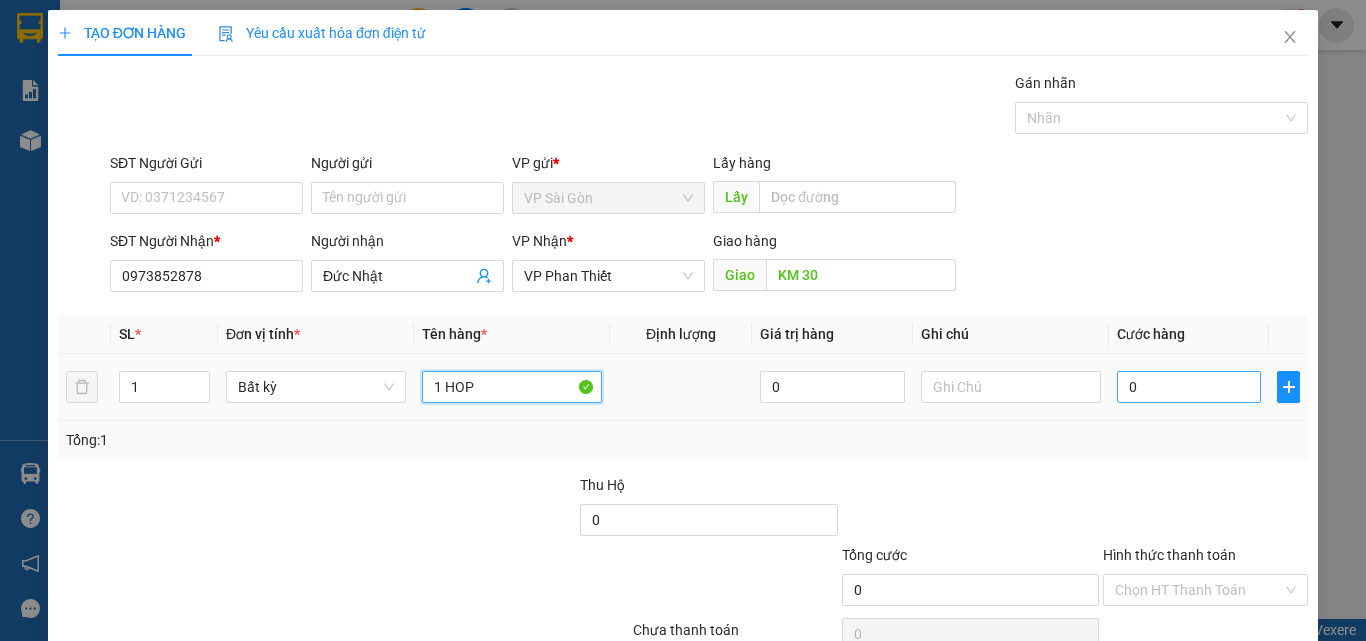 type on "1 HOP" 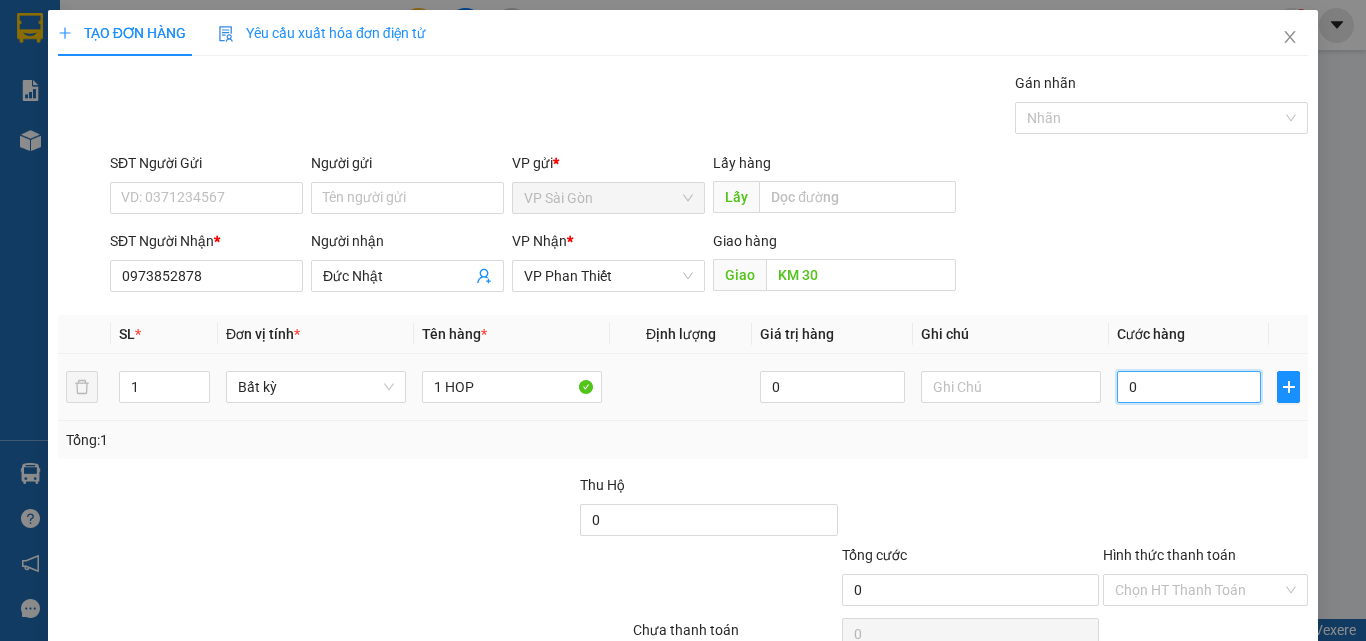 click on "0" at bounding box center [1189, 387] 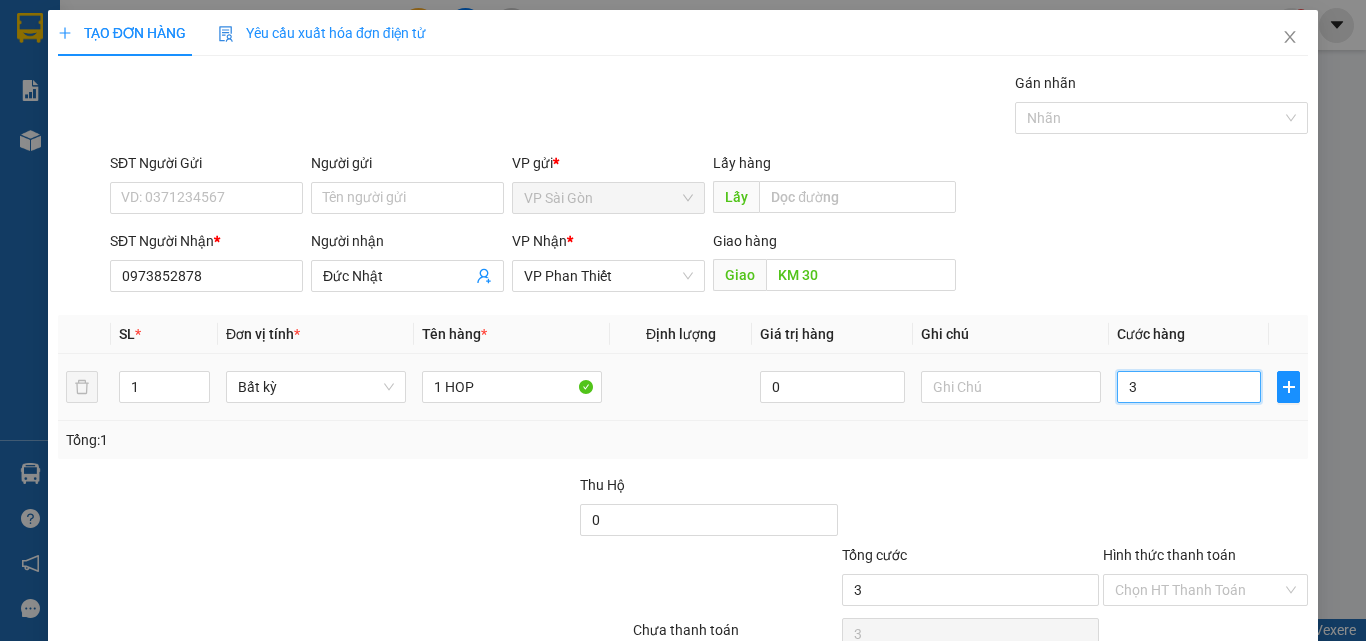 type on "30" 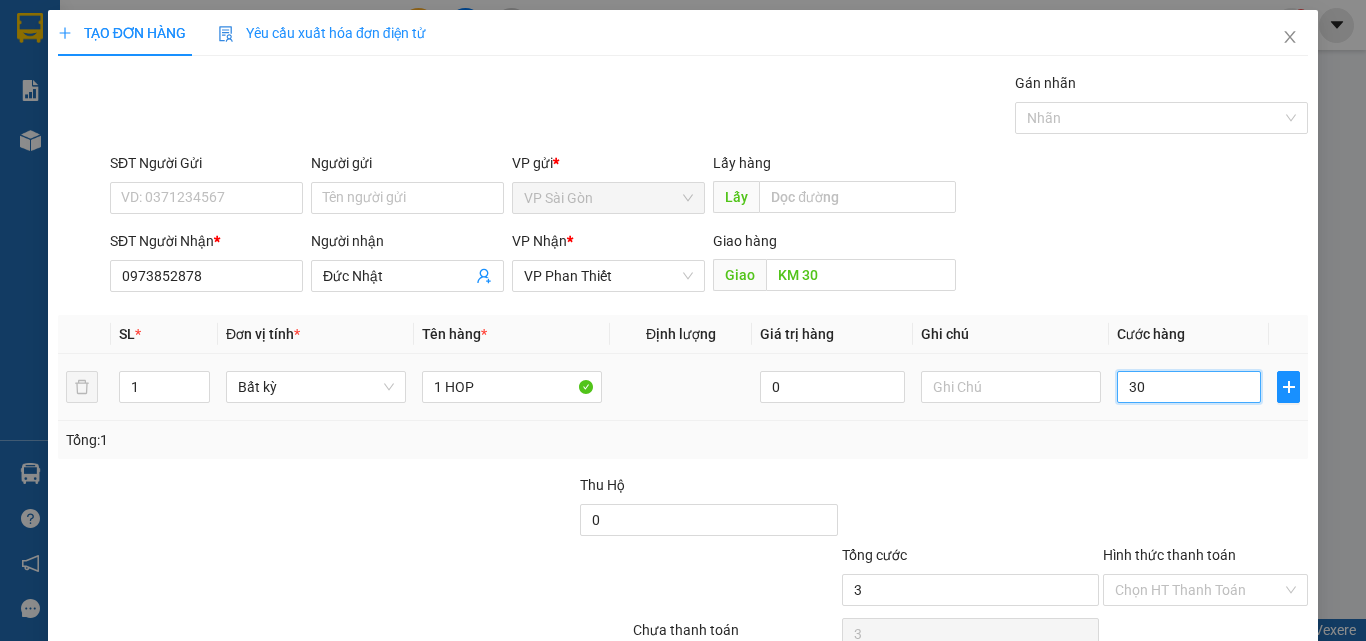 type on "30" 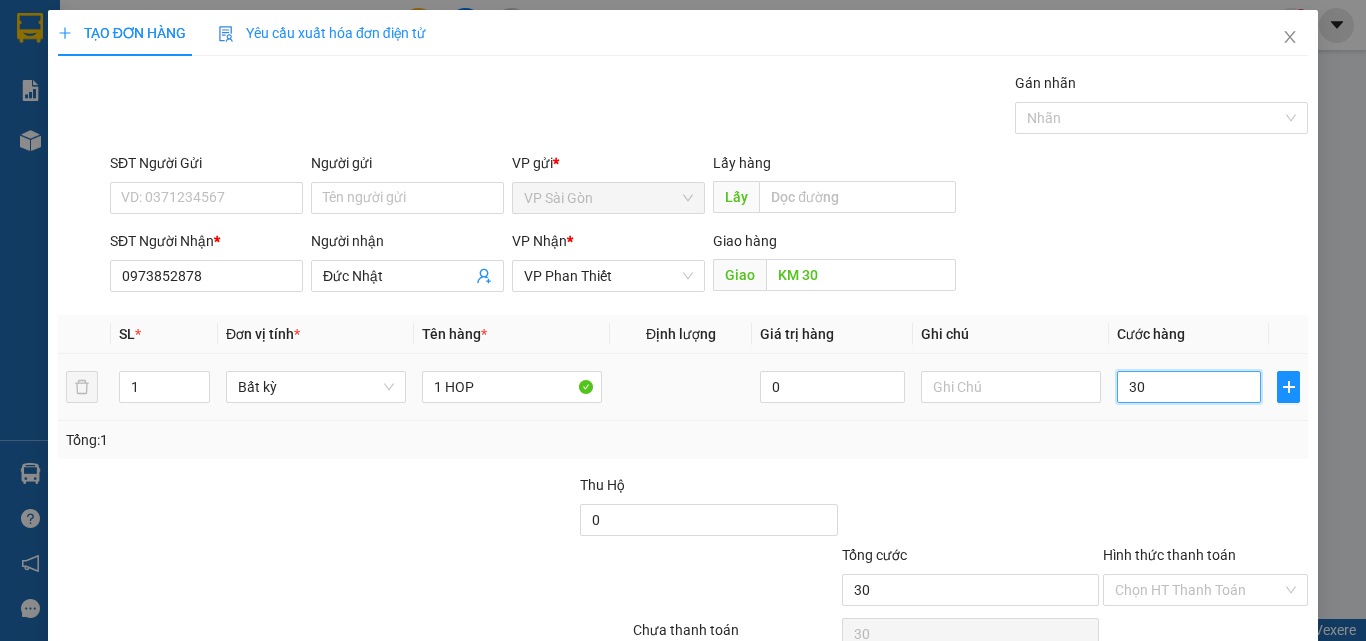 type on "300" 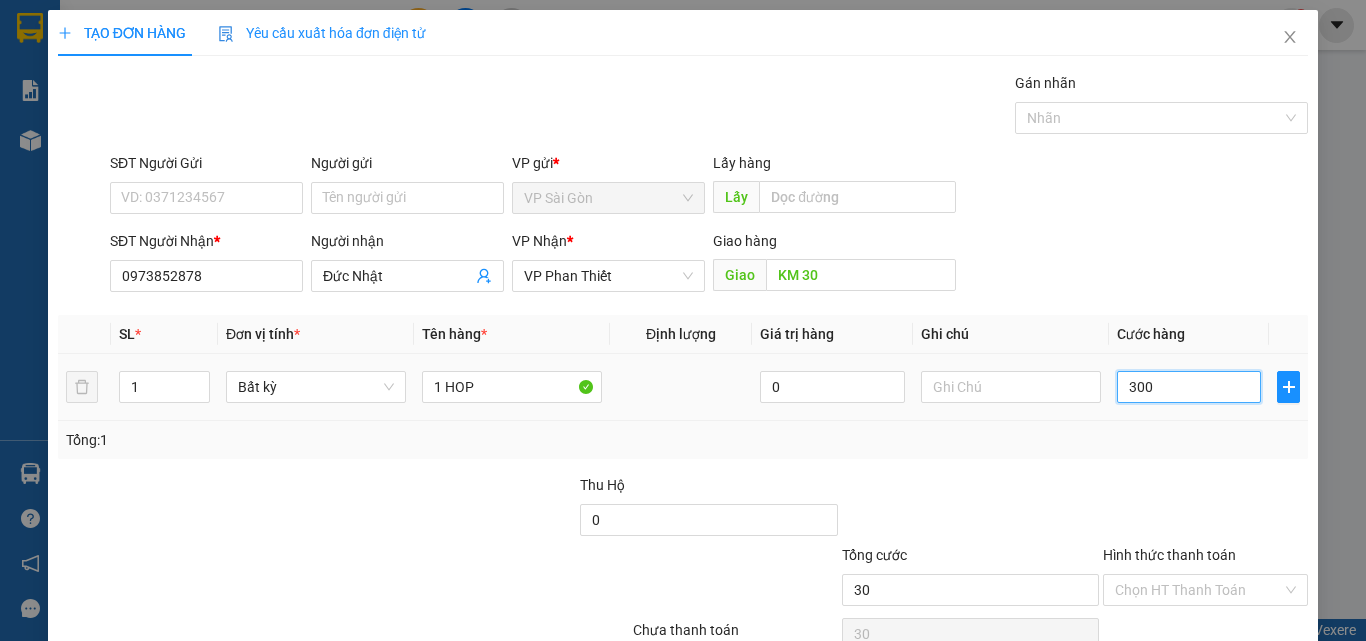 type on "300" 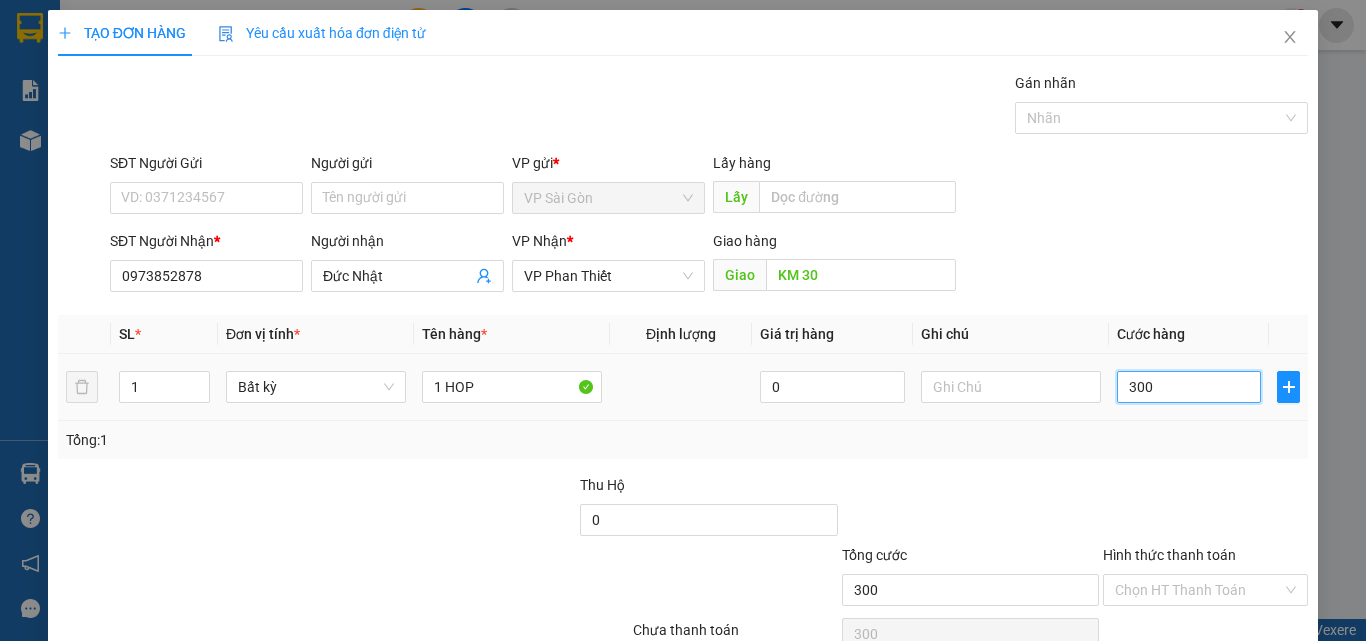 type on "3.000" 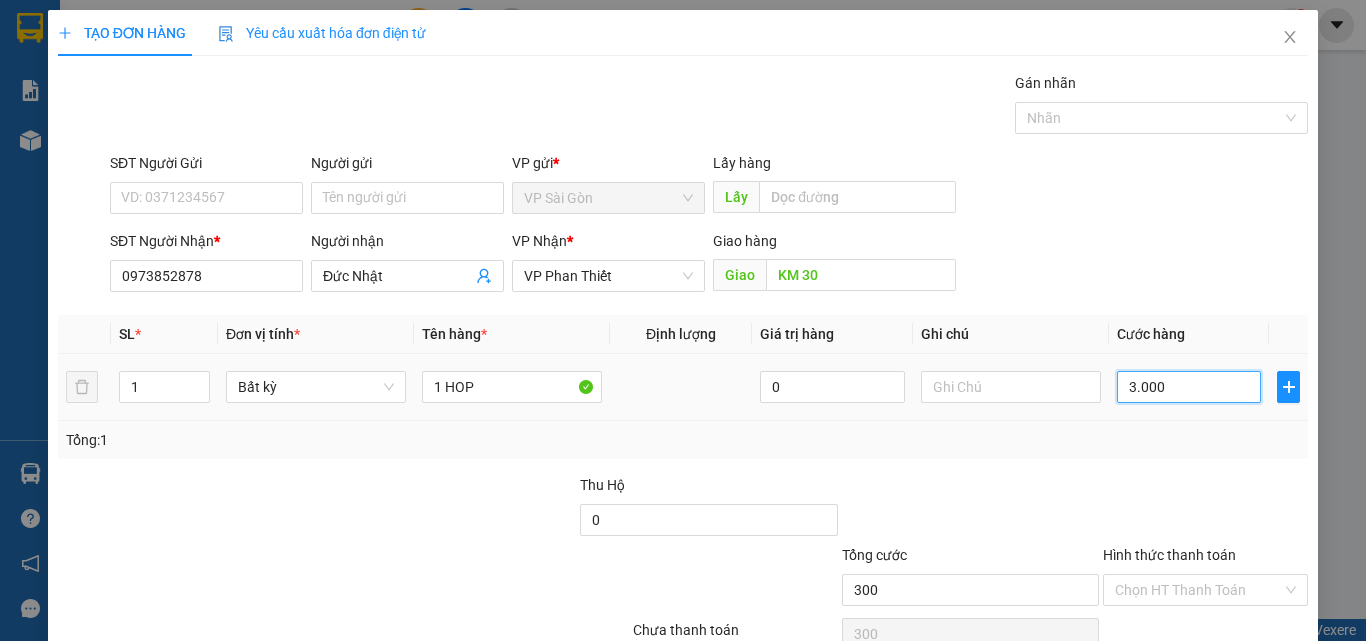 type on "3.000" 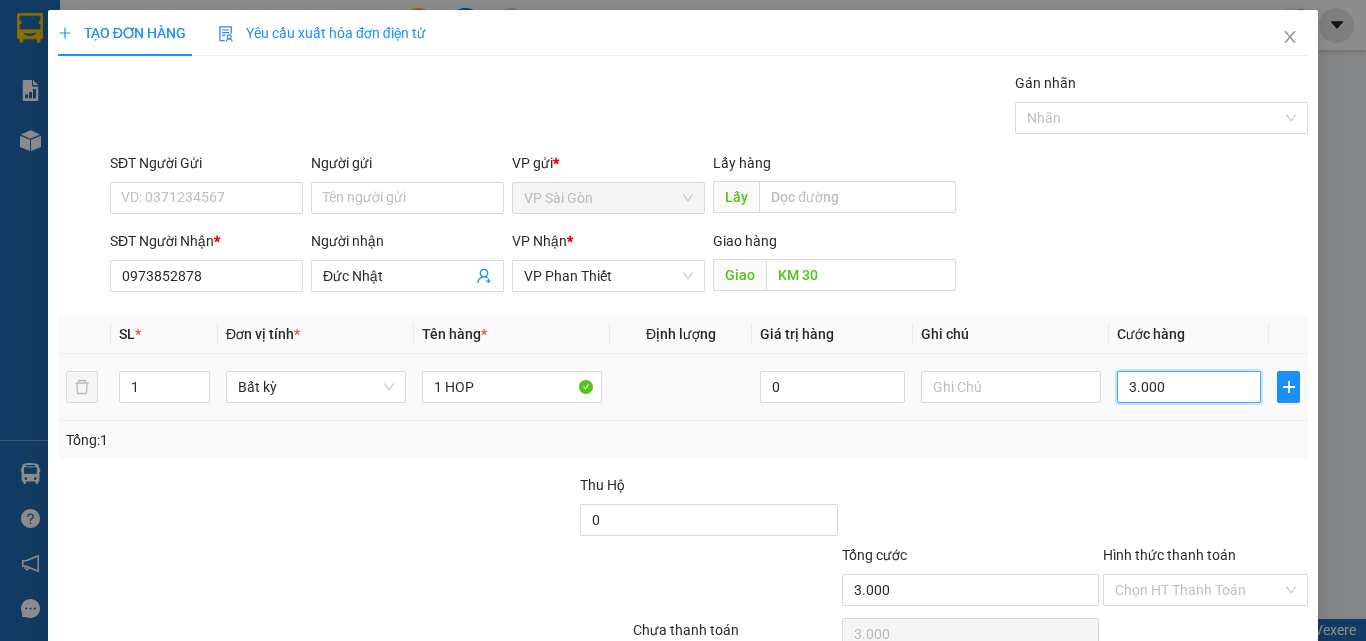 type on "30.000" 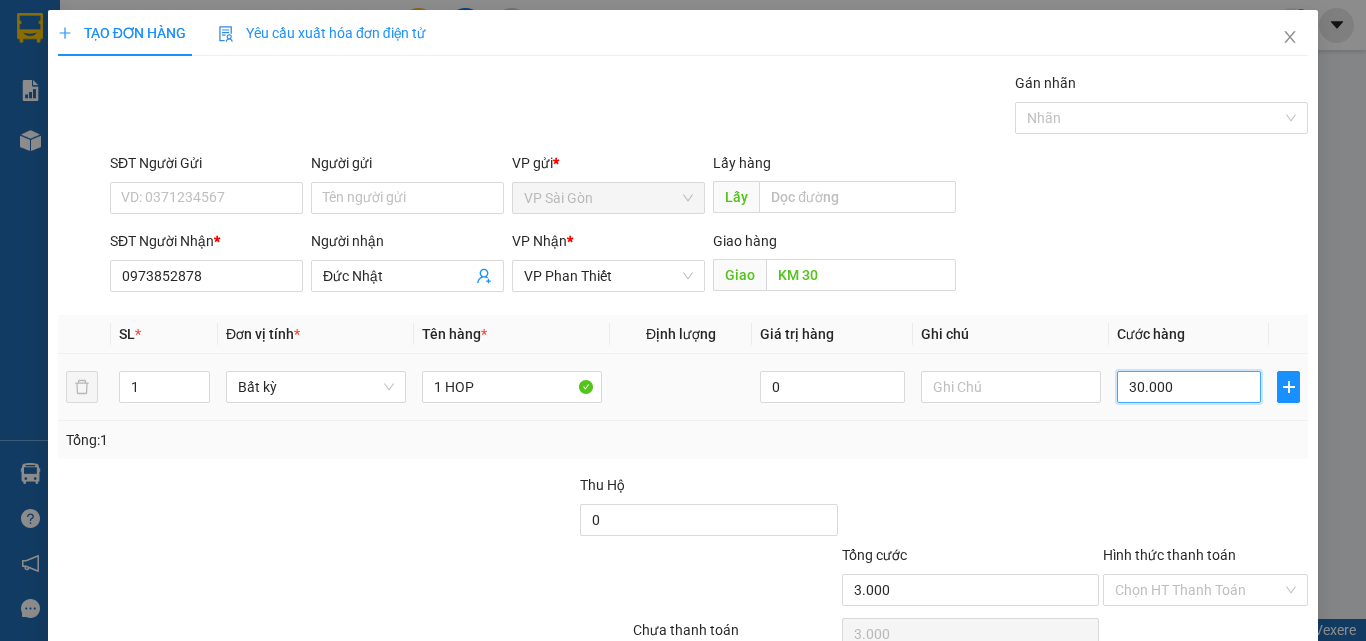 type on "30.000" 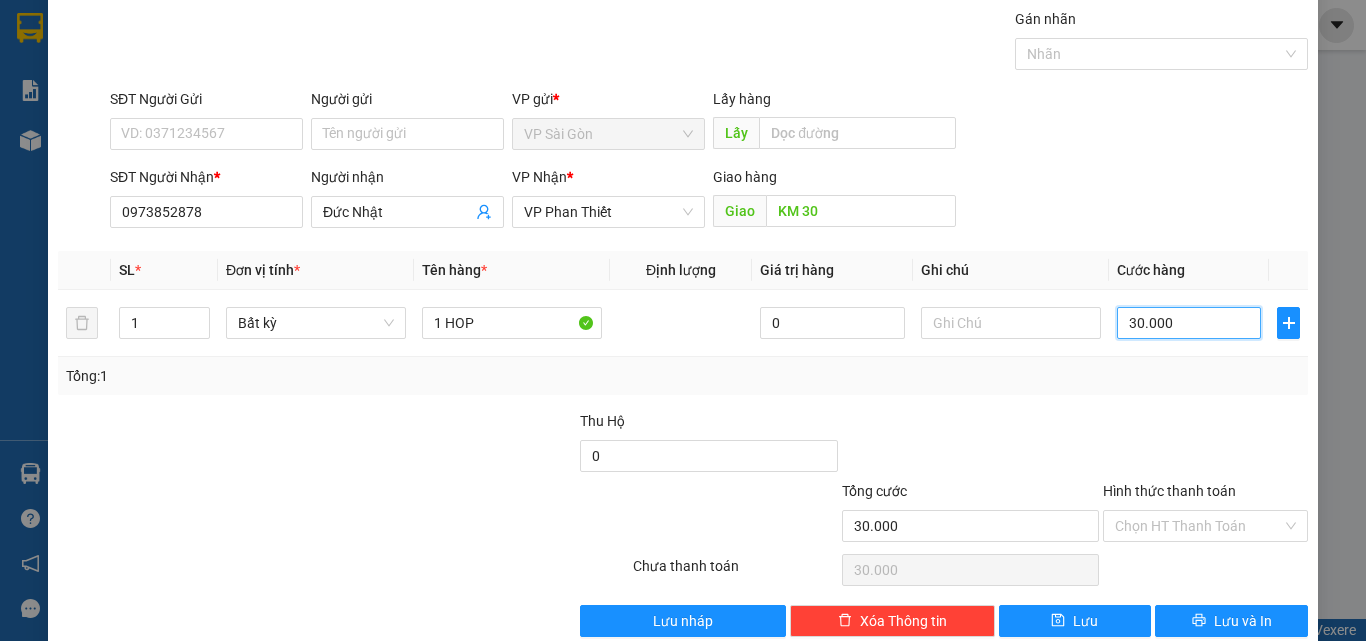 scroll, scrollTop: 99, scrollLeft: 0, axis: vertical 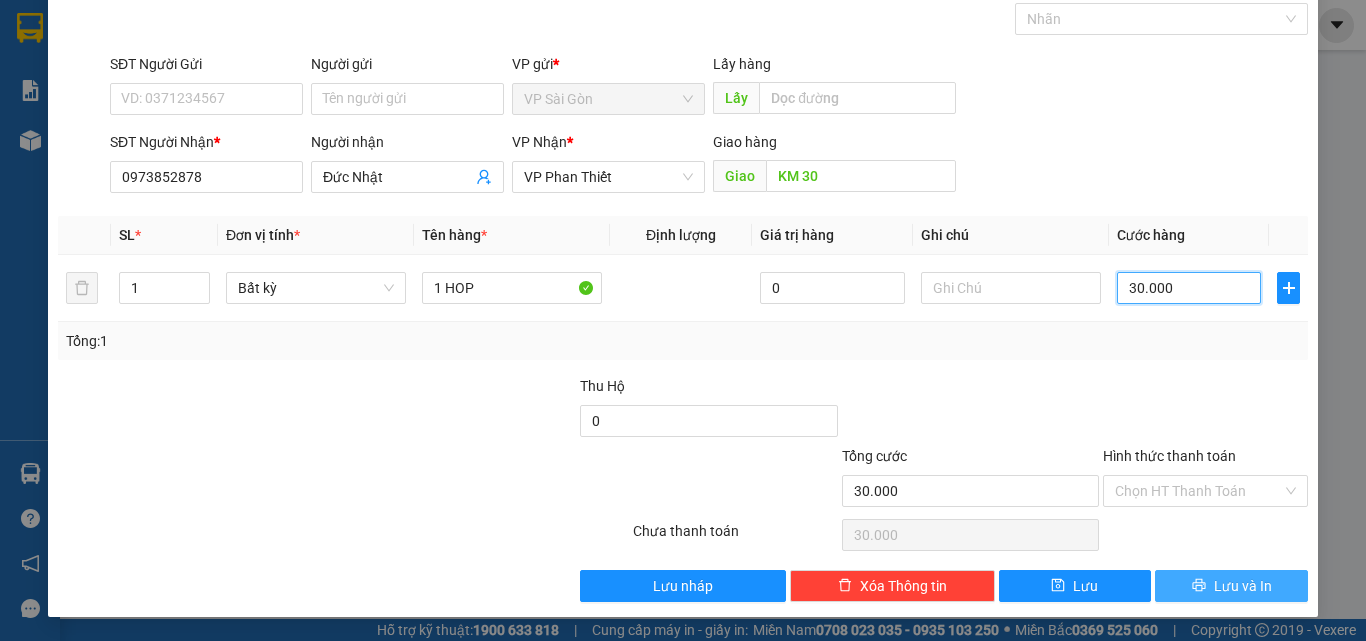 type on "30.000" 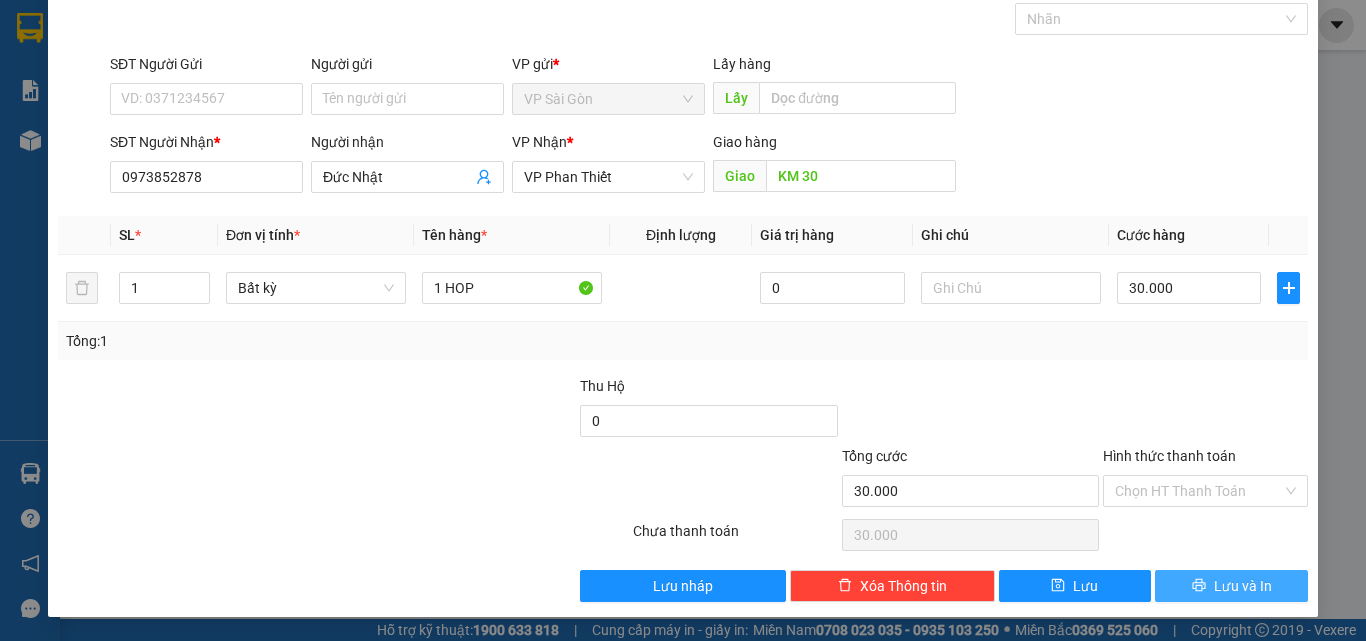 click on "Lưu và In" at bounding box center [1243, 586] 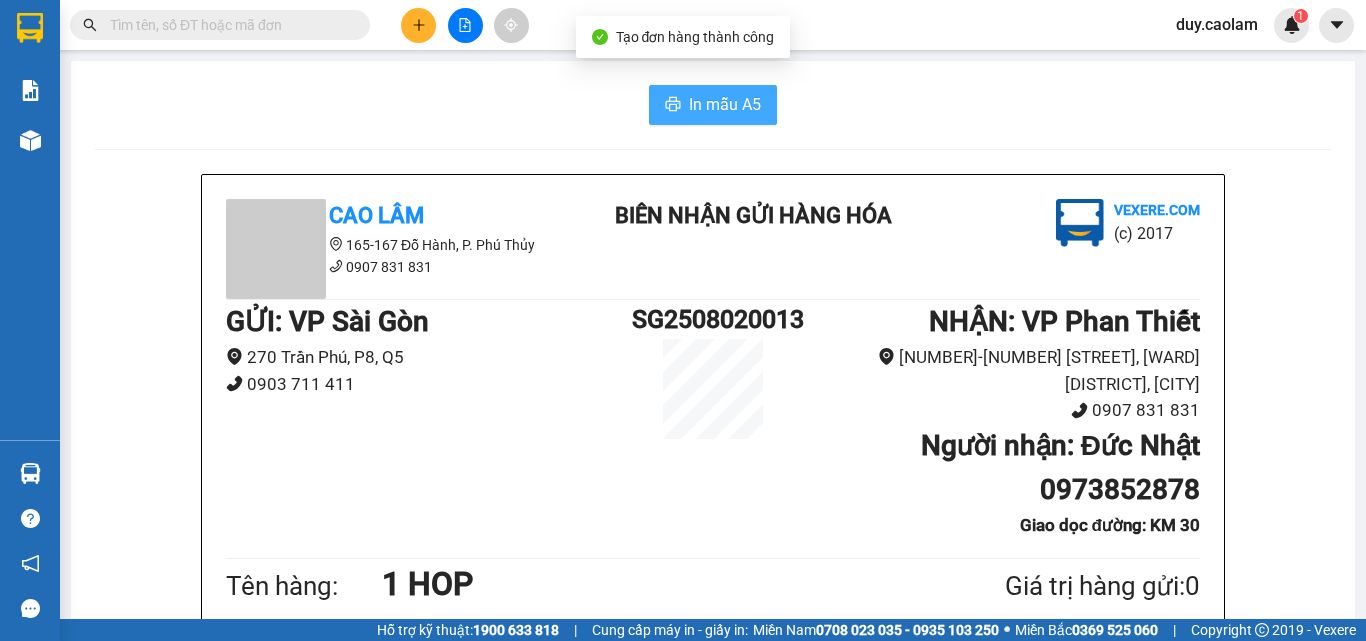 click on "In mẫu A5" at bounding box center [725, 104] 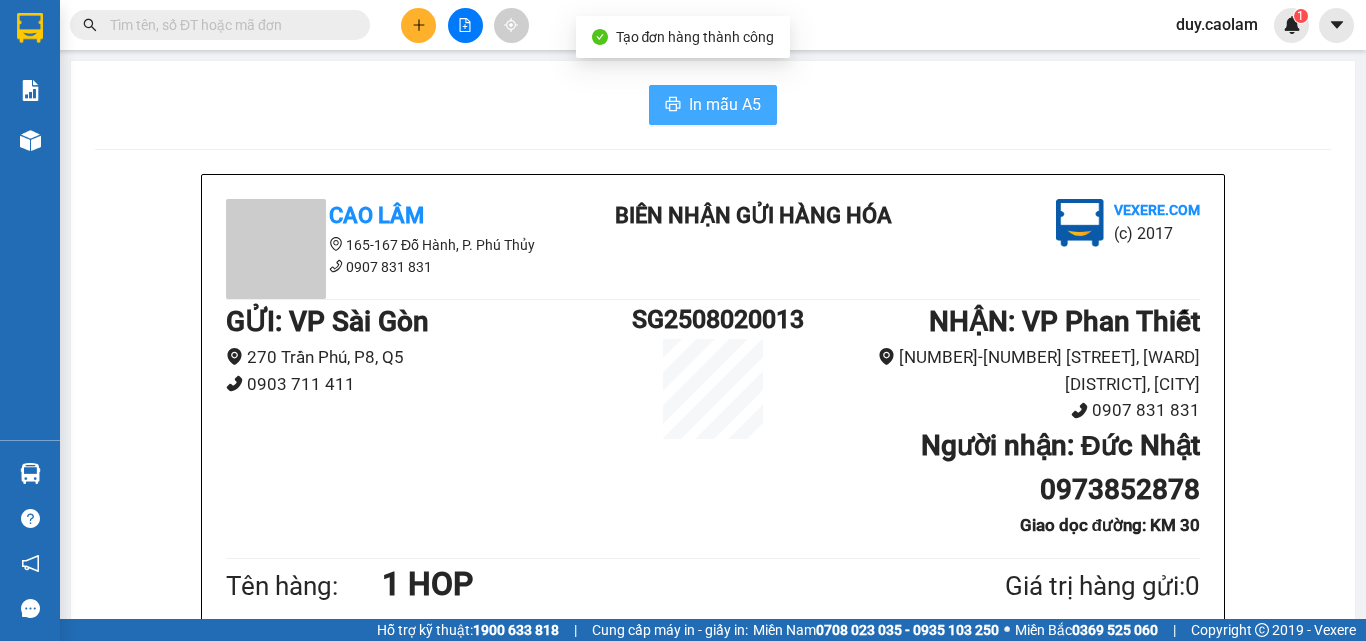 scroll, scrollTop: 0, scrollLeft: 0, axis: both 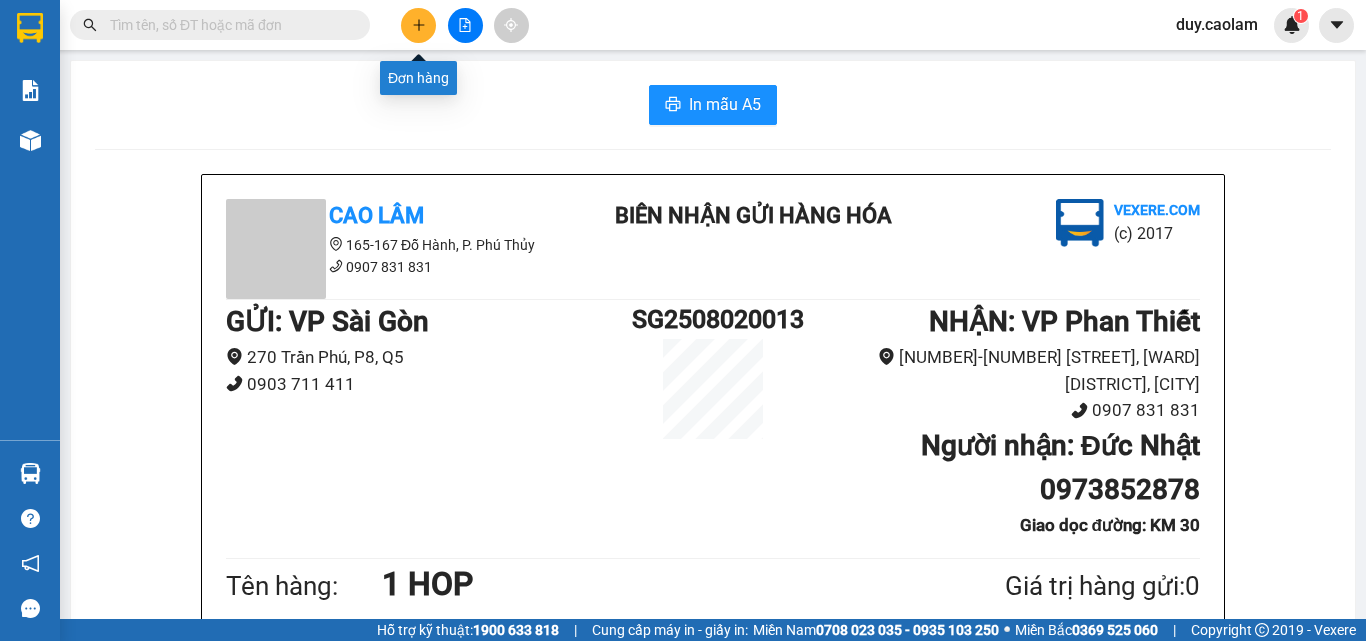 click 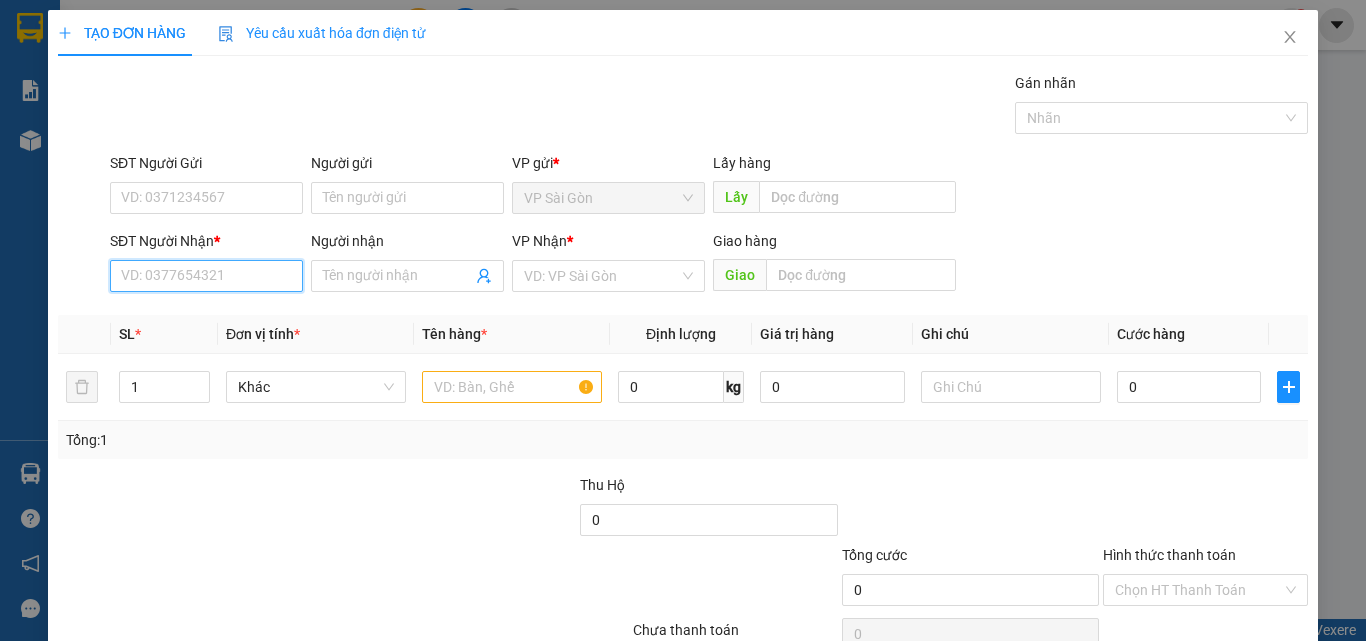 click on "SĐT Người Nhận  *" at bounding box center [206, 276] 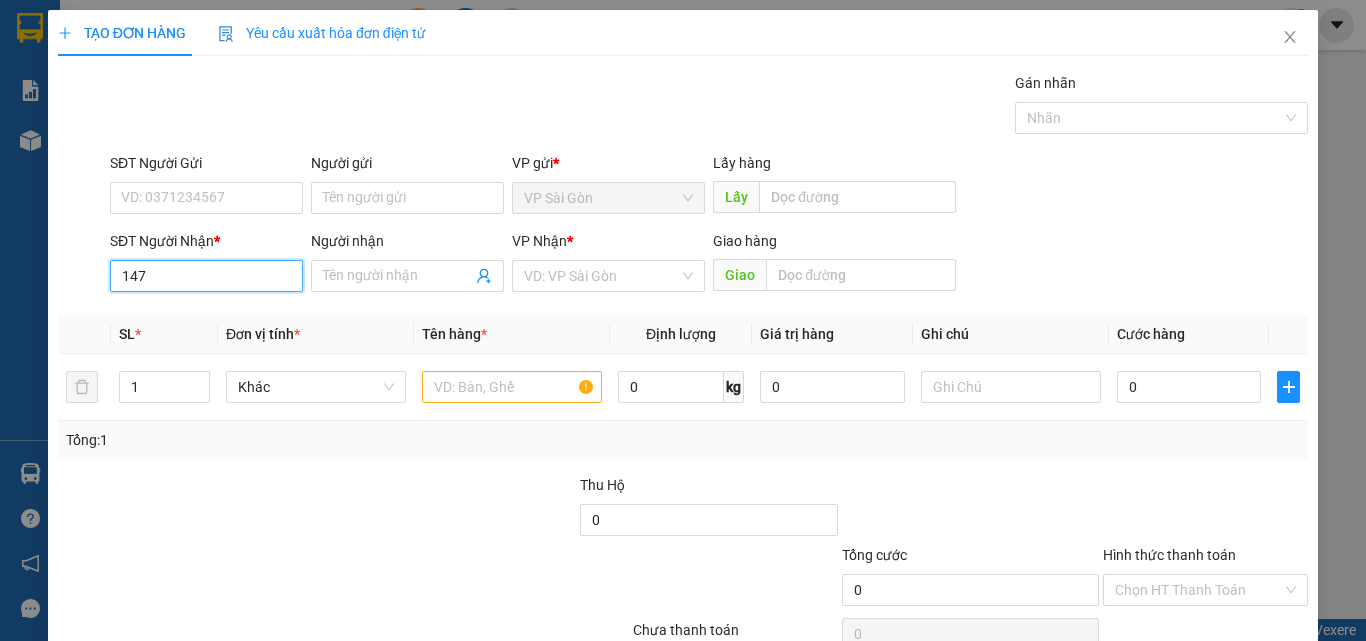 click on "147" at bounding box center [206, 276] 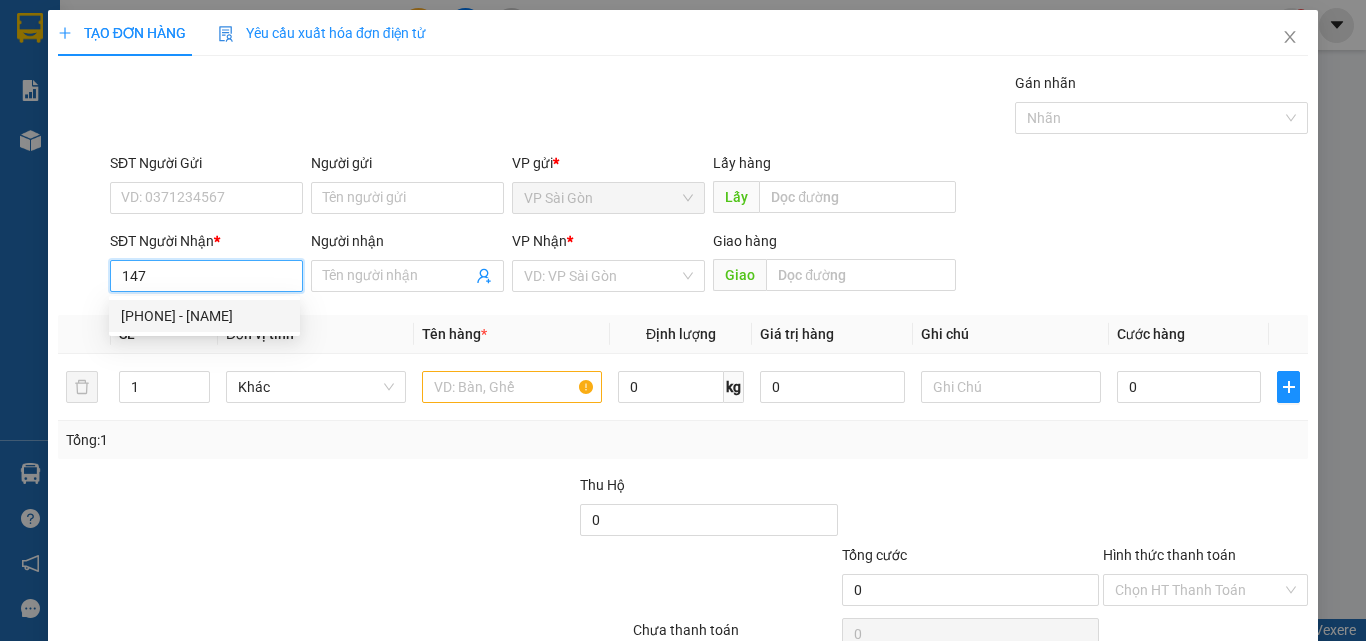 drag, startPoint x: 220, startPoint y: 316, endPoint x: 282, endPoint y: 338, distance: 65.78754 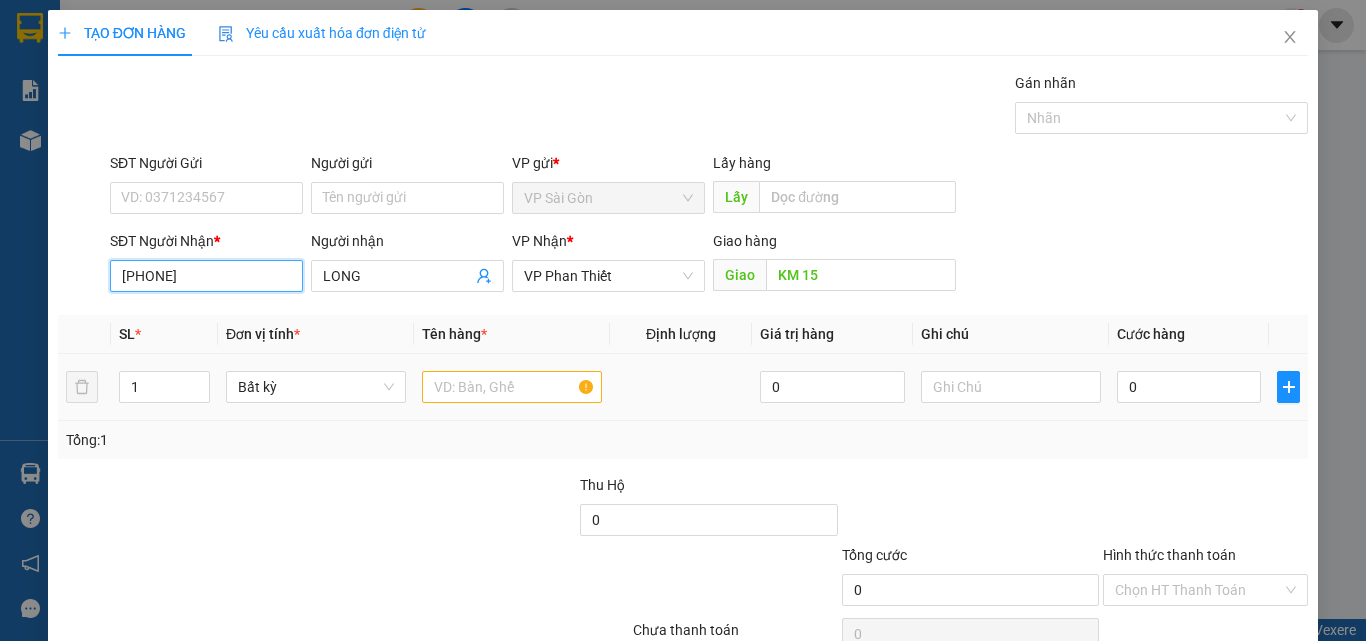 type on "0913173147" 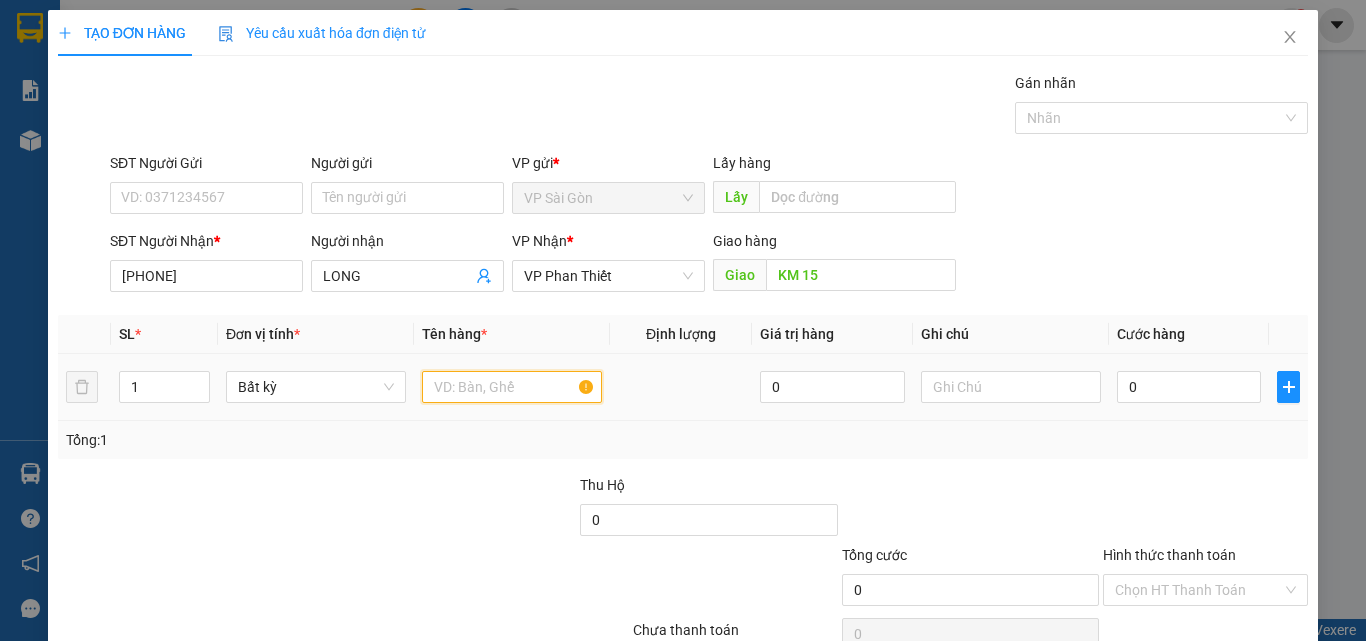 click at bounding box center (512, 387) 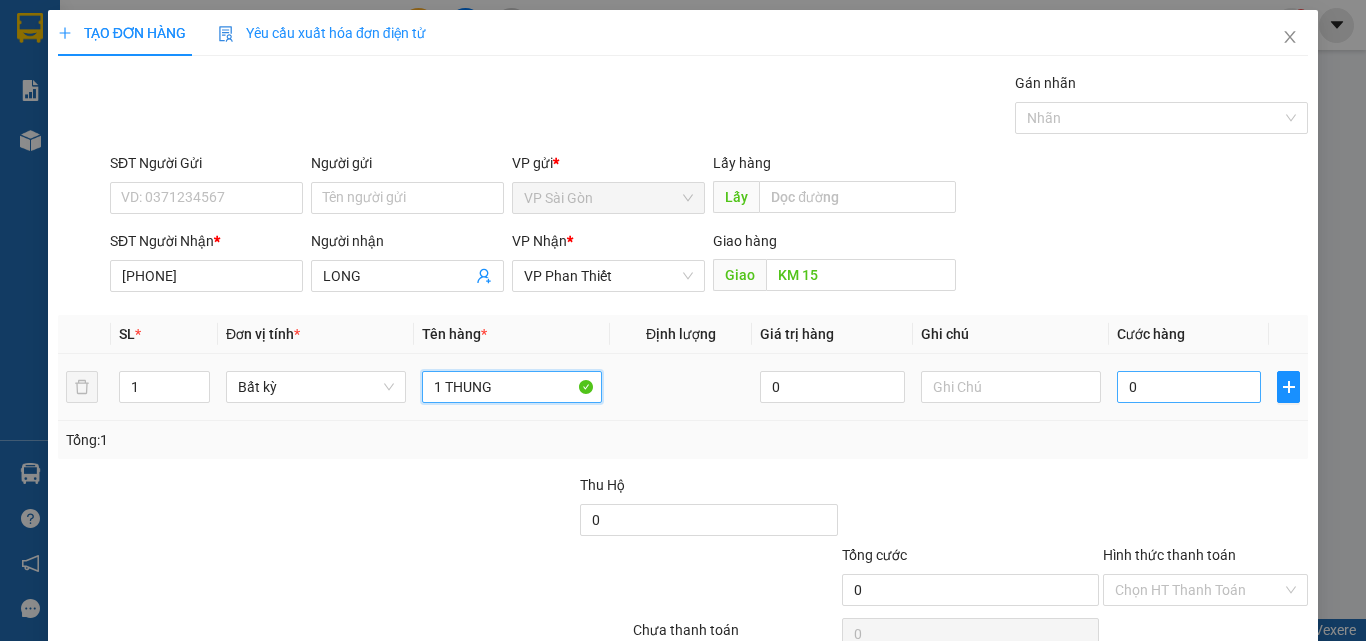 type on "1 THUNG" 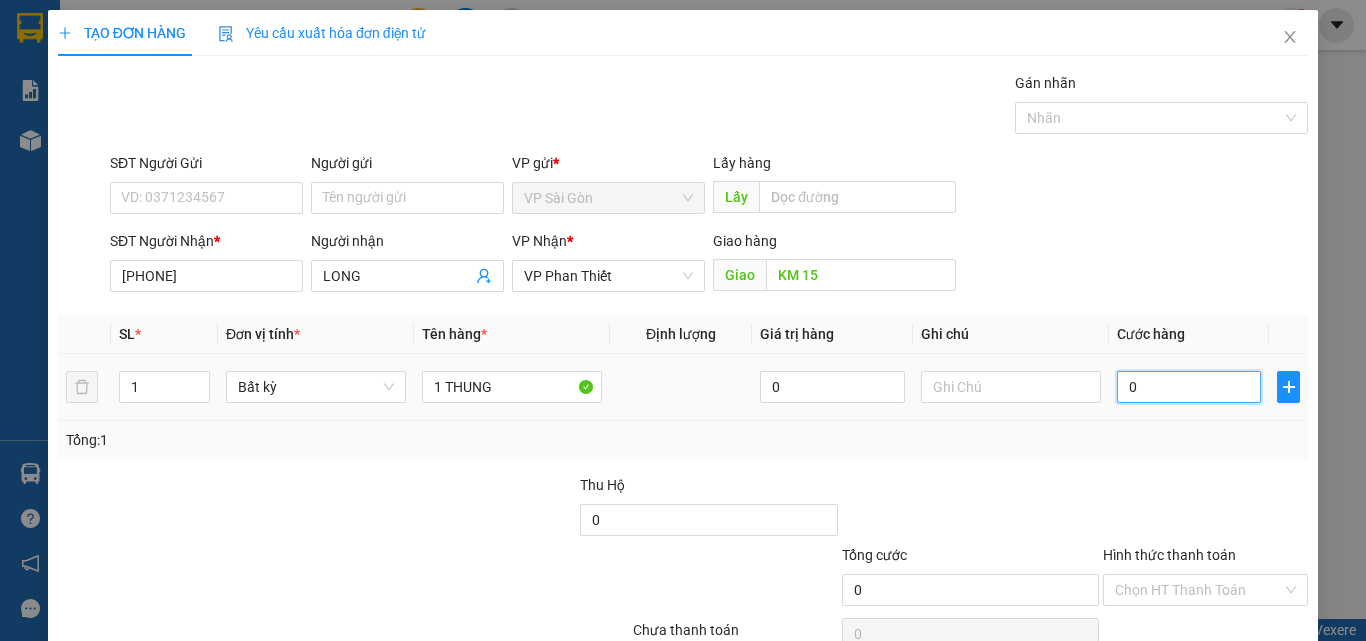 click on "0" at bounding box center (1189, 387) 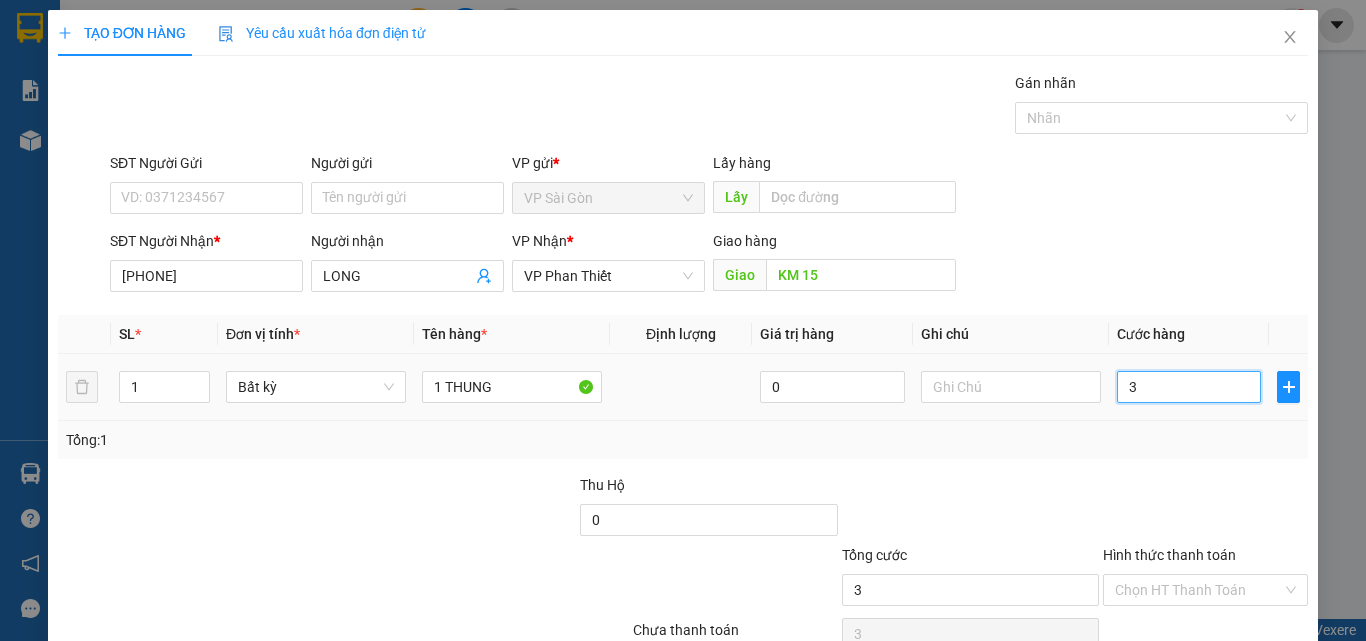 type on "30" 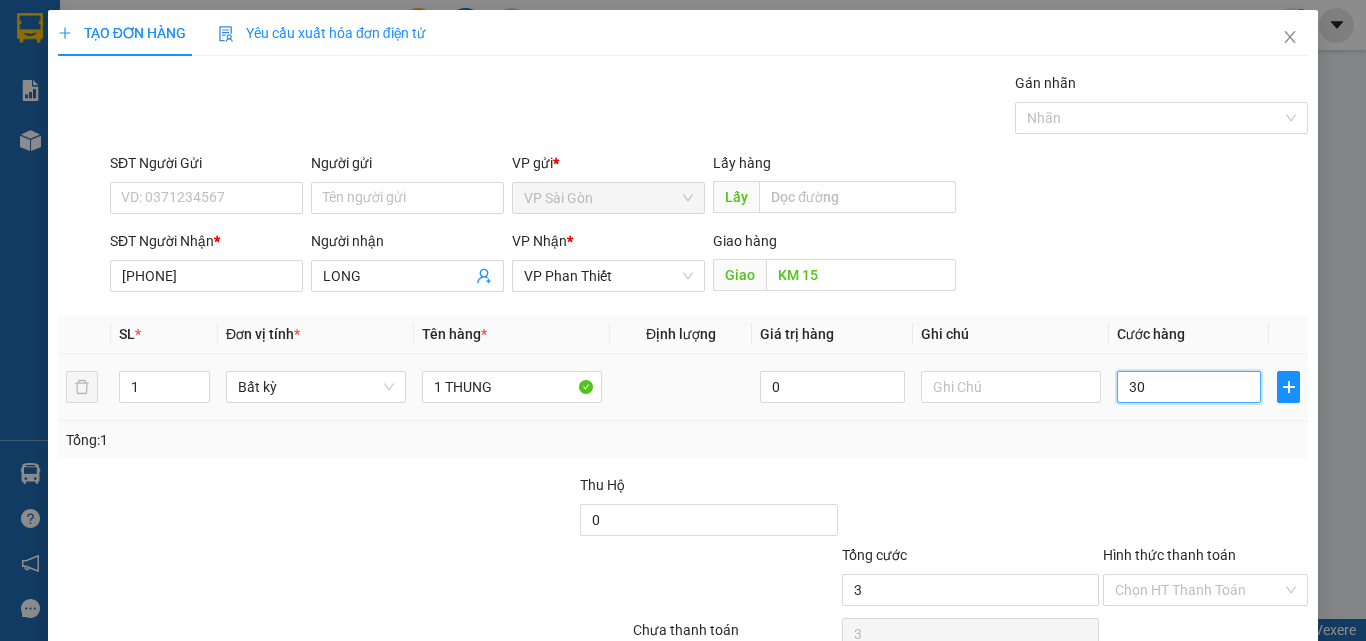 type on "30" 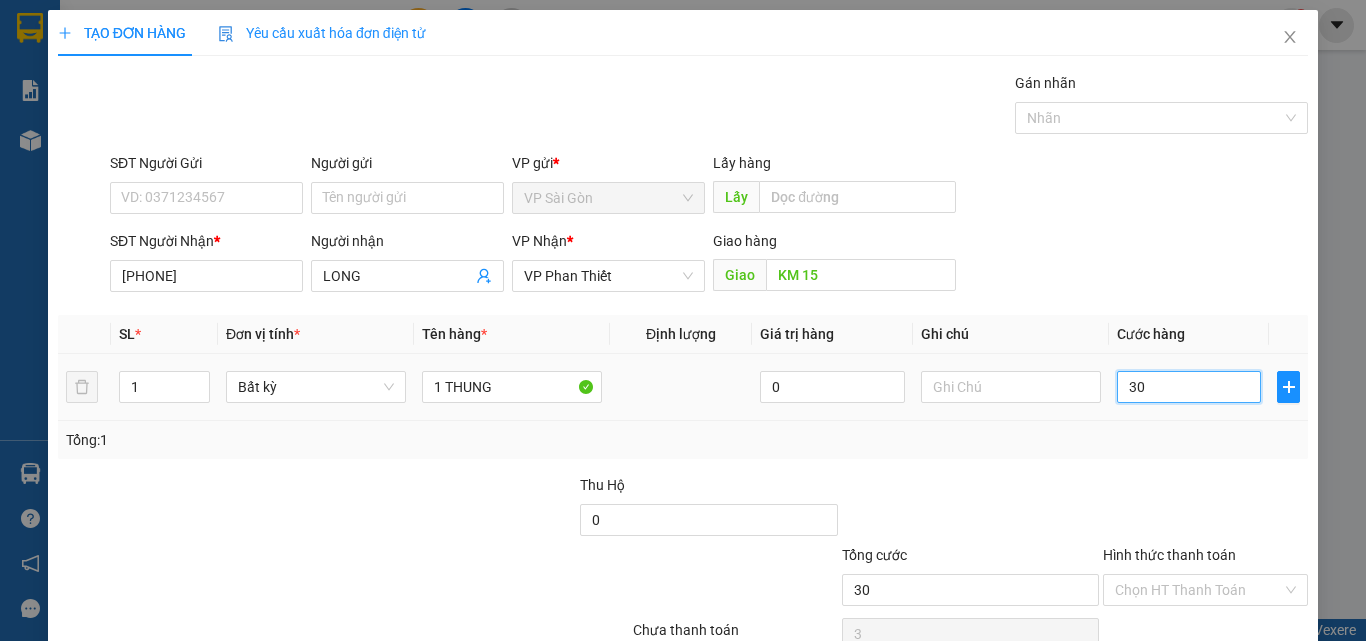 type on "30" 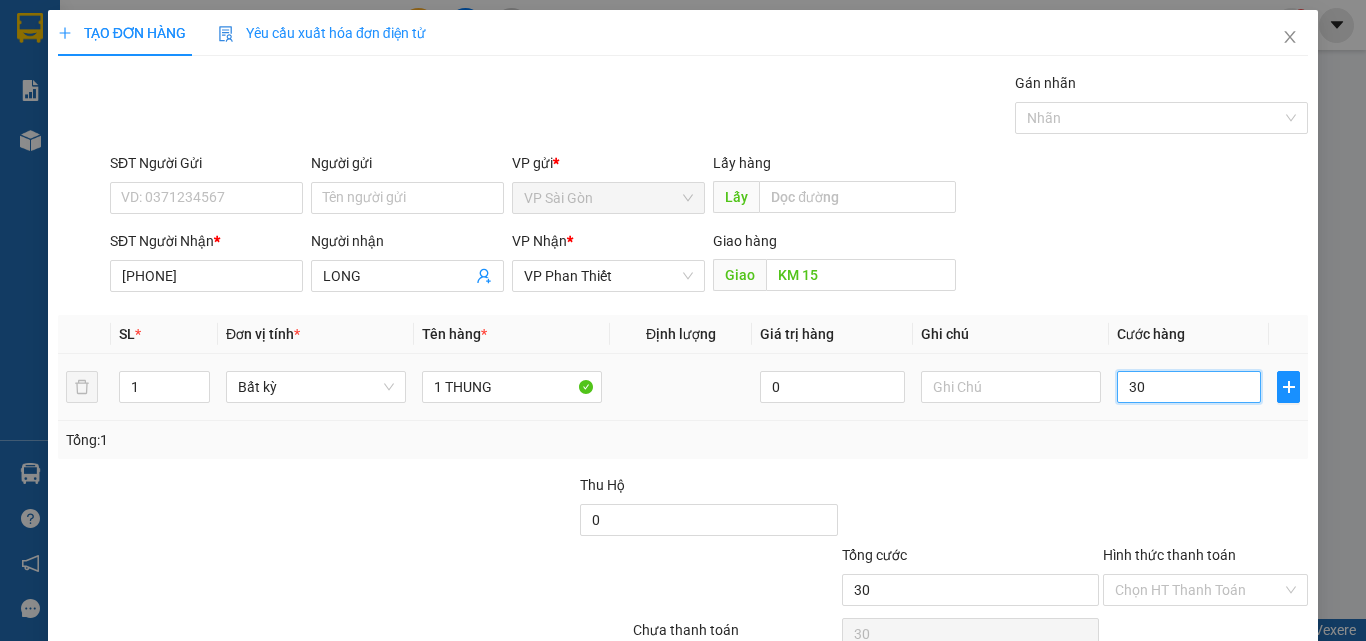 type on "300" 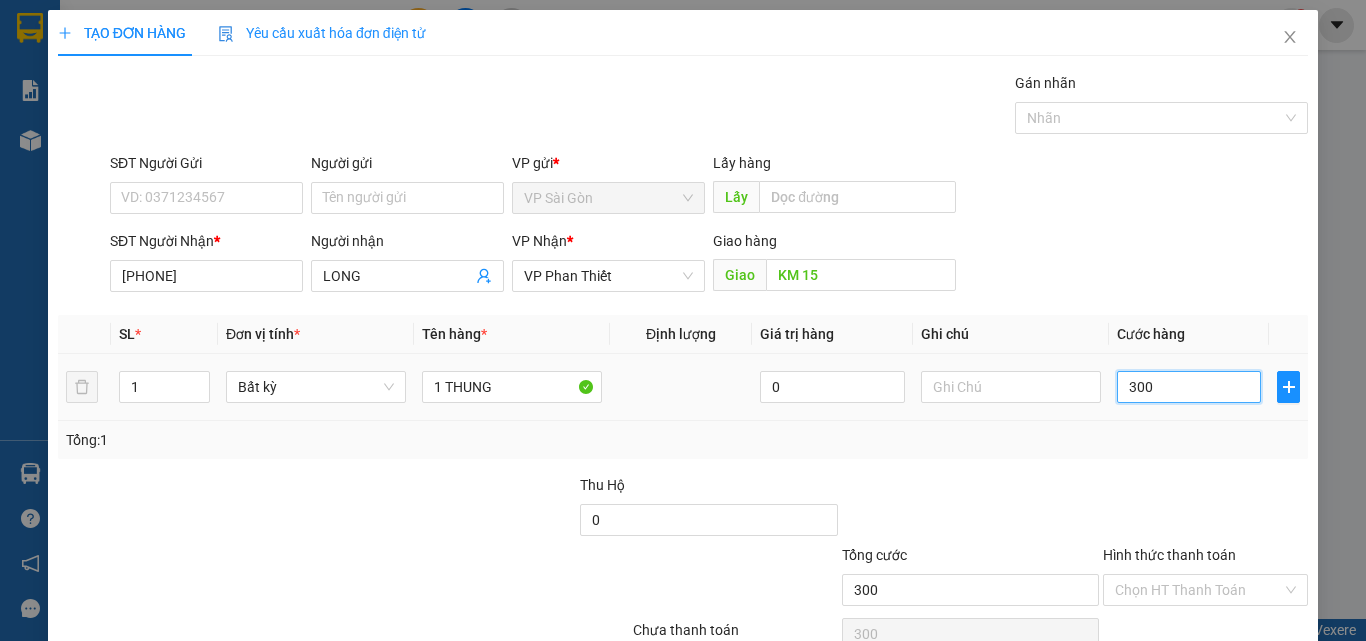 type on "3.000" 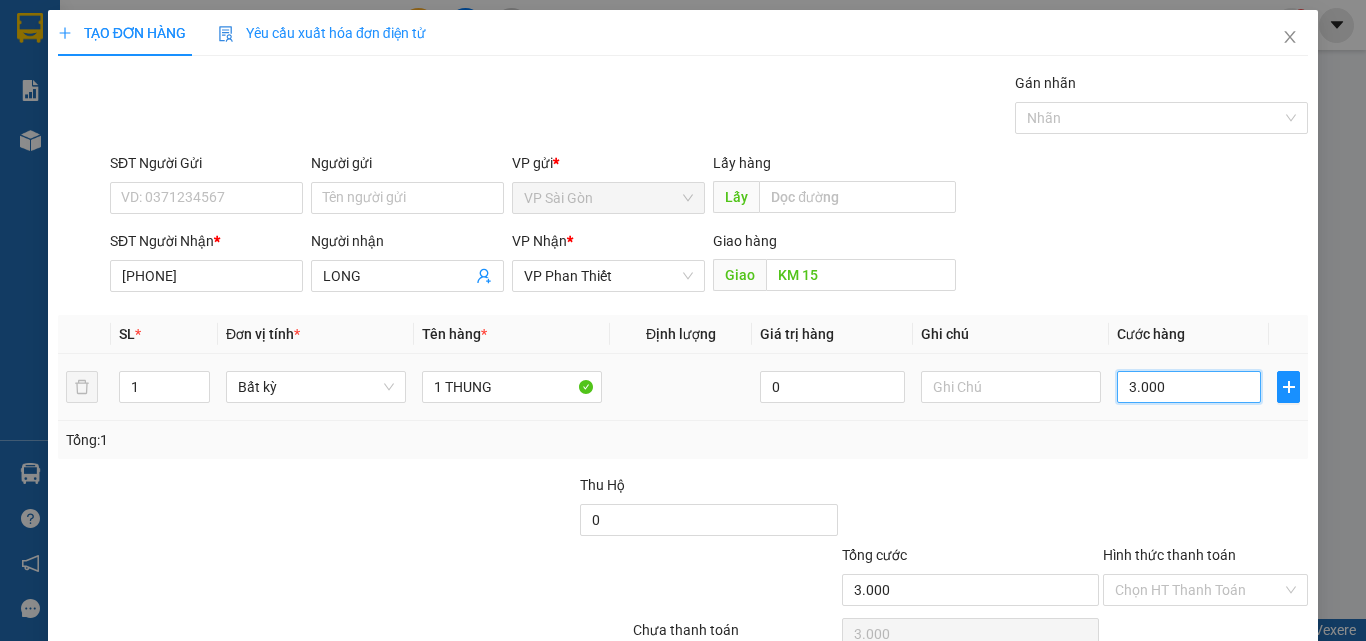 type on "30.000" 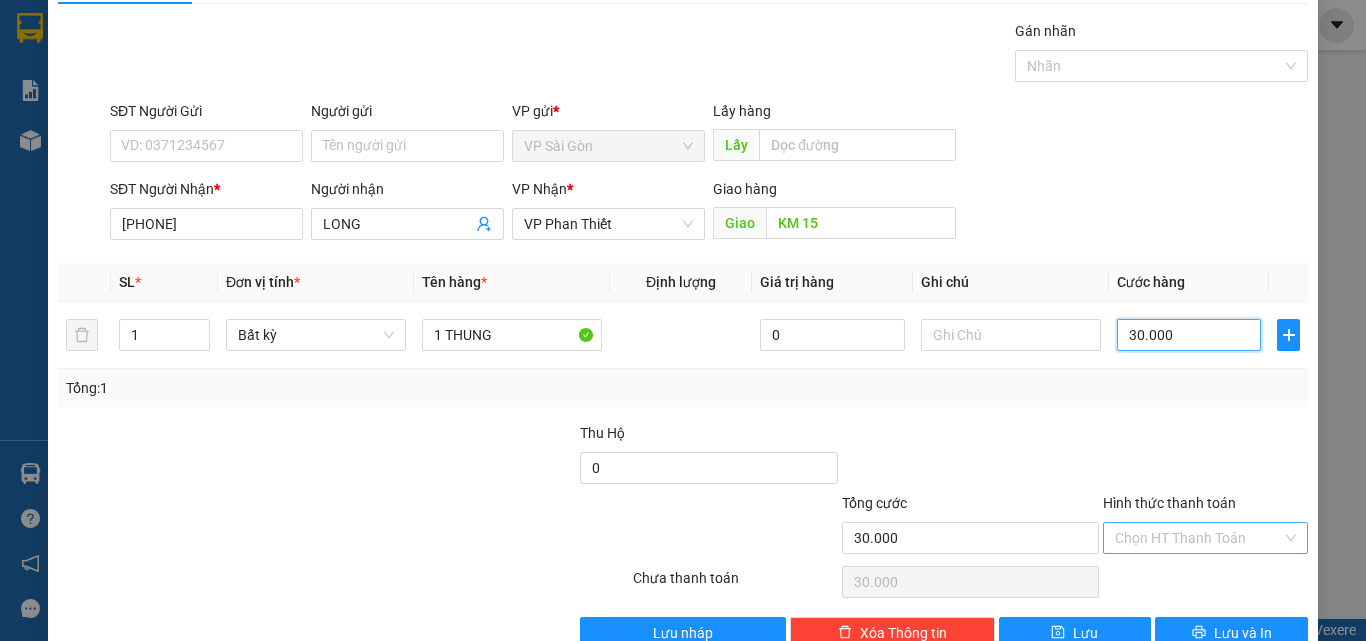 scroll, scrollTop: 99, scrollLeft: 0, axis: vertical 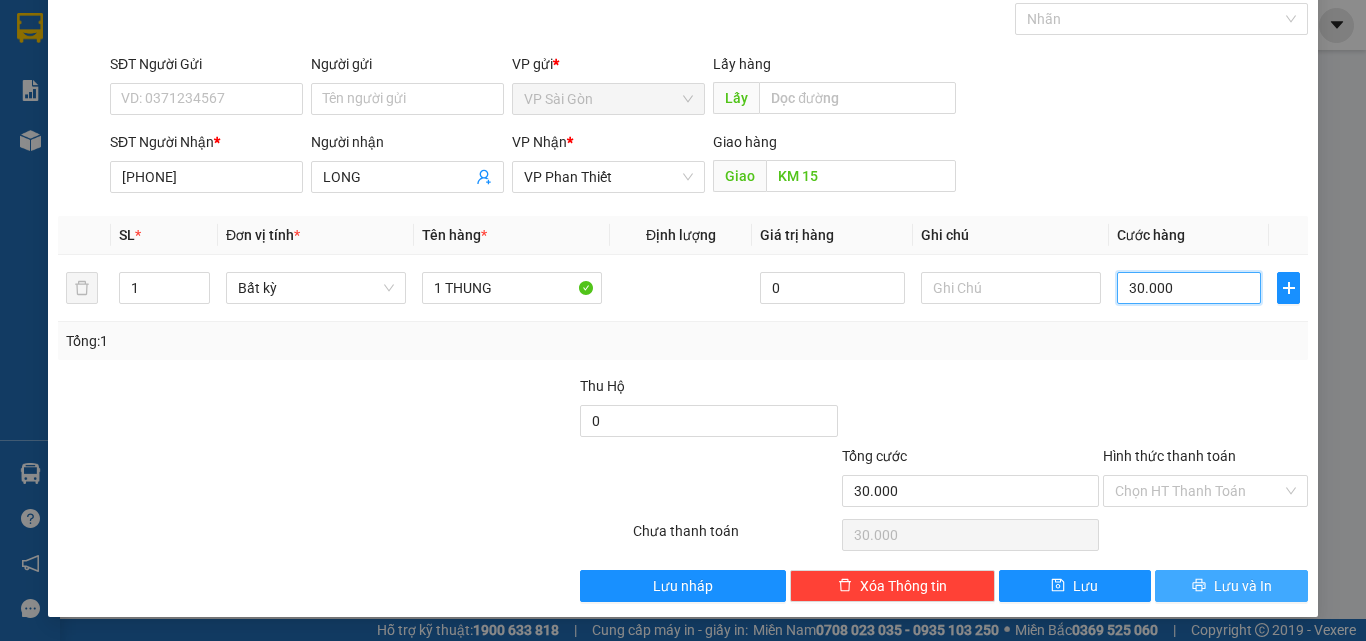 type on "30.000" 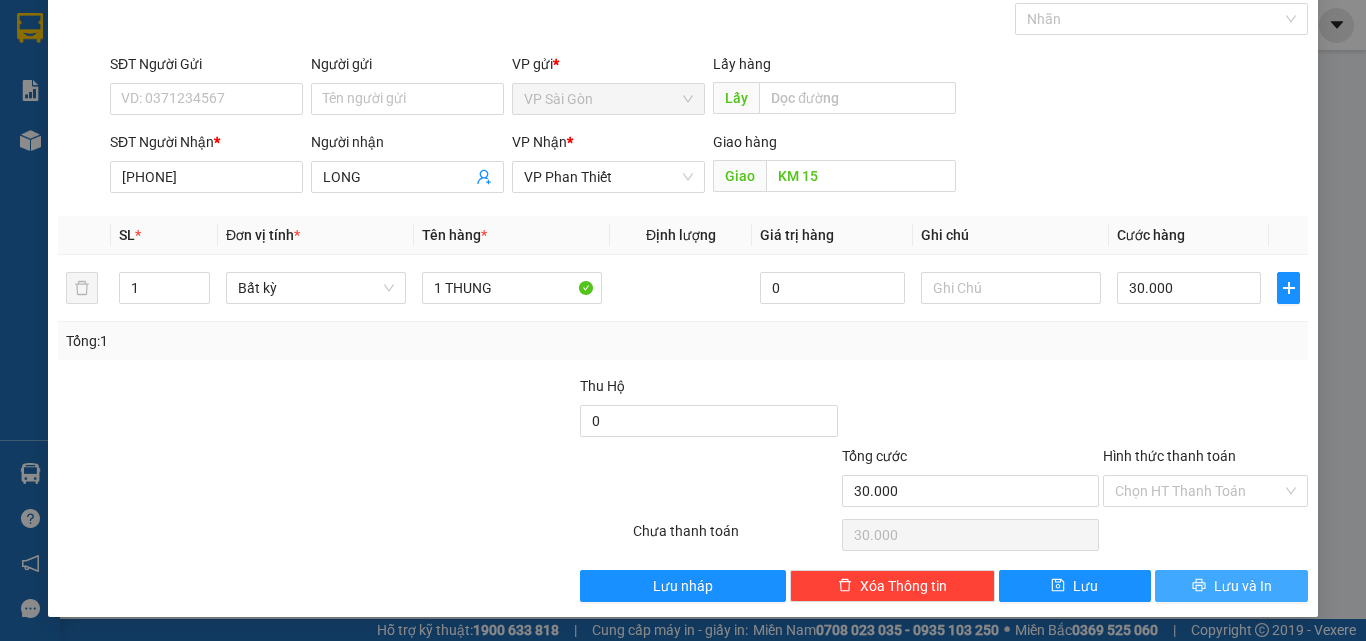 click on "Lưu và In" at bounding box center [1243, 586] 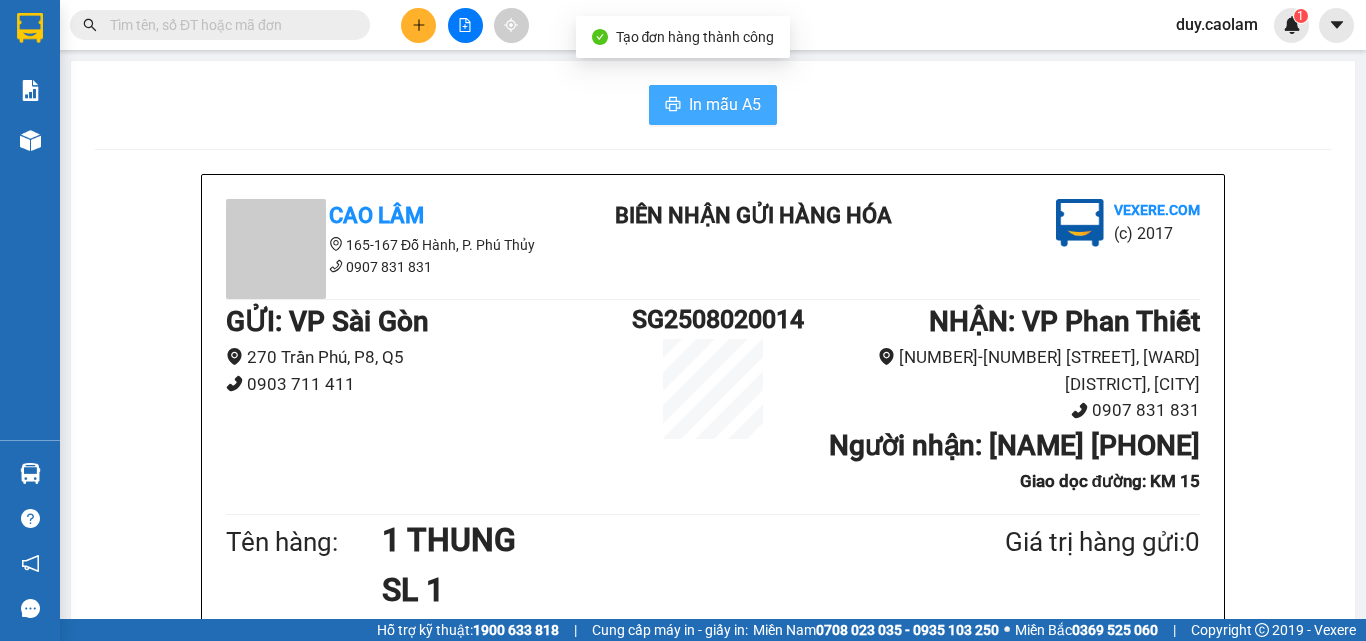 click on "In mẫu A5" at bounding box center (725, 104) 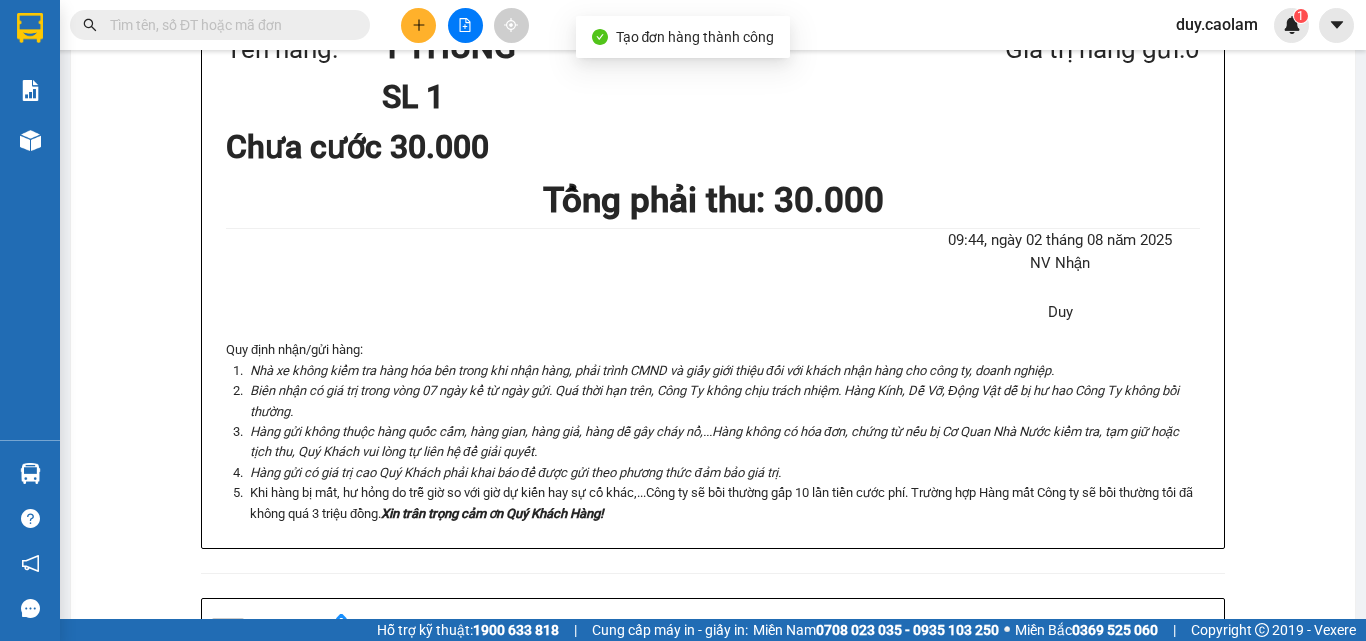 scroll, scrollTop: 500, scrollLeft: 0, axis: vertical 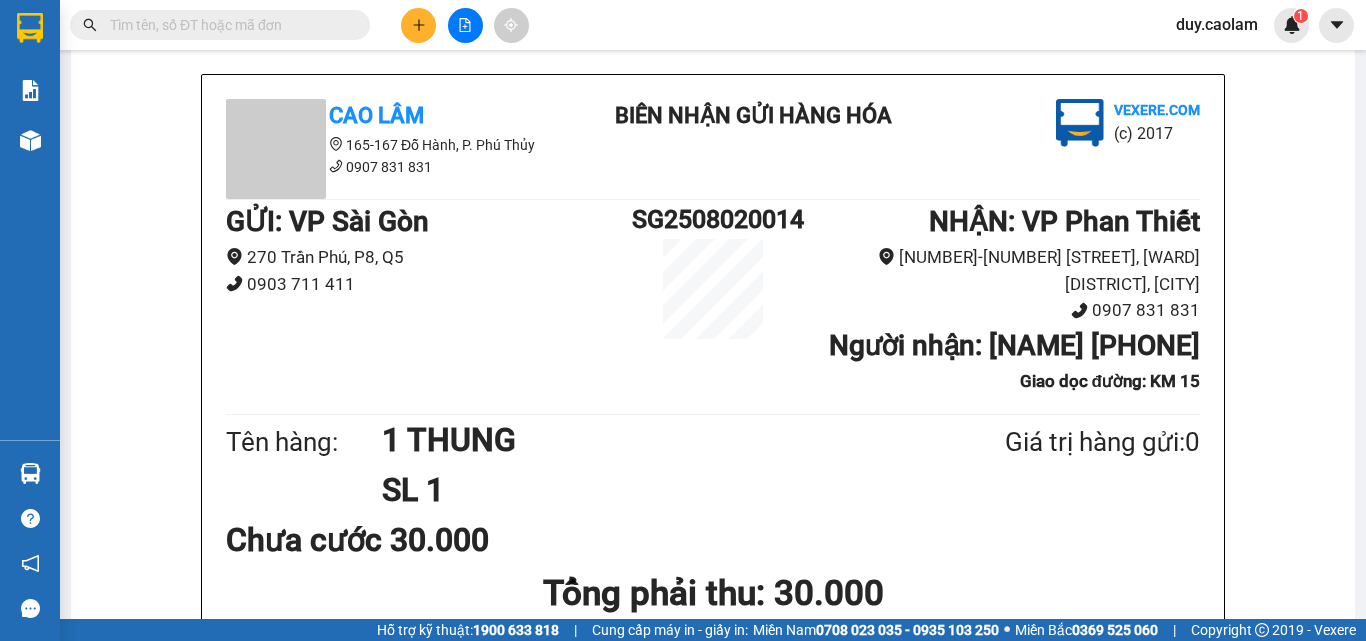 drag, startPoint x: 28, startPoint y: 148, endPoint x: 406, endPoint y: 32, distance: 395.39853 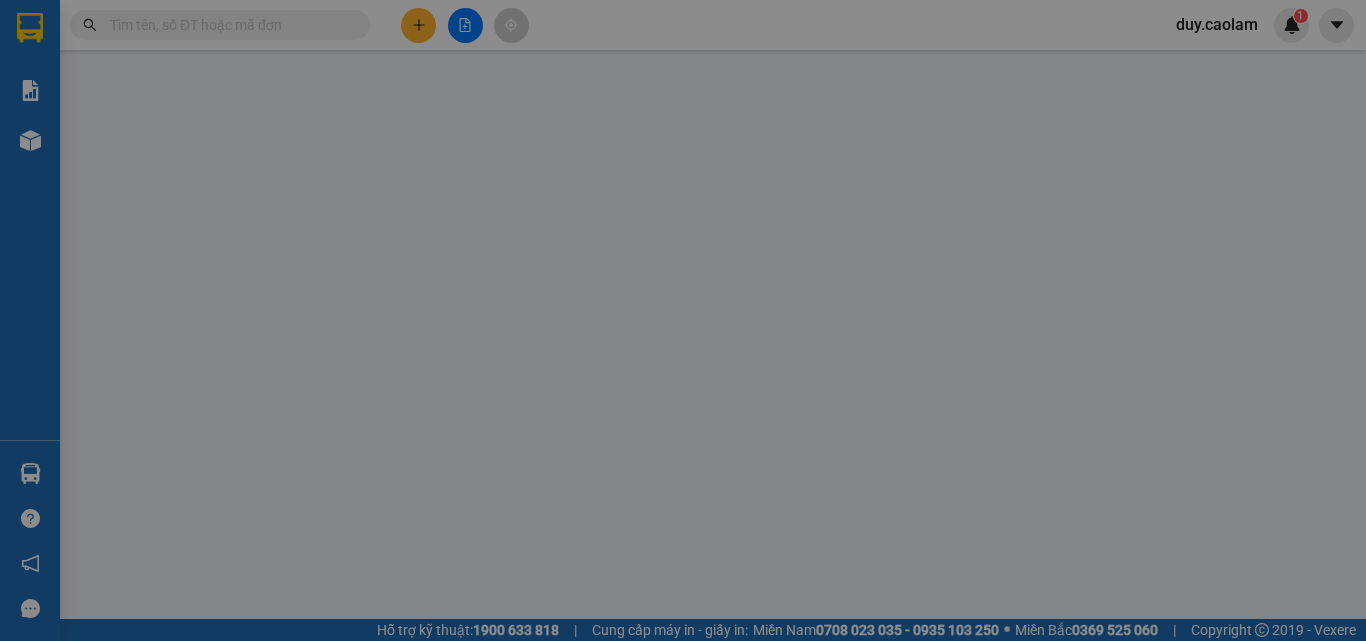 scroll, scrollTop: 0, scrollLeft: 0, axis: both 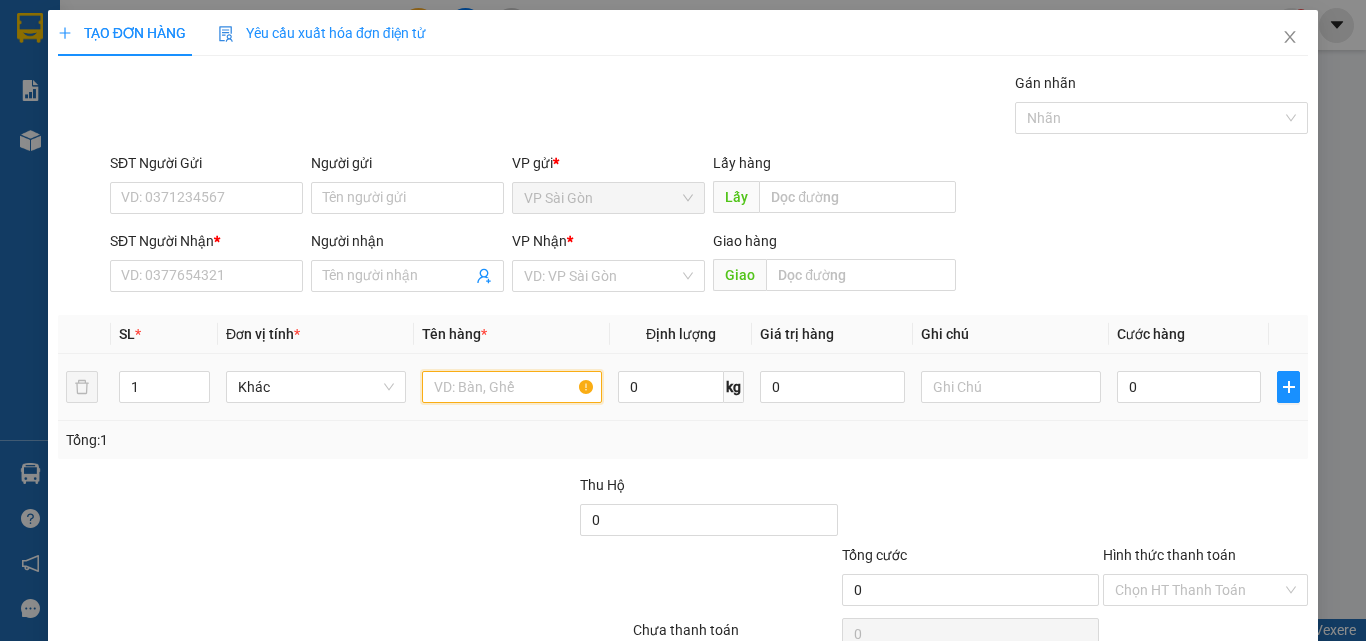 click at bounding box center (512, 387) 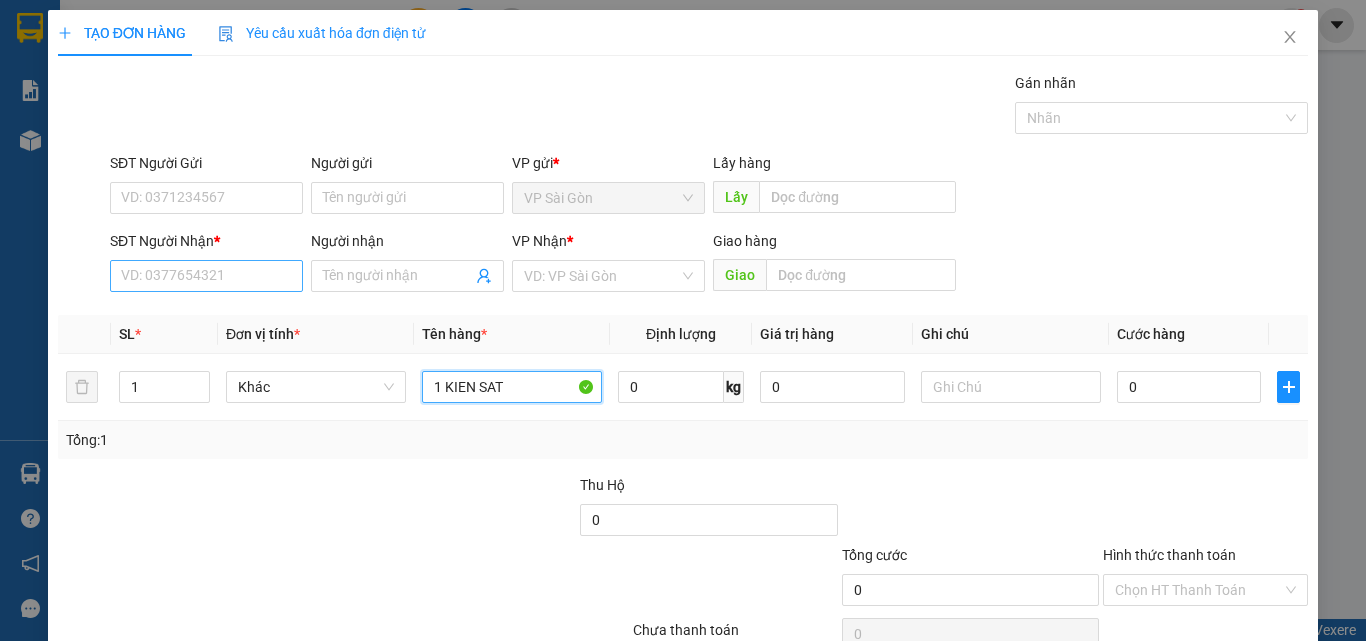 type on "1 KIEN SAT" 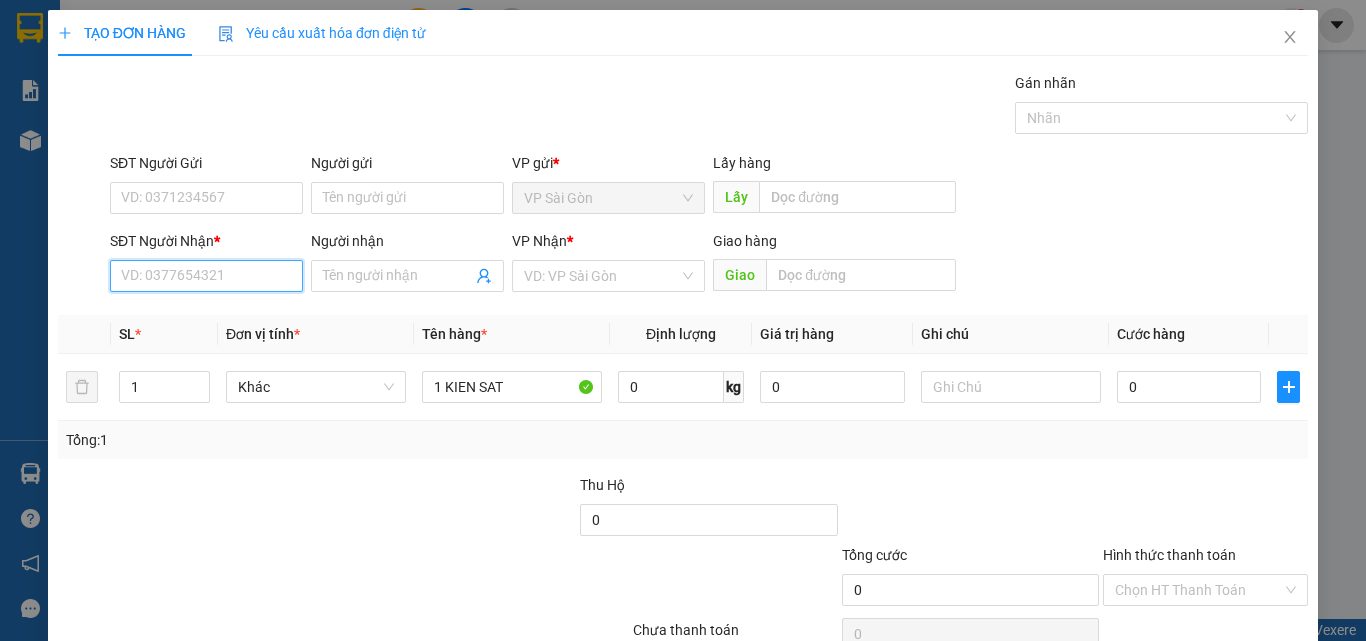 click on "SĐT Người Nhận  *" at bounding box center (206, 276) 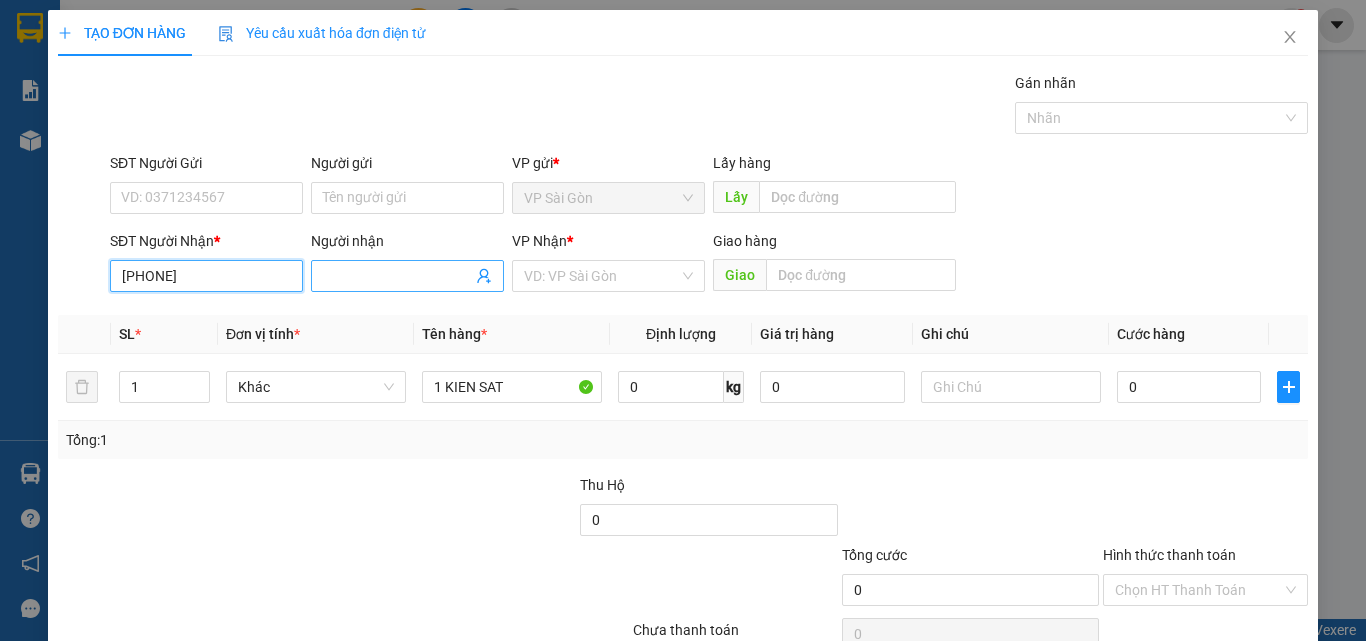 type on "0908998879" 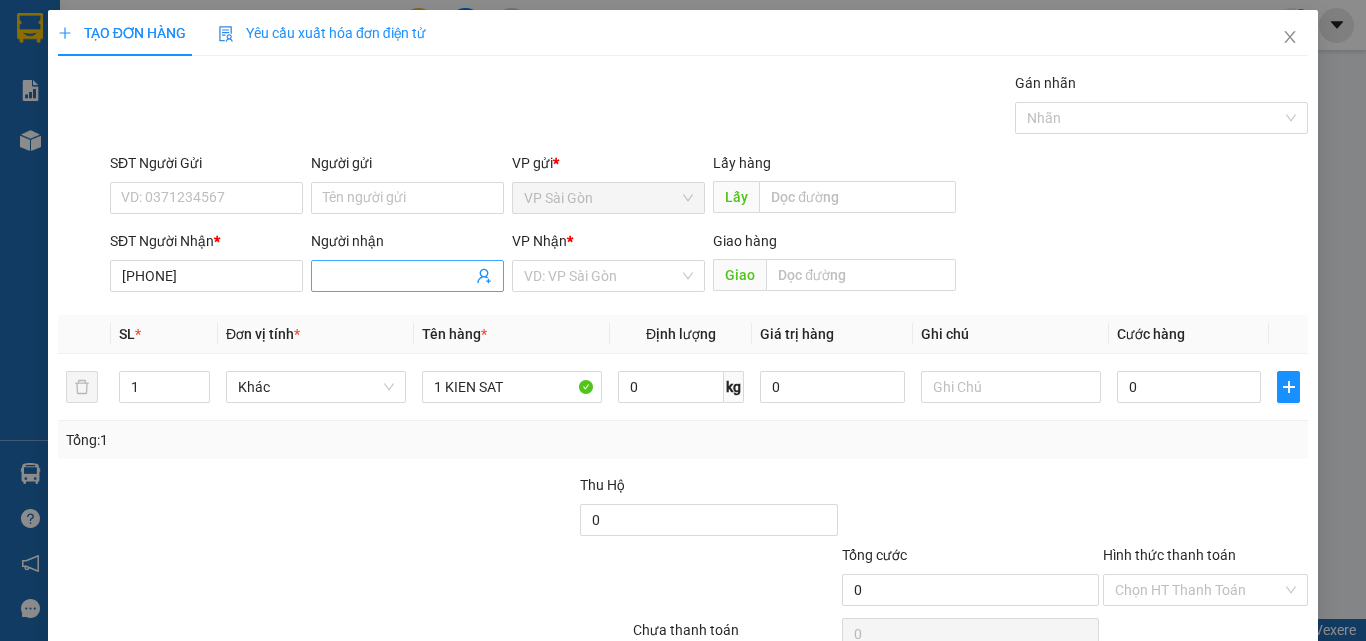 click on "Người nhận" at bounding box center (397, 276) 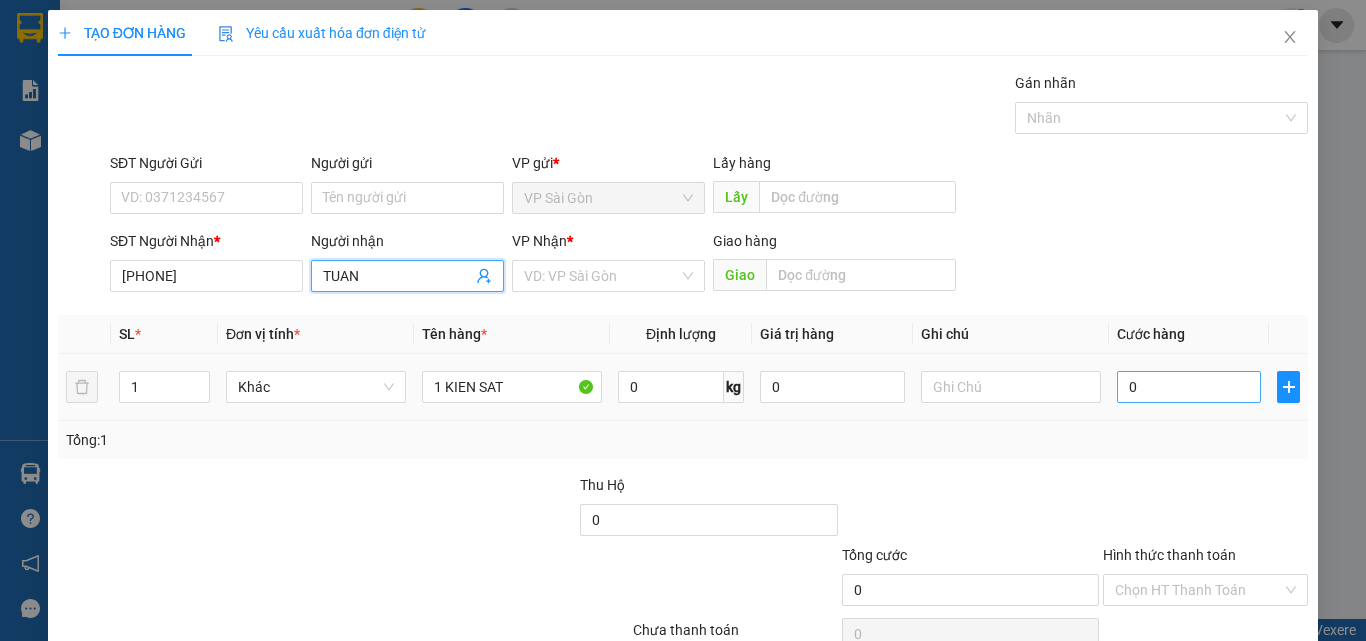 type on "TUAN" 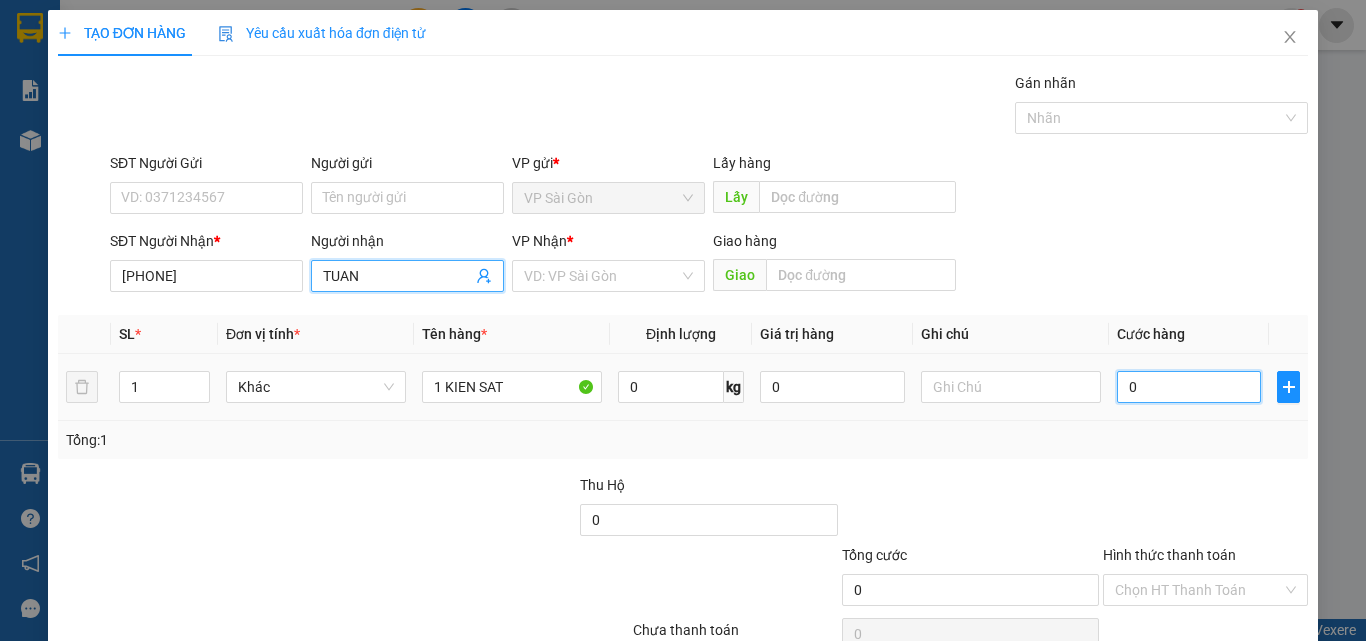 click on "0" at bounding box center [1189, 387] 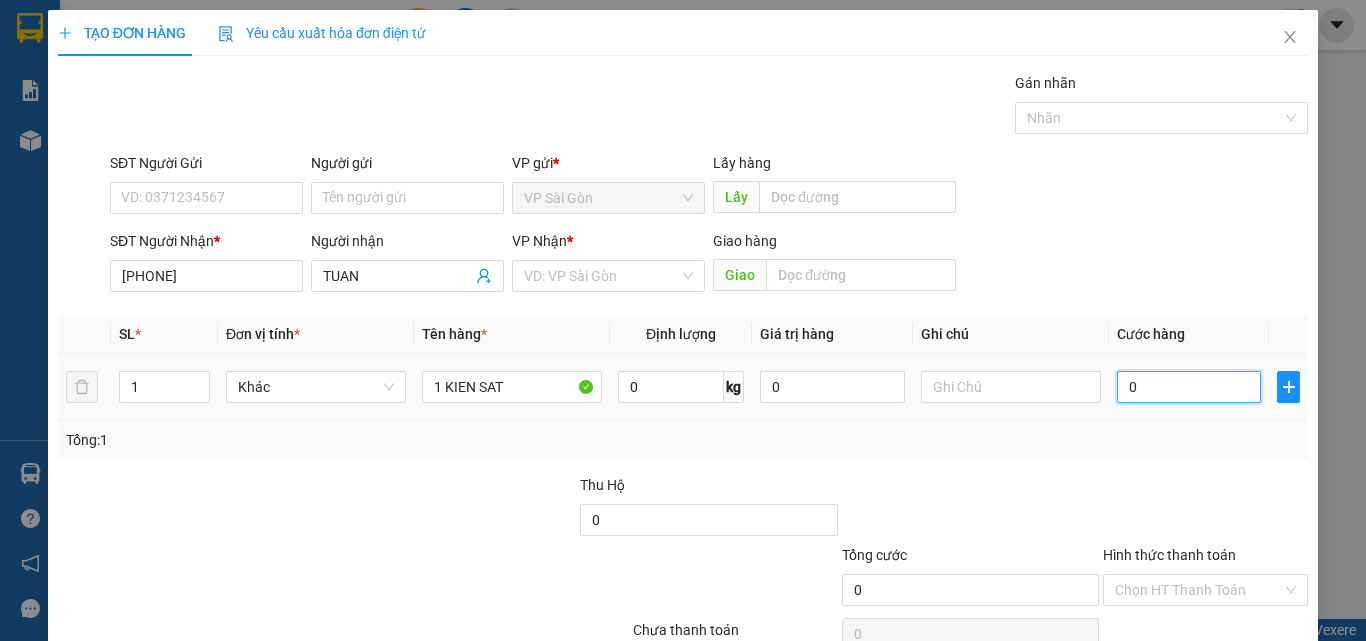type on "1" 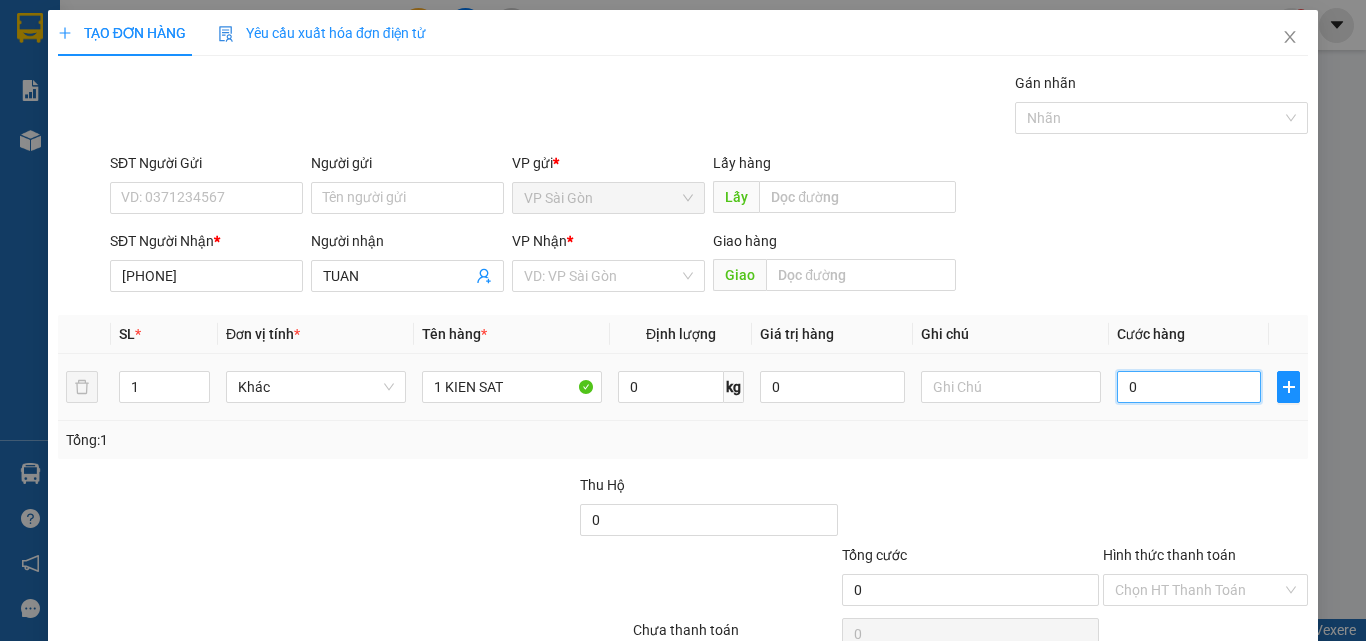 type on "1" 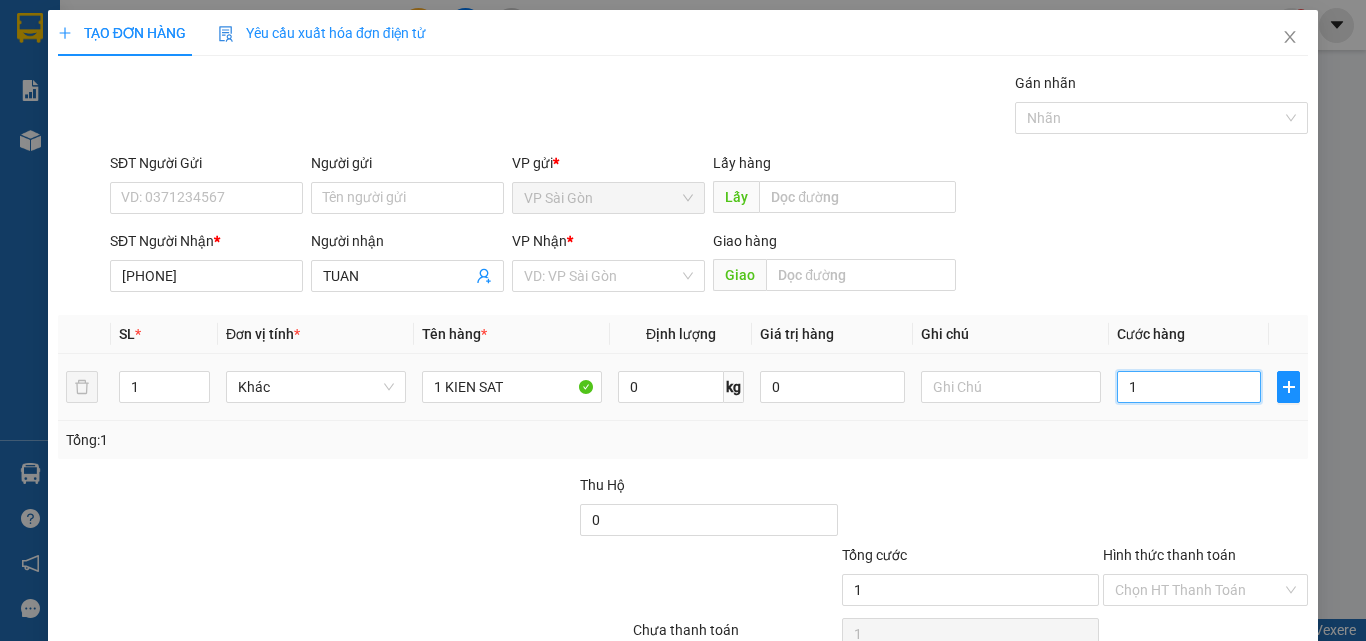 type on "10" 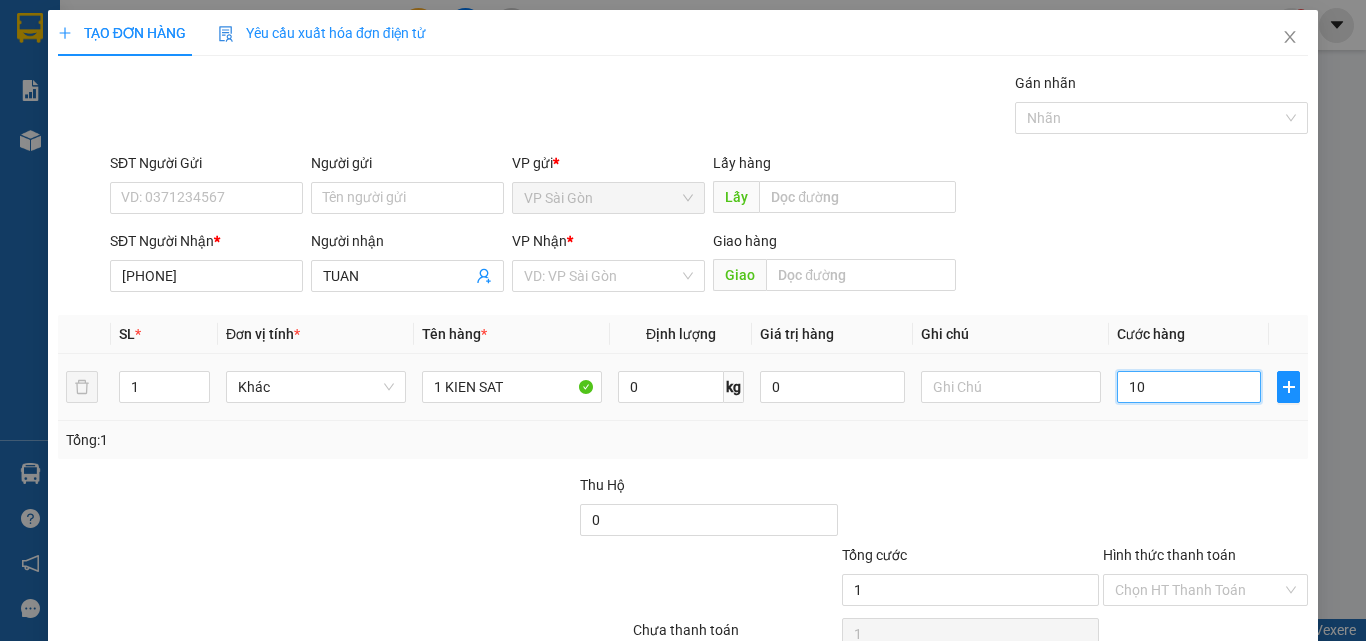 type on "10" 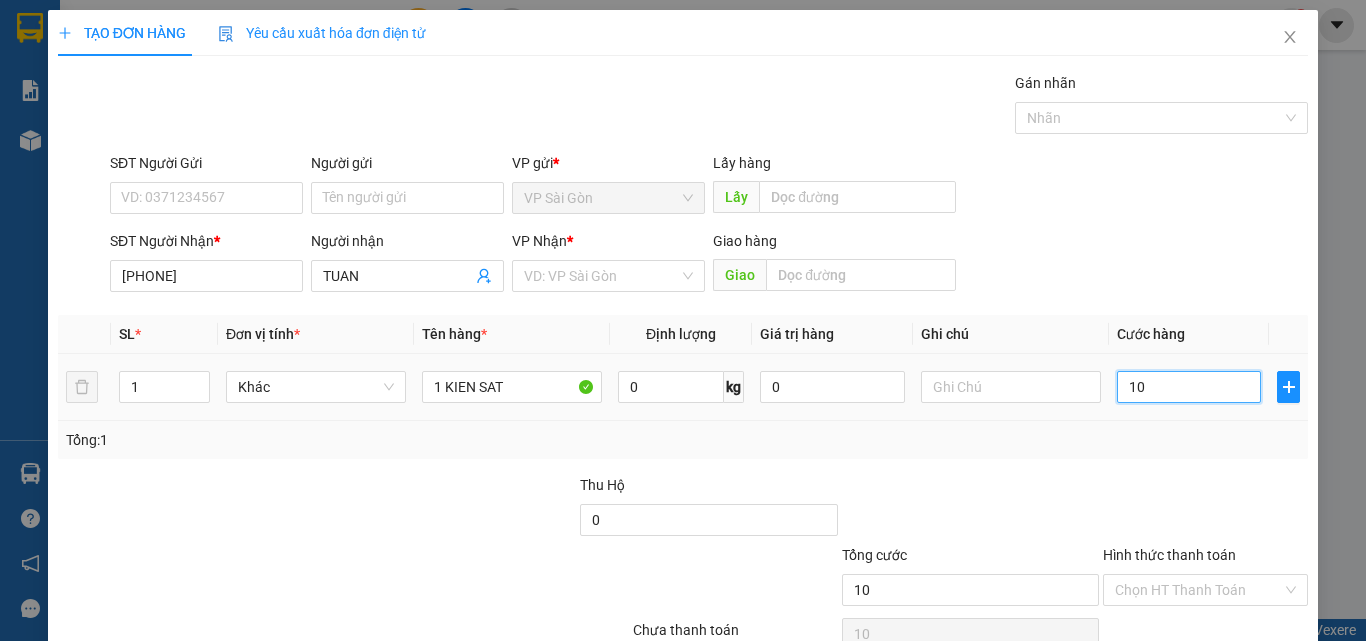 type on "100" 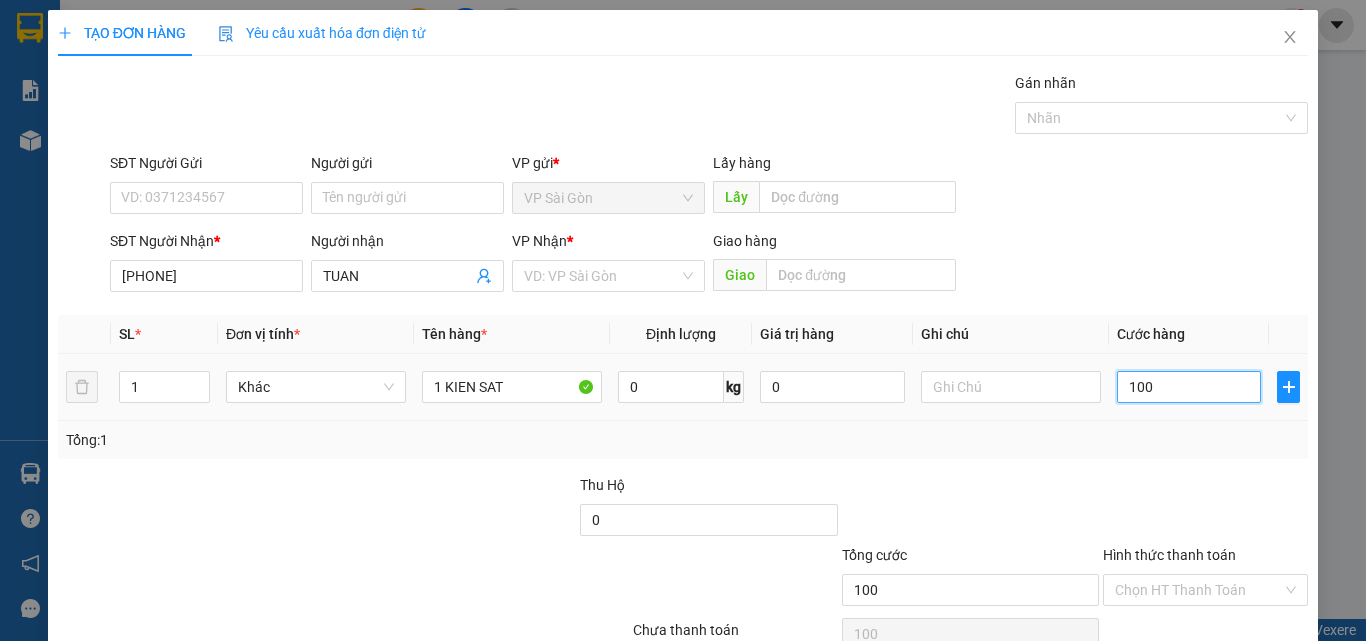 type on "1.000" 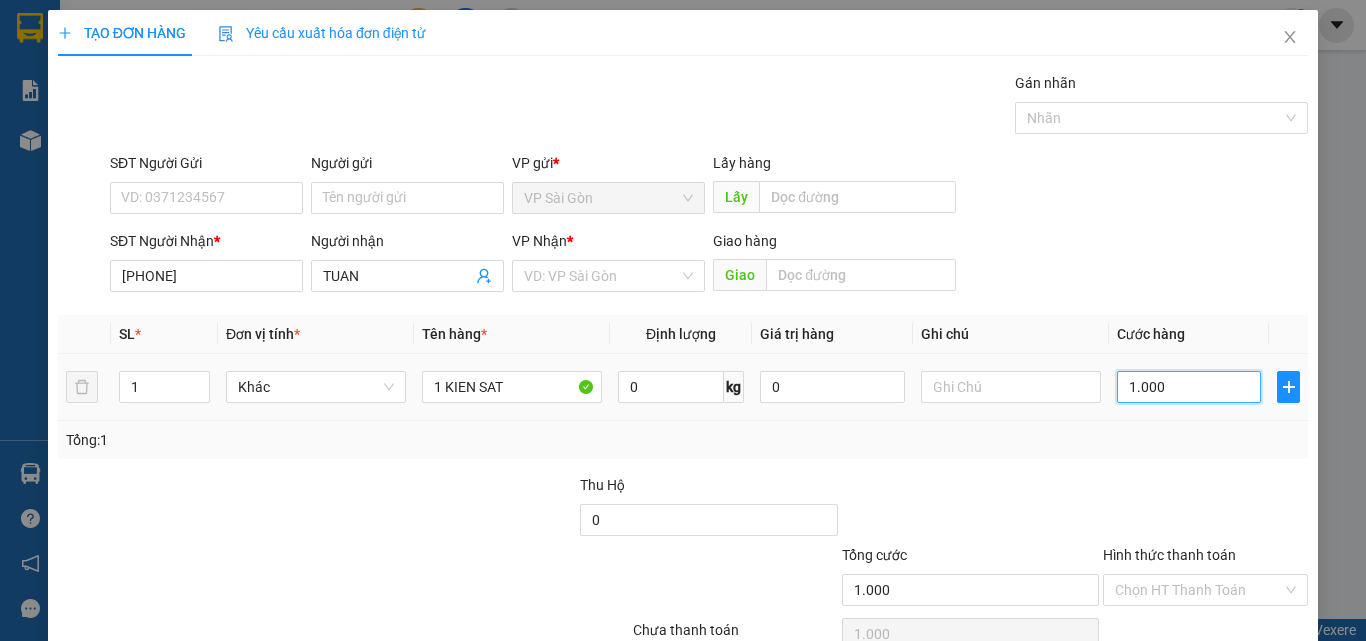 type on "10.000" 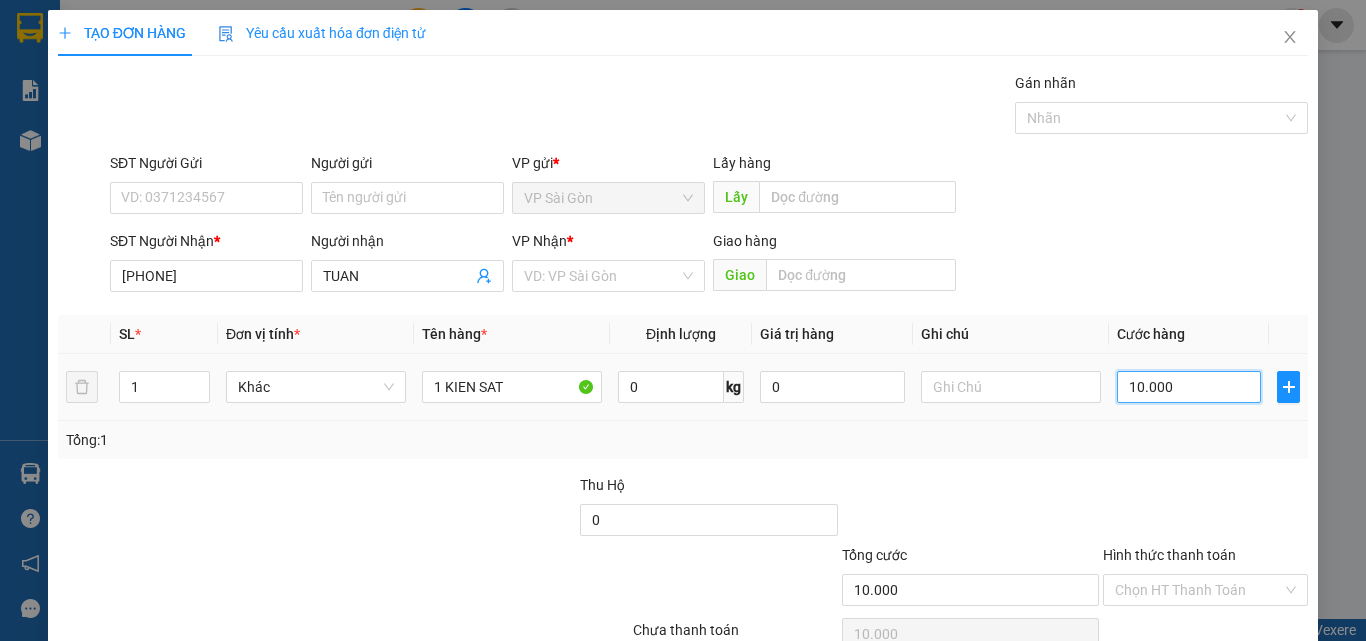 type on "100.000" 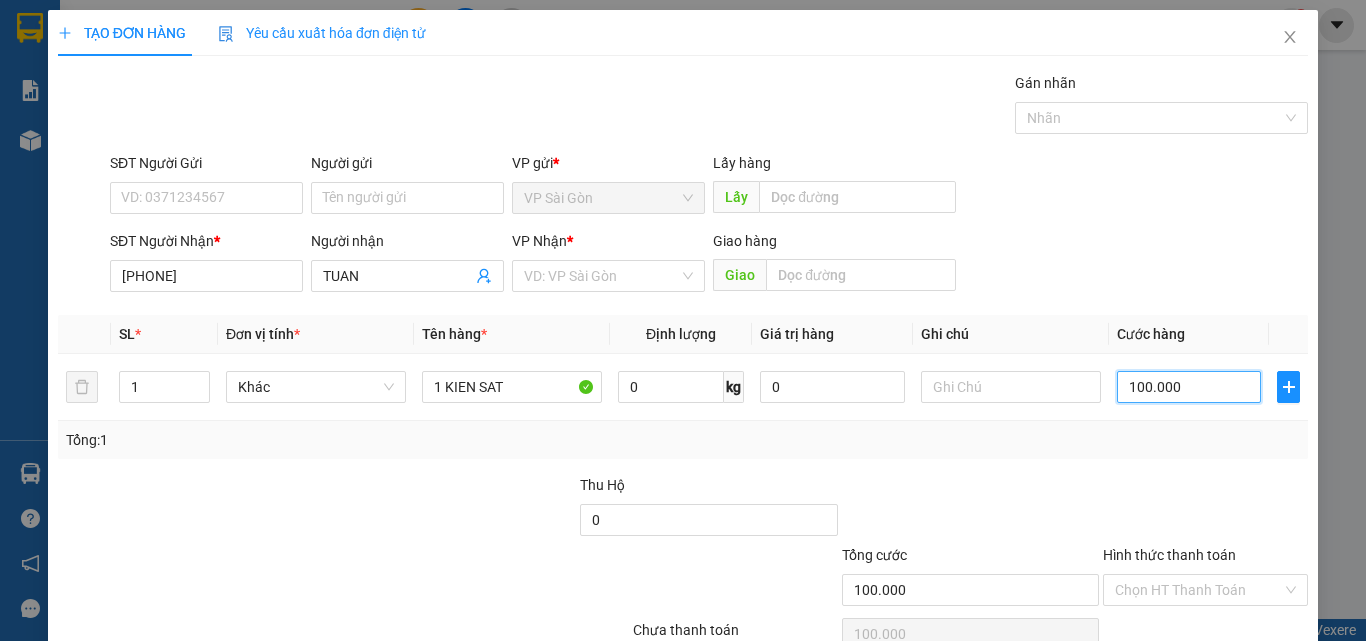 type on "100.000" 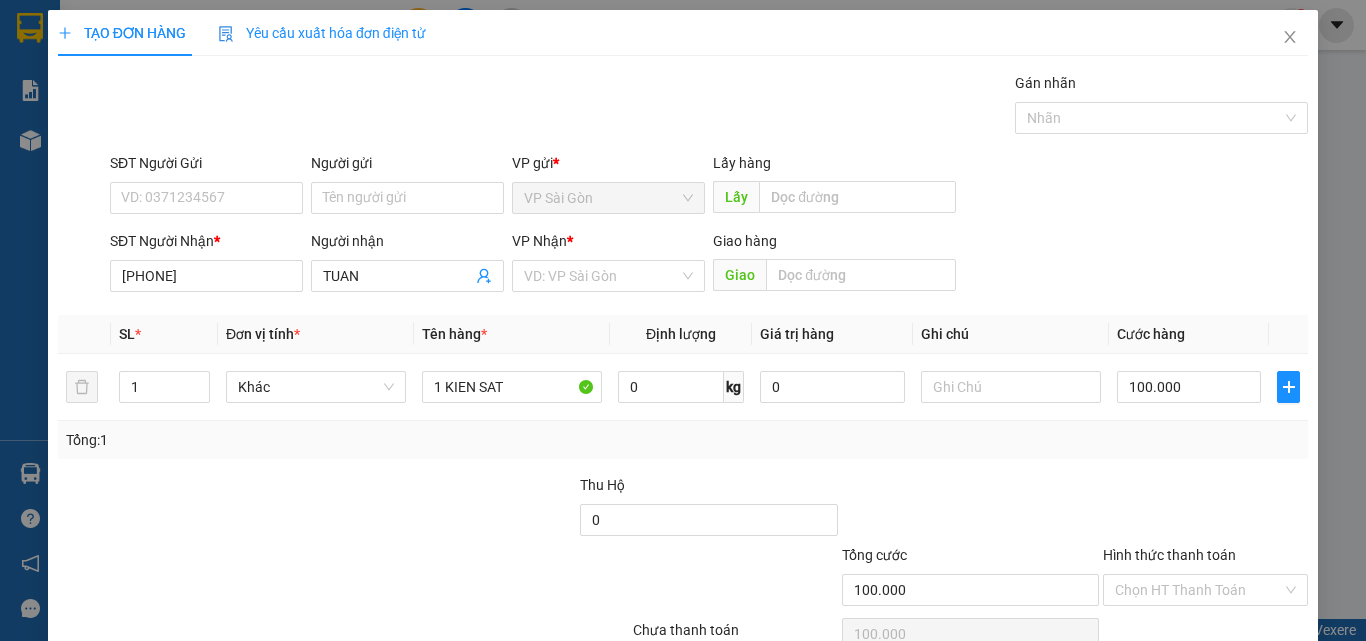 click on "Giao hàng Giao" at bounding box center (834, 265) 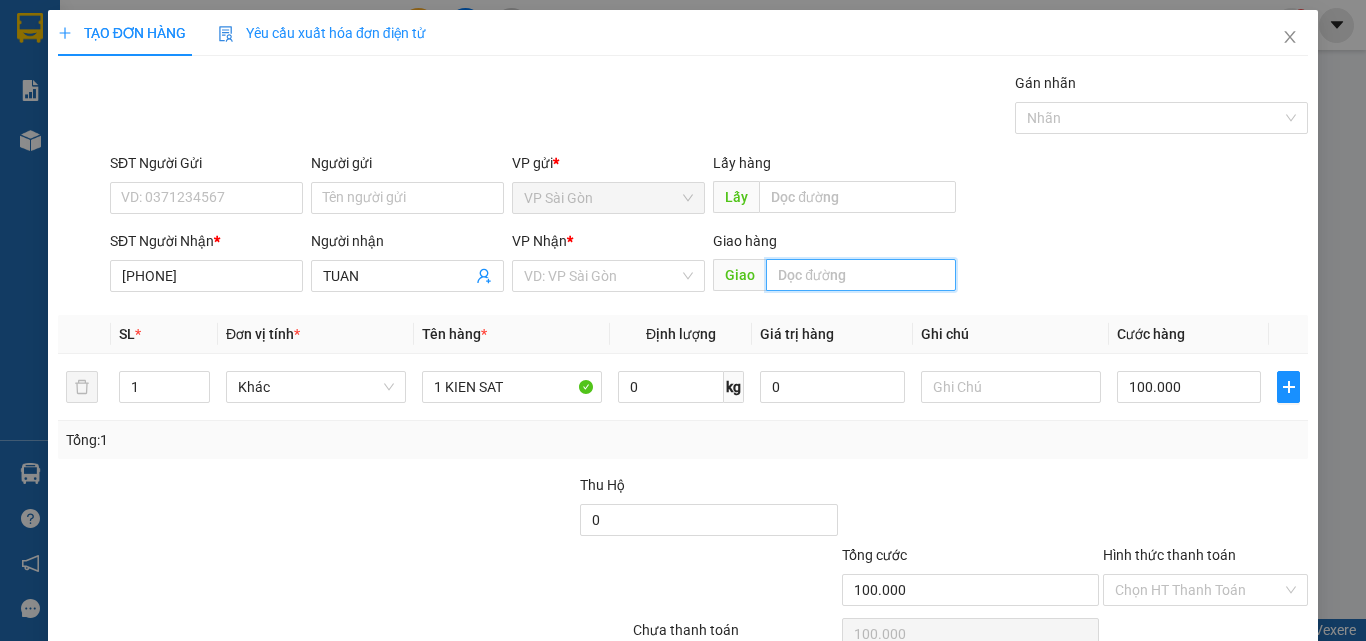 click at bounding box center [861, 275] 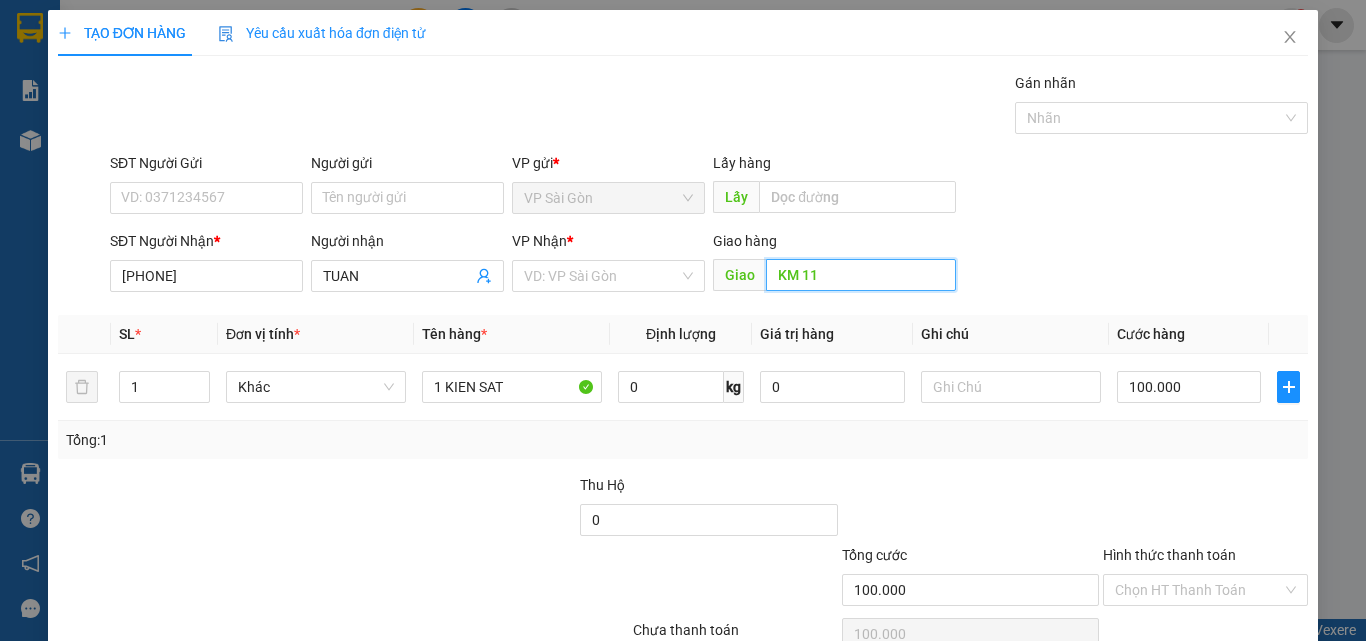 scroll, scrollTop: 99, scrollLeft: 0, axis: vertical 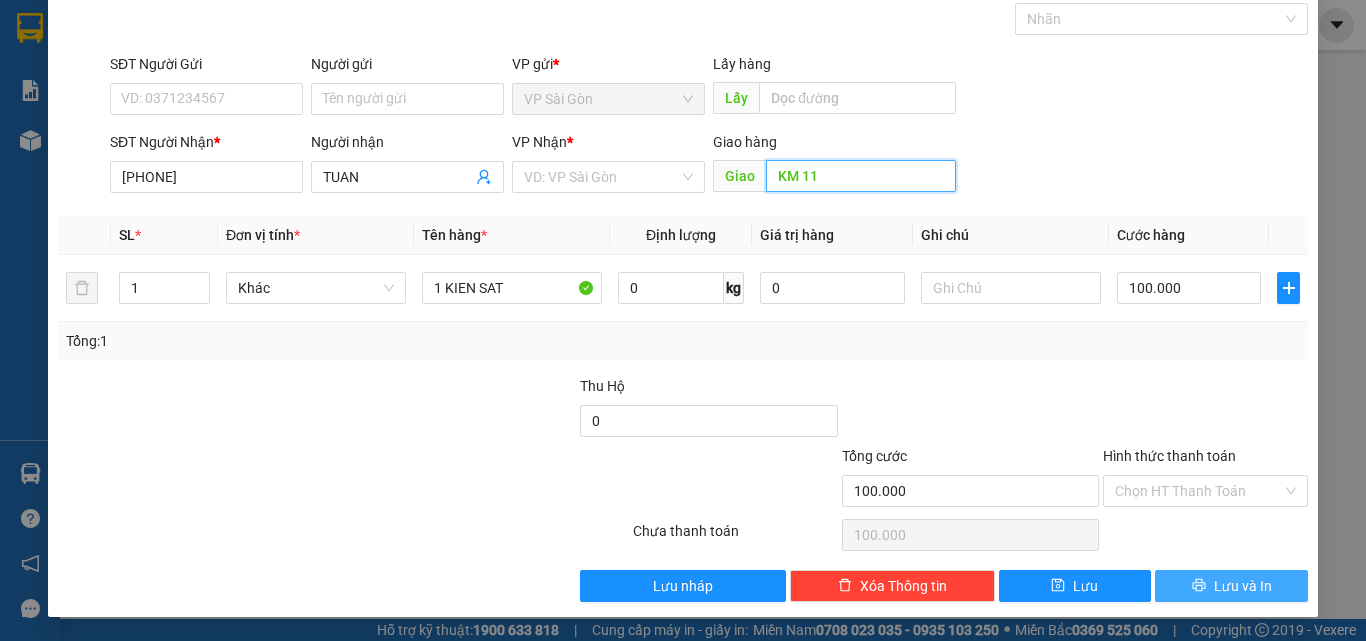 type on "KM 11" 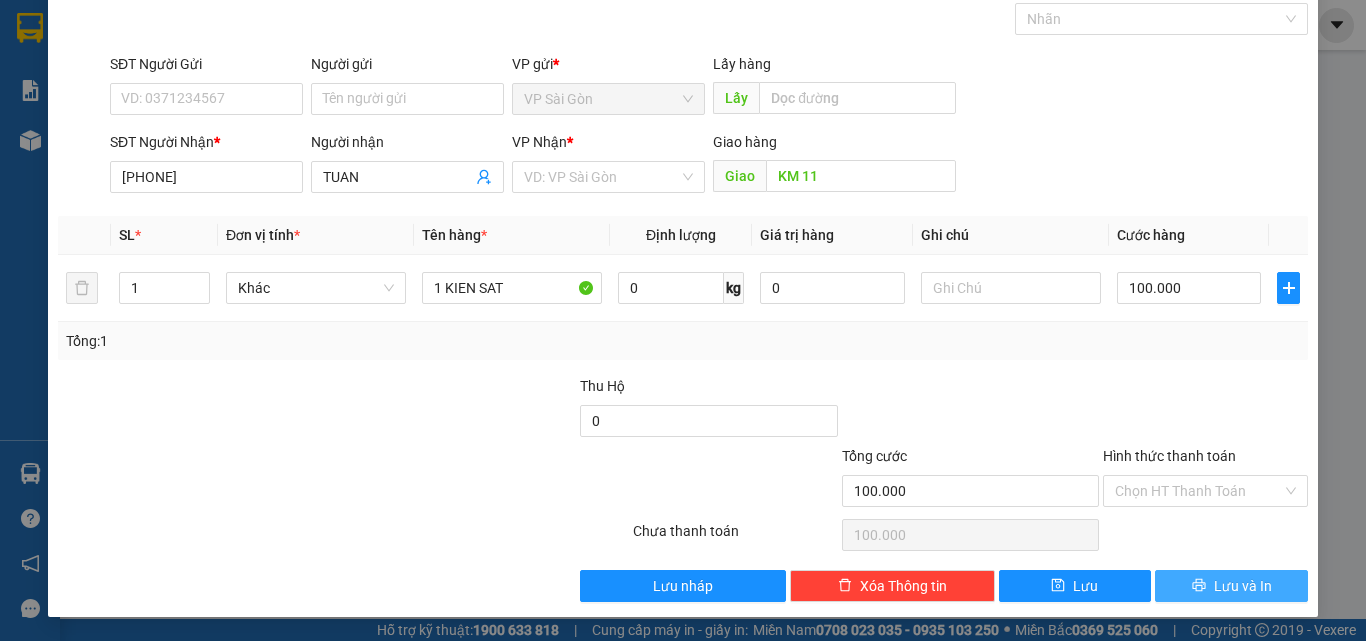 click on "Lưu và In" at bounding box center [1231, 586] 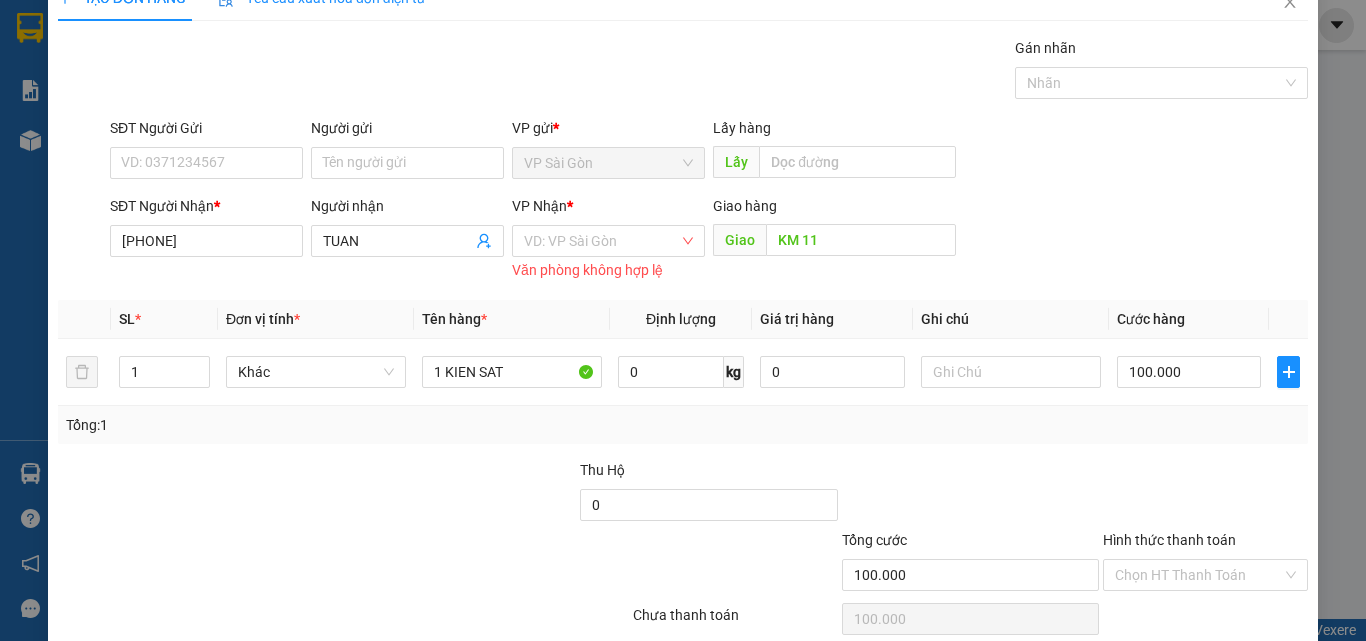 scroll, scrollTop: 0, scrollLeft: 0, axis: both 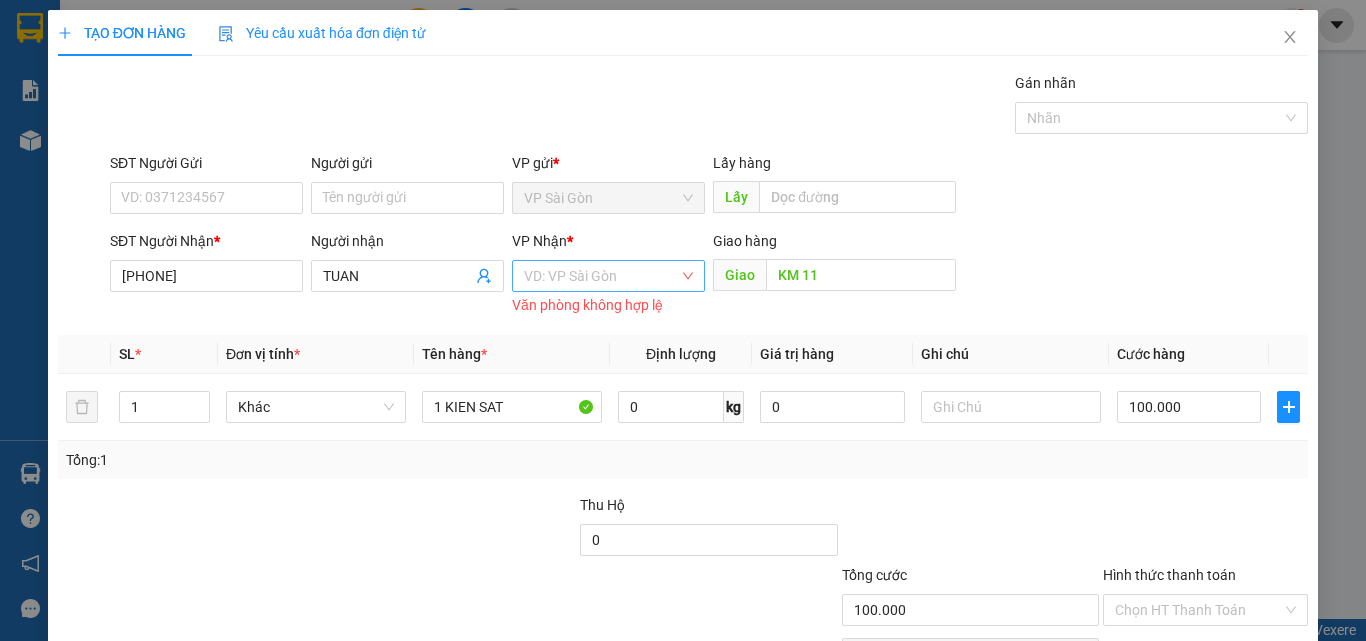 click at bounding box center (601, 276) 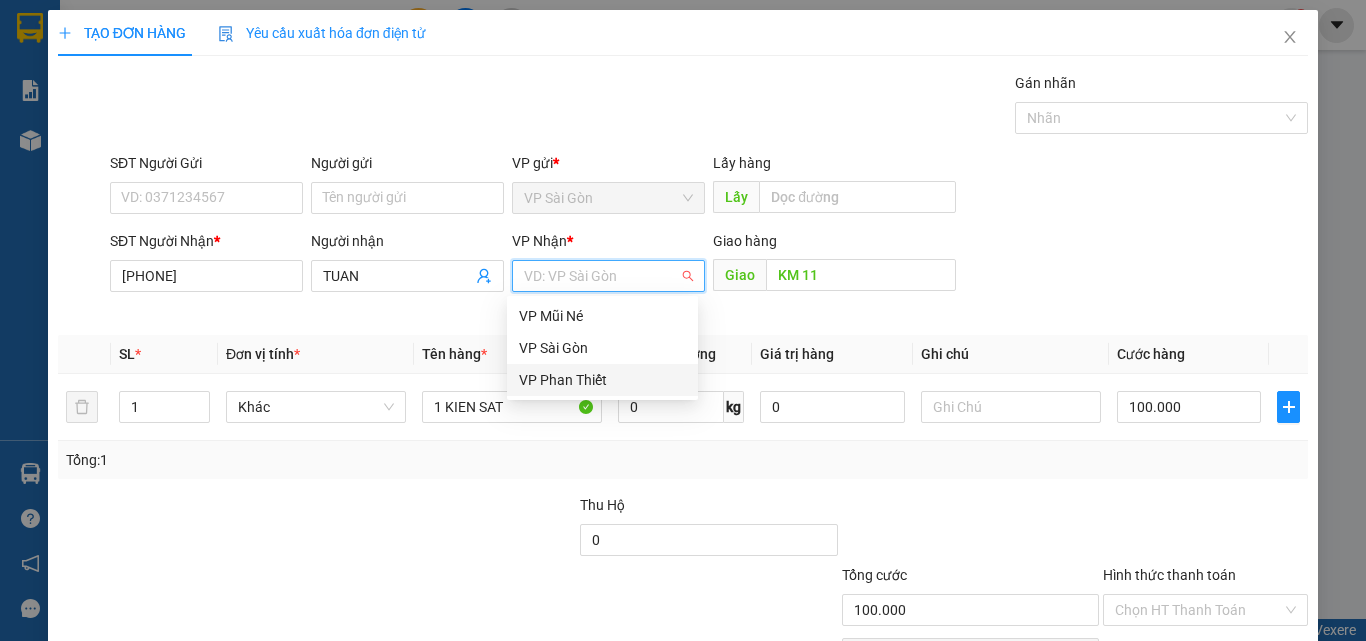 click on "VP Phan Thiết" at bounding box center [602, 380] 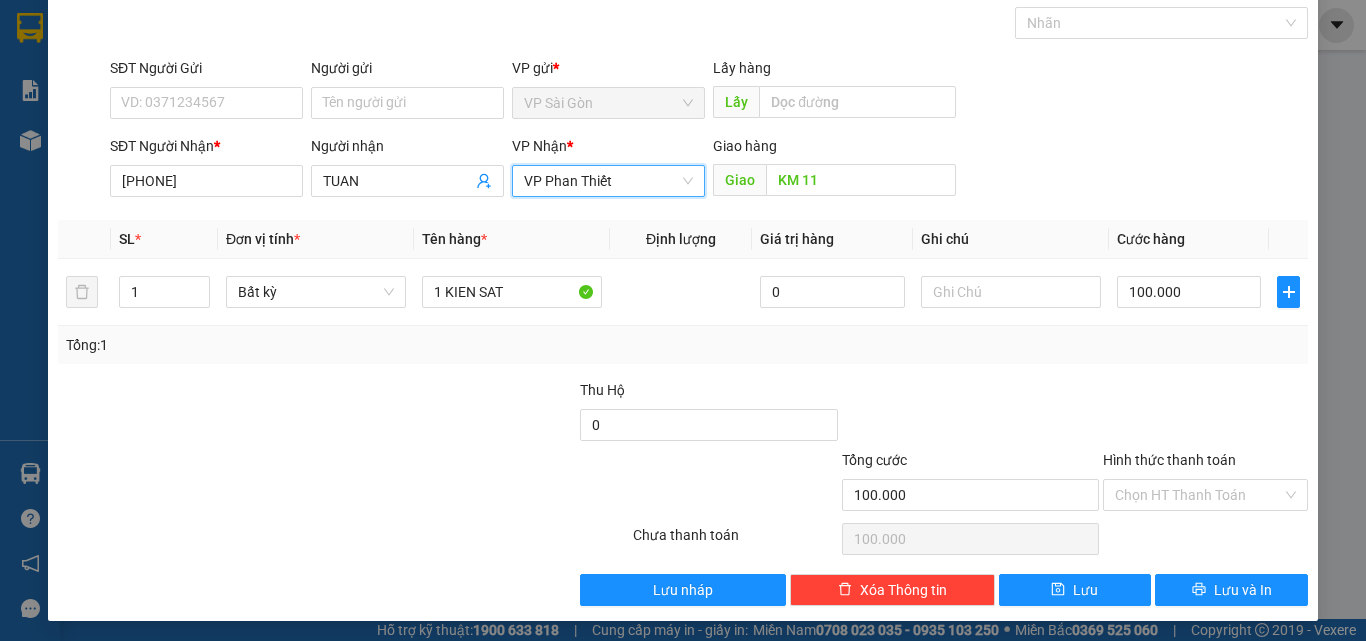 scroll, scrollTop: 99, scrollLeft: 0, axis: vertical 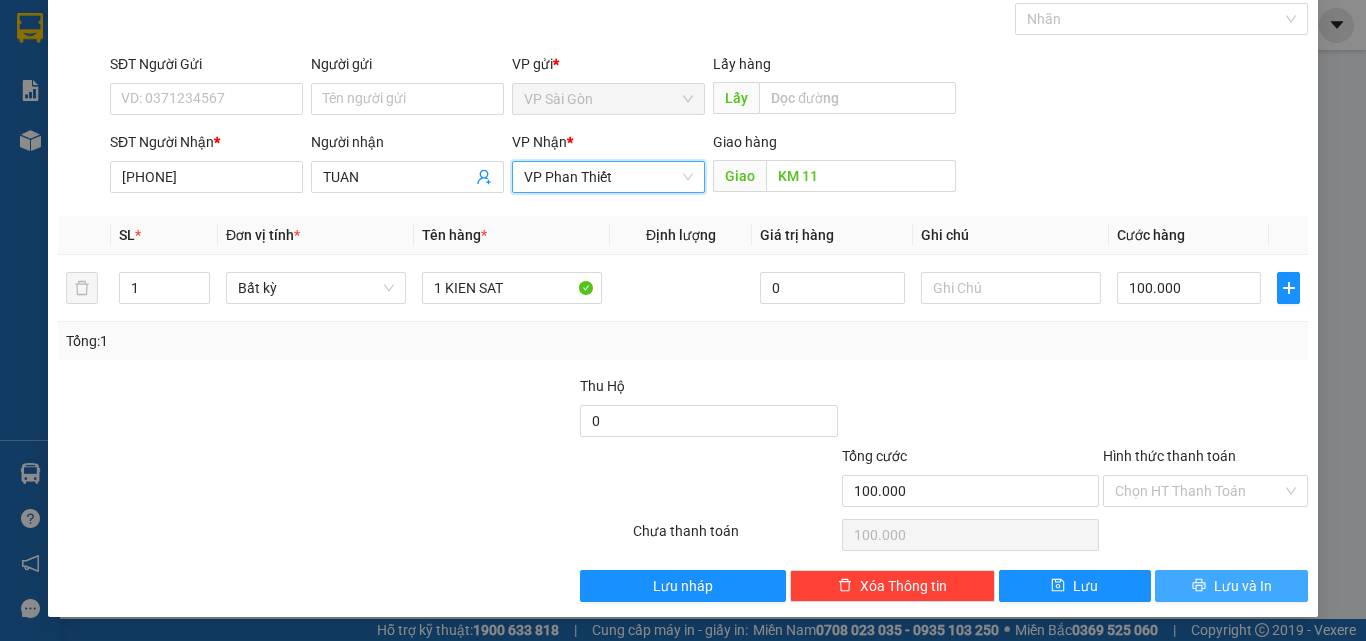 click on "Lưu và In" at bounding box center (1231, 586) 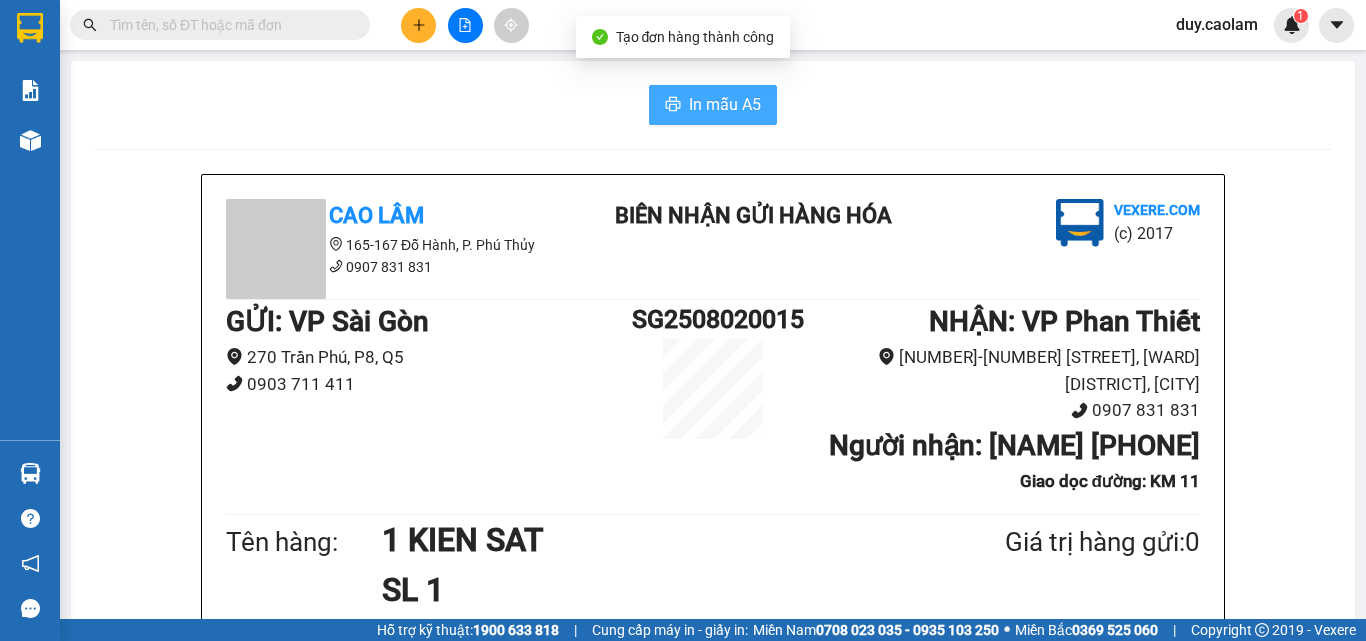 click on "In mẫu A5" at bounding box center [725, 104] 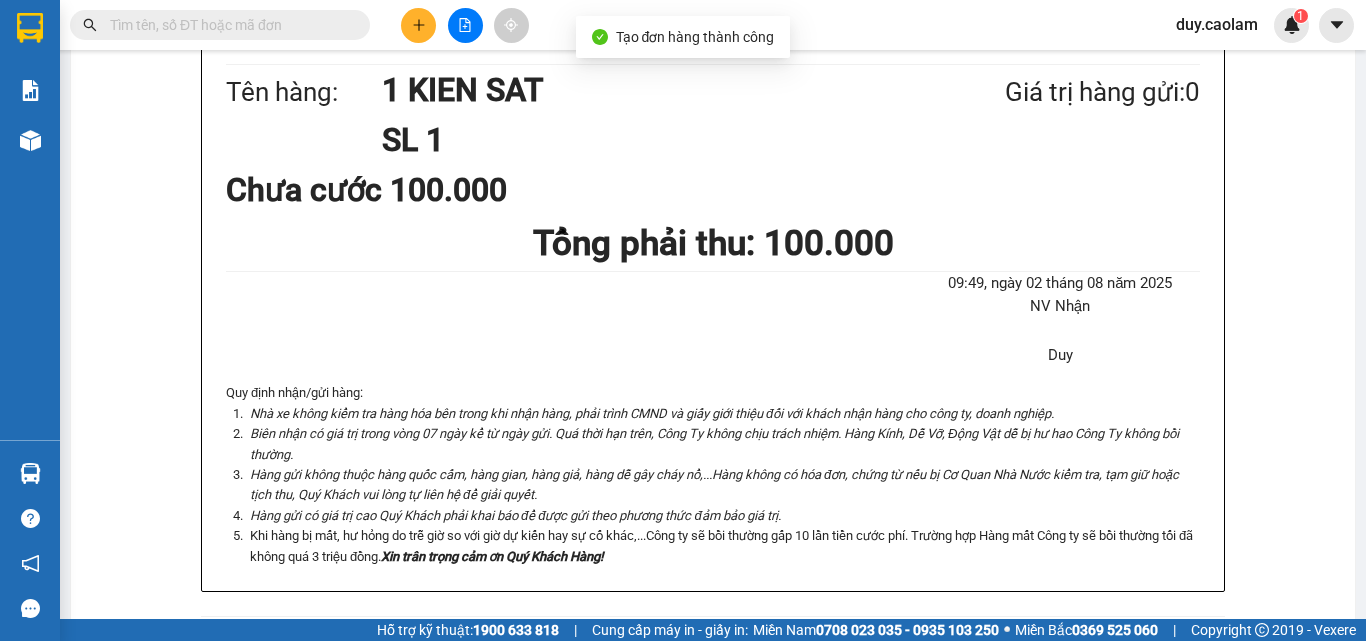 scroll, scrollTop: 500, scrollLeft: 0, axis: vertical 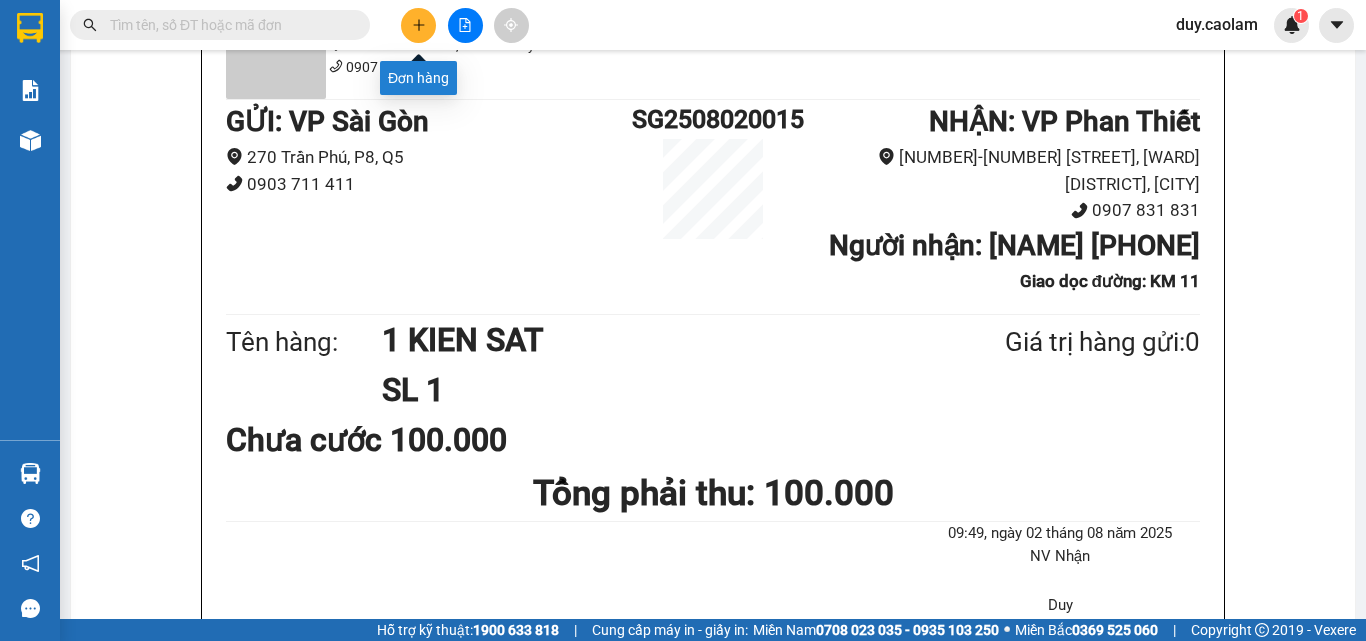 click at bounding box center [418, 25] 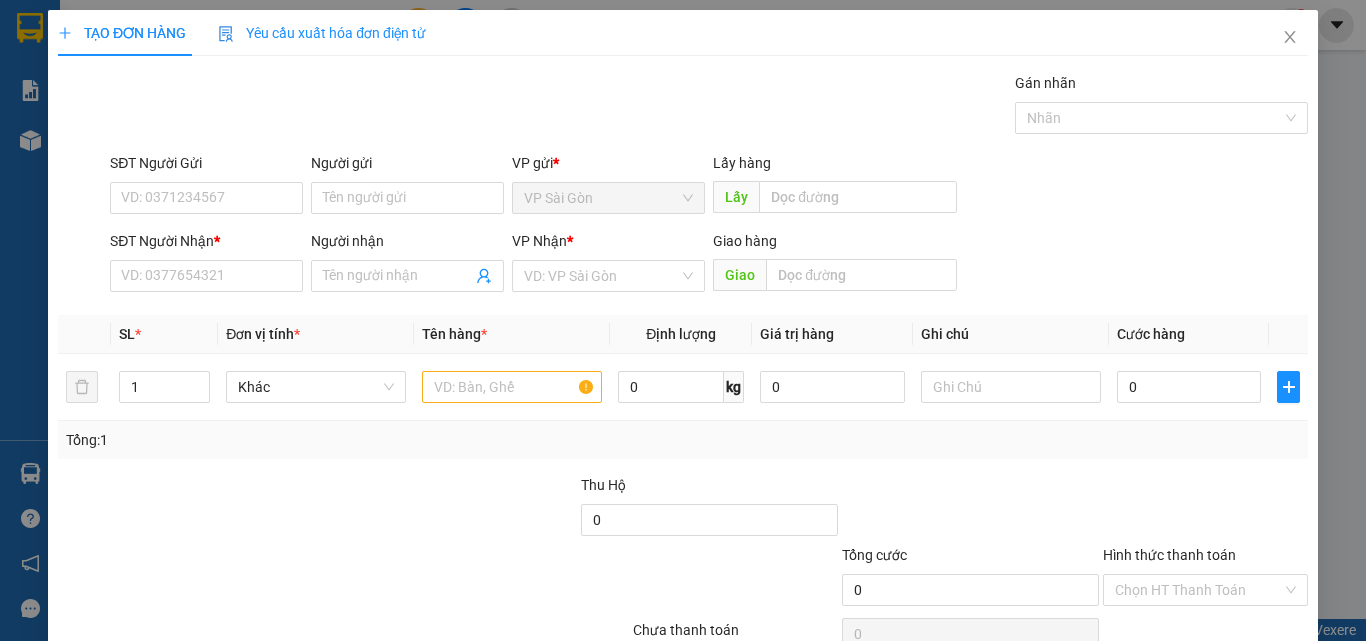 scroll, scrollTop: 0, scrollLeft: 0, axis: both 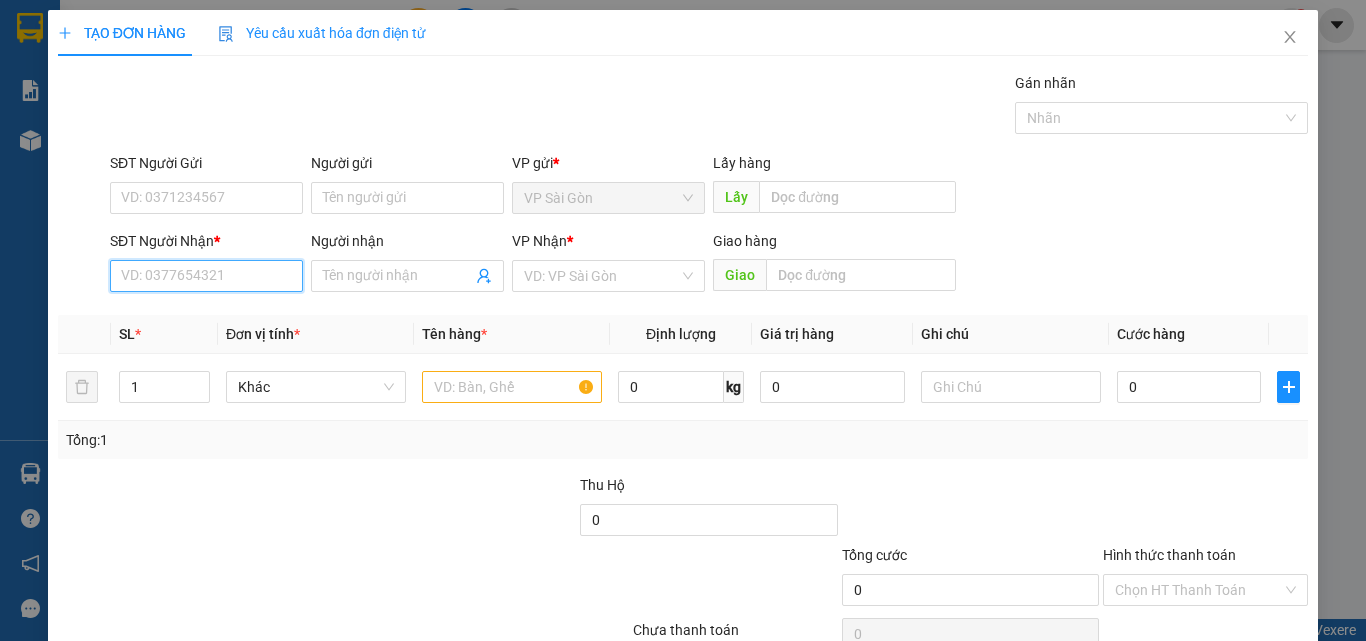 click on "SĐT Người Nhận  *" at bounding box center [206, 276] 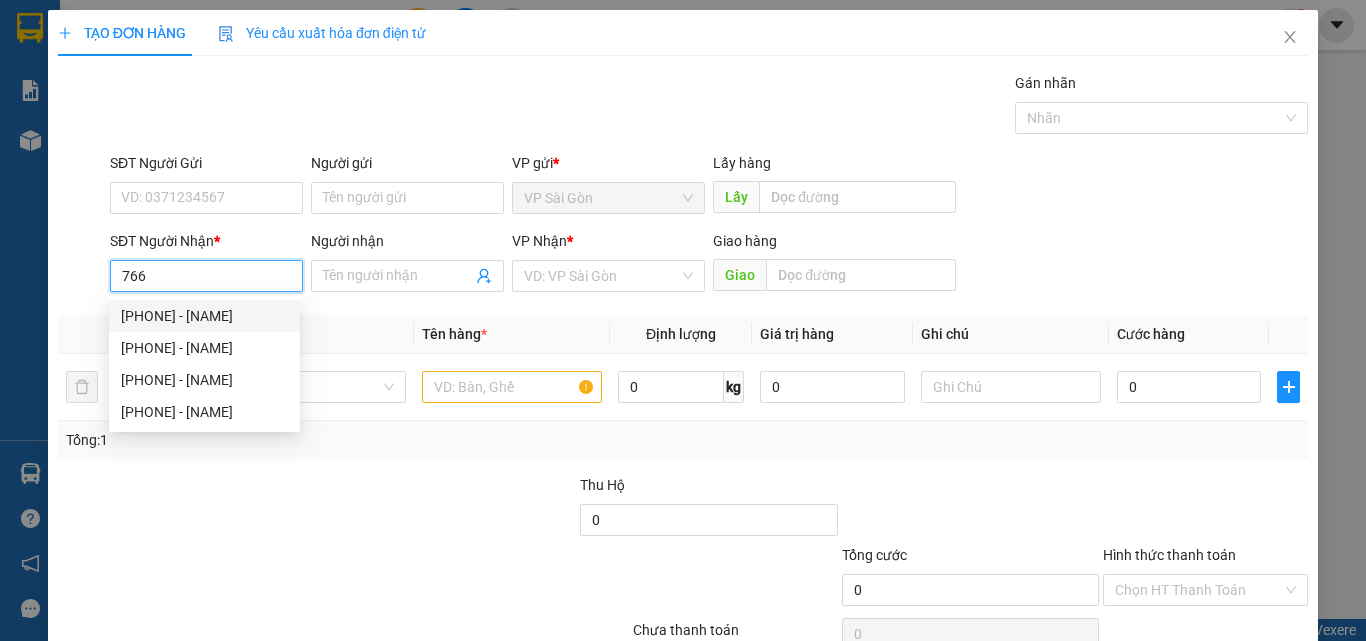 click on "766" at bounding box center (206, 276) 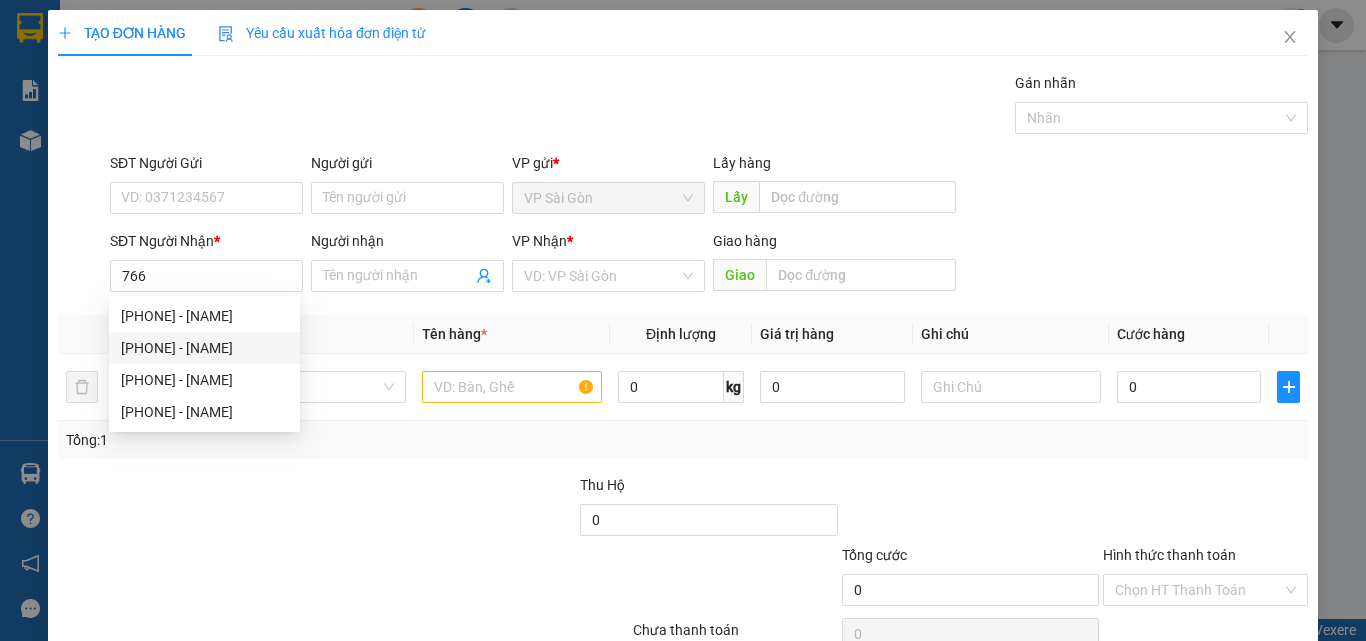 click at bounding box center (735, 579) 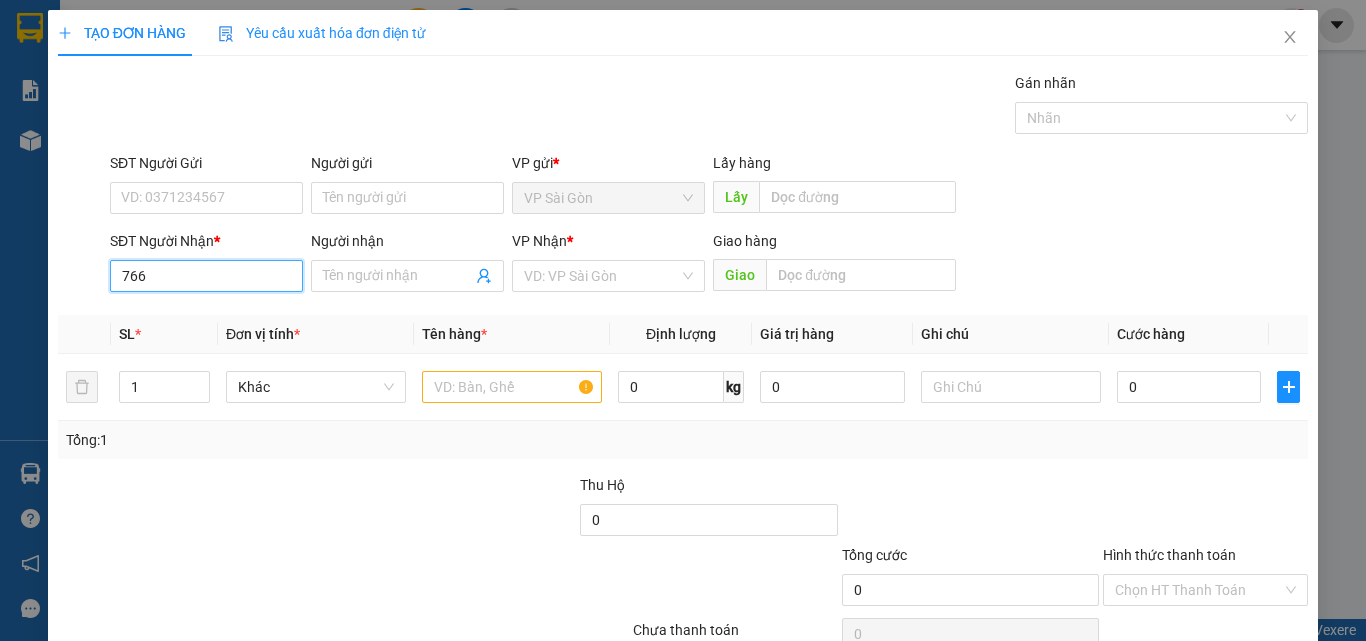 click on "766" at bounding box center (206, 276) 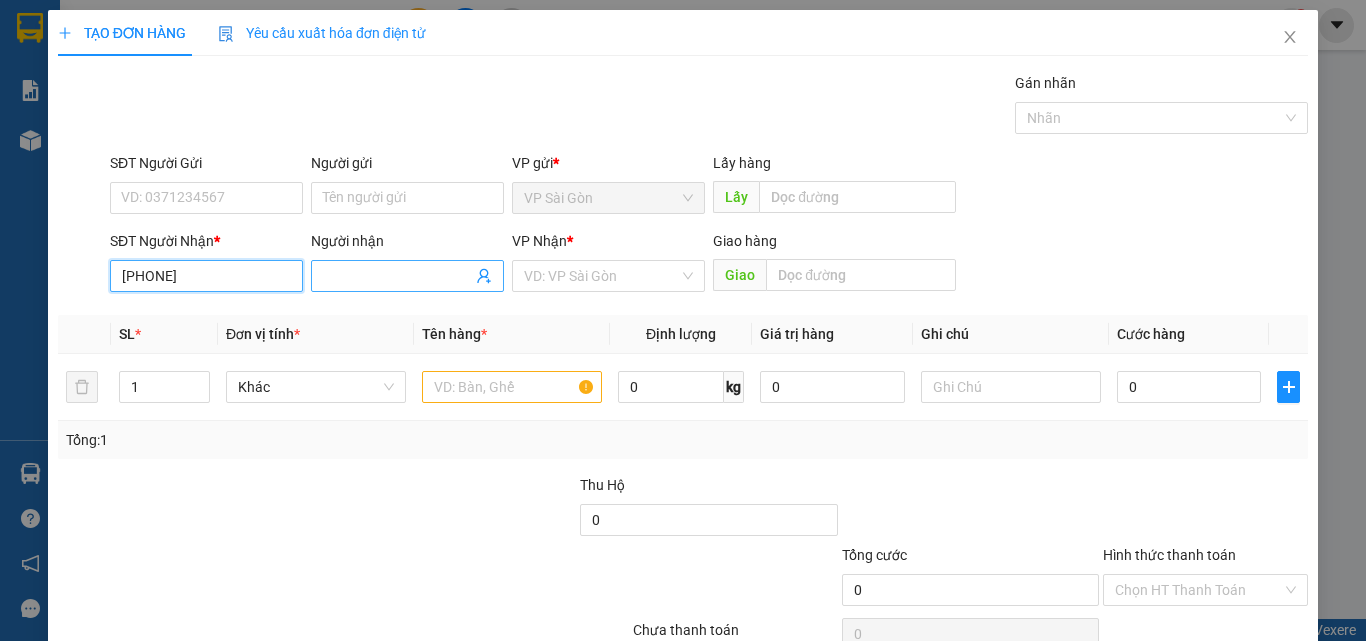 type on "0888741766" 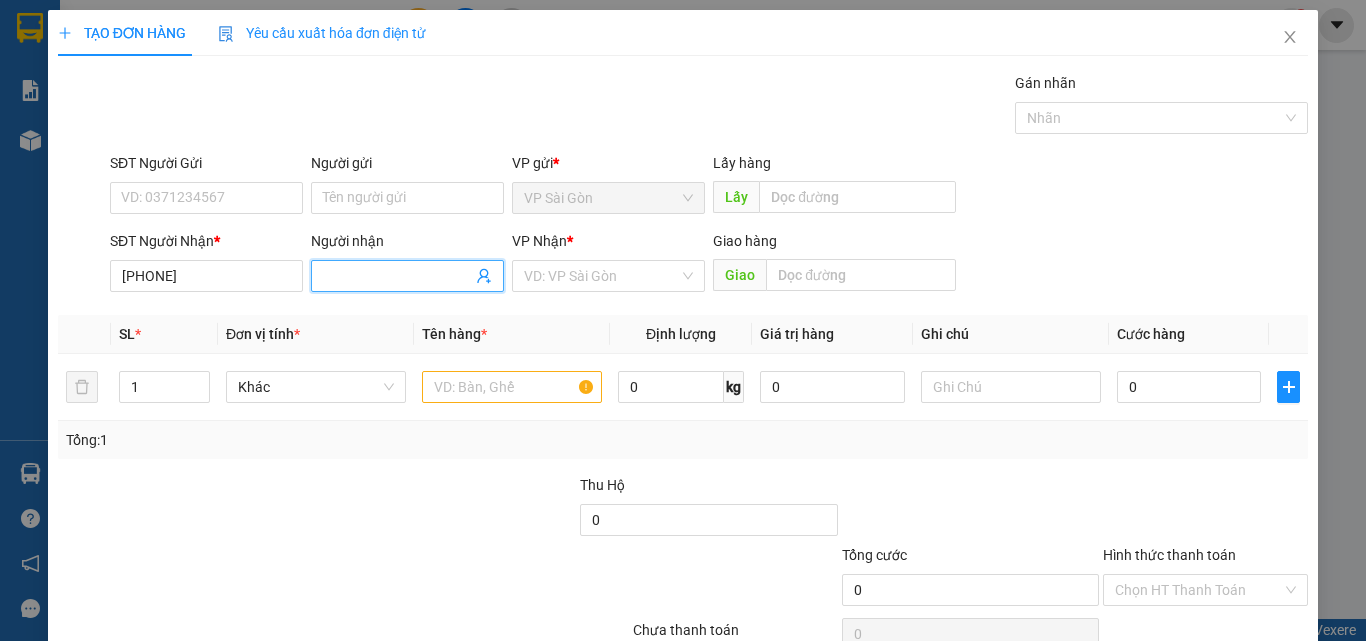 click on "Người nhận" at bounding box center (397, 276) 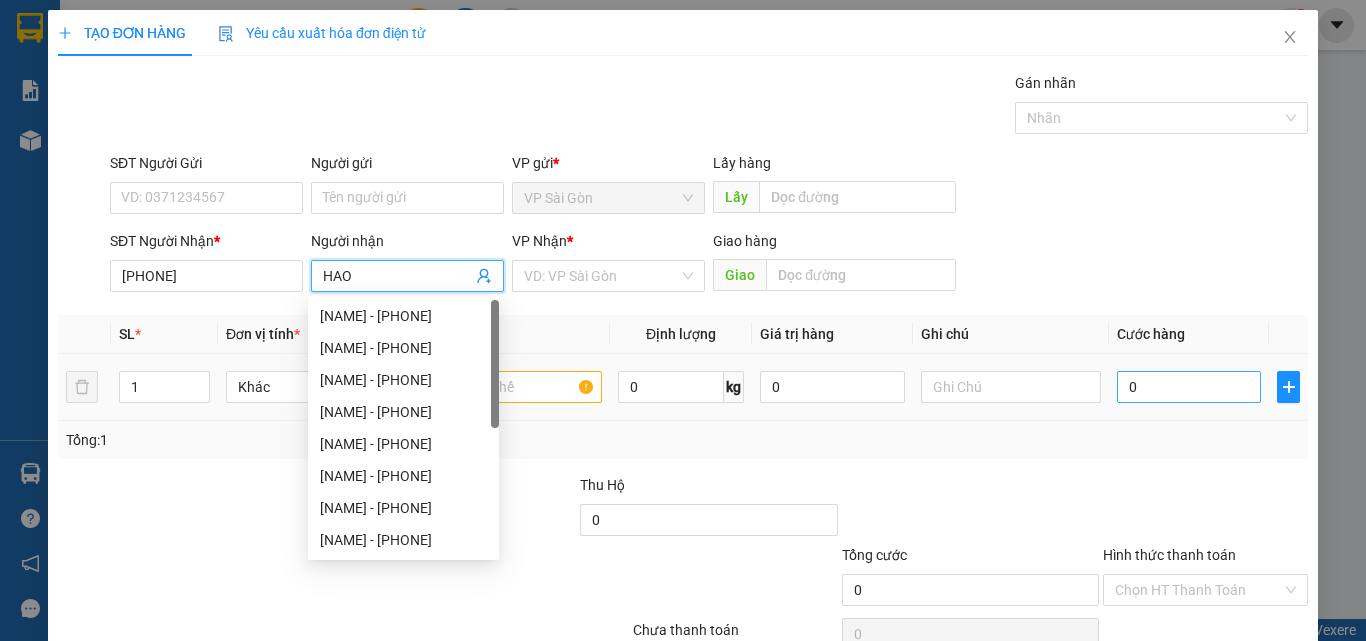 type on "HAO" 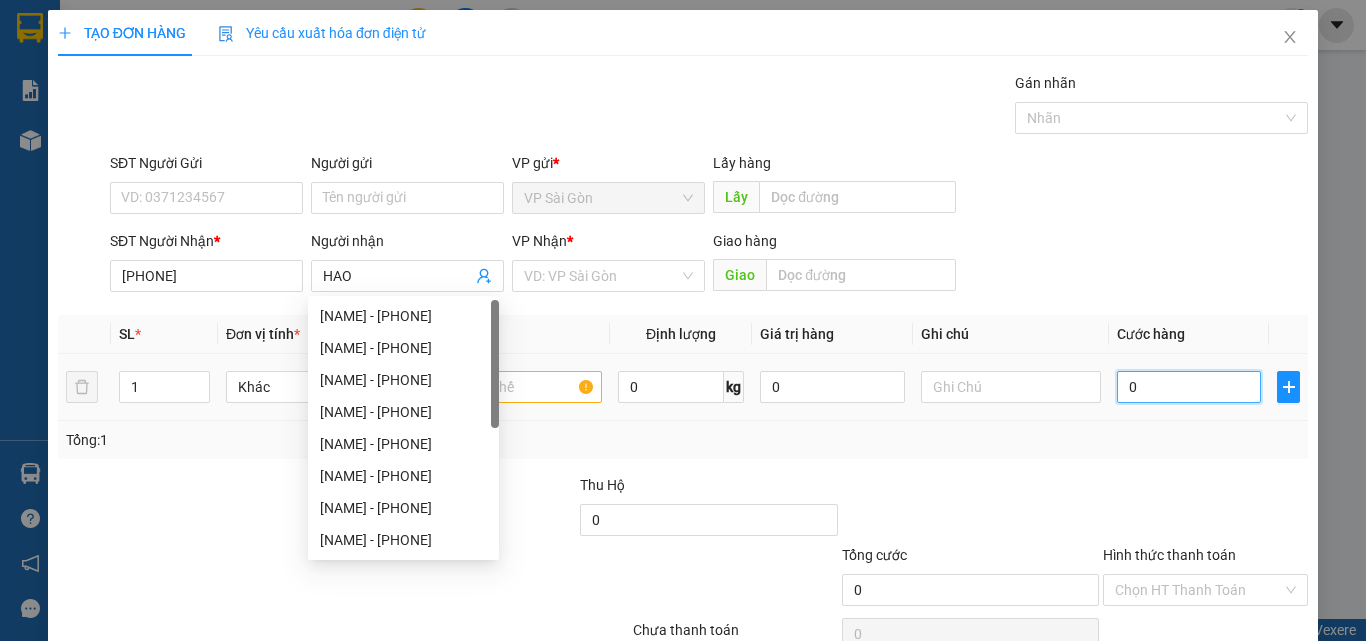 click on "0" at bounding box center (1189, 387) 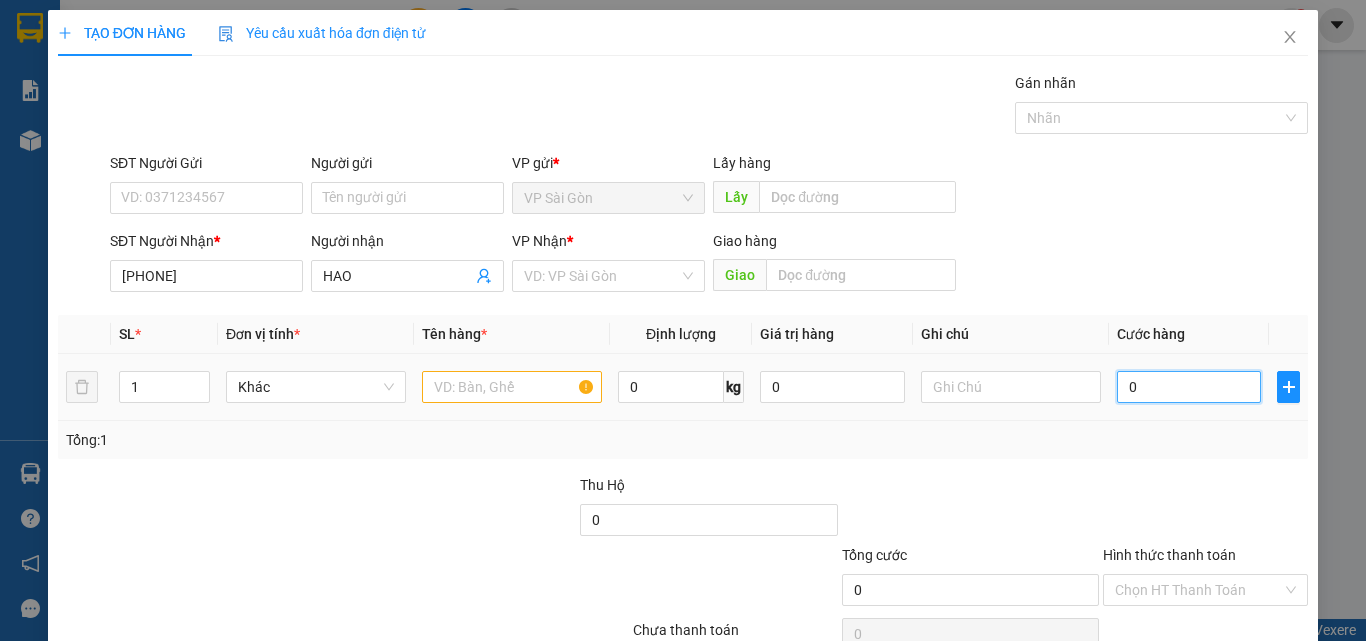 type on "3" 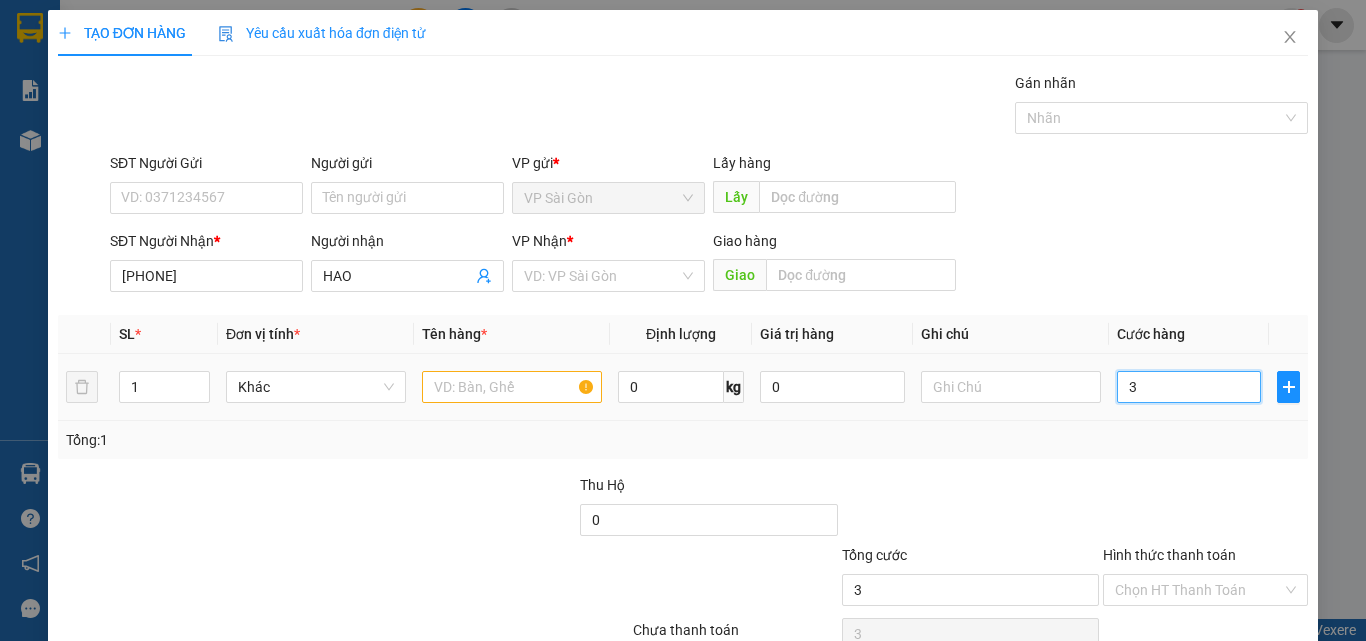 type on "30" 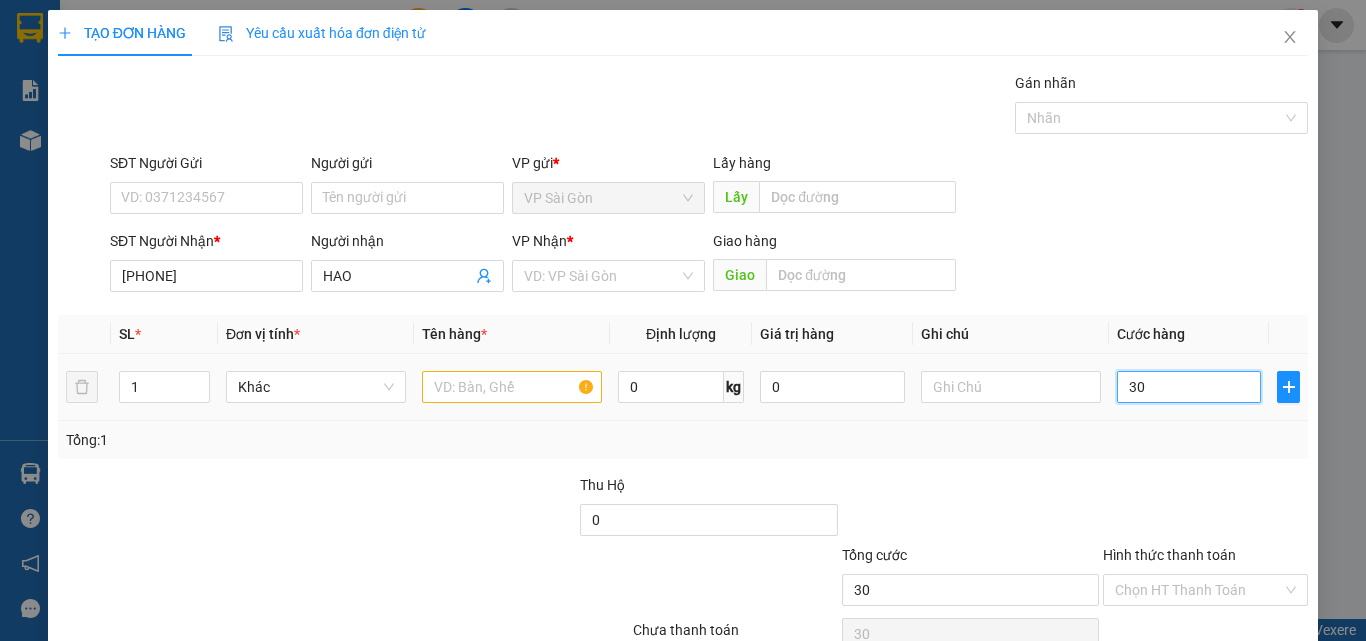 type on "300" 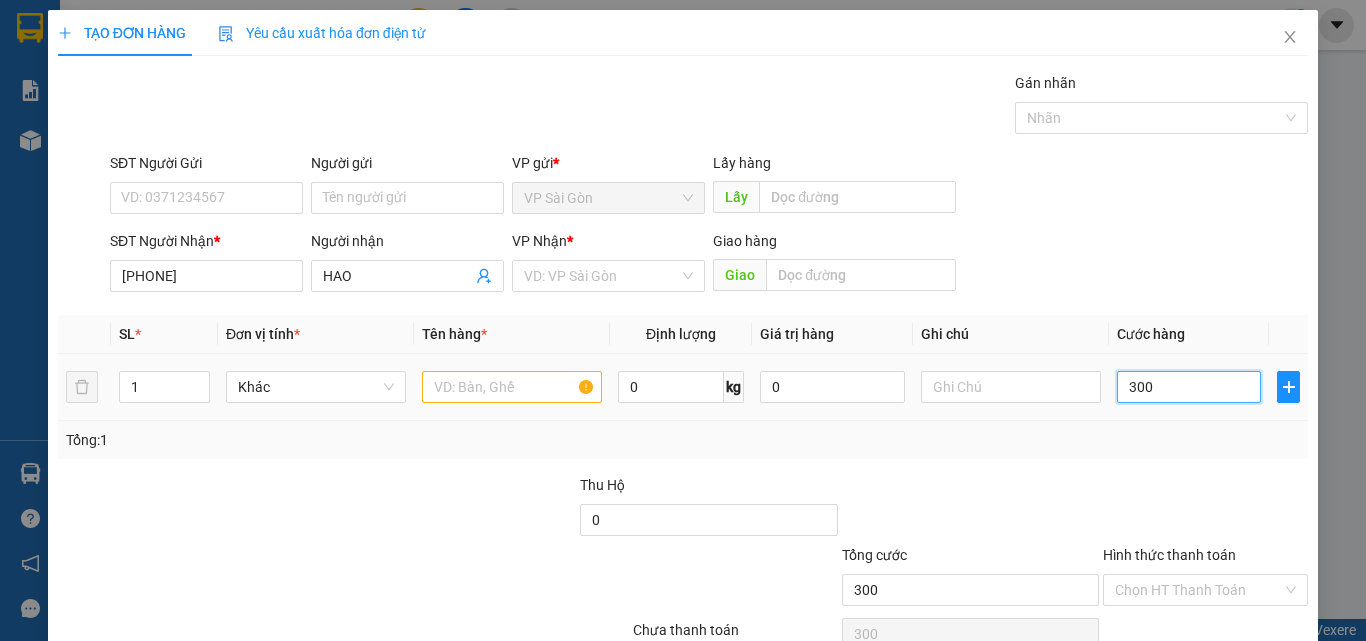 type on "3.000" 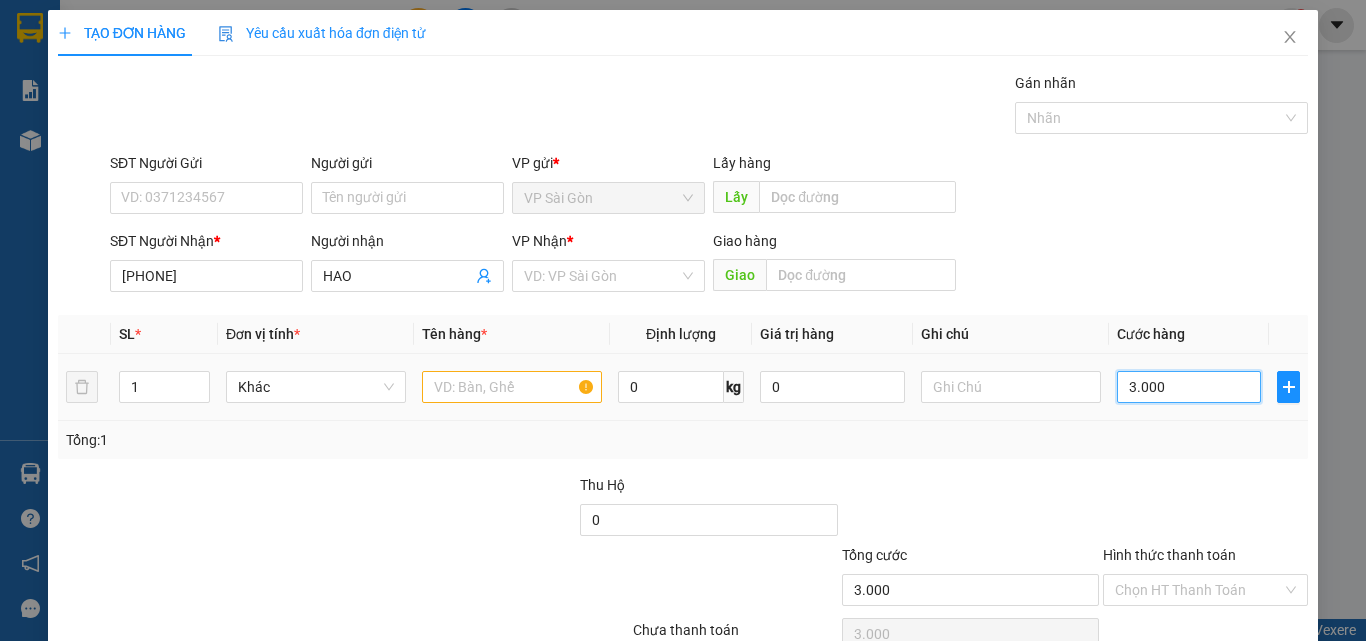 type on "30.000" 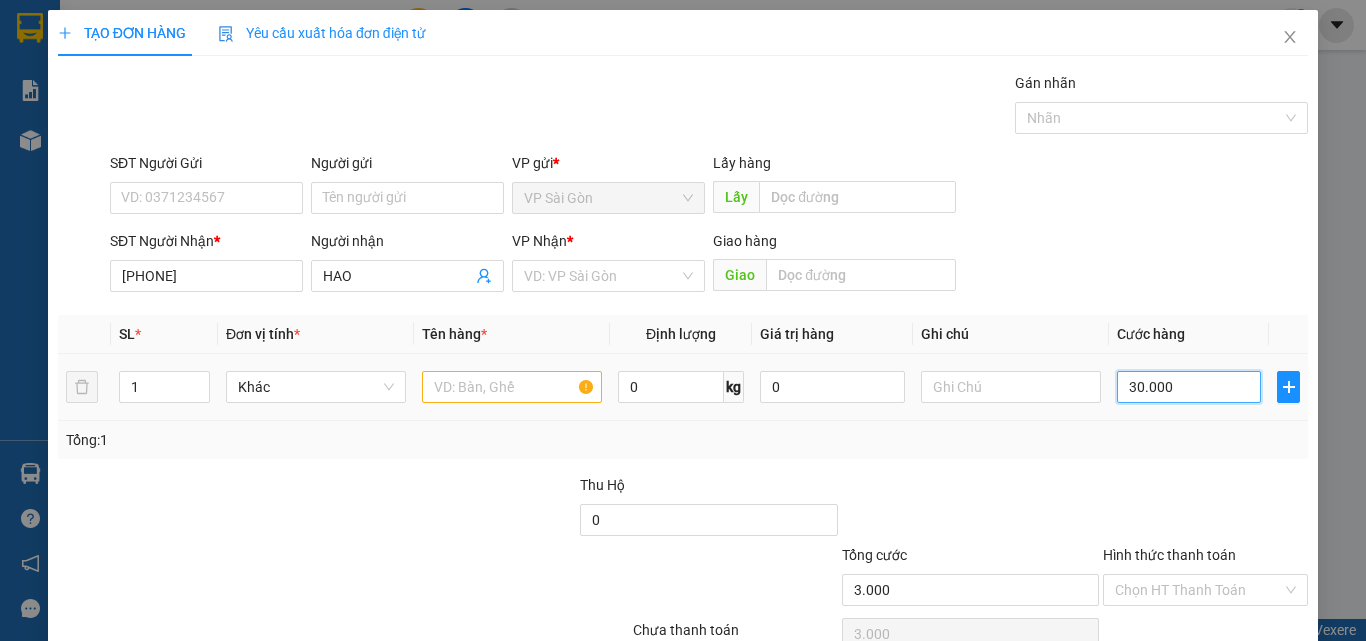 type on "30.000" 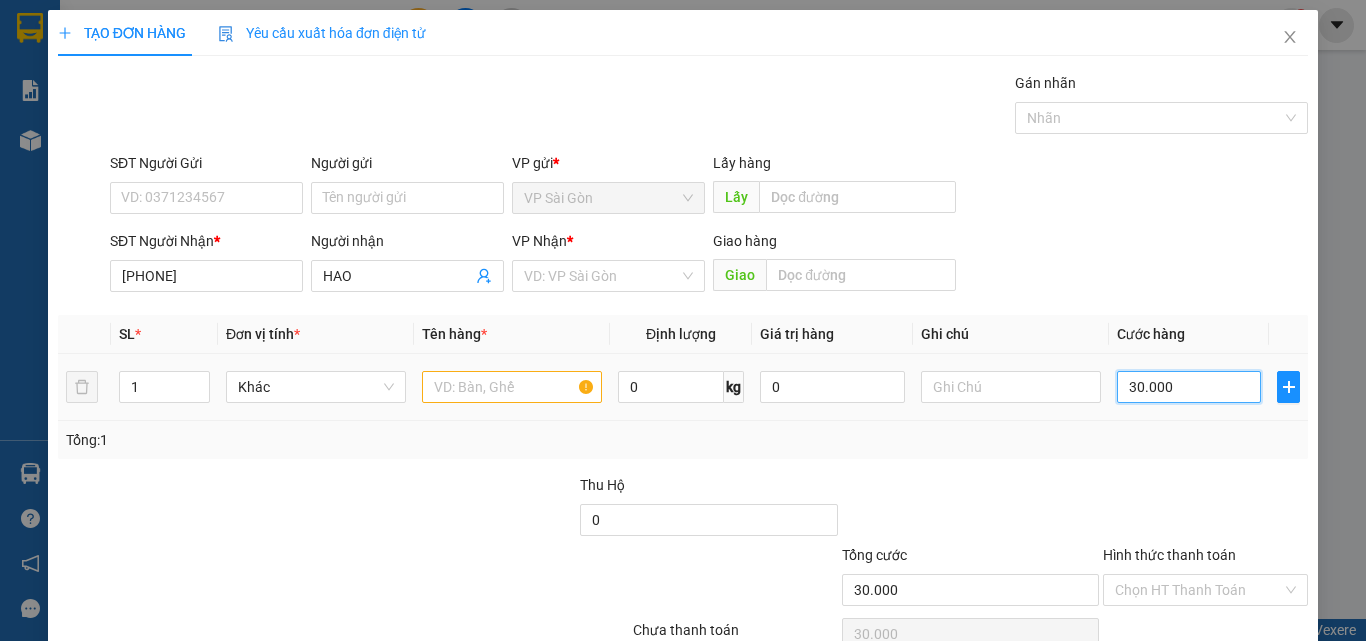 type on "300.000" 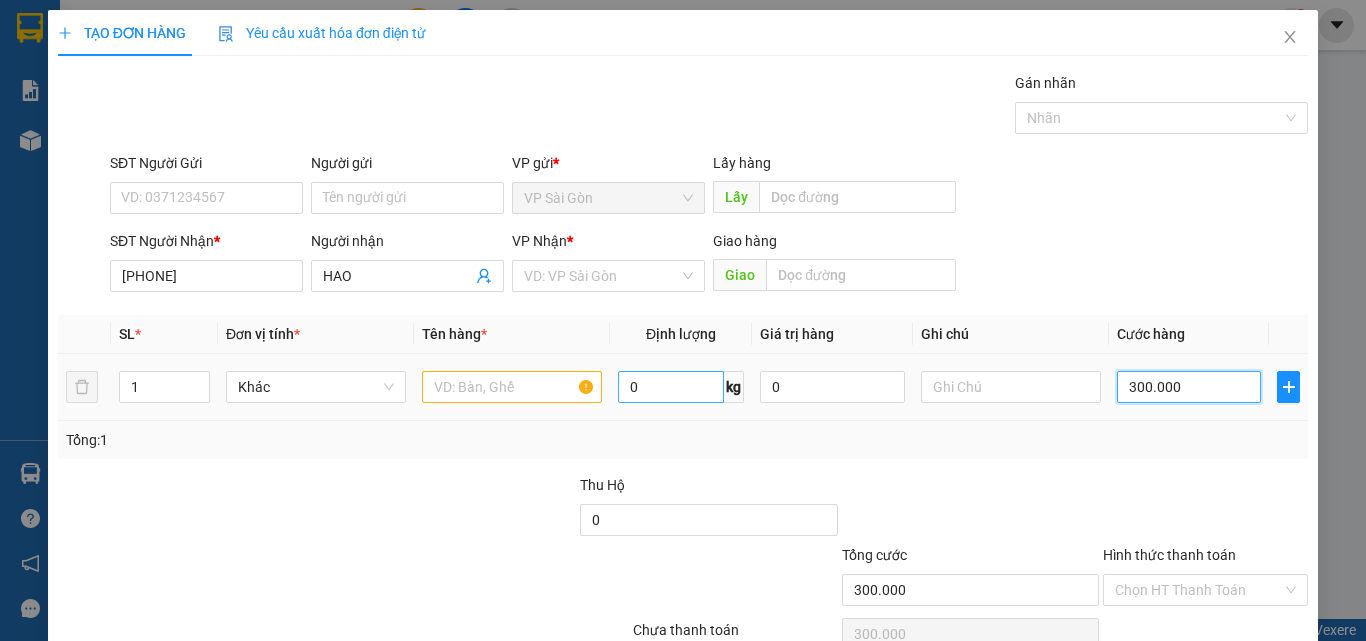 type on "30.000" 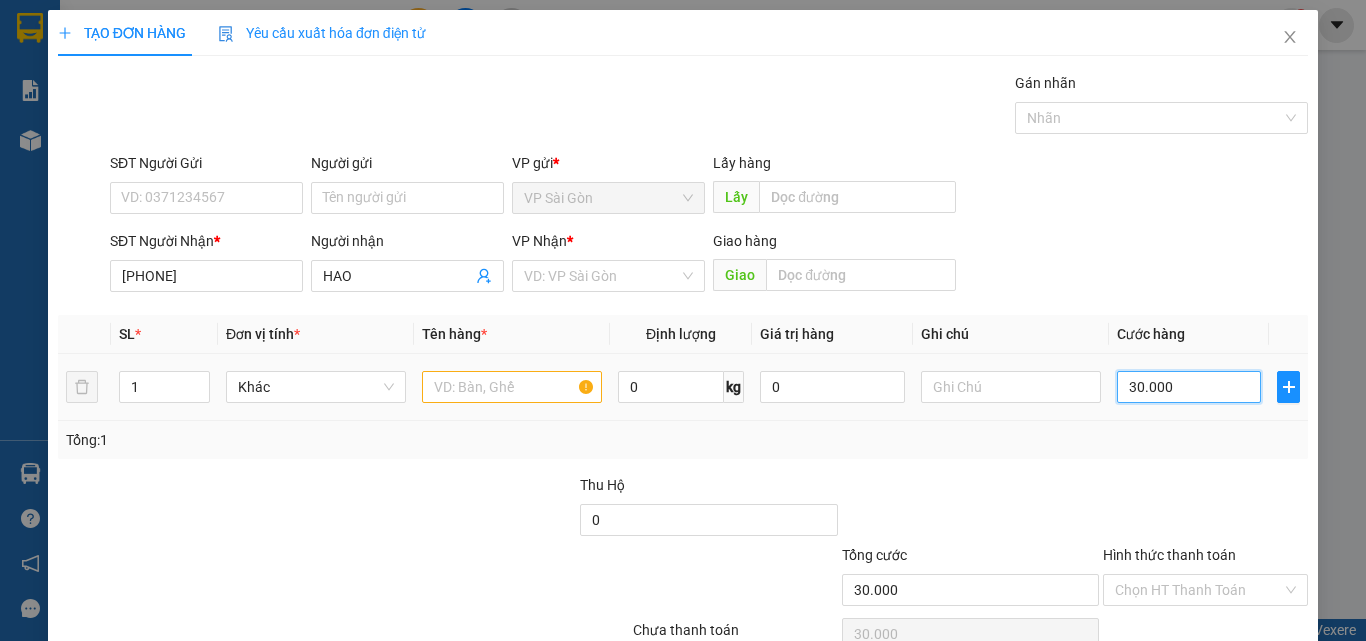 type on "30.000" 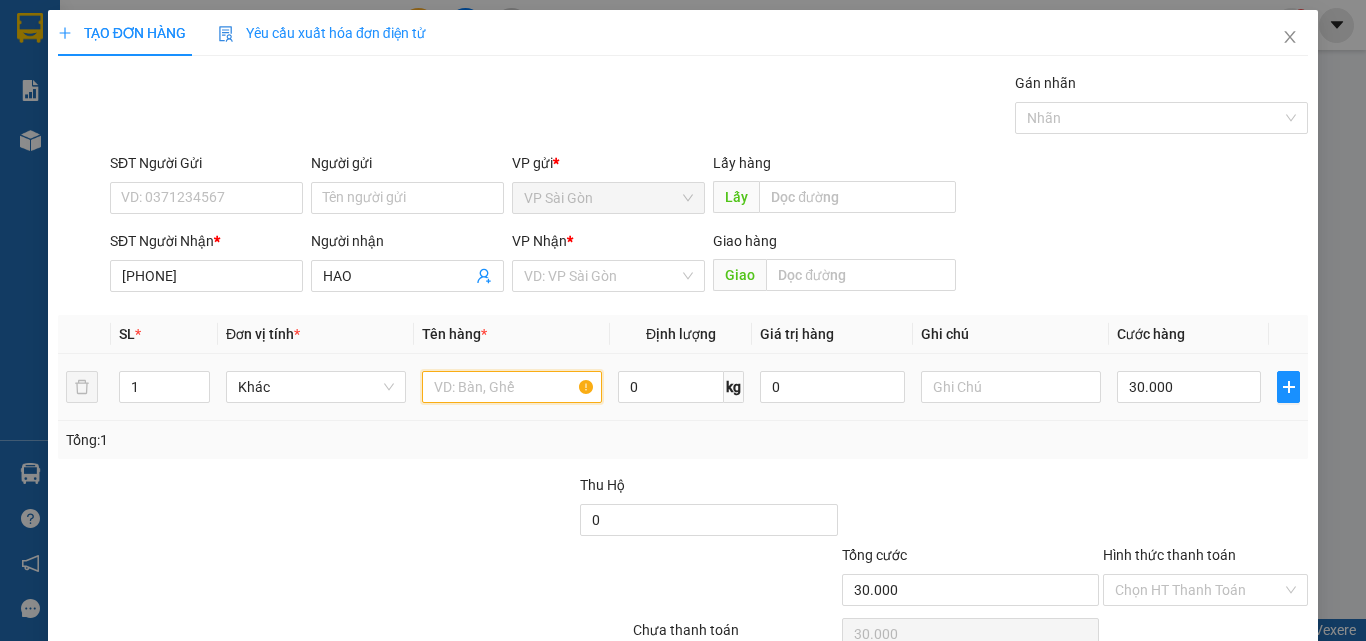 click at bounding box center (512, 387) 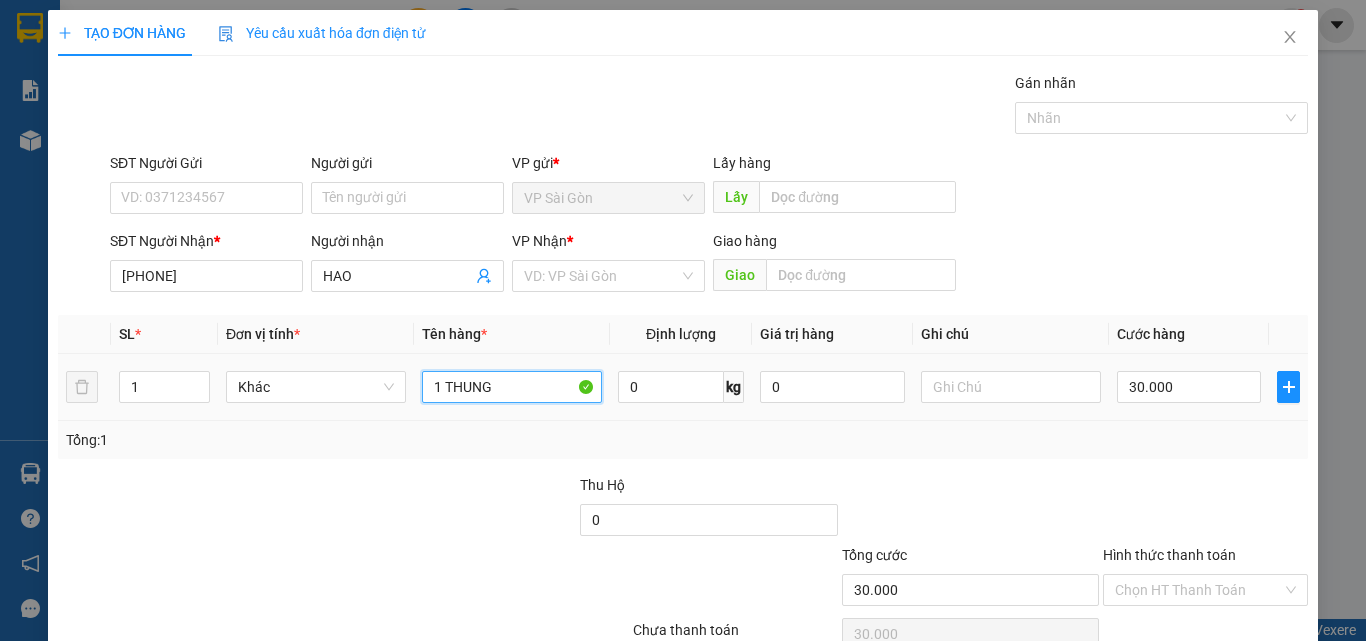 scroll, scrollTop: 99, scrollLeft: 0, axis: vertical 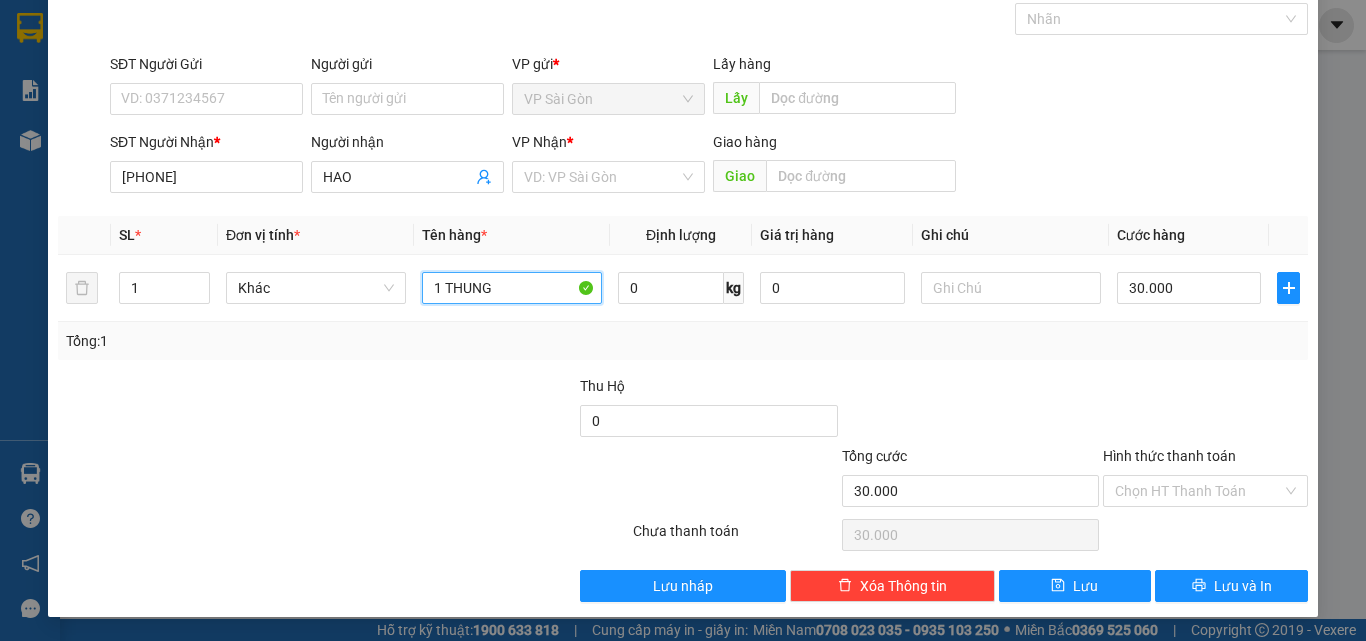 type on "1 THUNG" 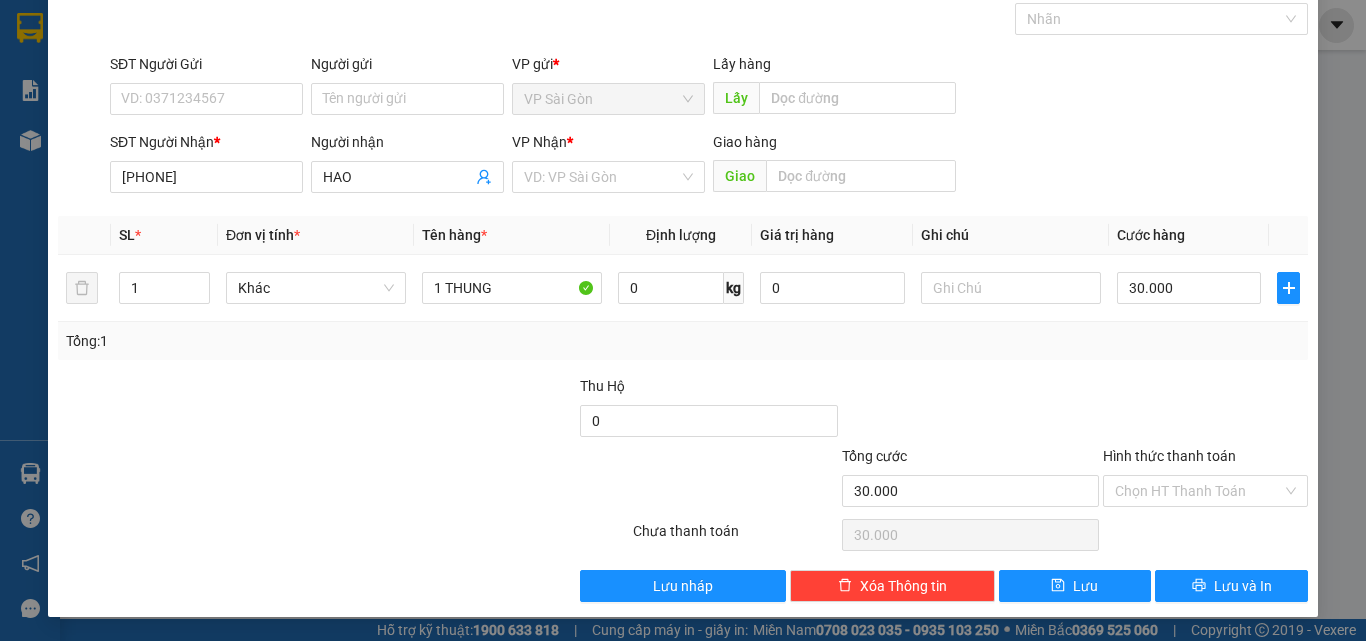 click on "Hình thức thanh toán" at bounding box center [1169, 456] 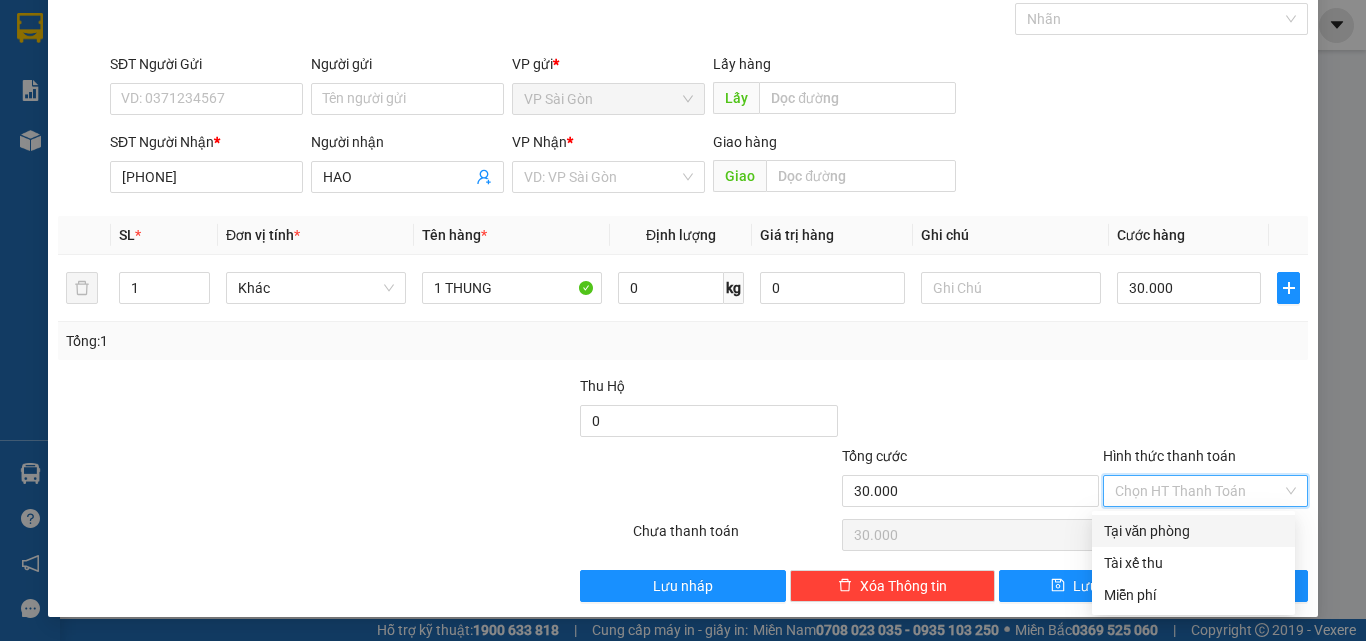 click on "Tại văn phòng" at bounding box center (1193, 531) 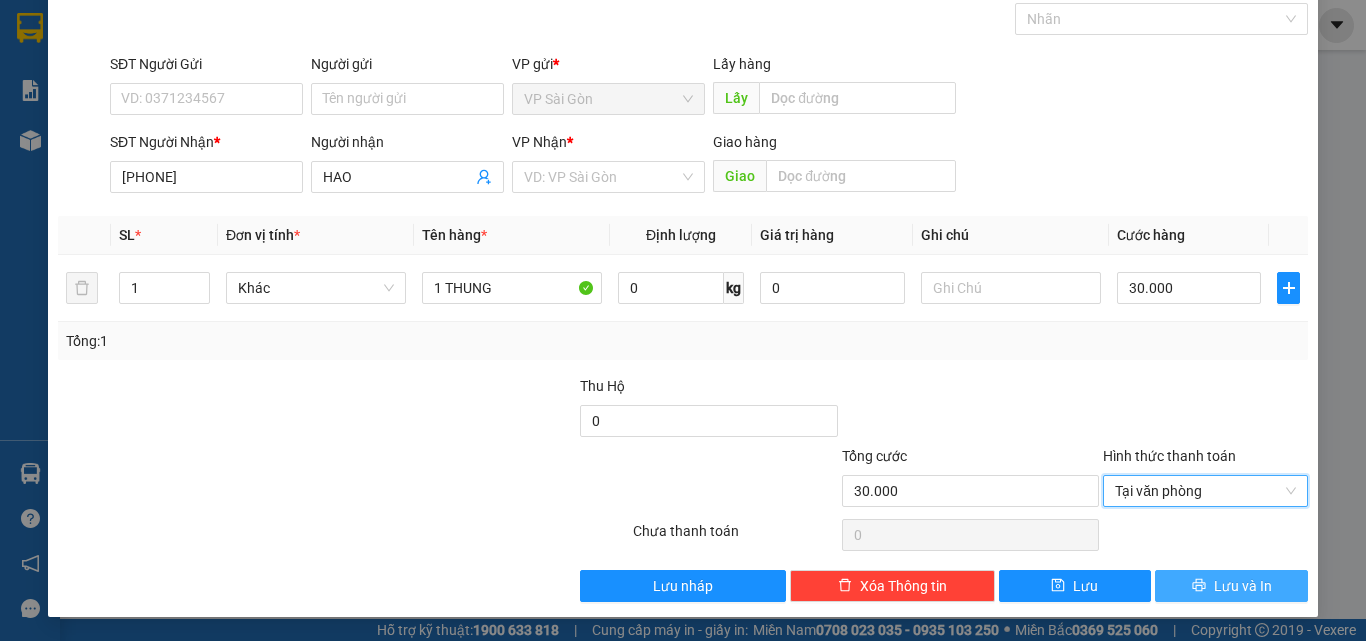 click 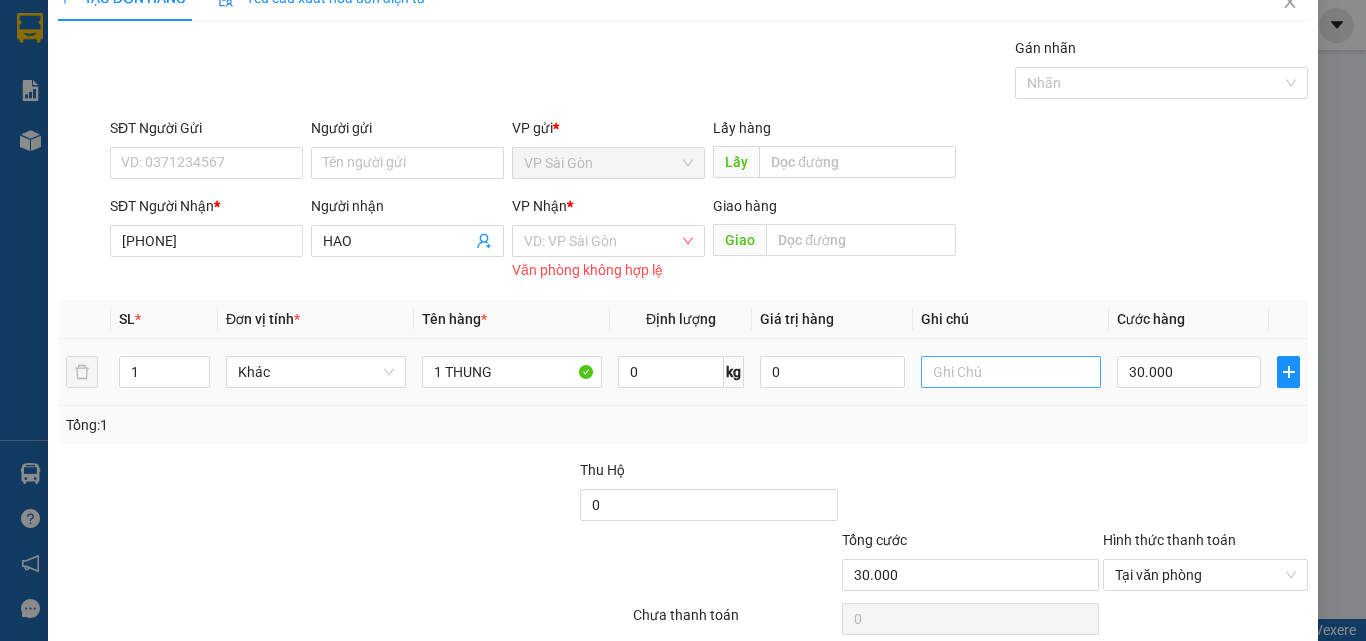 scroll, scrollTop: 0, scrollLeft: 0, axis: both 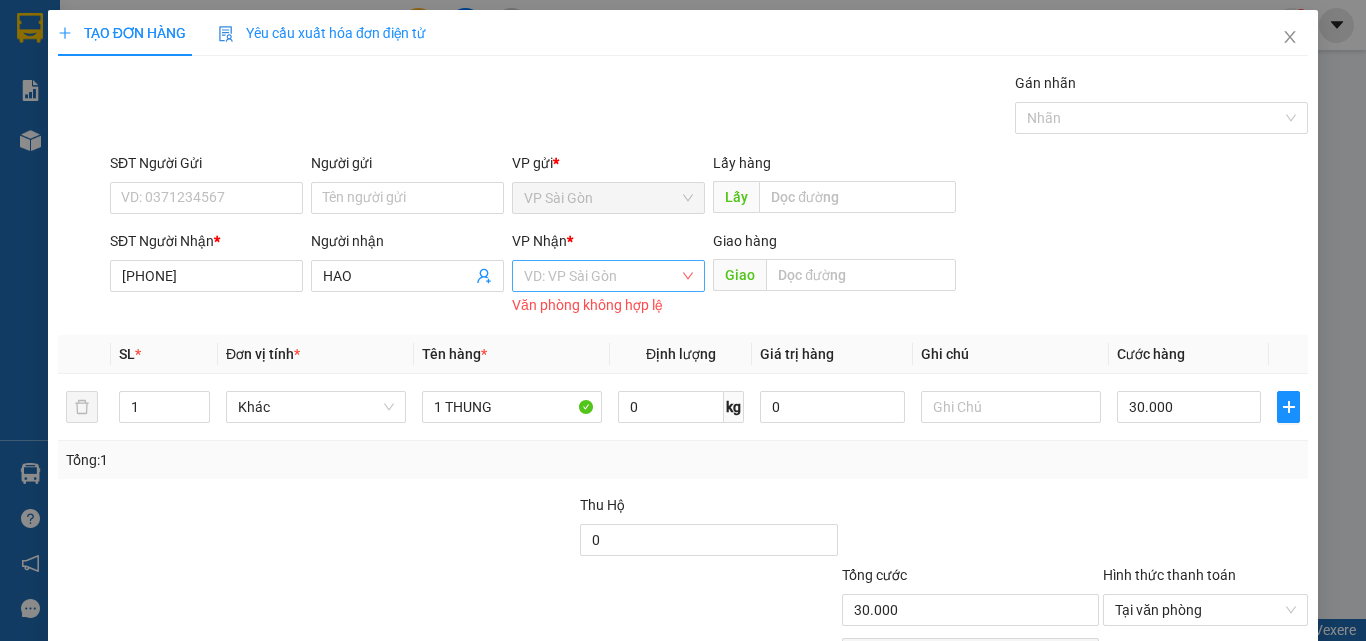 click at bounding box center (601, 276) 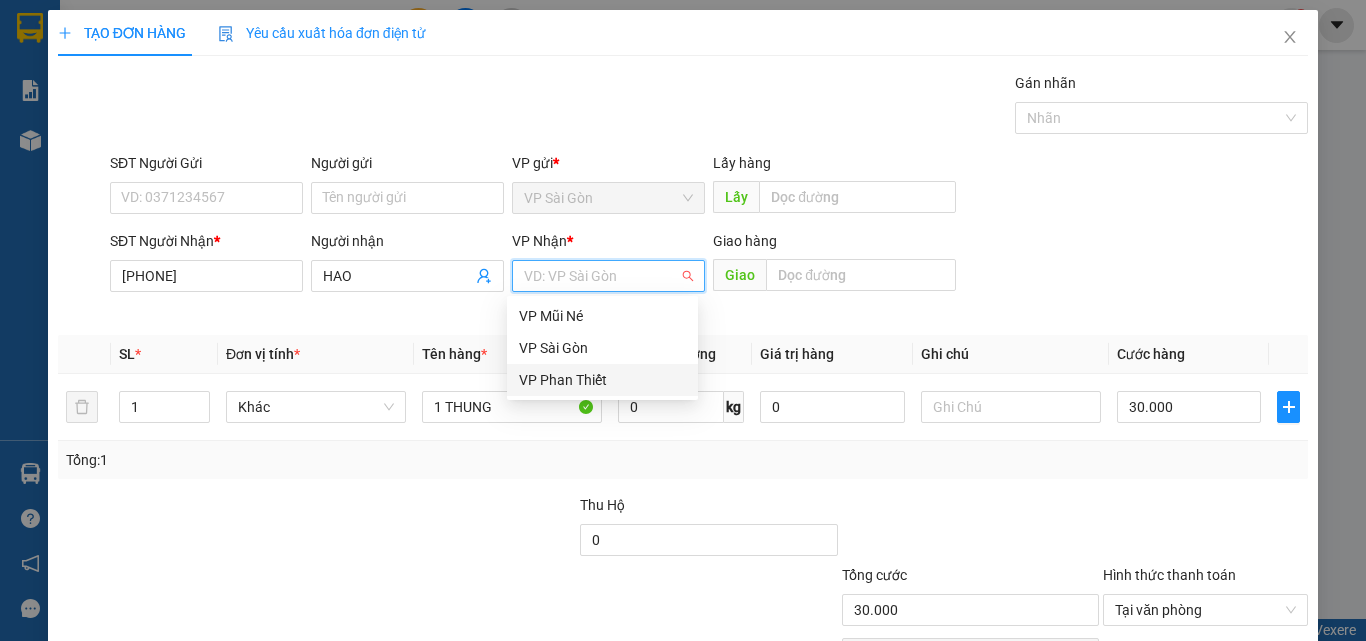 click on "VP Phan Thiết" at bounding box center (602, 380) 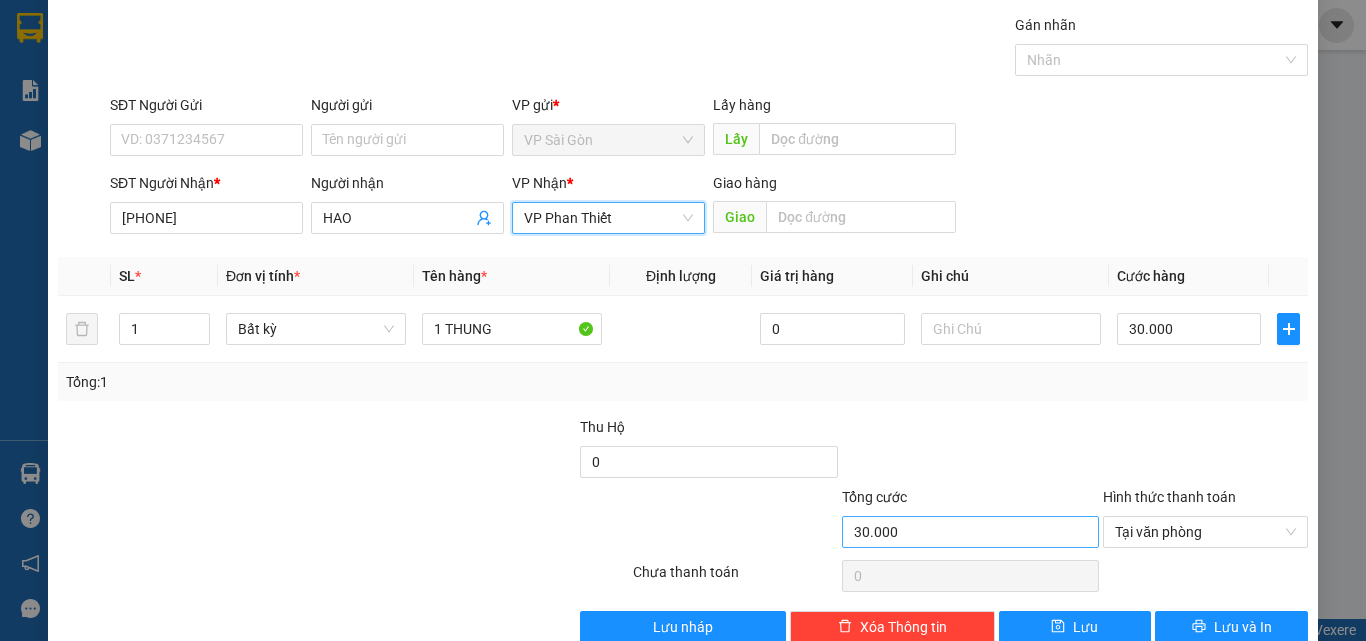 scroll, scrollTop: 99, scrollLeft: 0, axis: vertical 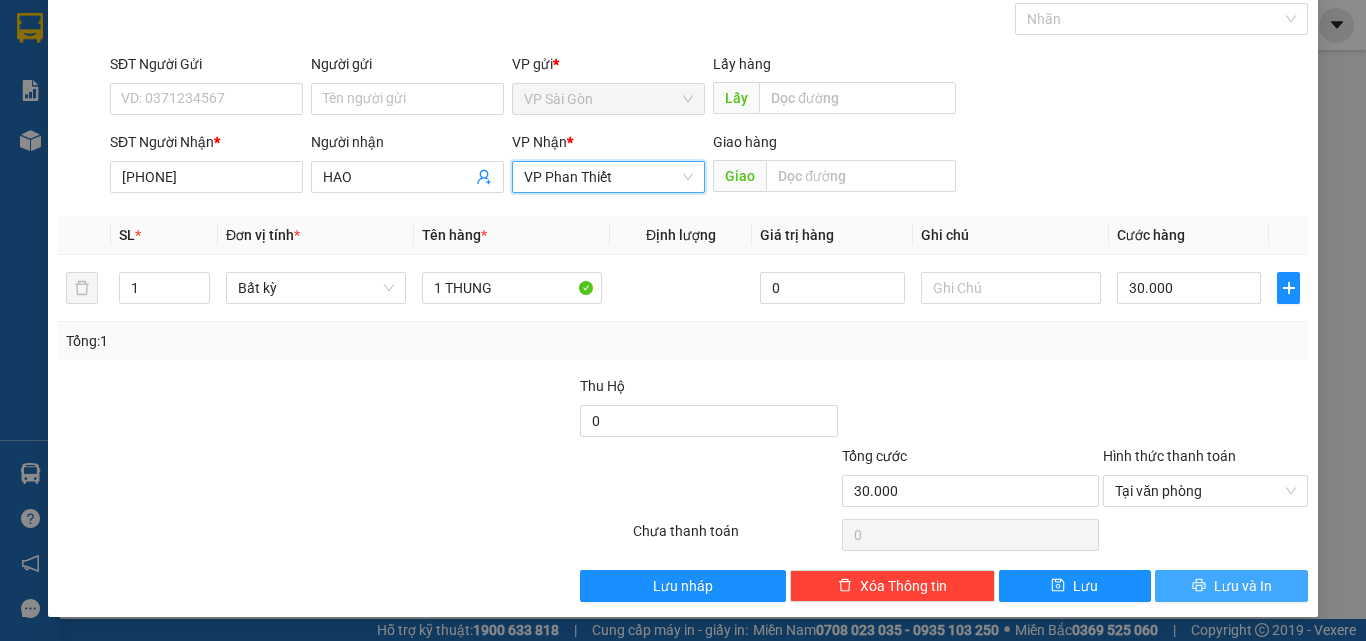 click on "Lưu và In" at bounding box center [1231, 586] 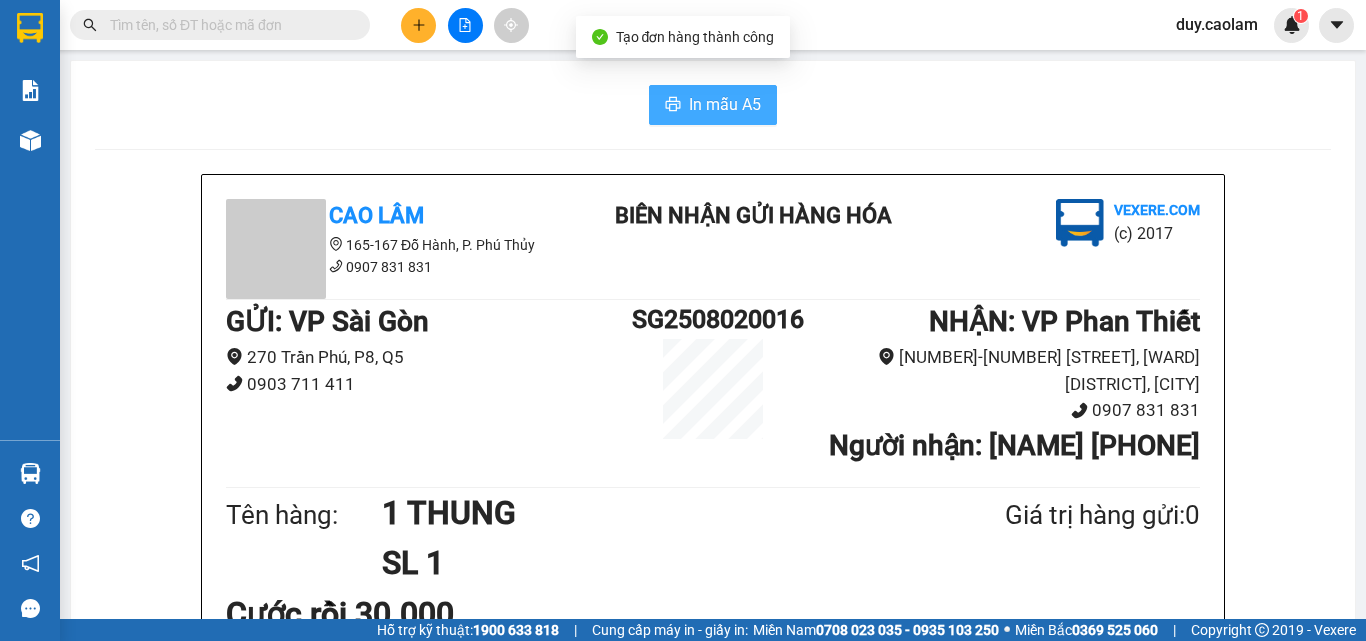 click on "In mẫu A5" at bounding box center [713, 105] 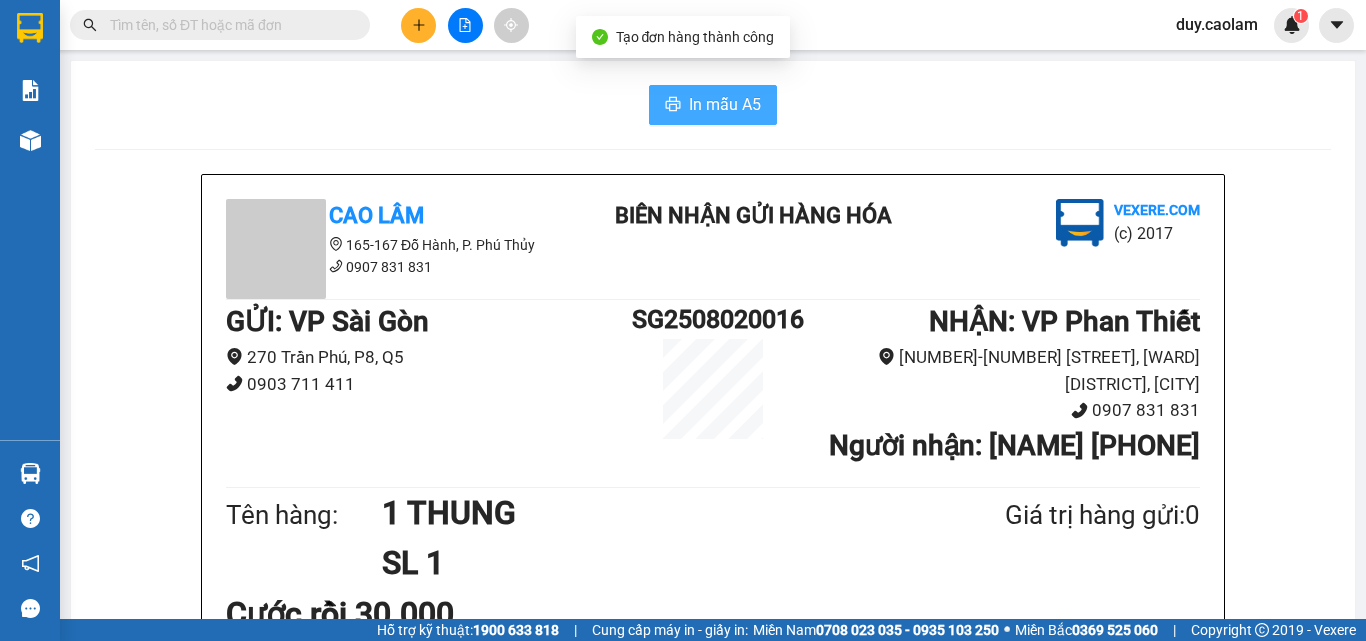 scroll, scrollTop: 600, scrollLeft: 0, axis: vertical 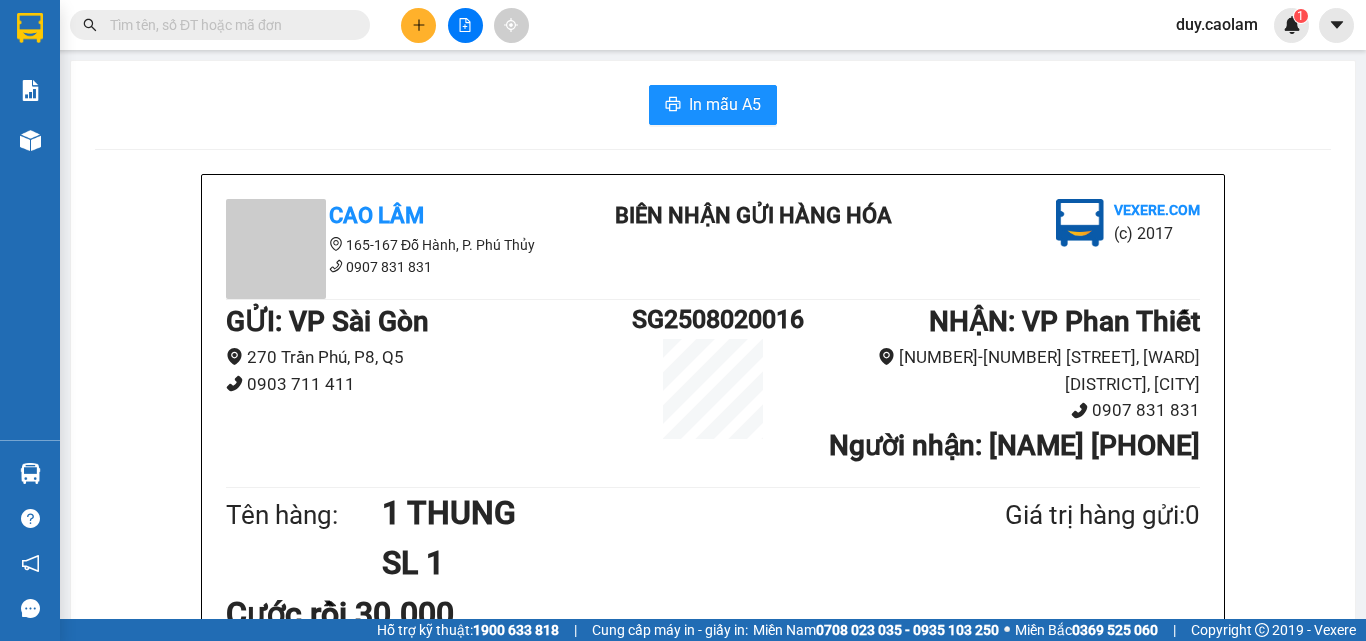click at bounding box center [418, 25] 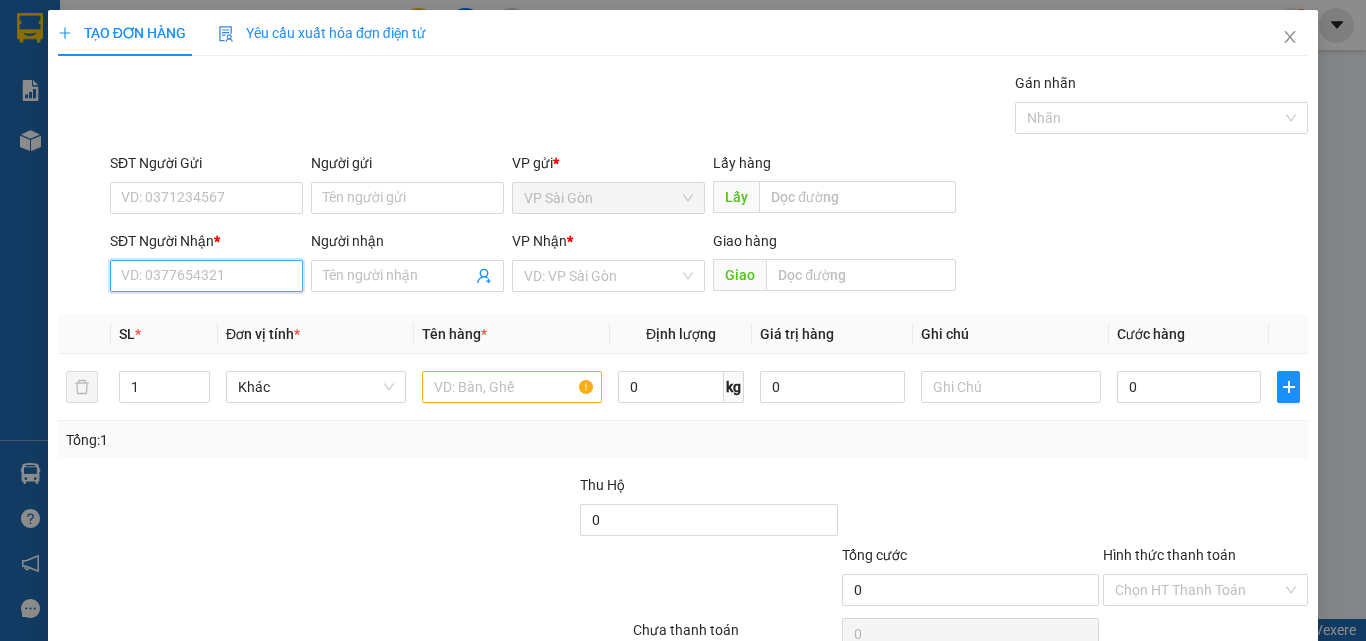 click on "SĐT Người Nhận  *" at bounding box center (206, 276) 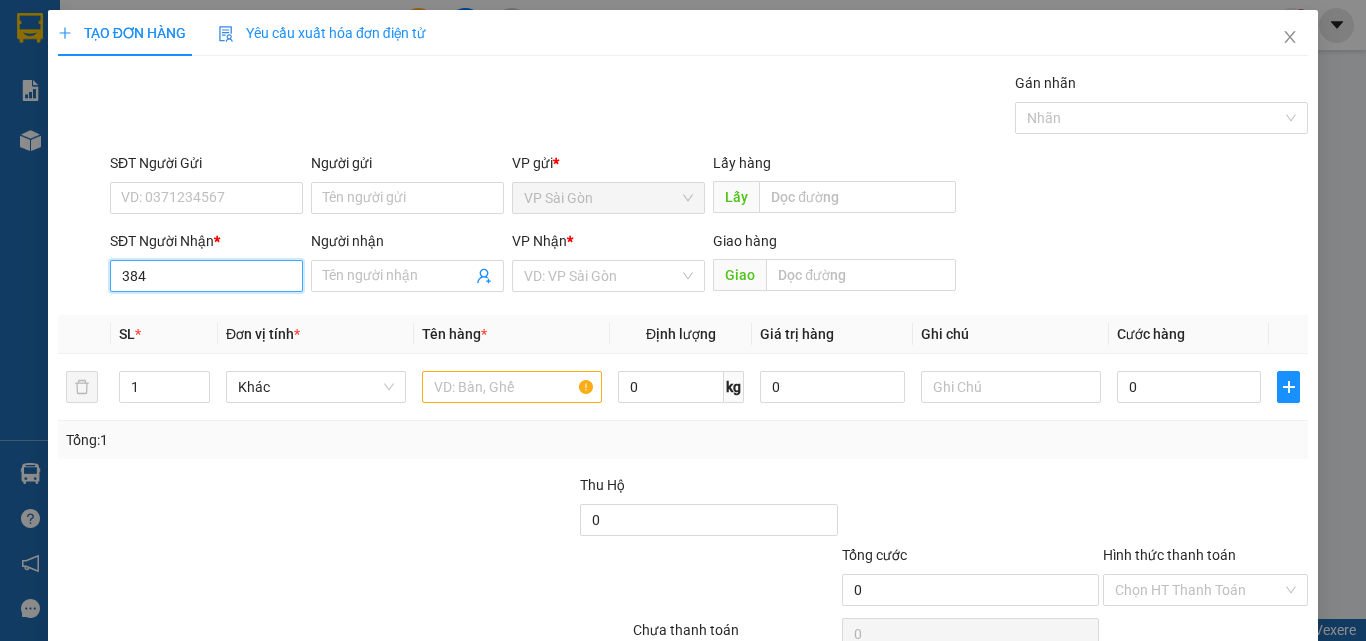 click on "384" at bounding box center [206, 276] 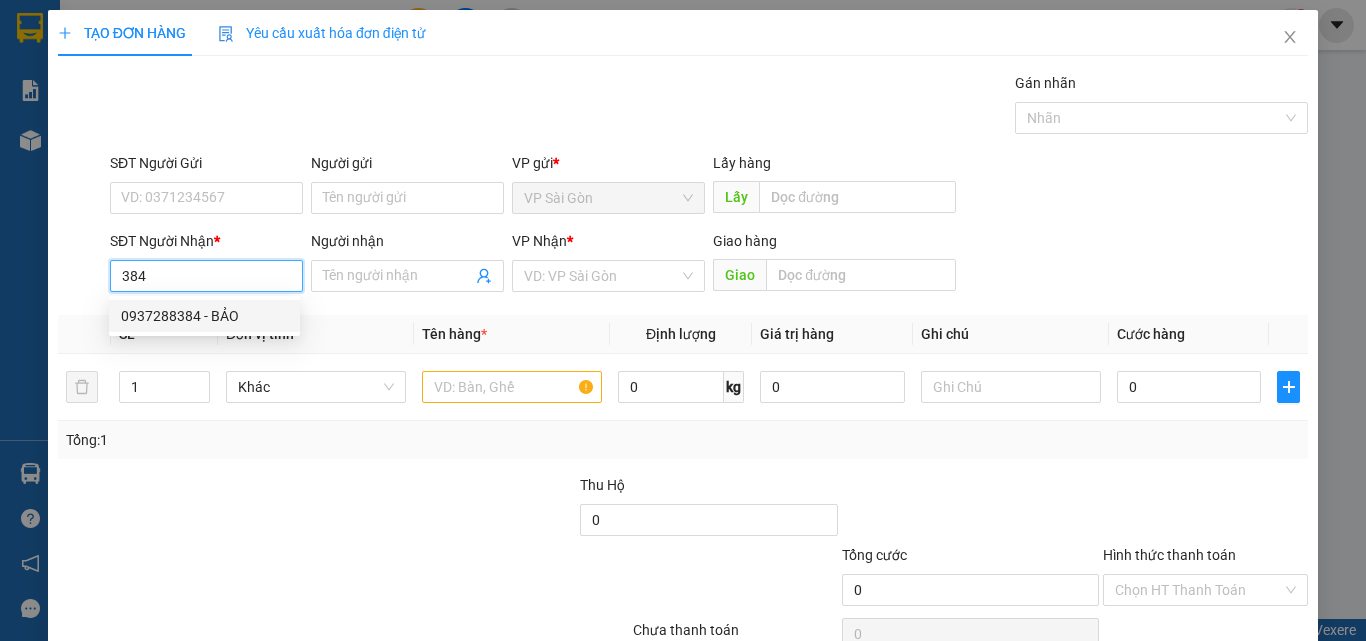 click on "0937288384 - BẢO" at bounding box center (204, 316) 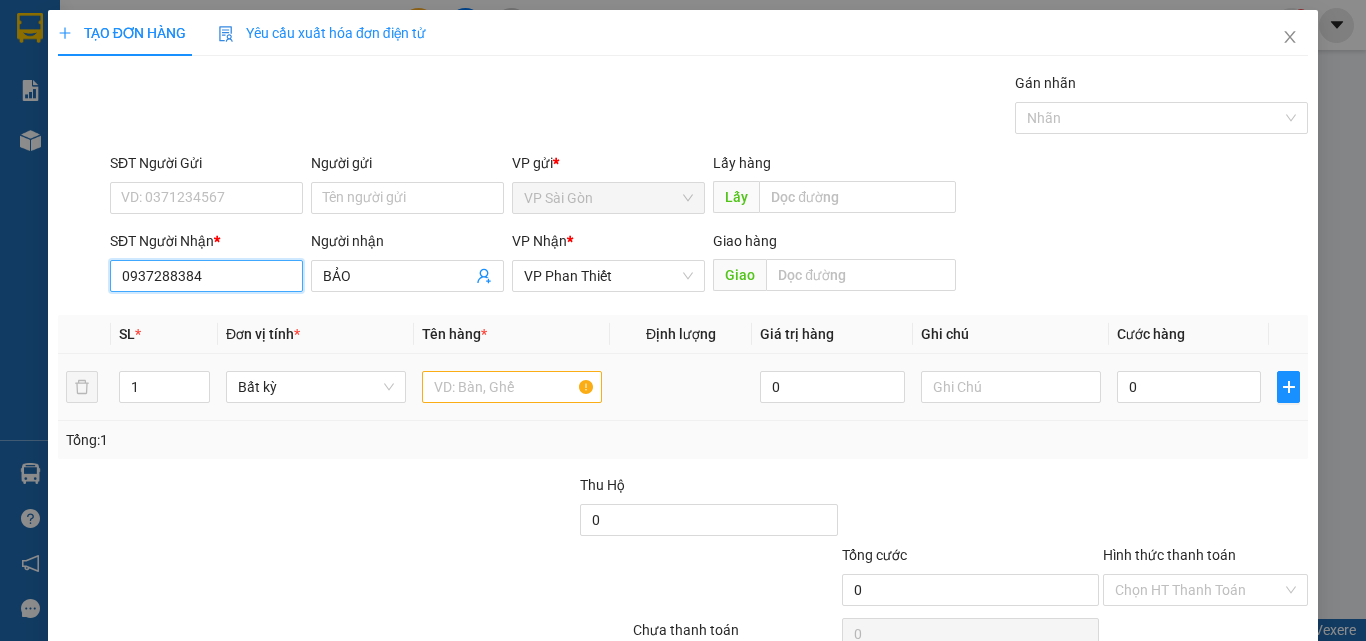 type on "0937288384" 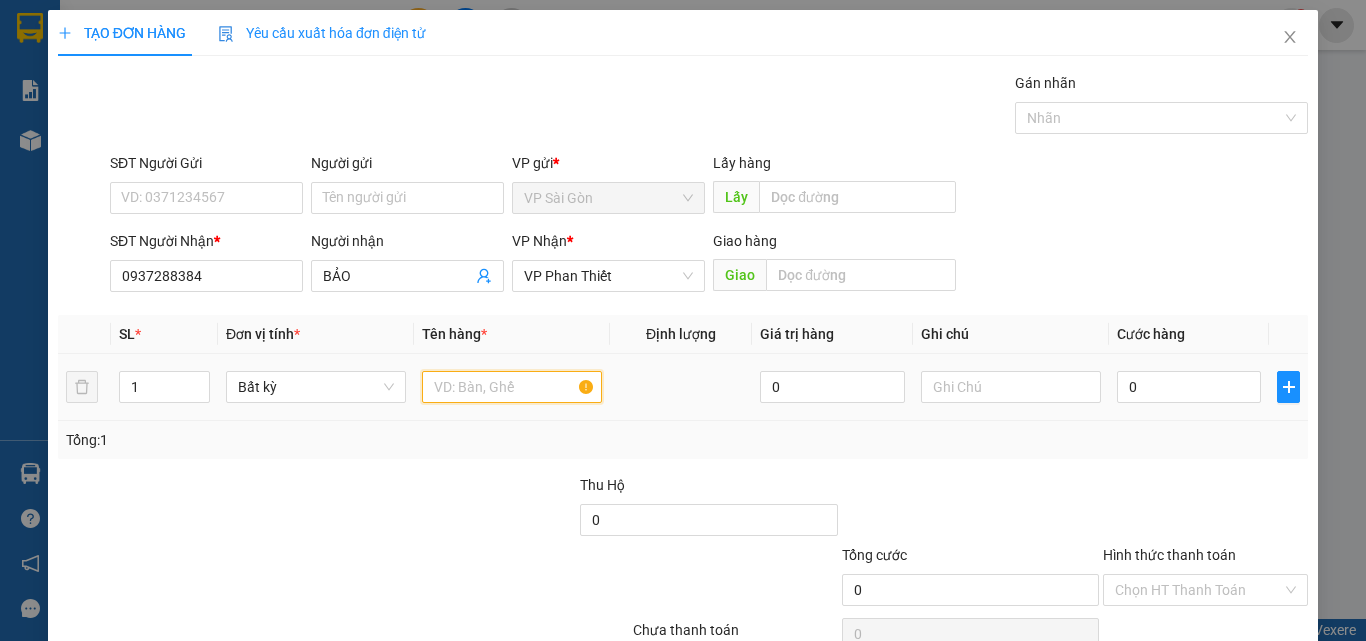 click at bounding box center (512, 387) 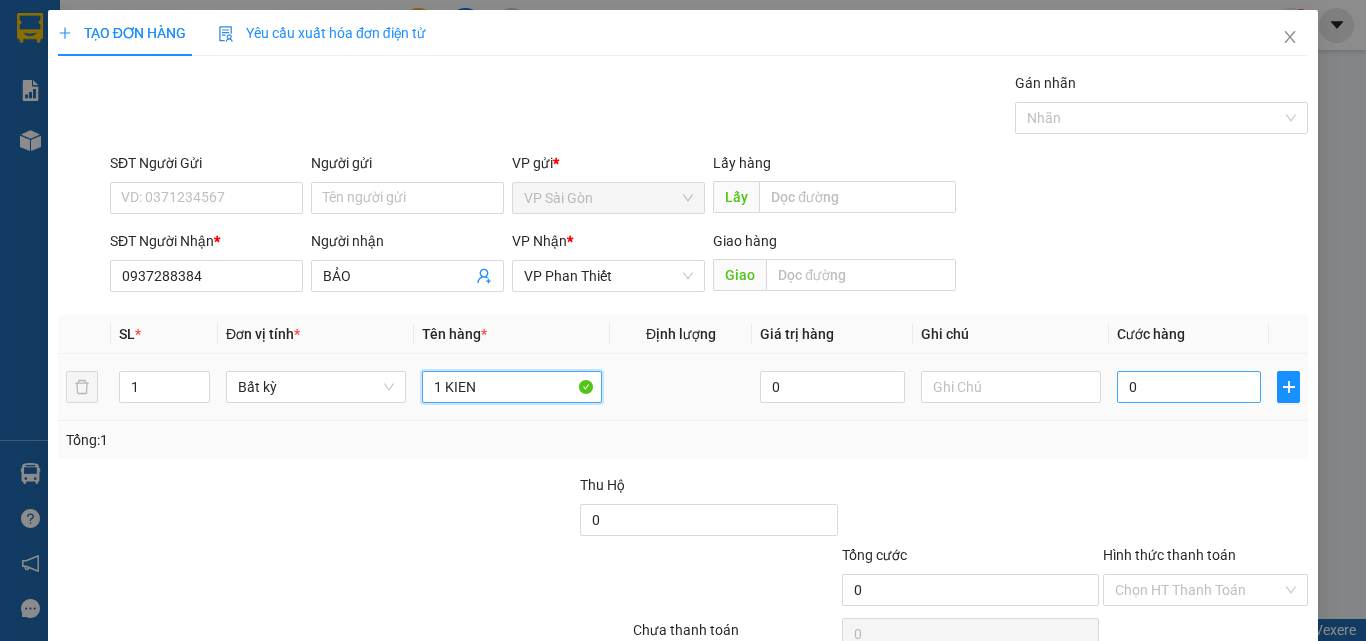 type on "1 KIEN" 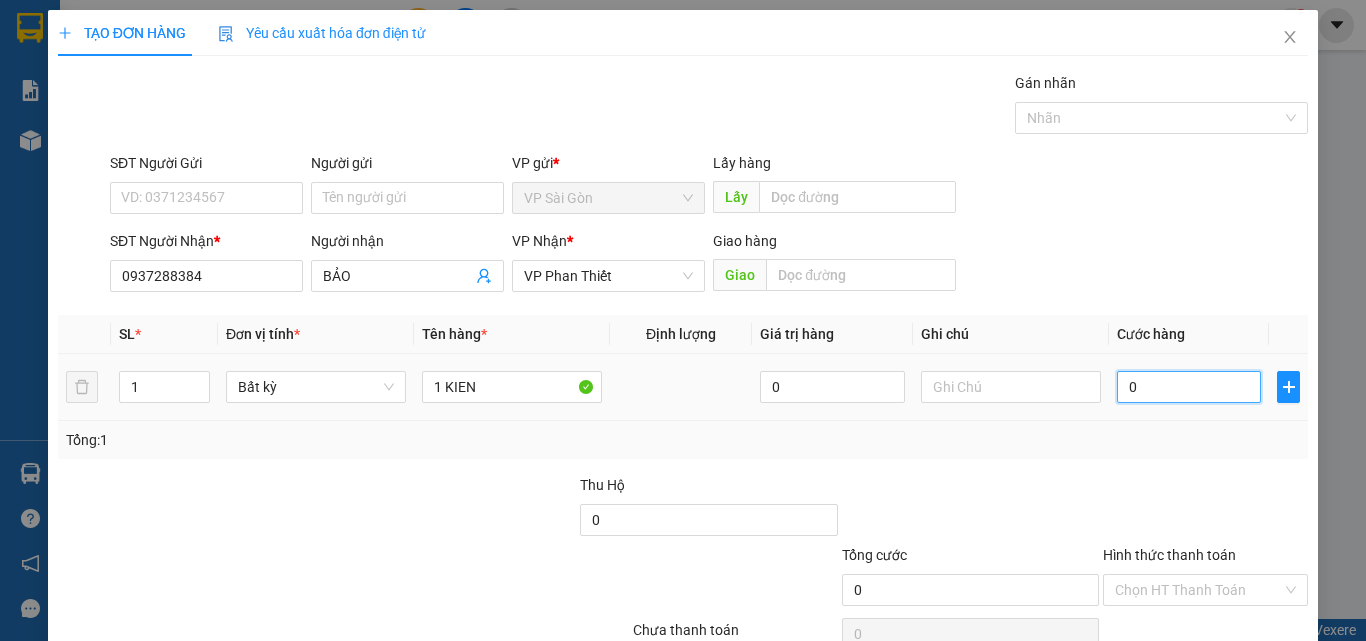 click on "0" at bounding box center [1189, 387] 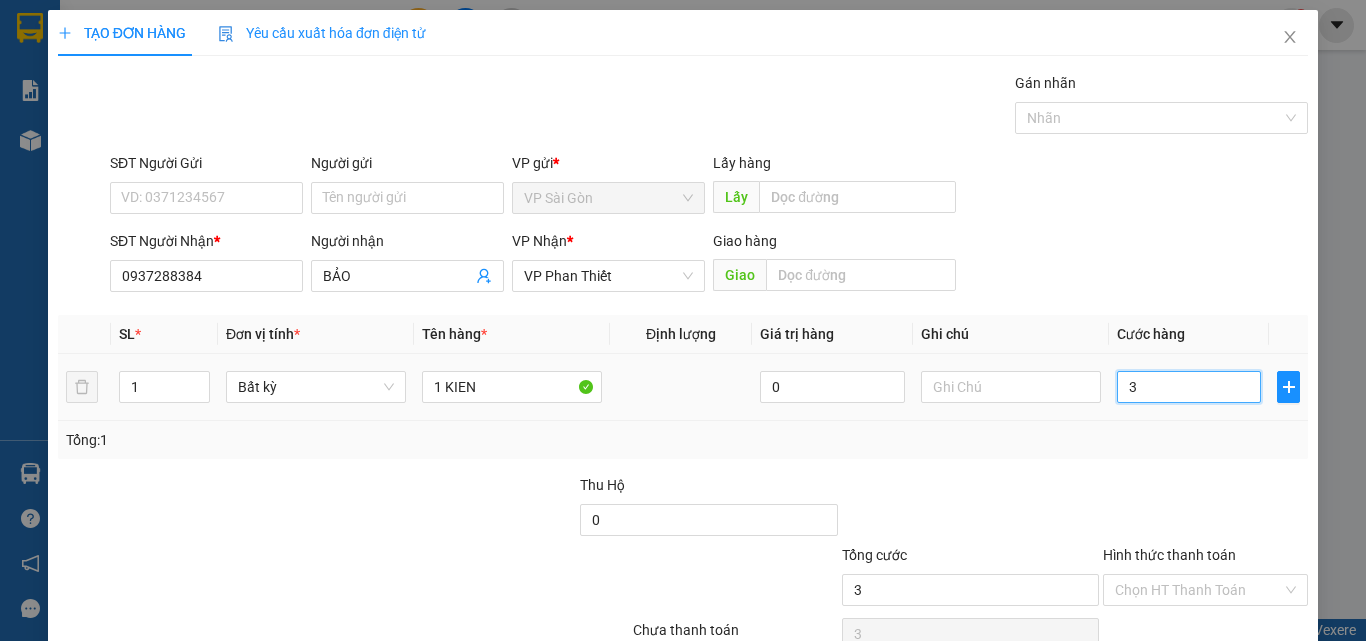 type on "30" 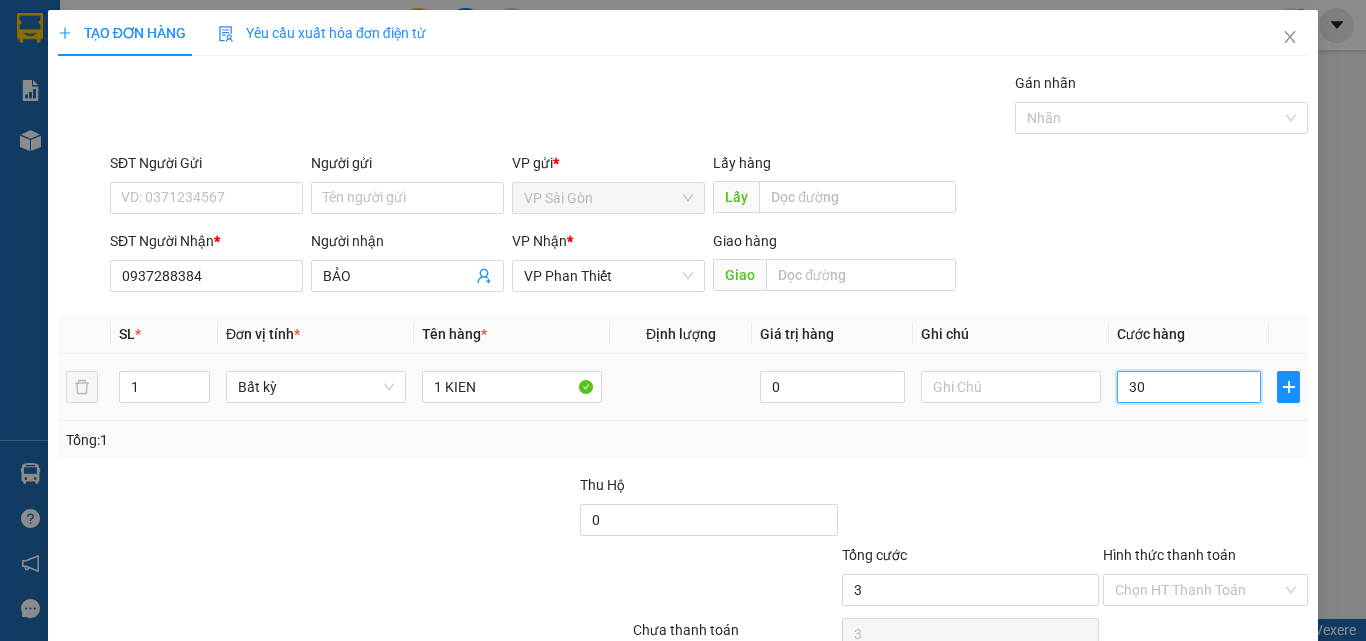 type on "30" 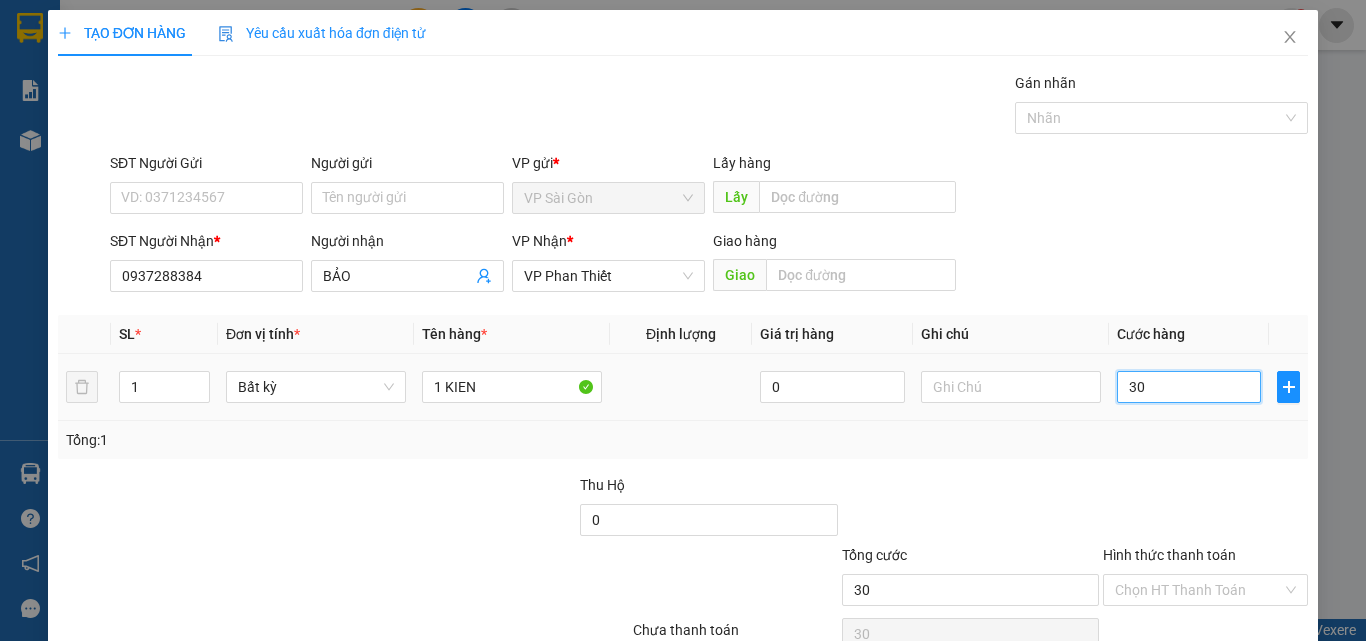 type on "300" 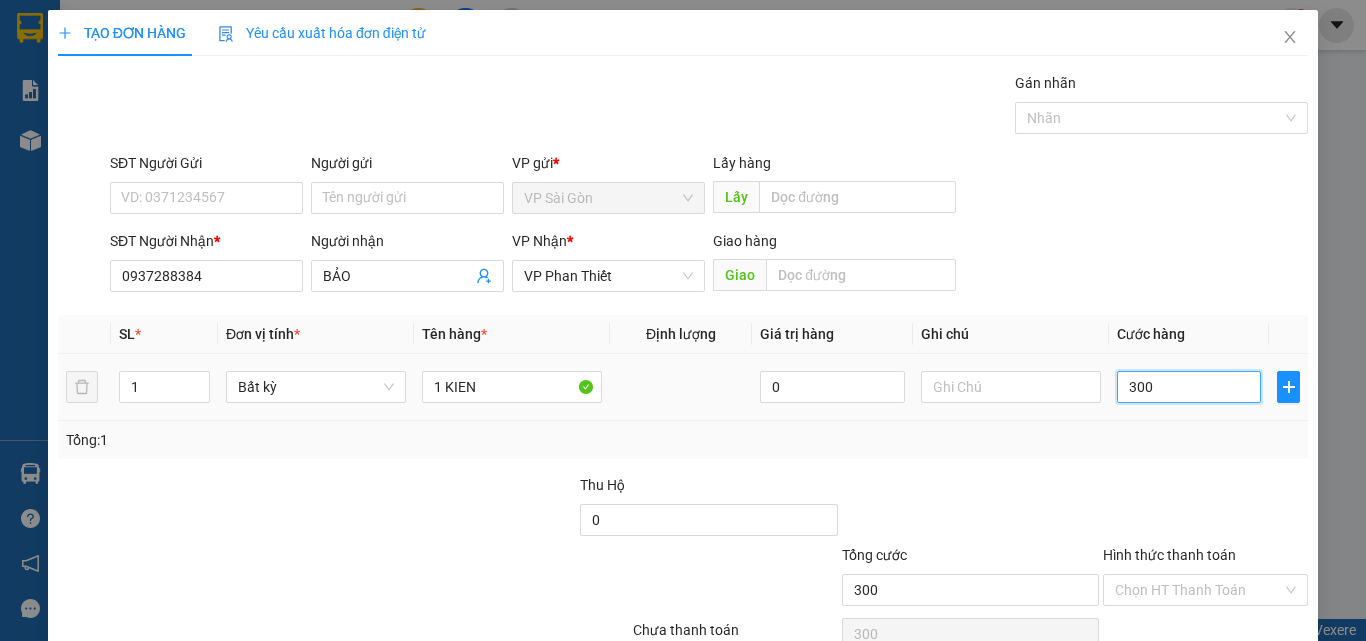 type on "3.000" 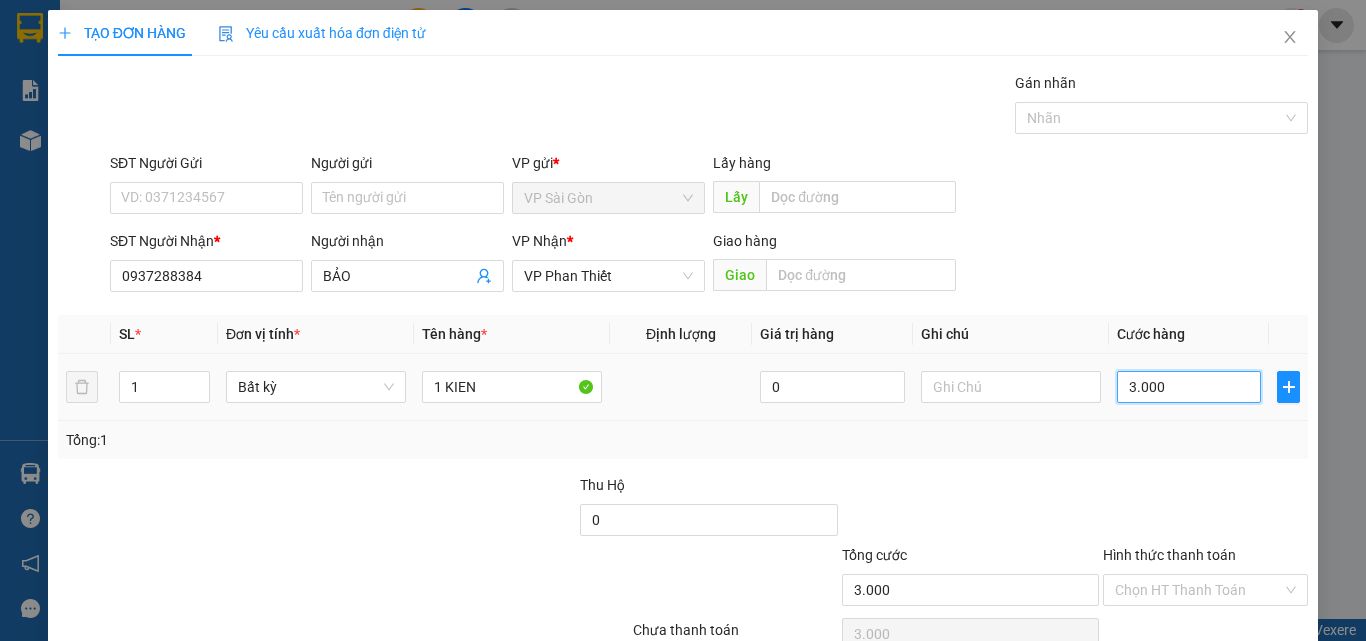 type on "30.000" 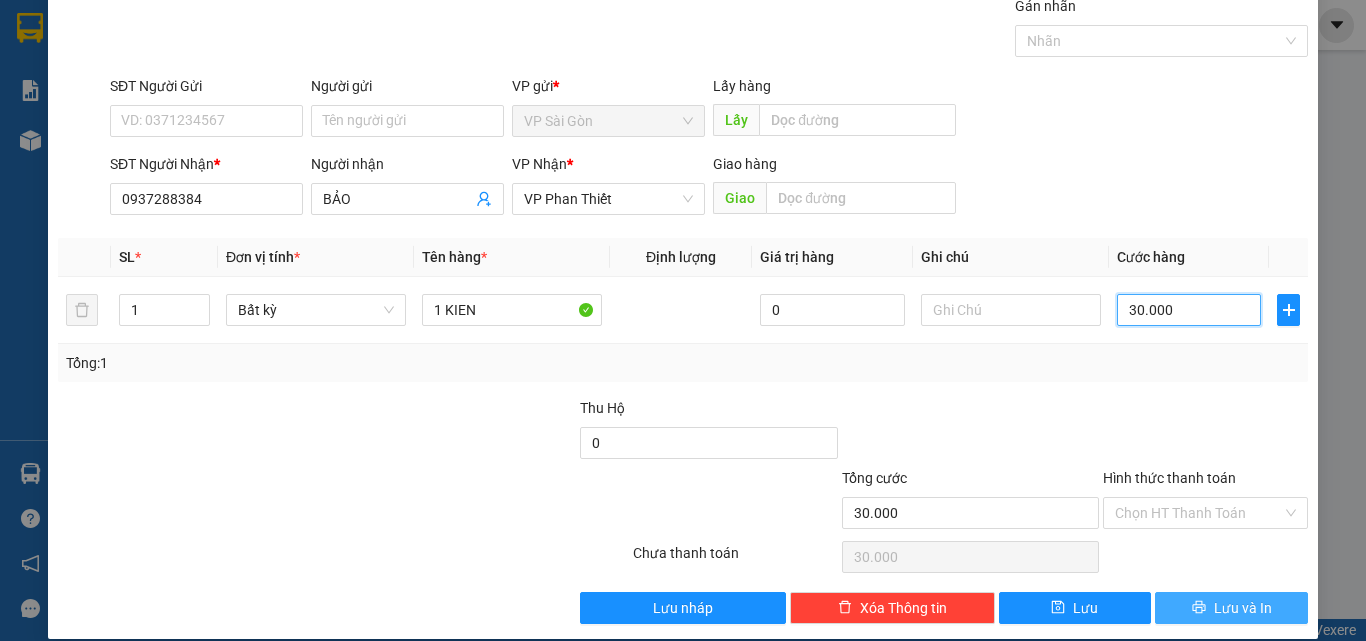 scroll, scrollTop: 99, scrollLeft: 0, axis: vertical 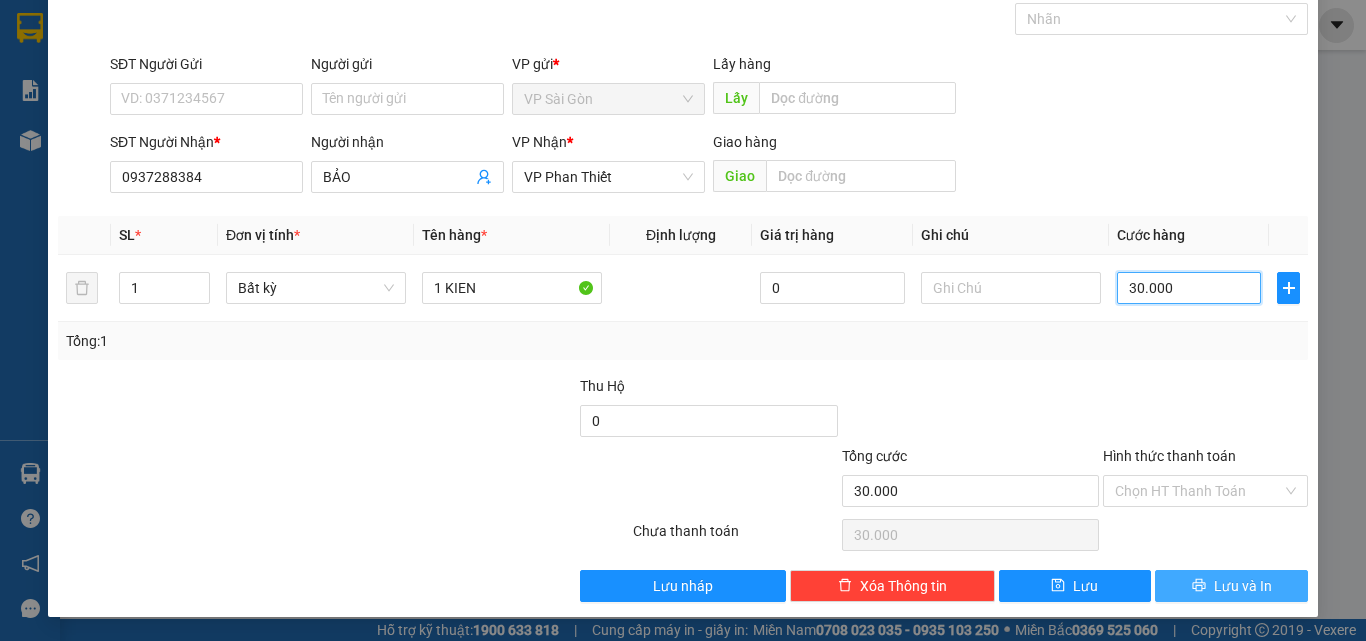 type on "30.000" 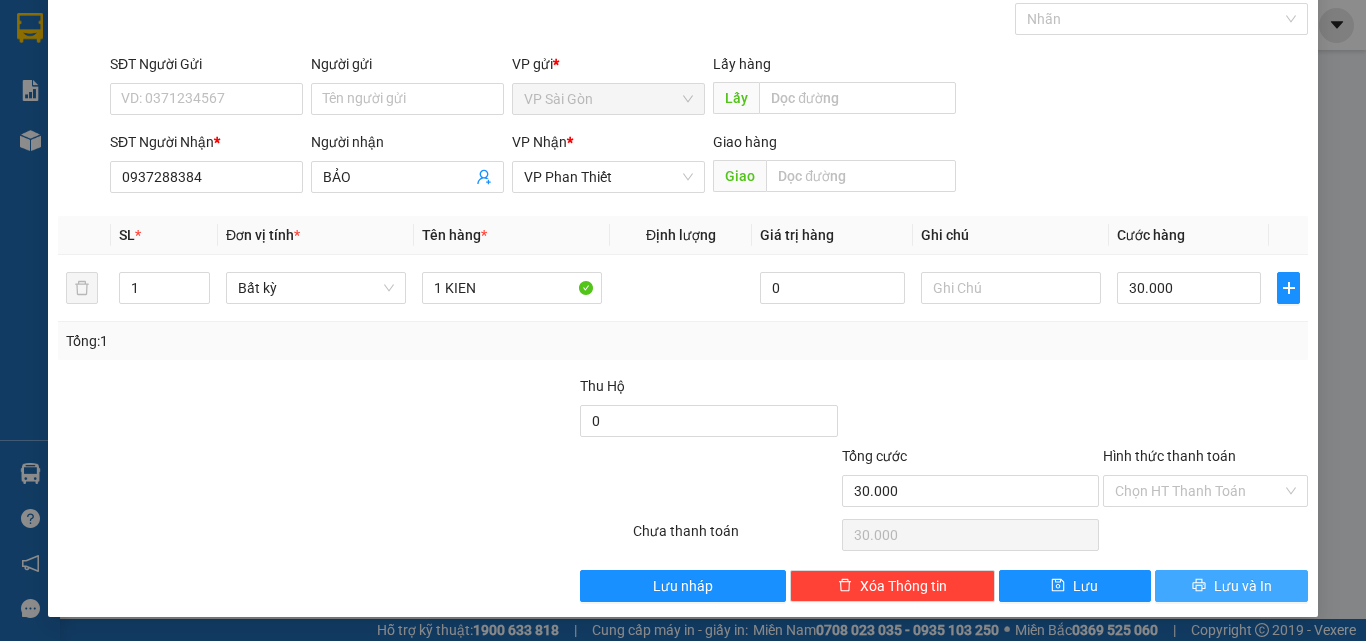 click on "Lưu và In" at bounding box center [1243, 586] 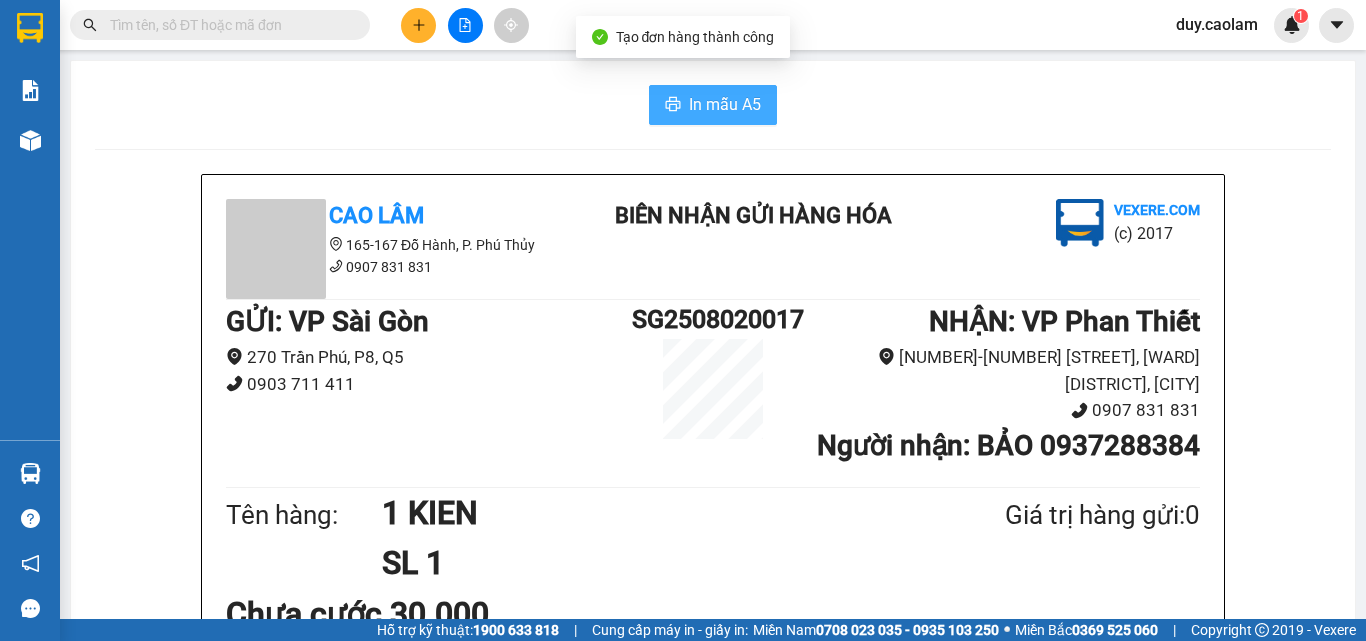click on "In mẫu A5" at bounding box center [725, 104] 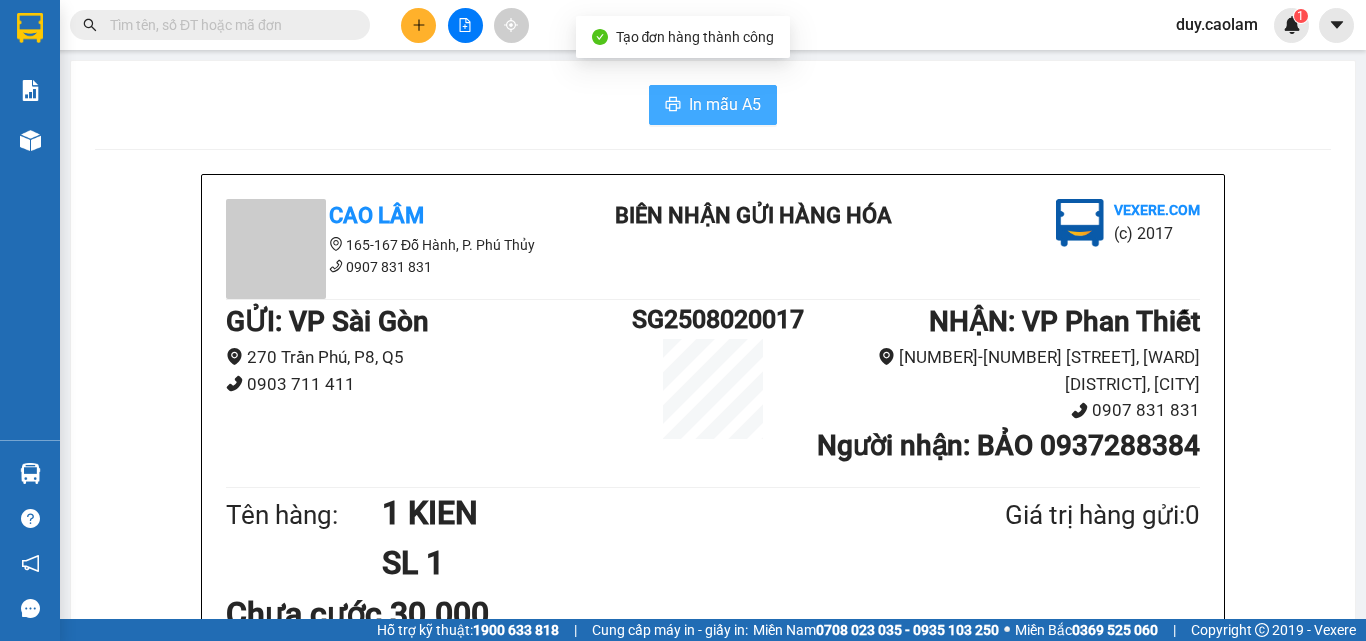 scroll, scrollTop: 0, scrollLeft: 0, axis: both 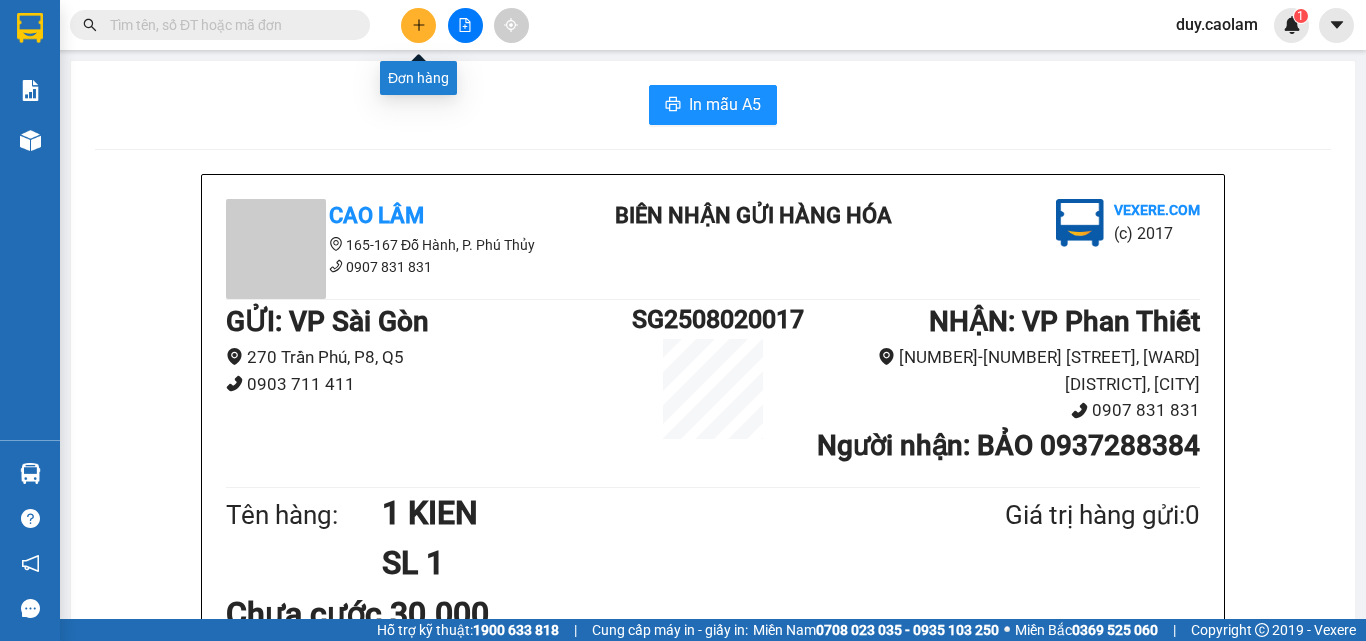 click at bounding box center [418, 25] 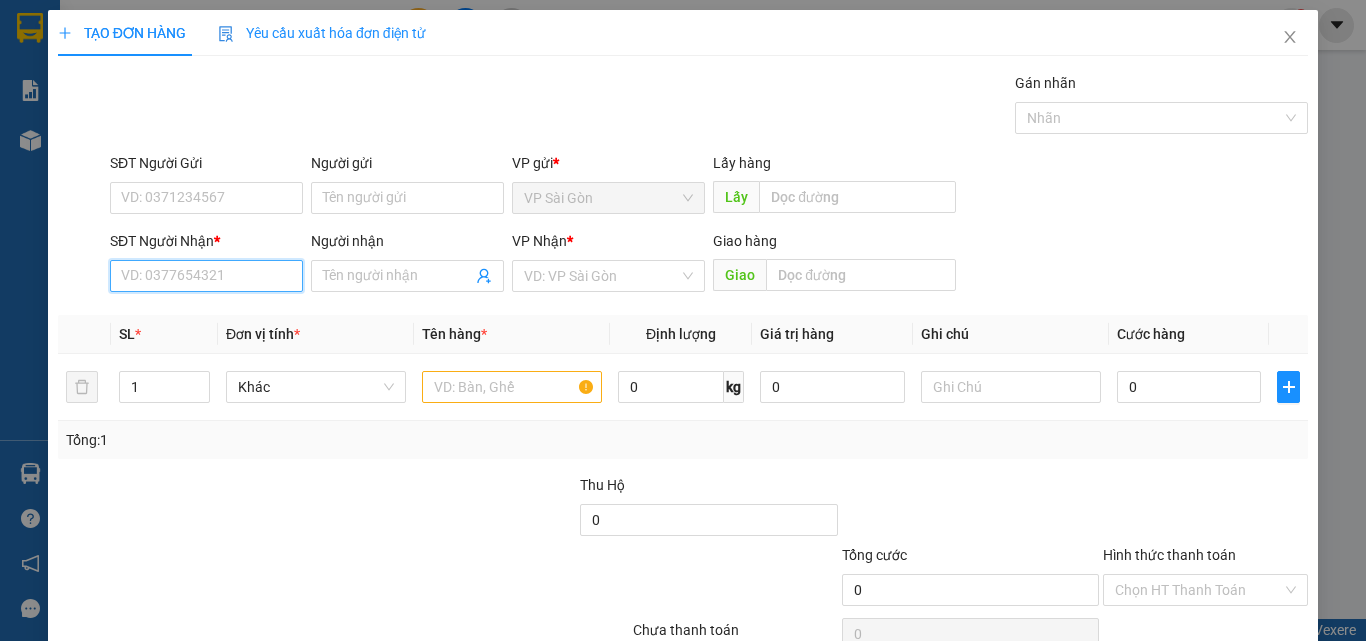click on "SĐT Người Nhận  *" at bounding box center (206, 276) 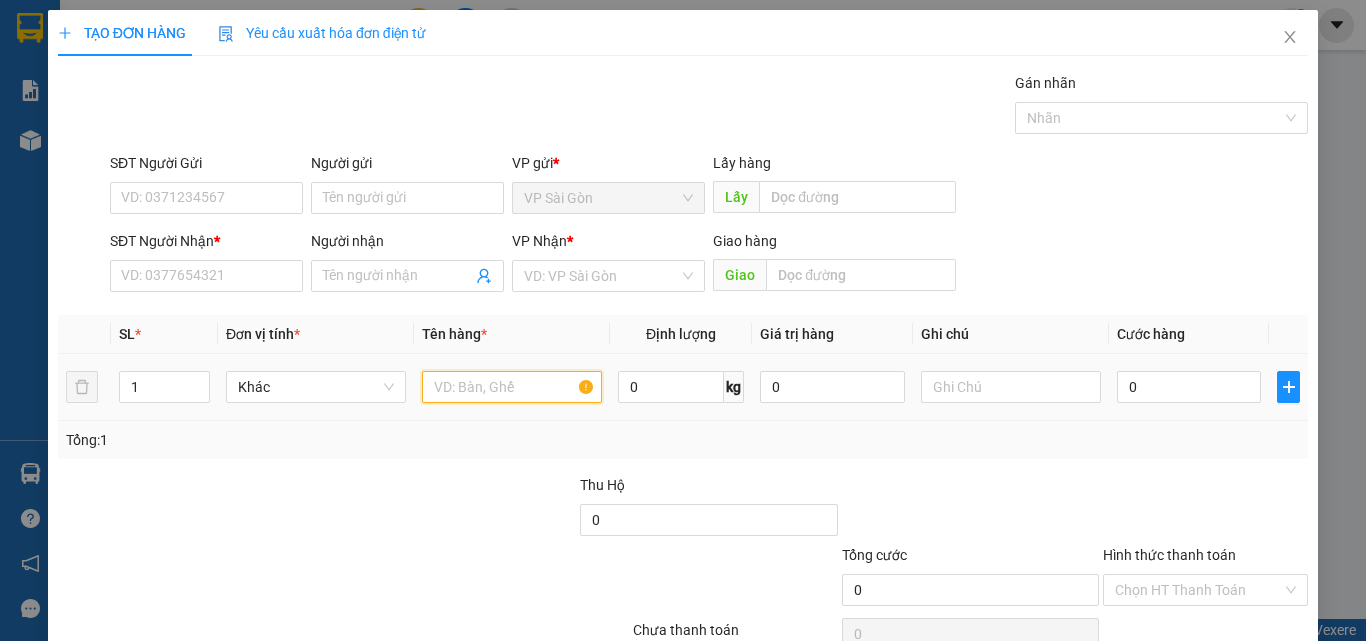 click at bounding box center (512, 387) 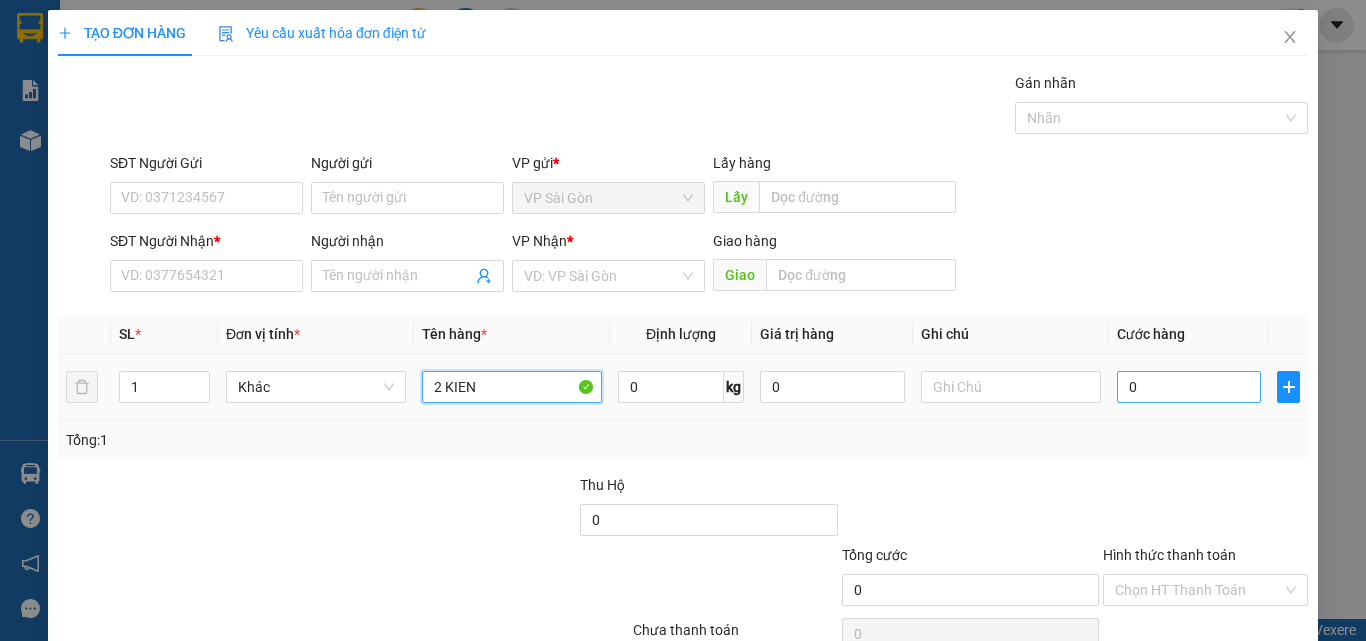 type on "2 KIEN" 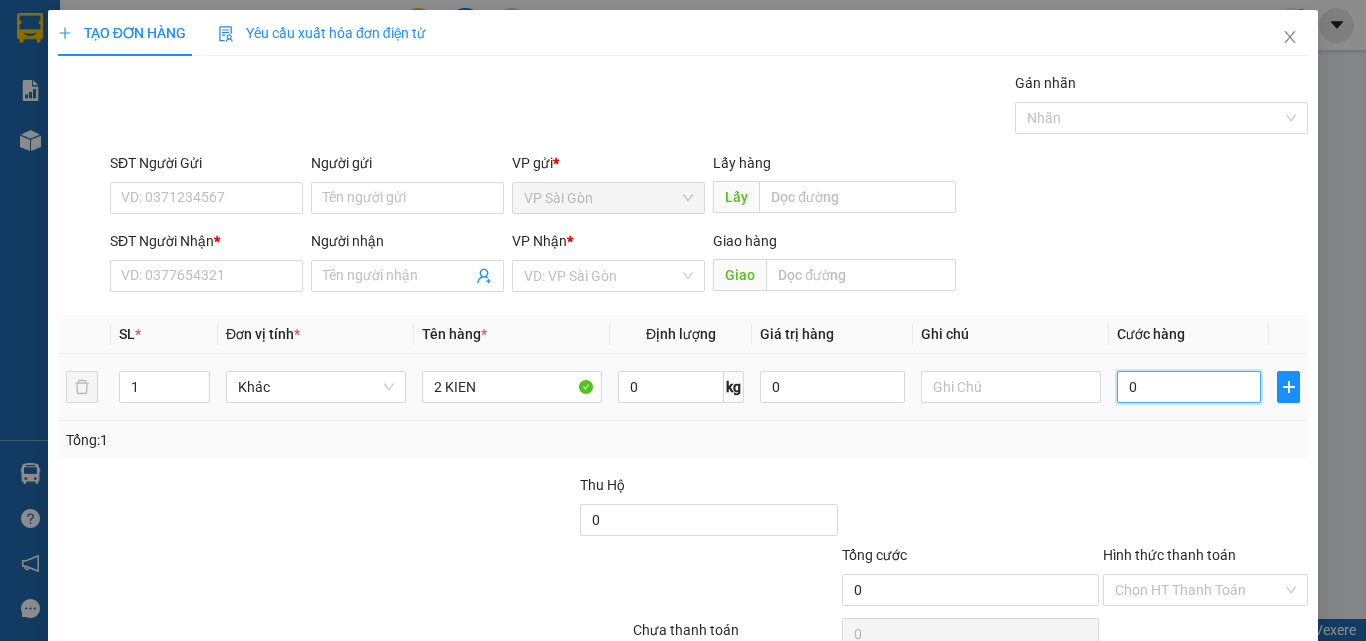 click on "0" at bounding box center (1189, 387) 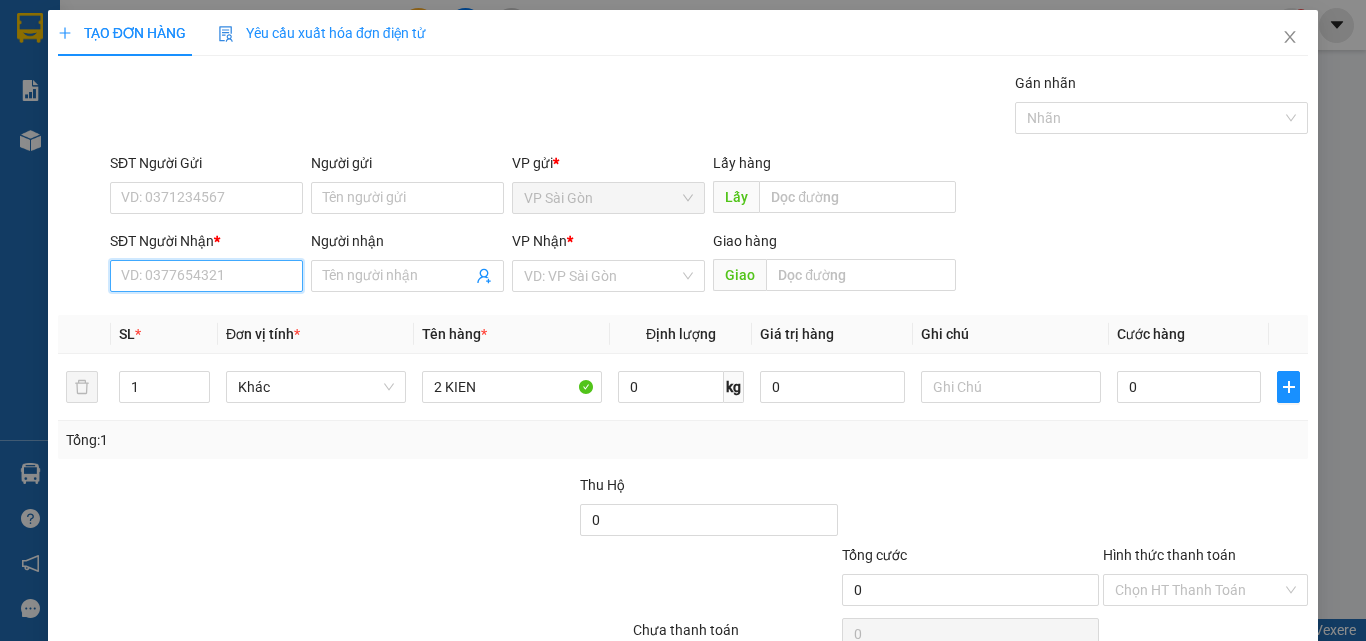 click on "SĐT Người Nhận  *" at bounding box center [206, 276] 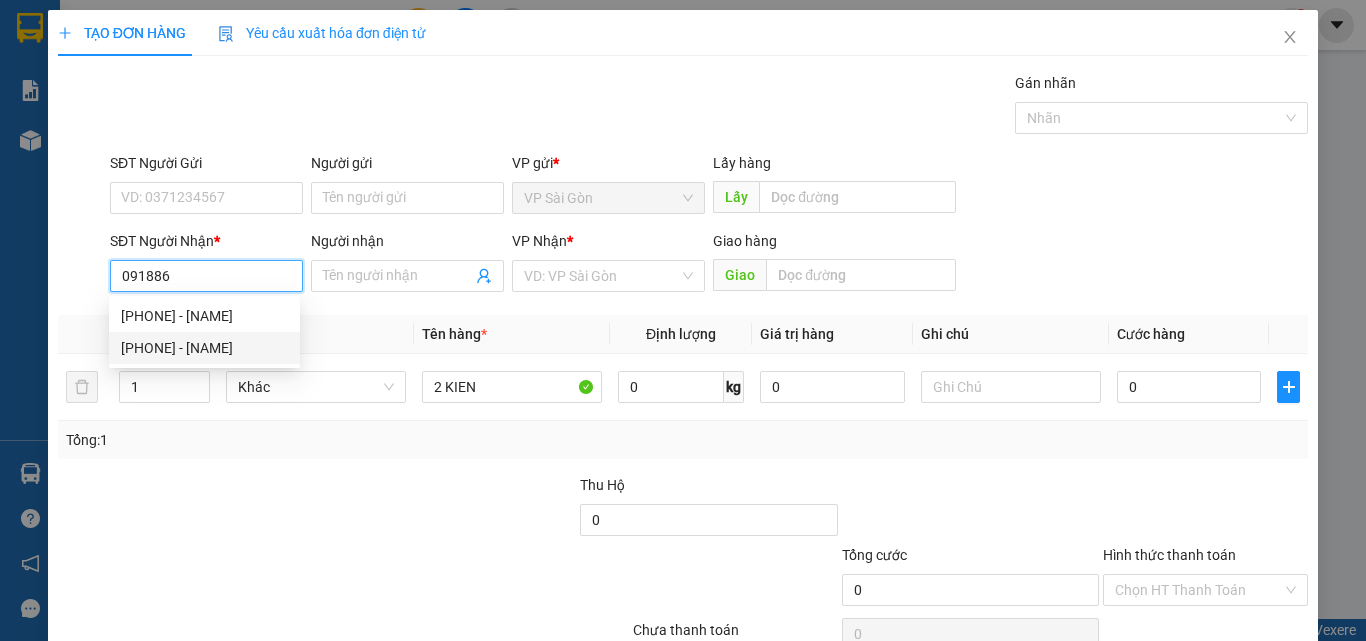 click on "0918860552 - MIEN" at bounding box center (204, 348) 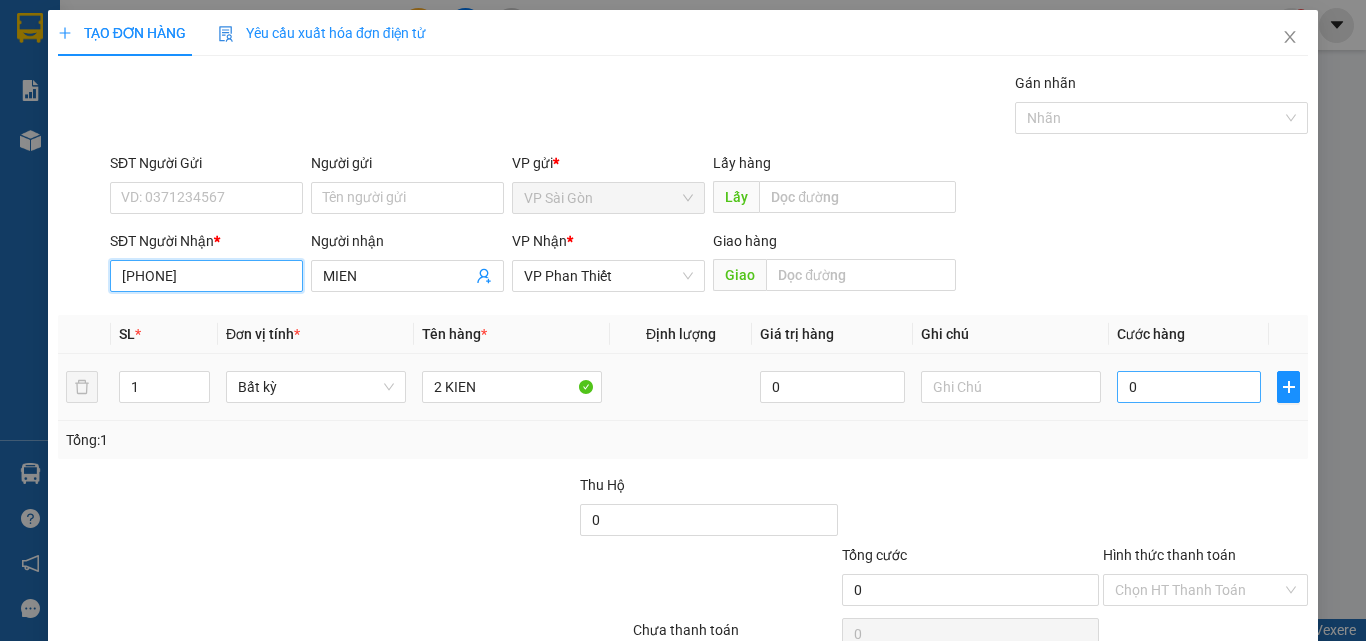 type on "0918860552" 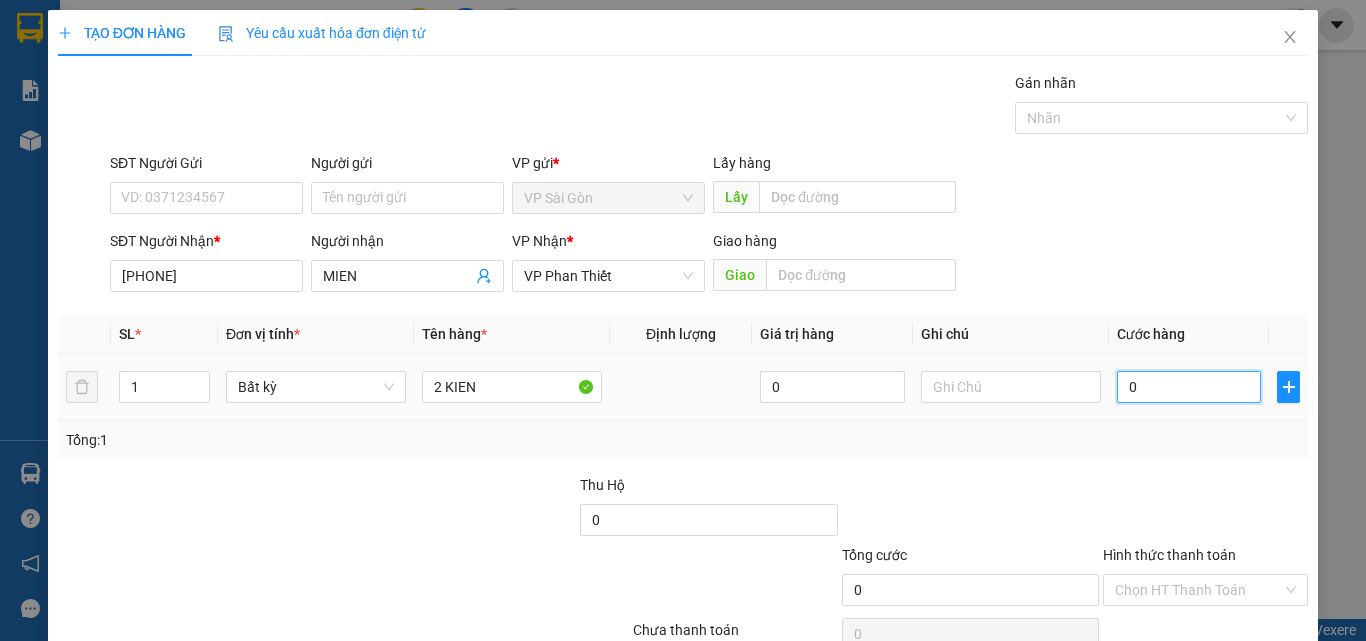 type on "6" 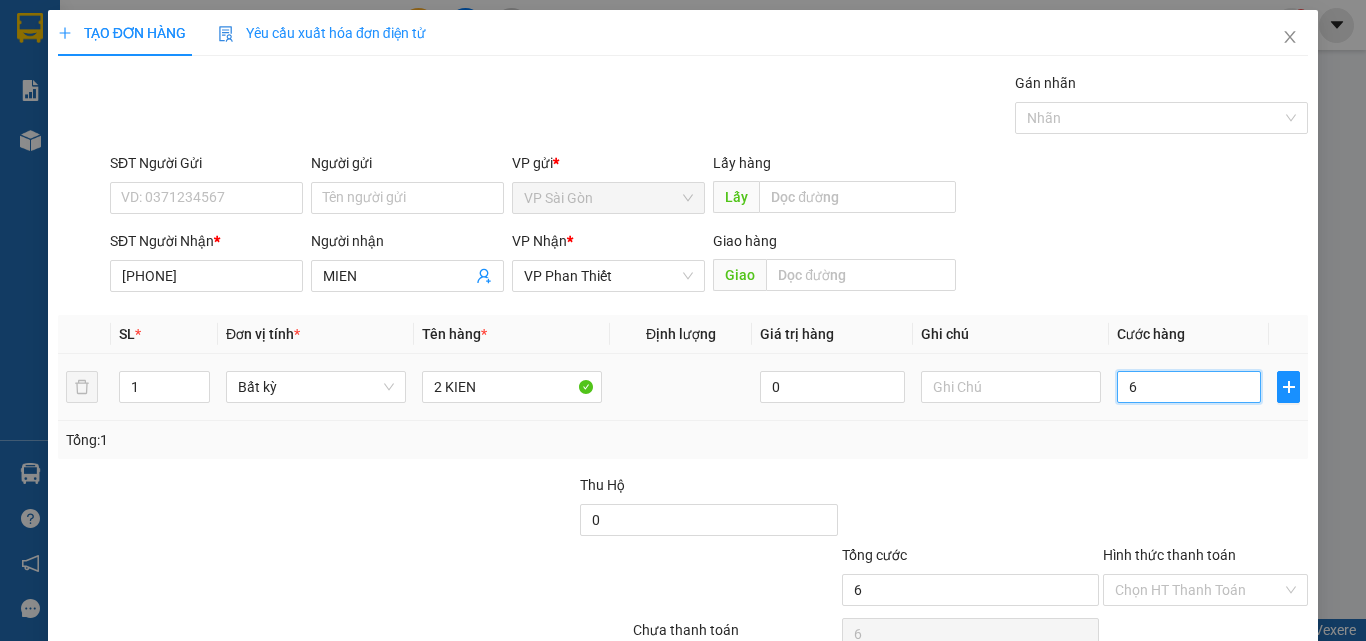 type on "60" 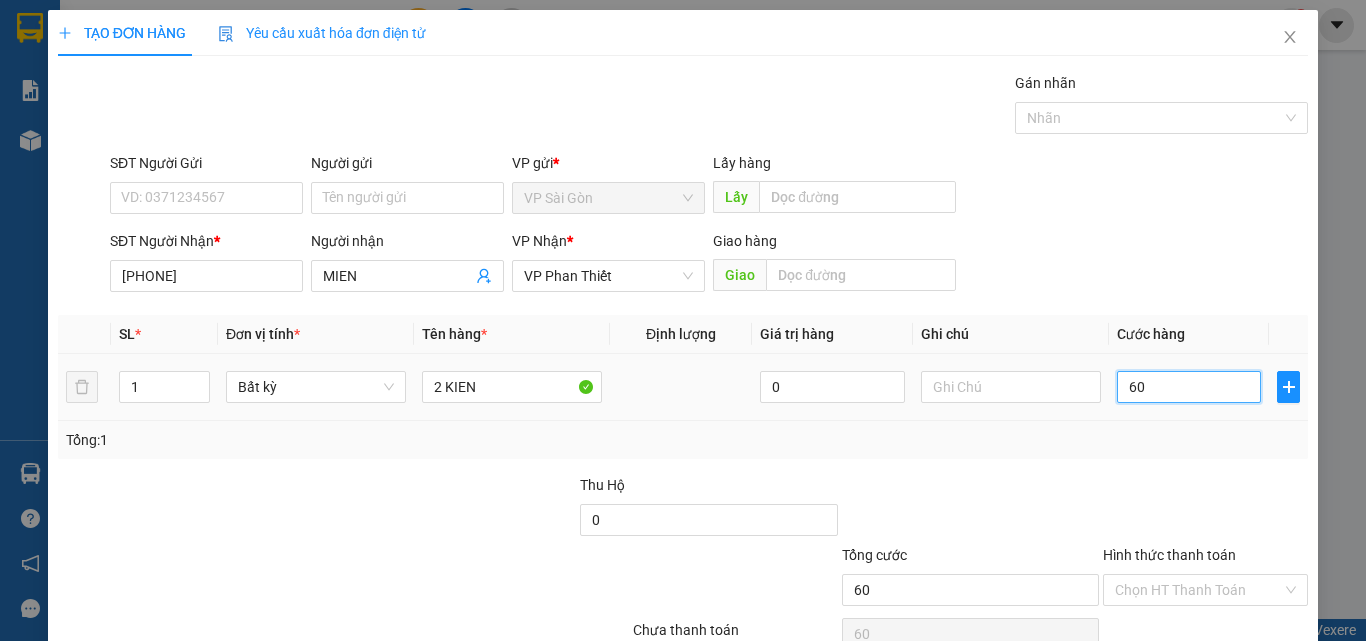 type on "600" 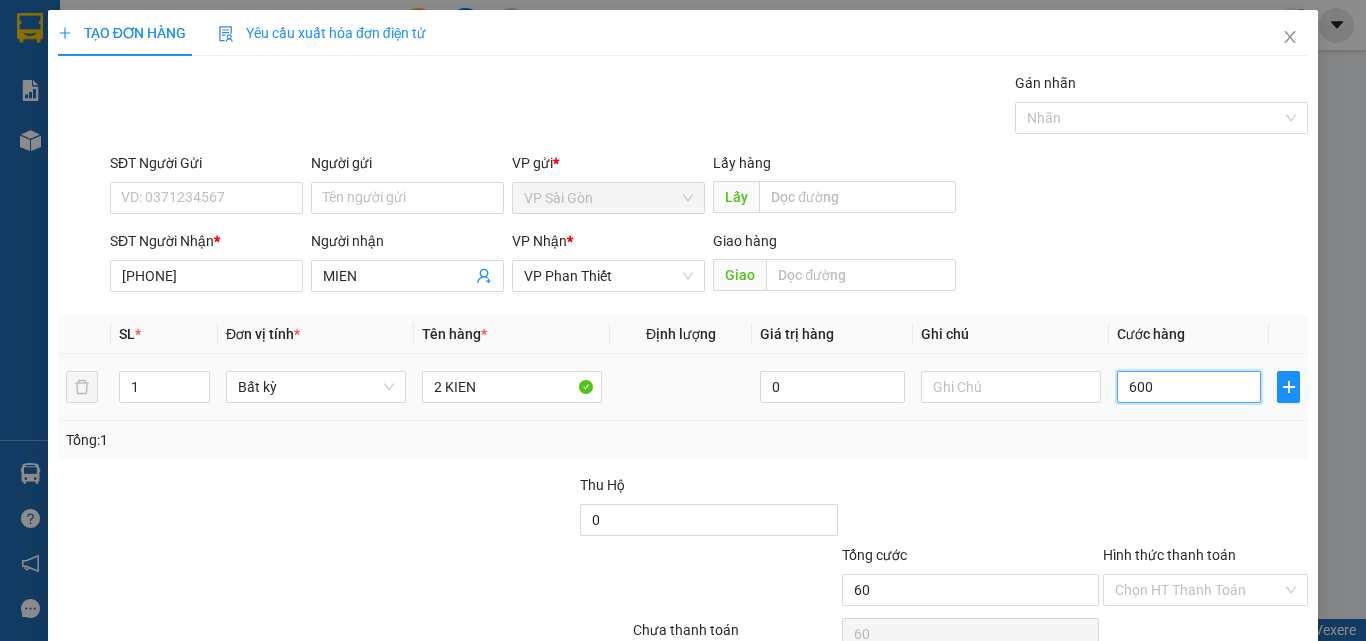 type on "600" 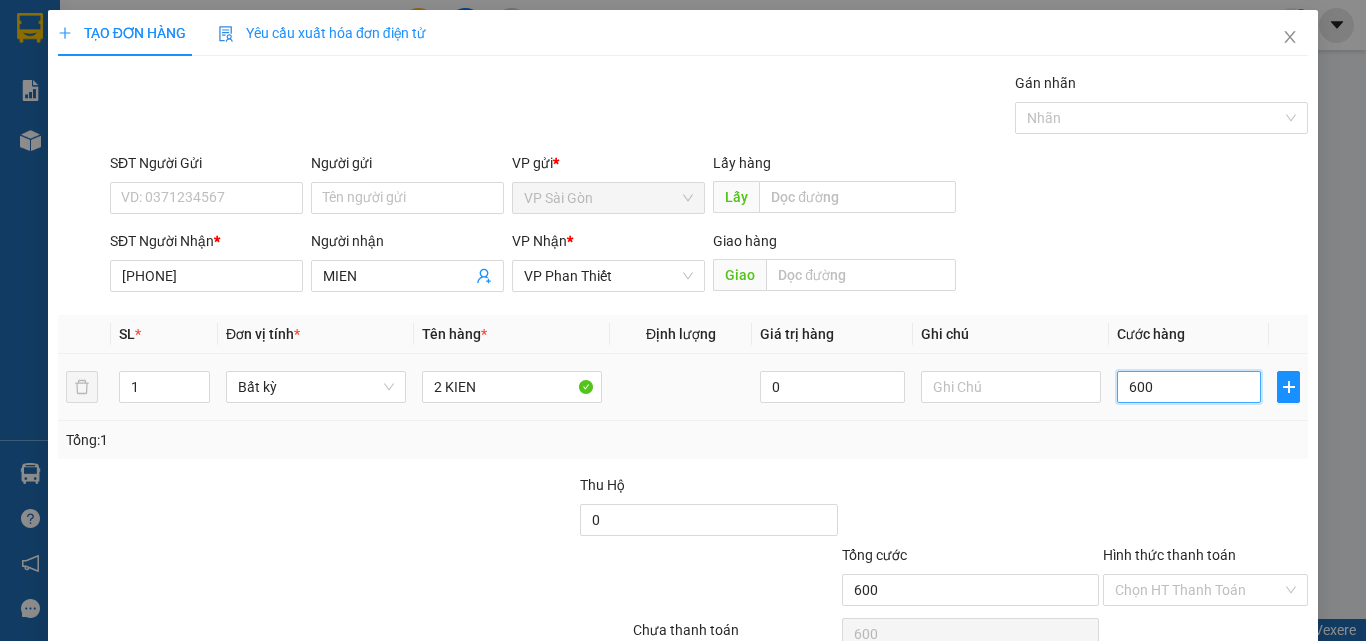 type on "6.000" 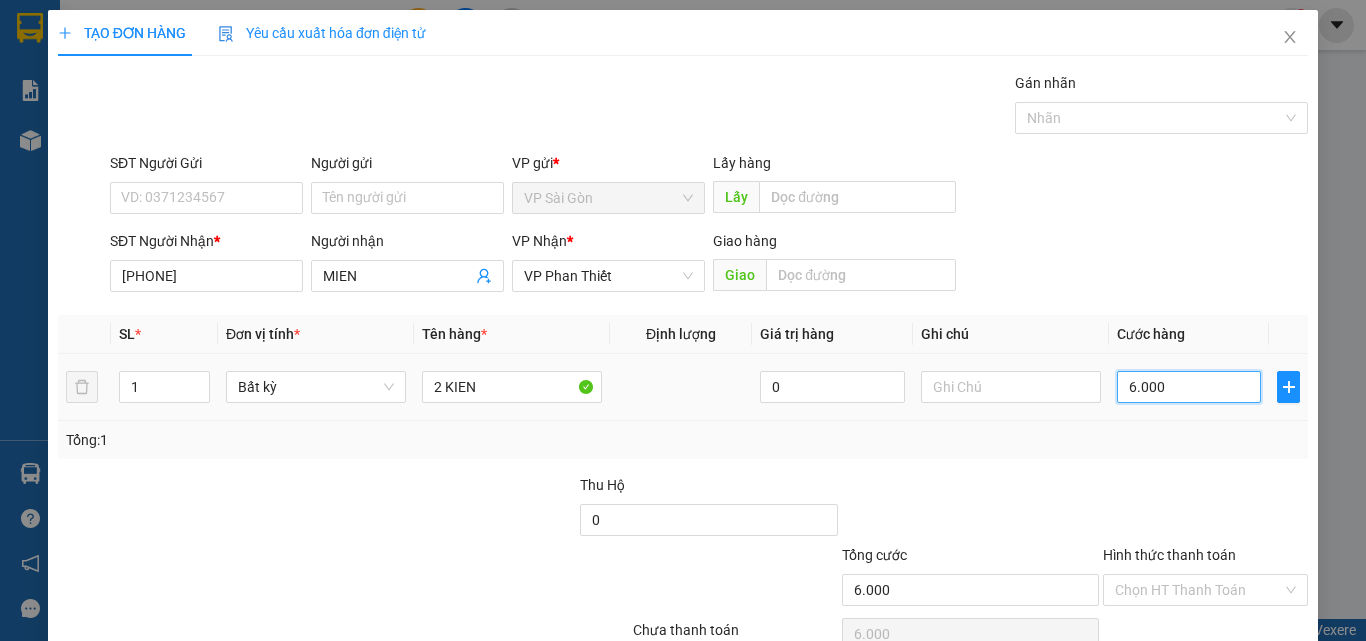 type on "60.000" 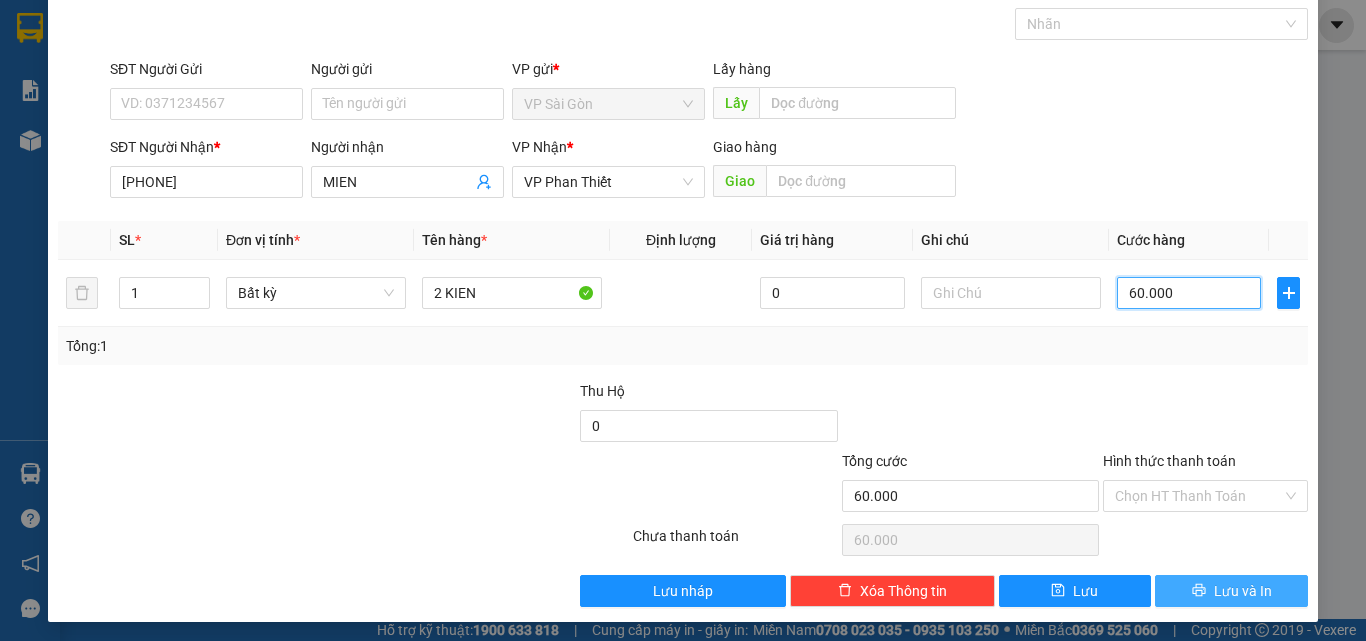 scroll, scrollTop: 99, scrollLeft: 0, axis: vertical 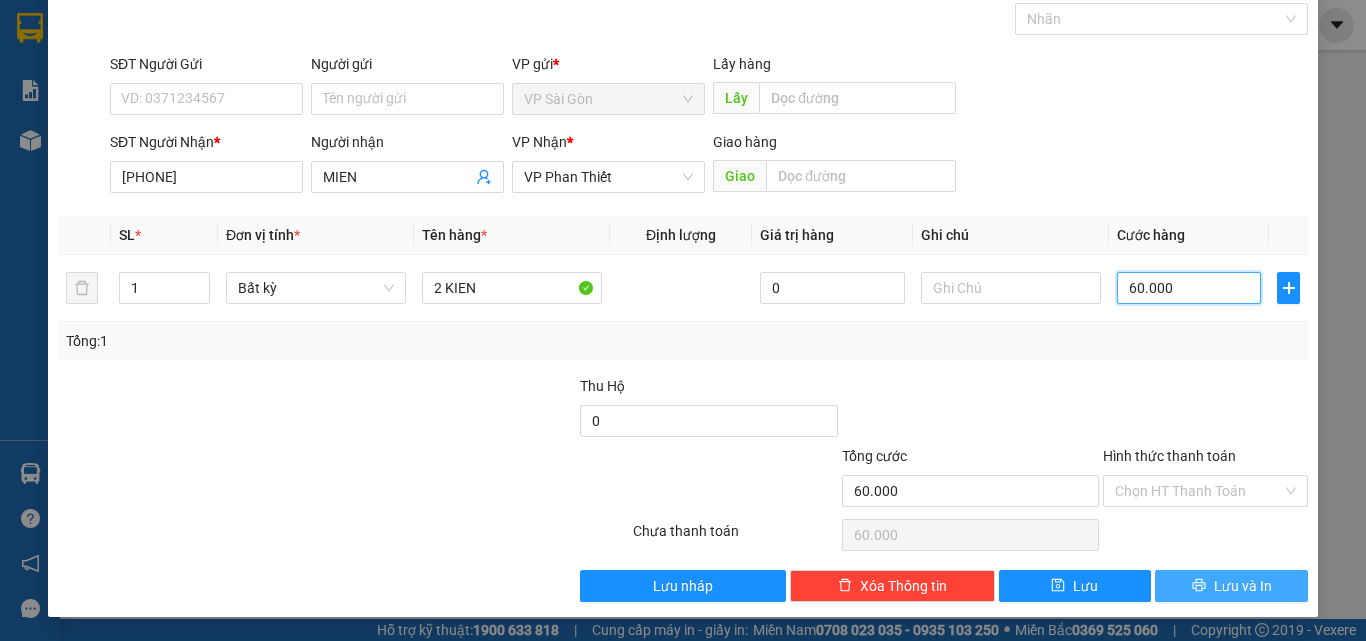 type on "60.000" 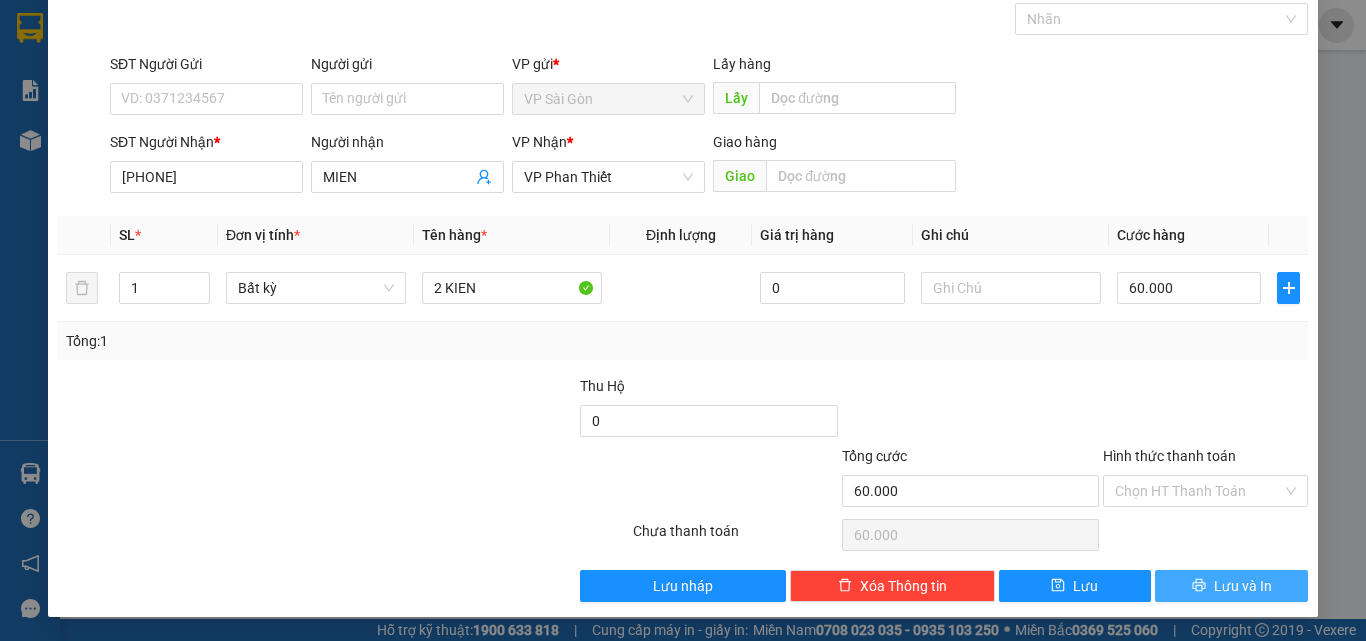 click on "Lưu và In" at bounding box center [1243, 586] 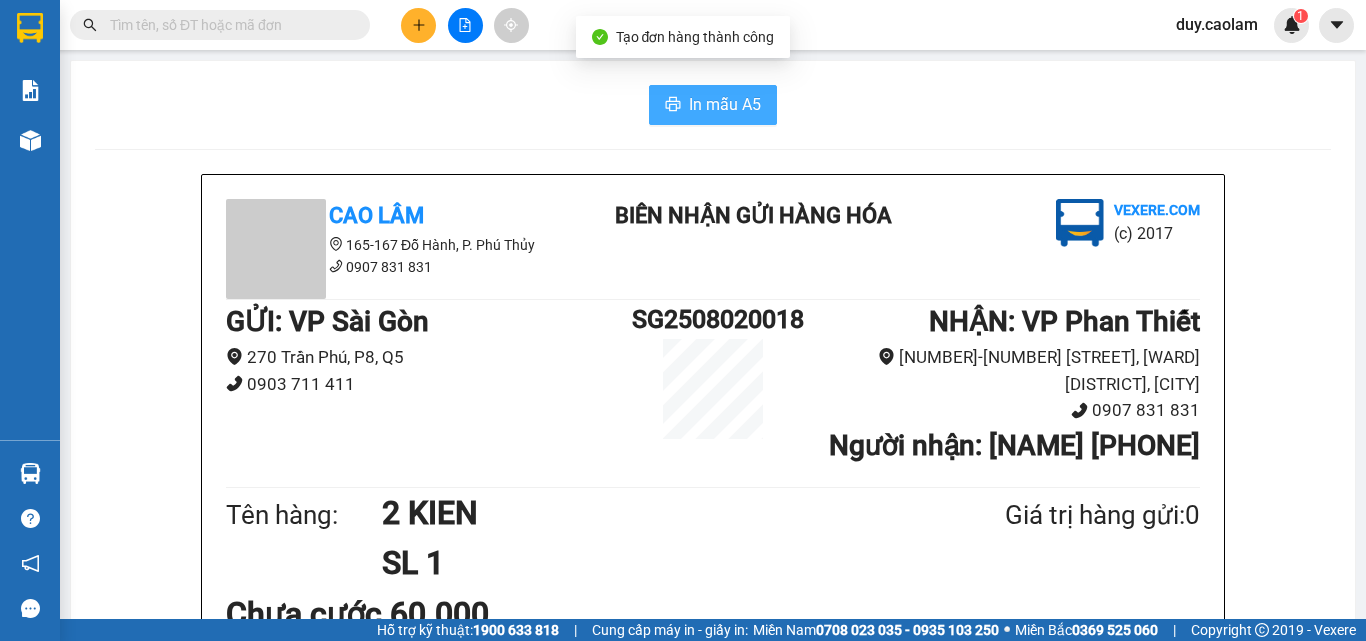 click on "In mẫu A5" at bounding box center (713, 105) 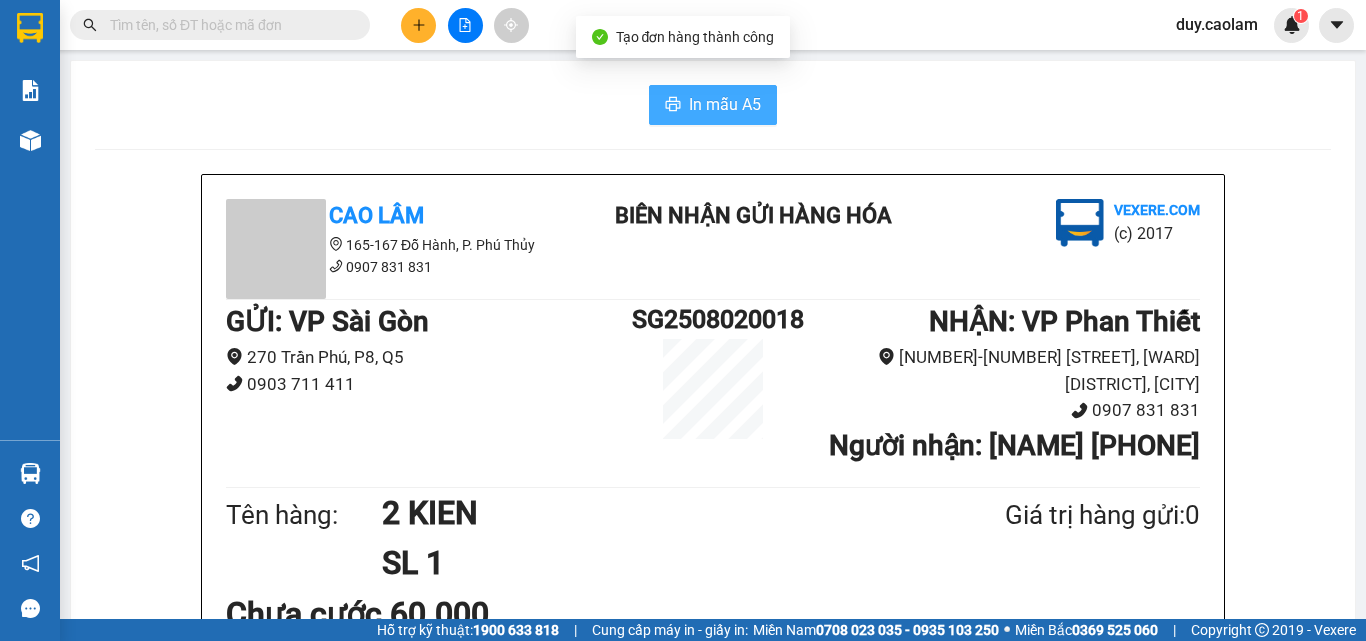 scroll, scrollTop: 0, scrollLeft: 0, axis: both 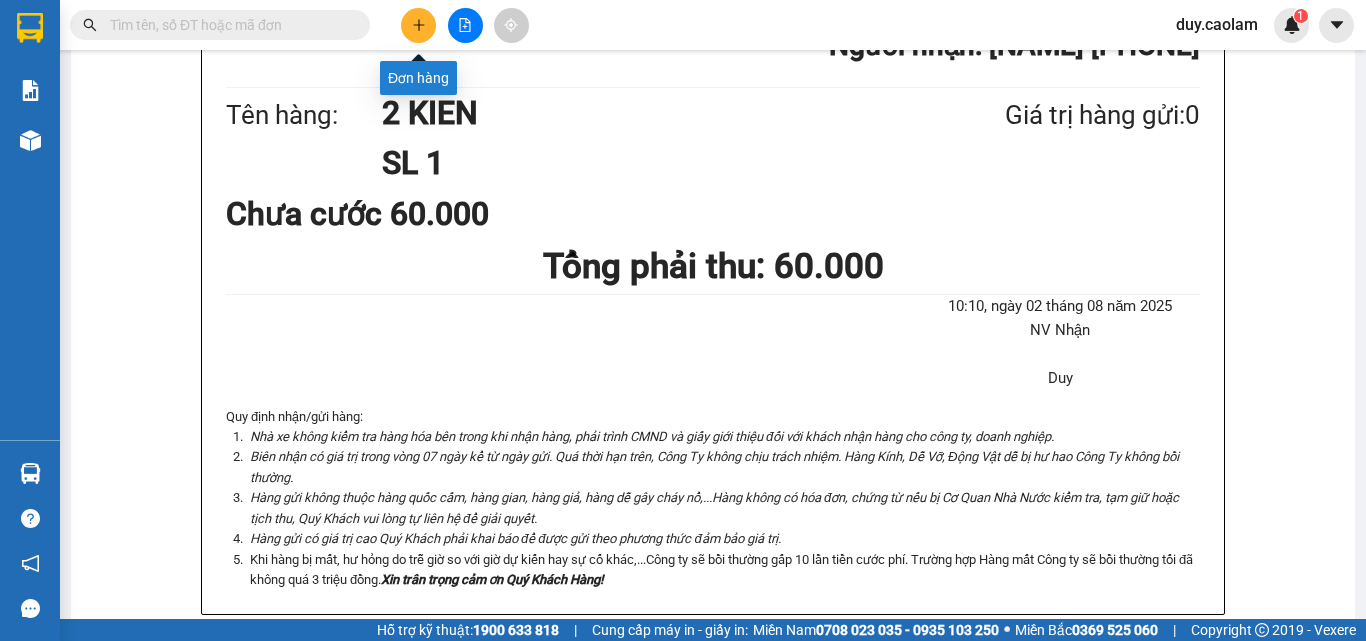 click 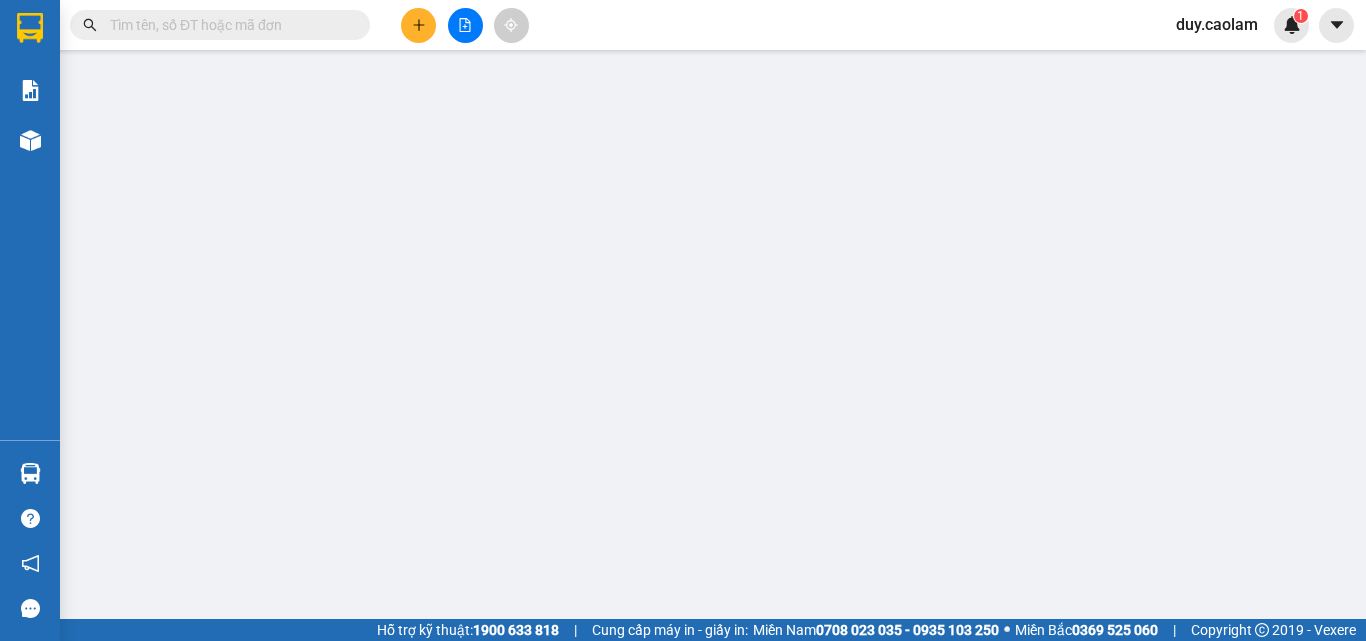 scroll, scrollTop: 0, scrollLeft: 0, axis: both 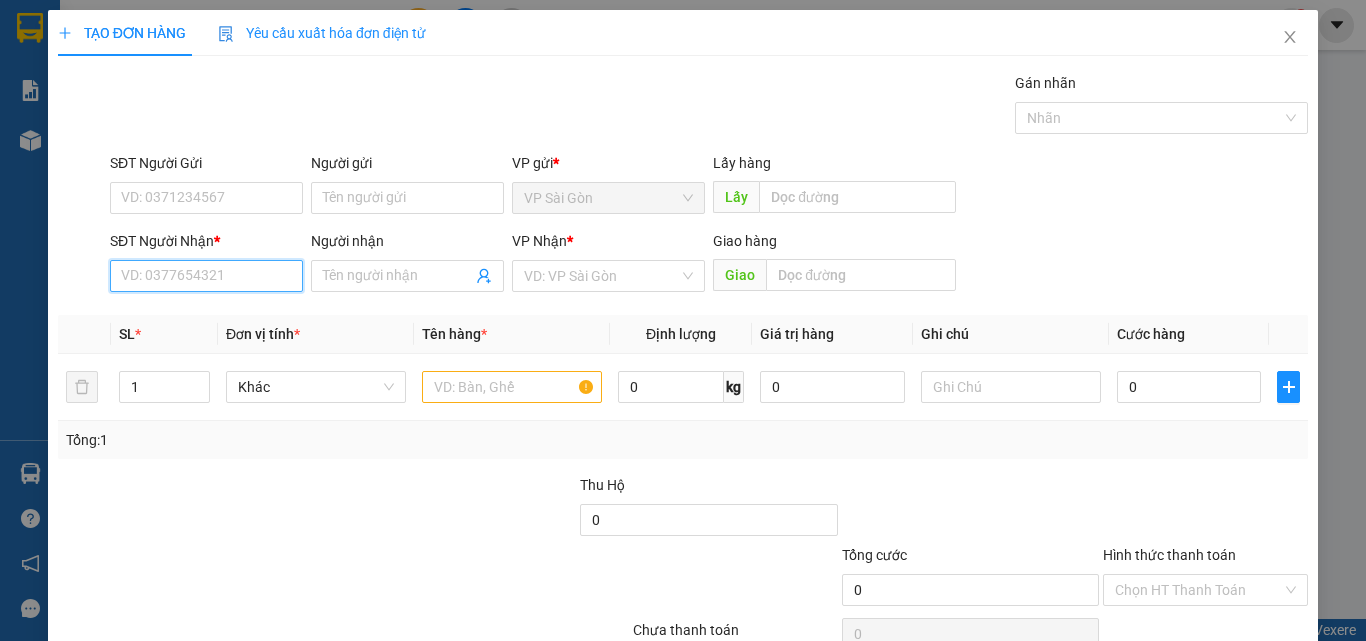 click on "SĐT Người Nhận  *" at bounding box center [206, 276] 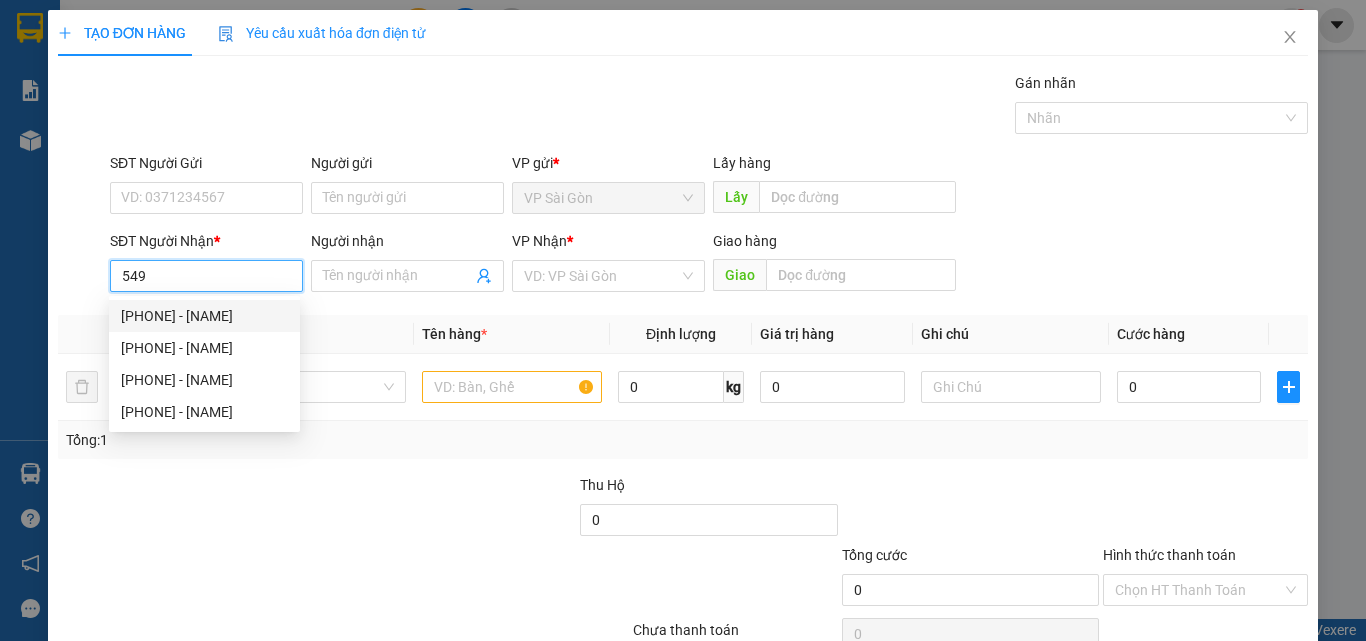 click on "0923304549 - LỘC" at bounding box center [204, 316] 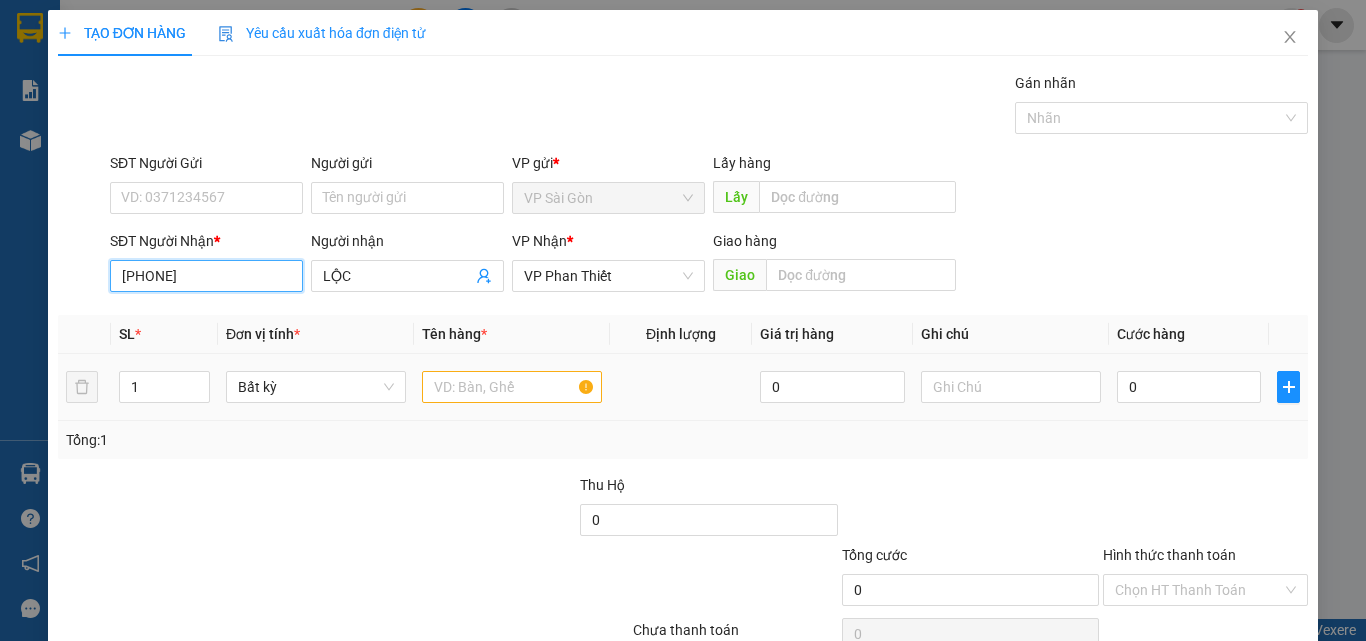 type on "0923304549" 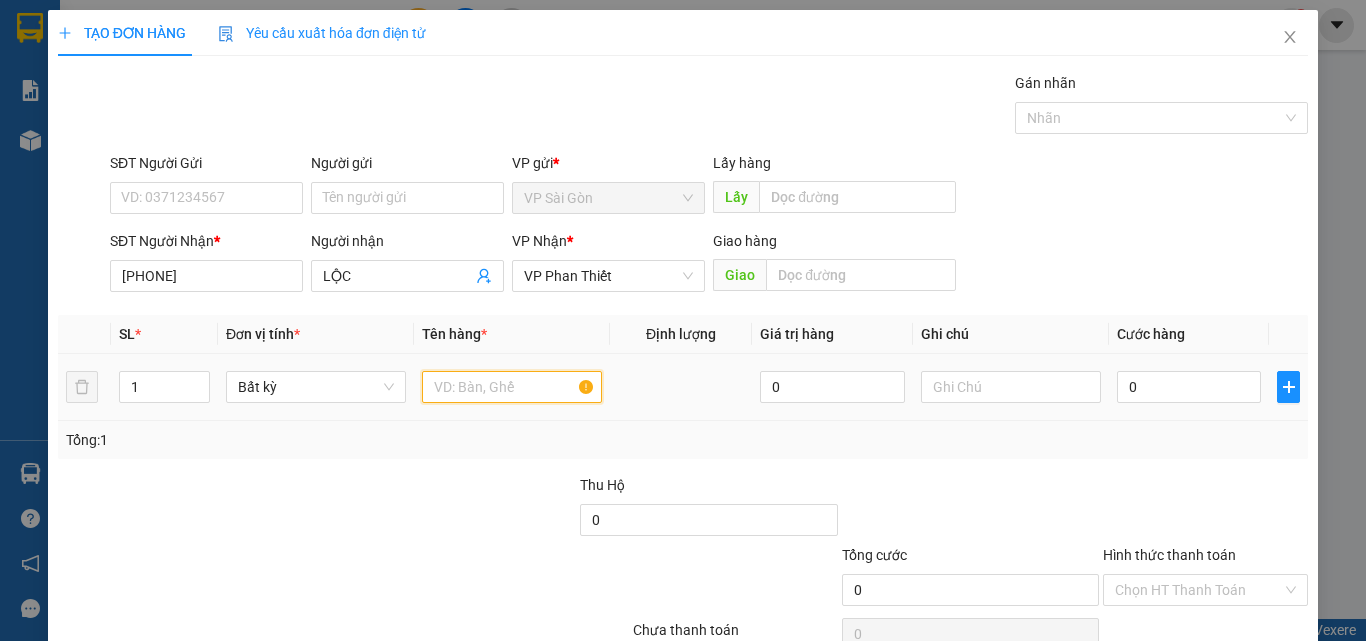 click at bounding box center (512, 387) 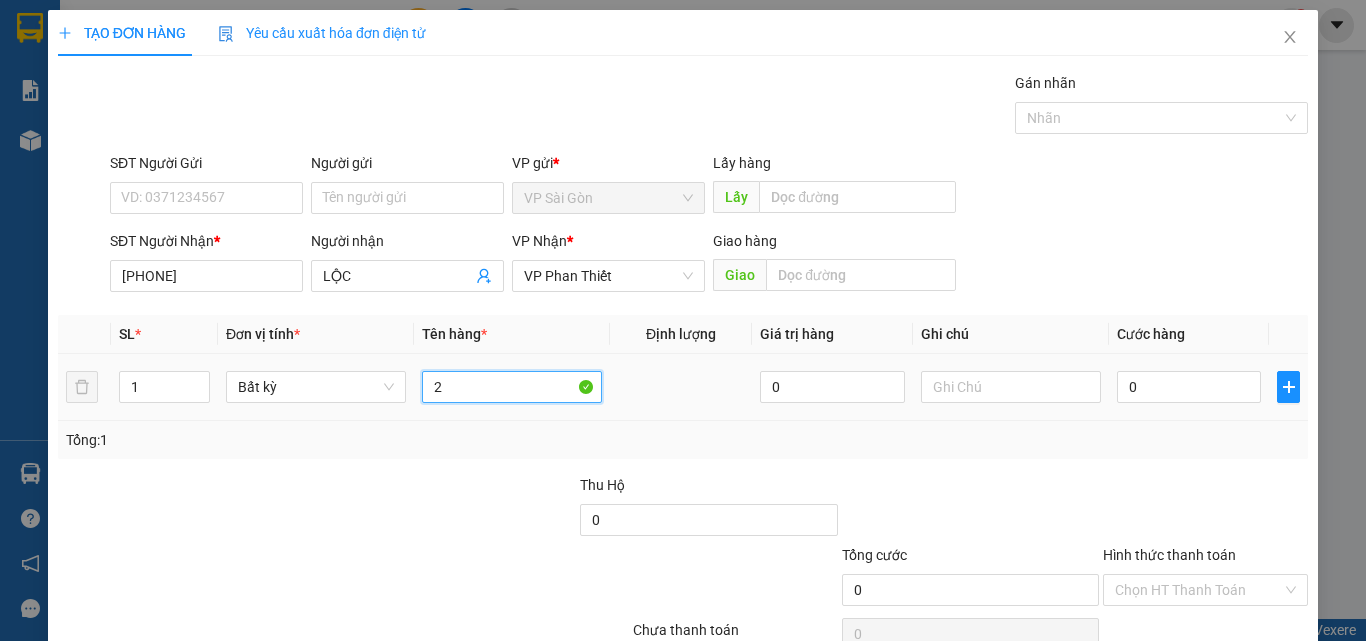 type on "2" 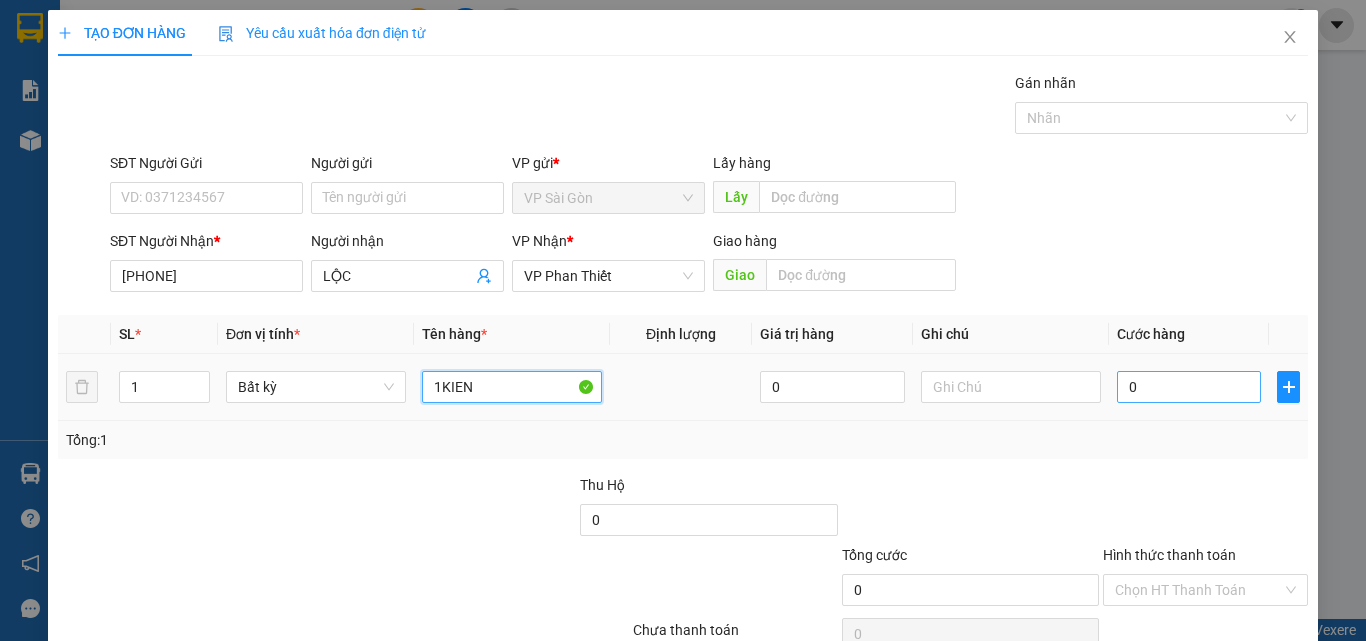type on "1KIEN" 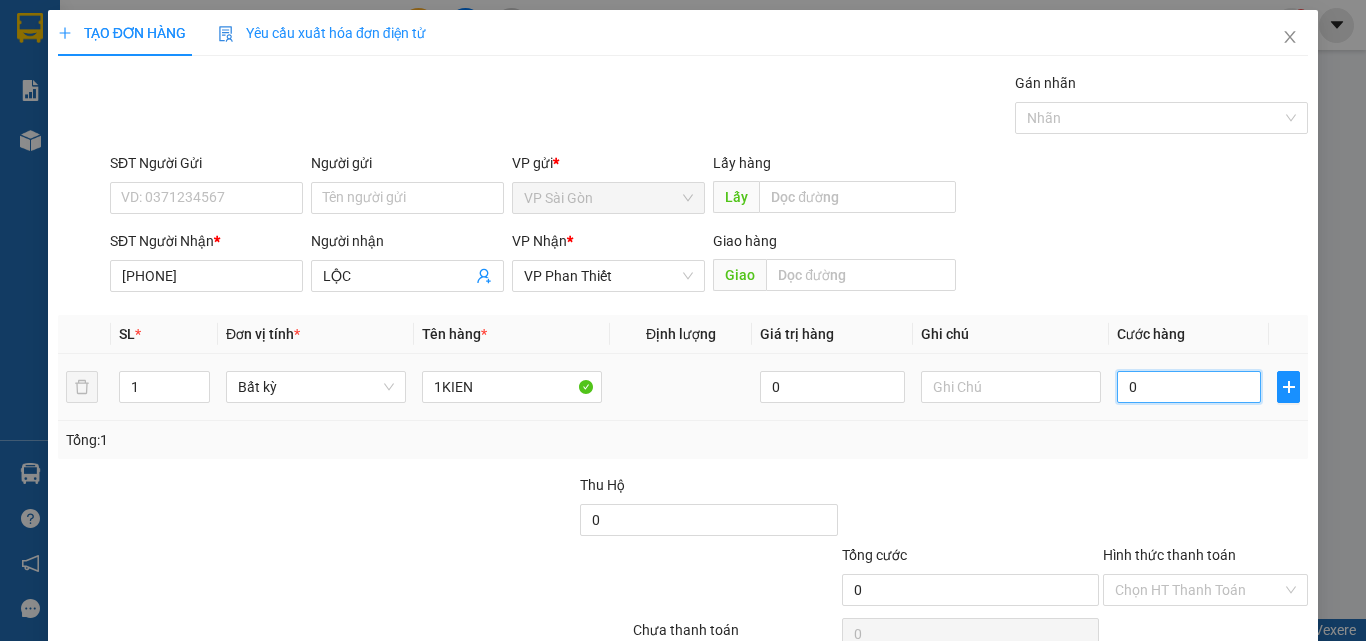 click on "0" at bounding box center (1189, 387) 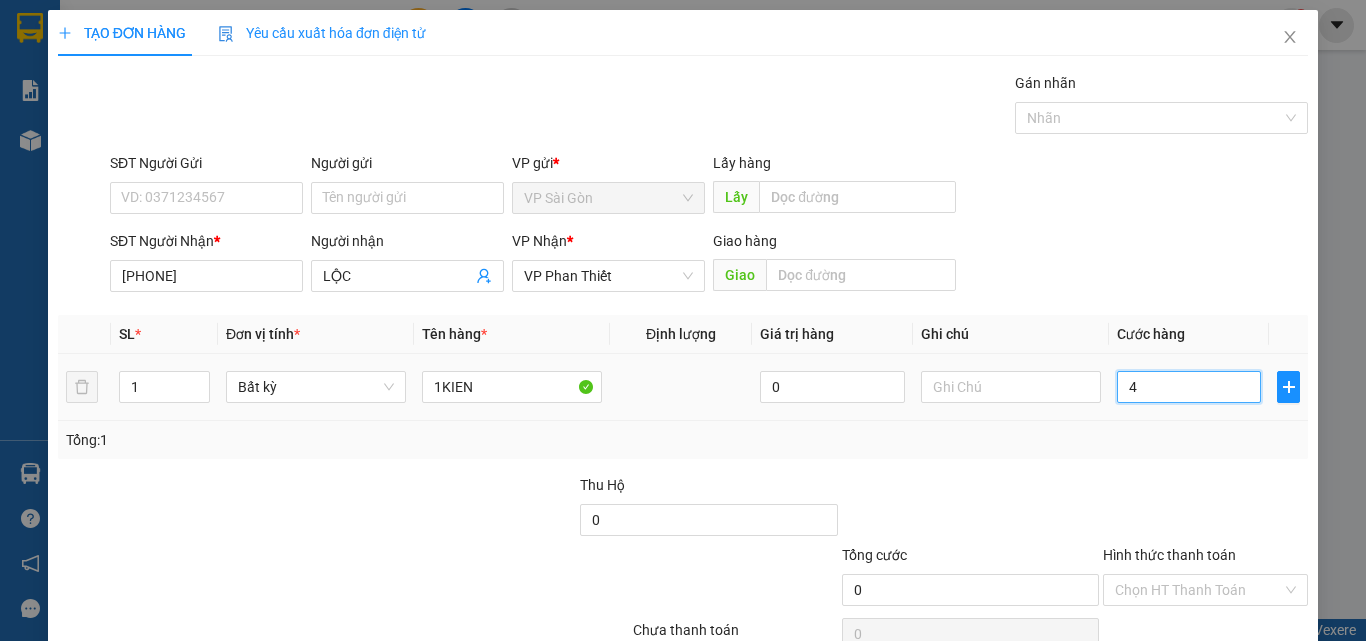 type on "4" 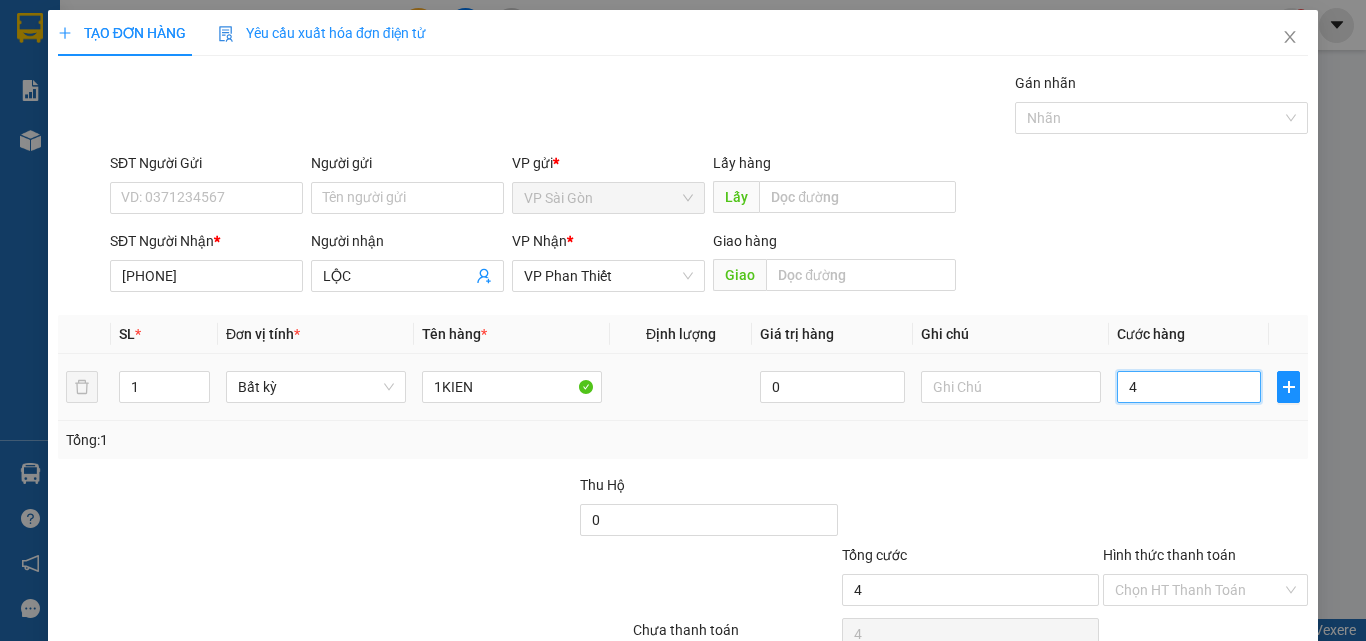 type on "40" 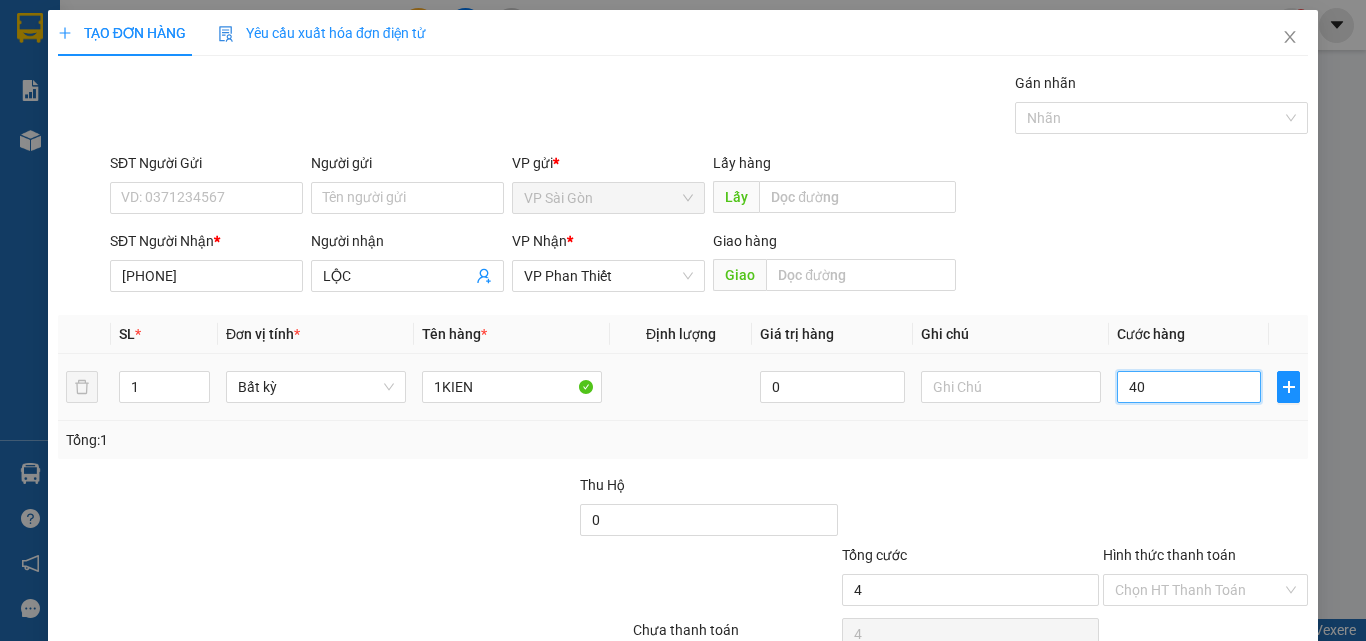 type on "40" 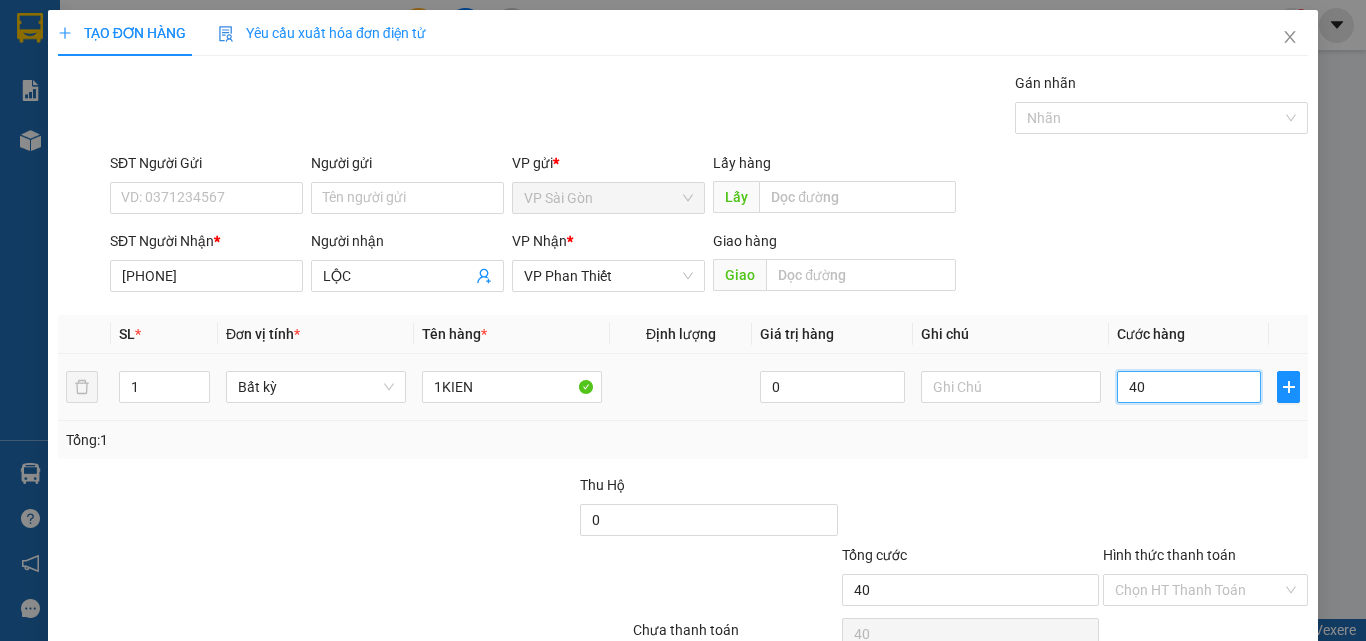 type on "400" 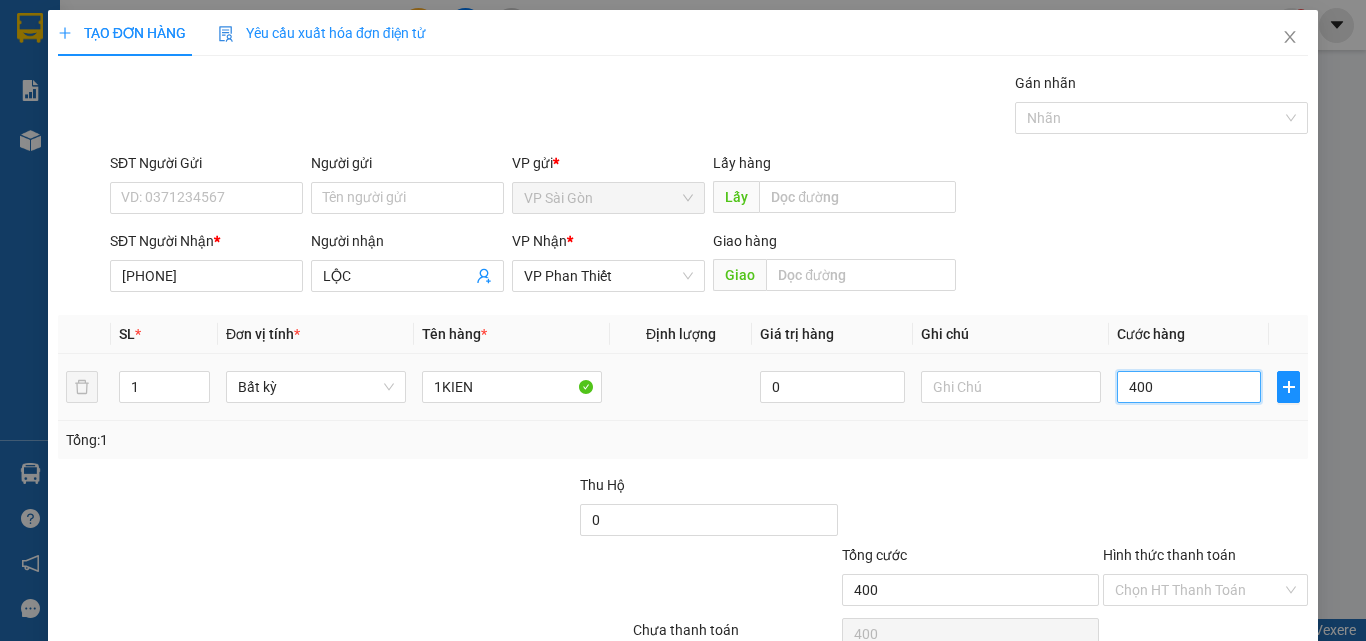 type on "4.000" 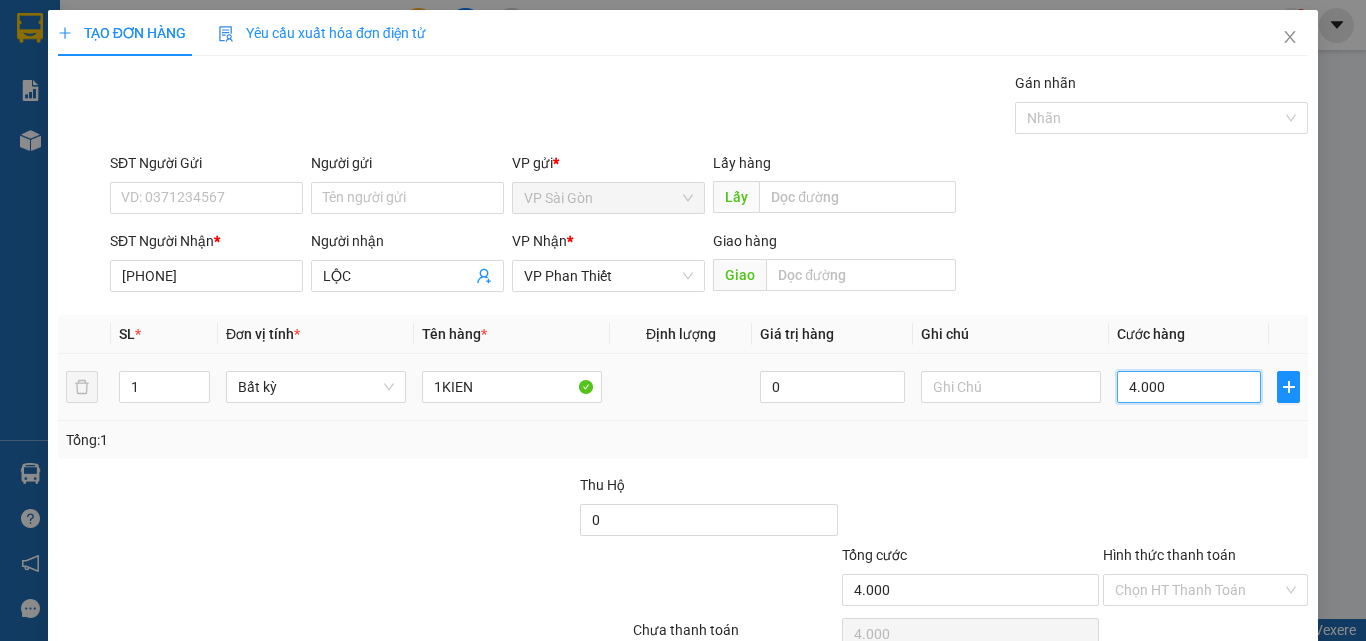 type on "40.000" 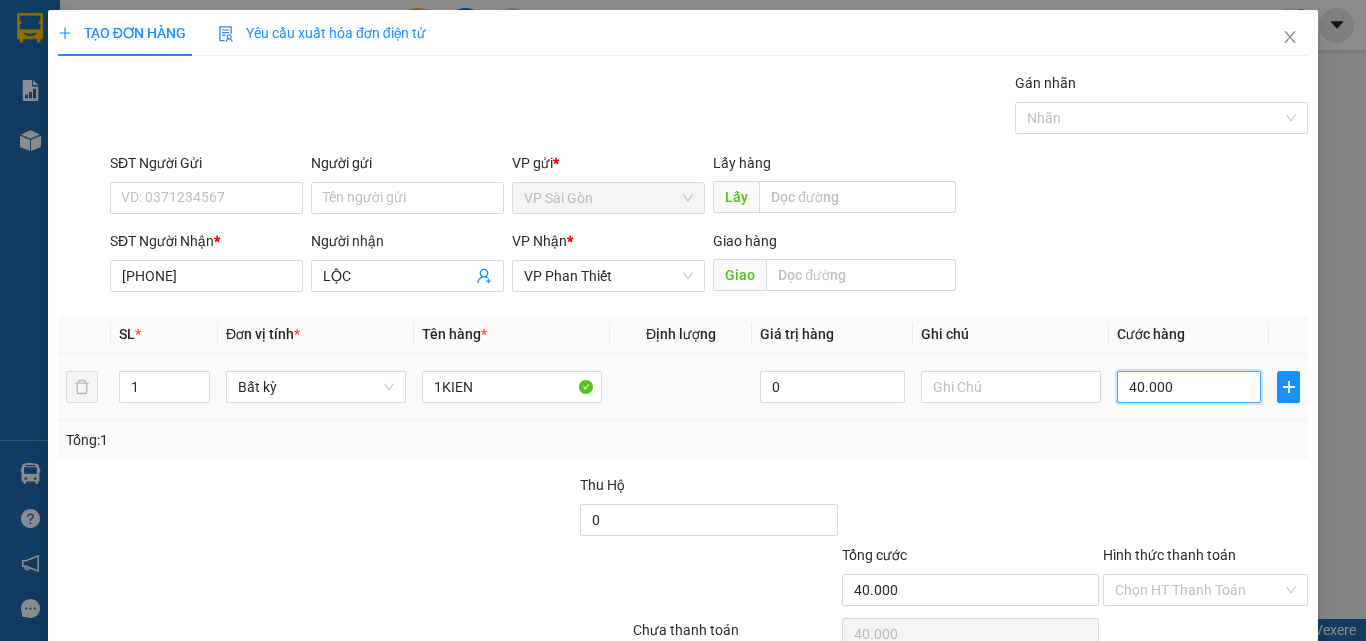 type on "400.000" 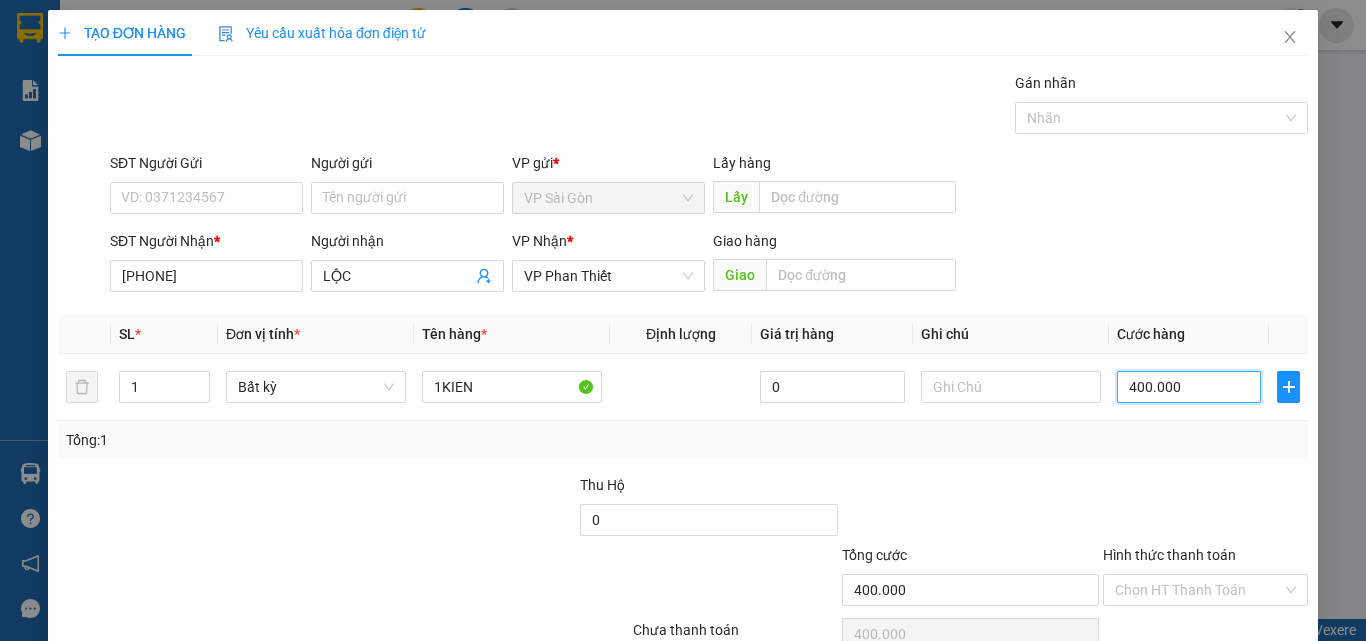 type on "40.000" 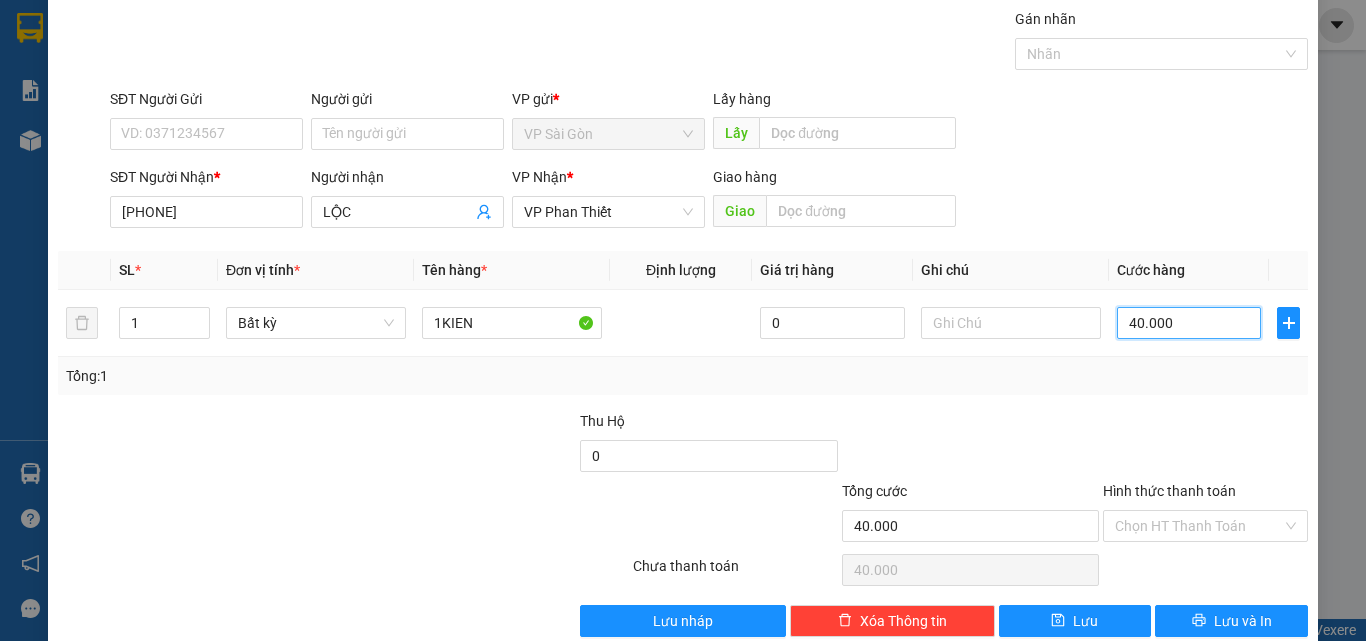 scroll, scrollTop: 99, scrollLeft: 0, axis: vertical 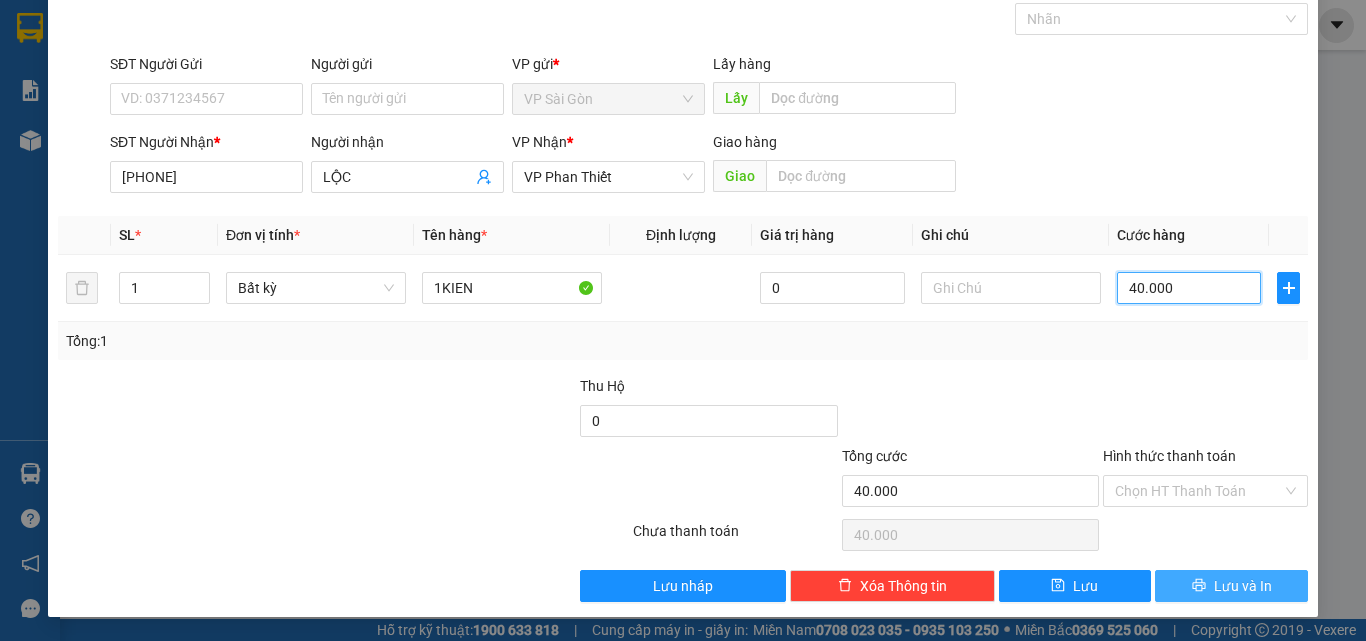 type on "40.000" 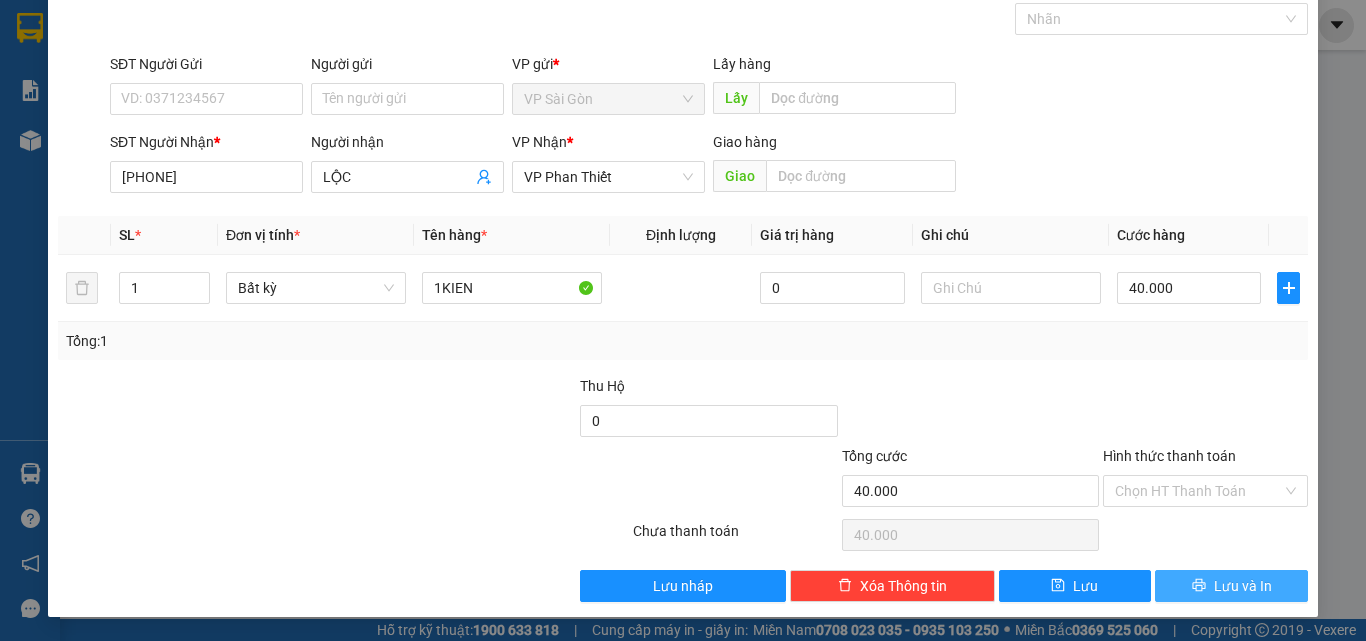 click on "Lưu và In" at bounding box center [1231, 586] 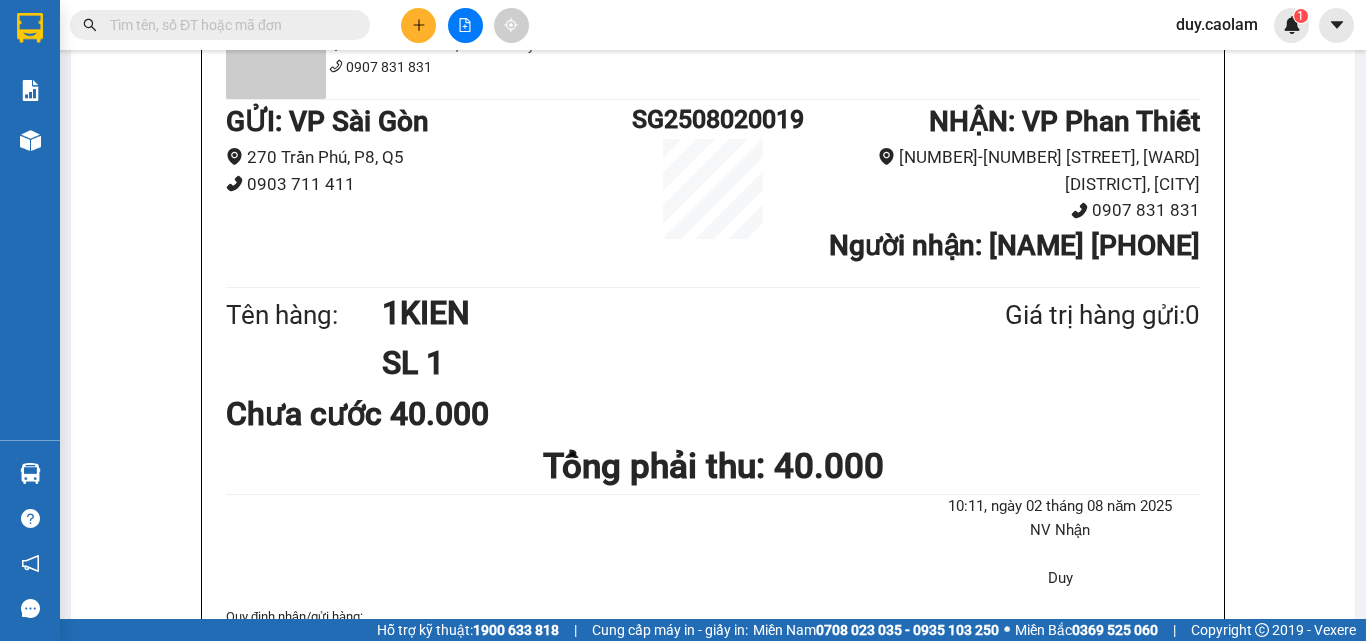 scroll, scrollTop: 0, scrollLeft: 0, axis: both 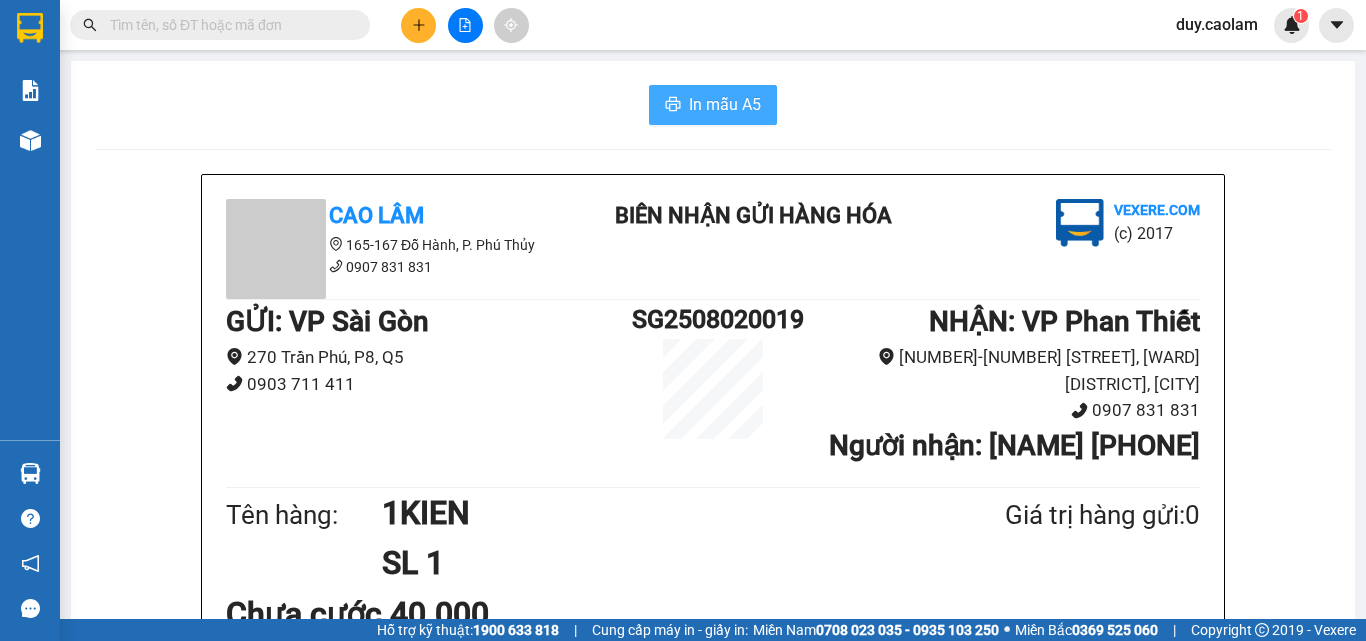 click on "In mẫu A5" at bounding box center (725, 104) 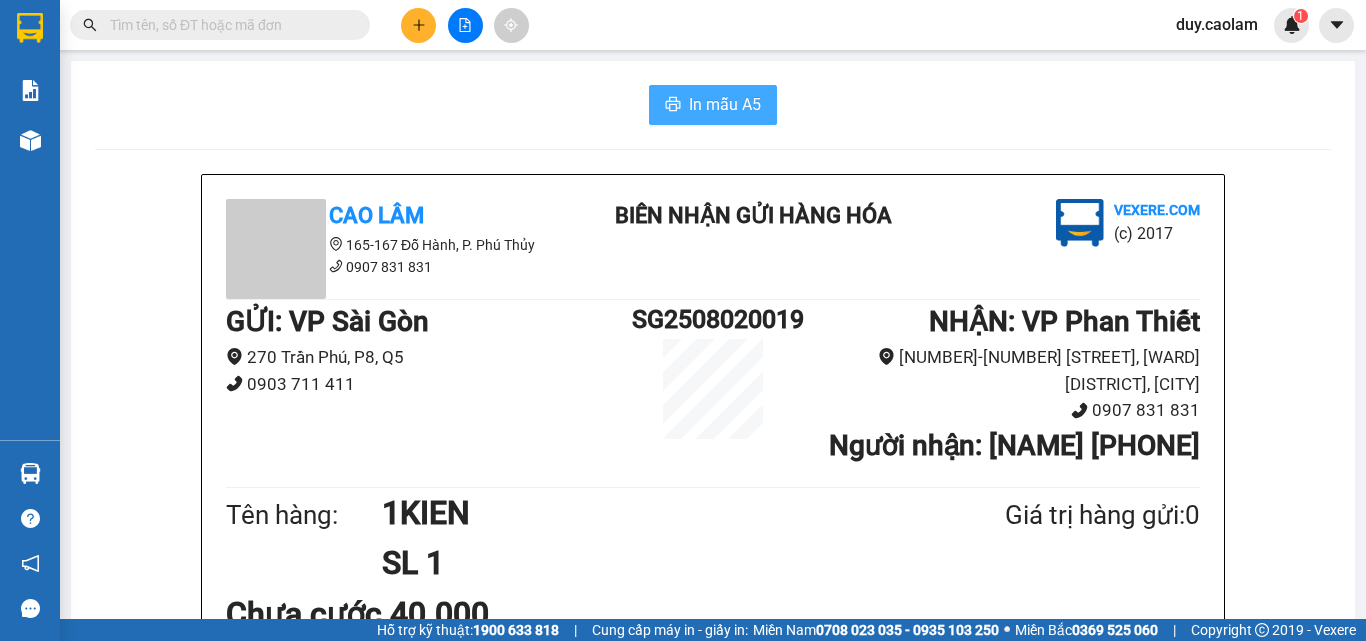 scroll, scrollTop: 500, scrollLeft: 0, axis: vertical 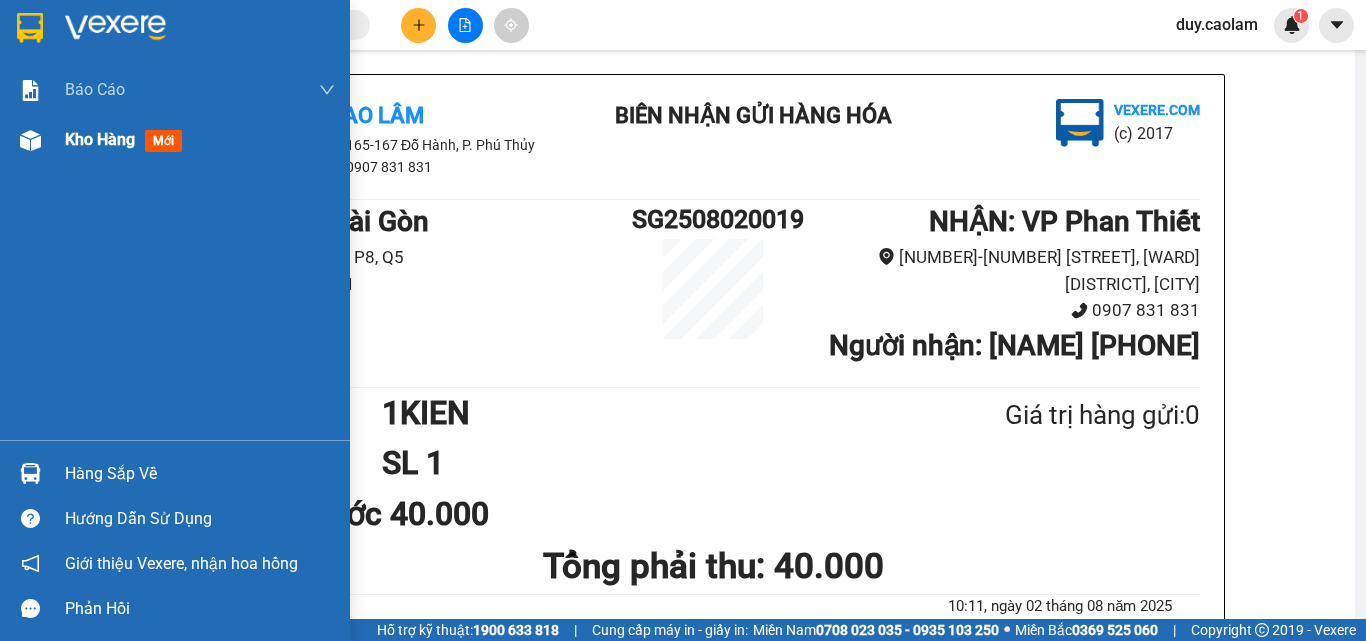 click on "Kho hàng mới" at bounding box center [175, 140] 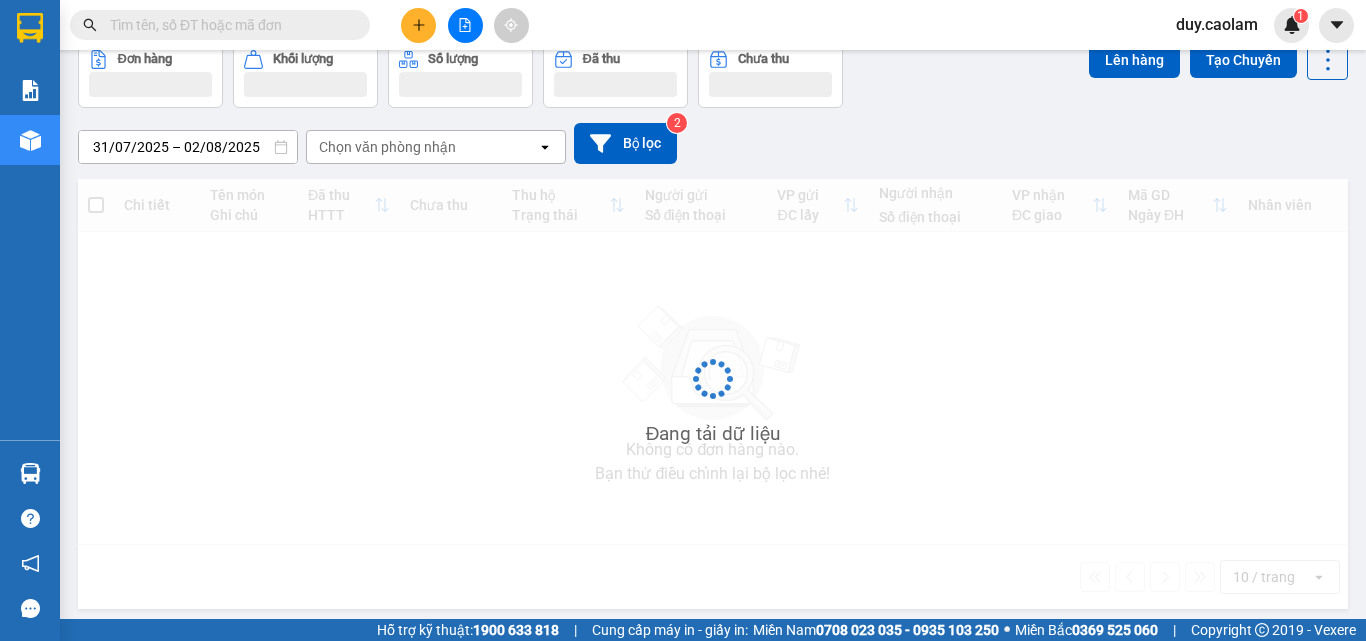 scroll, scrollTop: 0, scrollLeft: 0, axis: both 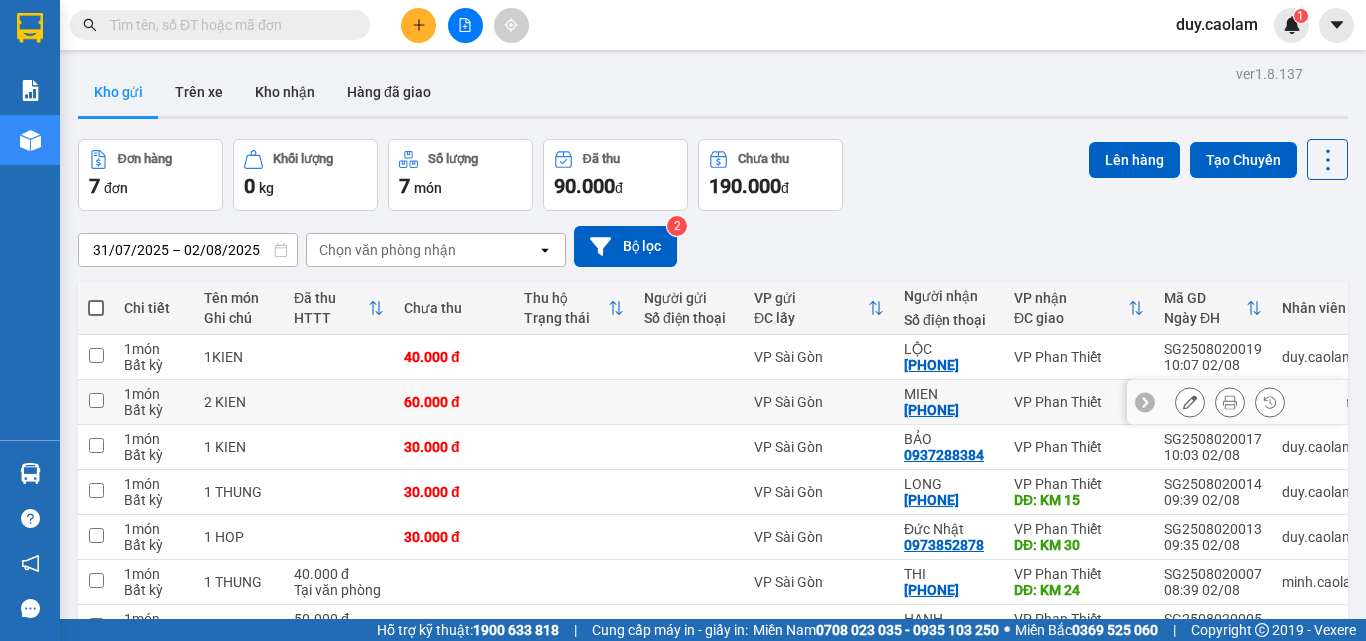 click at bounding box center [1230, 402] 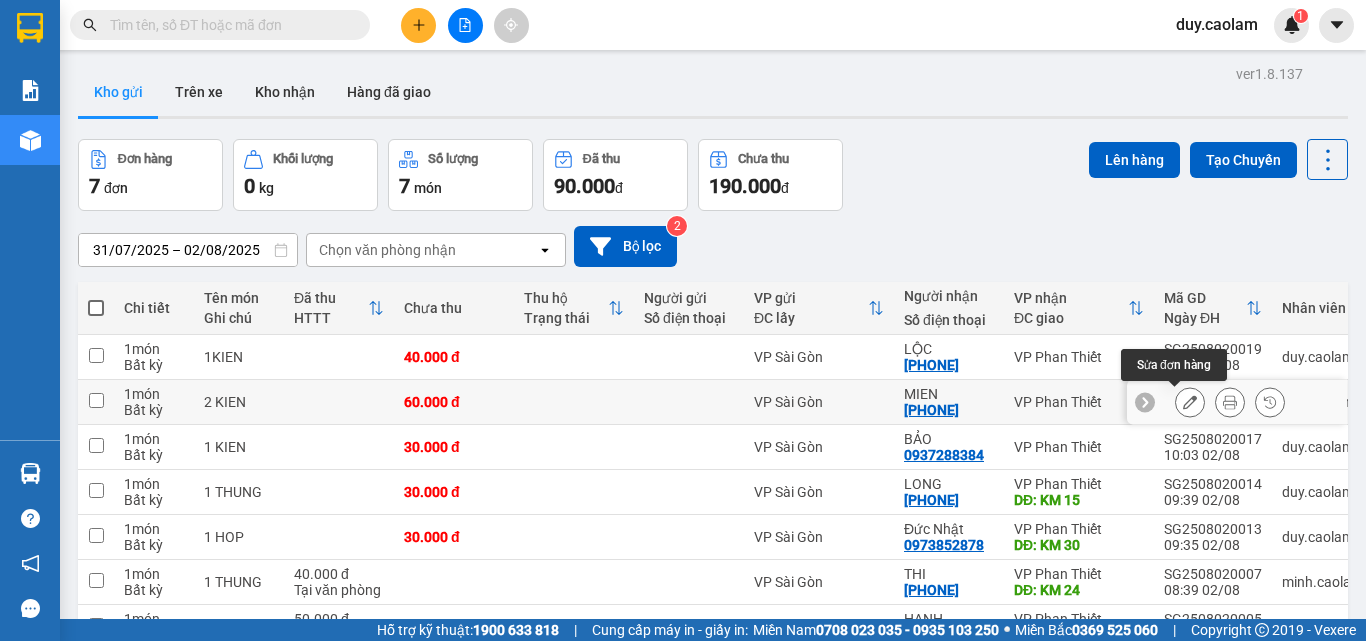 click at bounding box center [1190, 402] 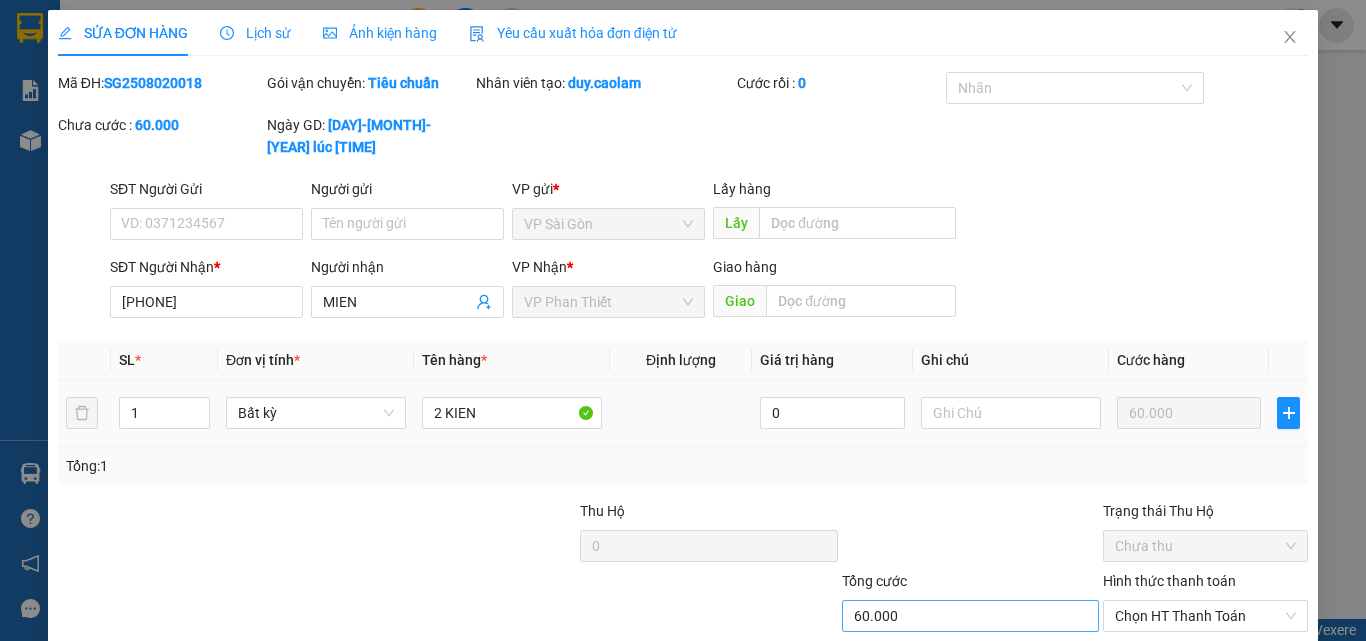 type on "0918860552" 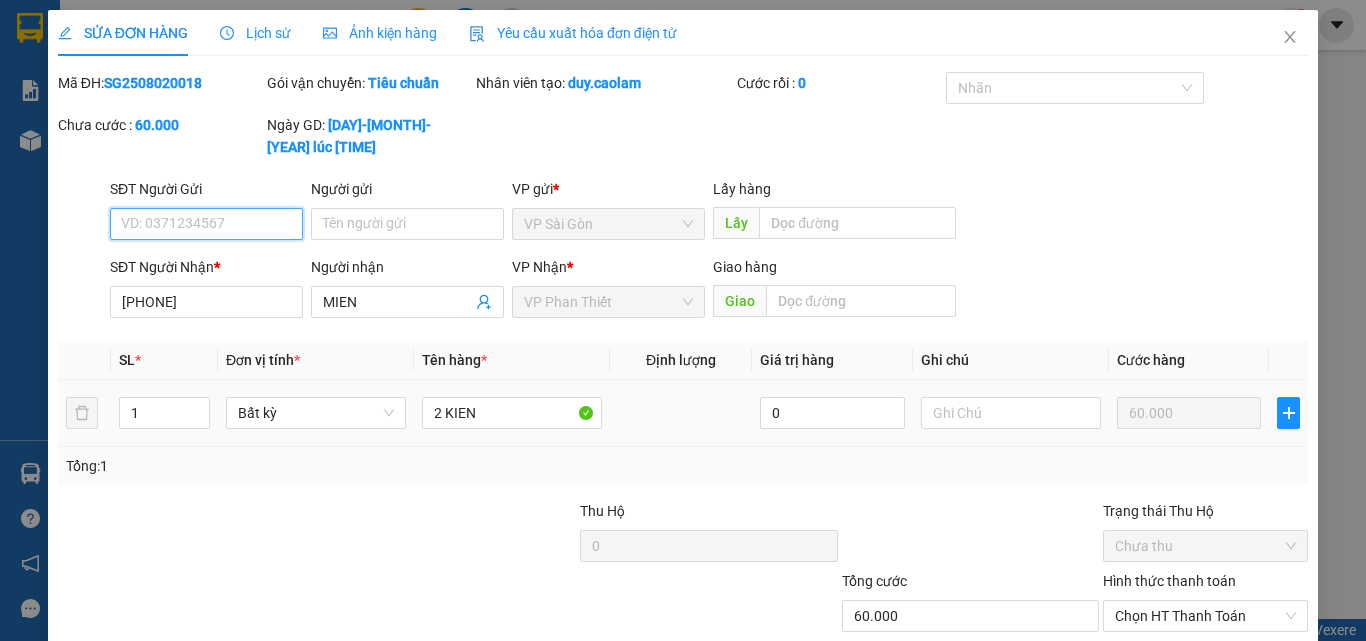 scroll, scrollTop: 103, scrollLeft: 0, axis: vertical 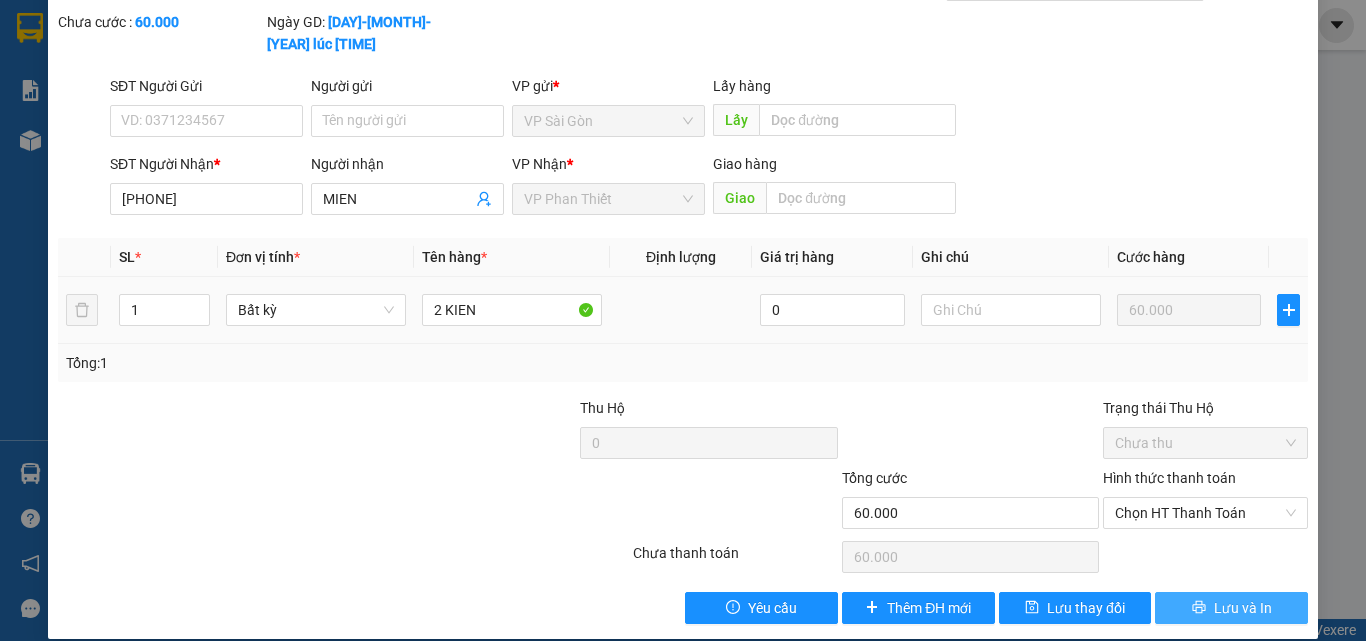 click on "Lưu và In" at bounding box center [1243, 608] 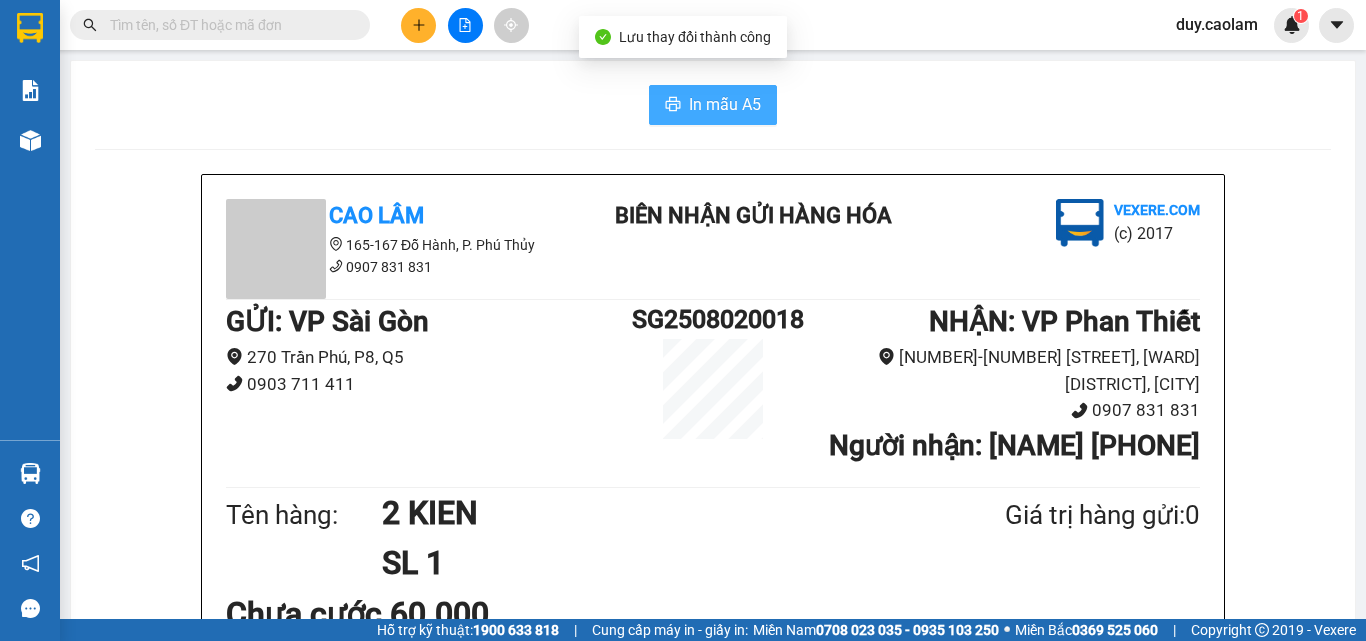 click on "In mẫu A5" at bounding box center [713, 105] 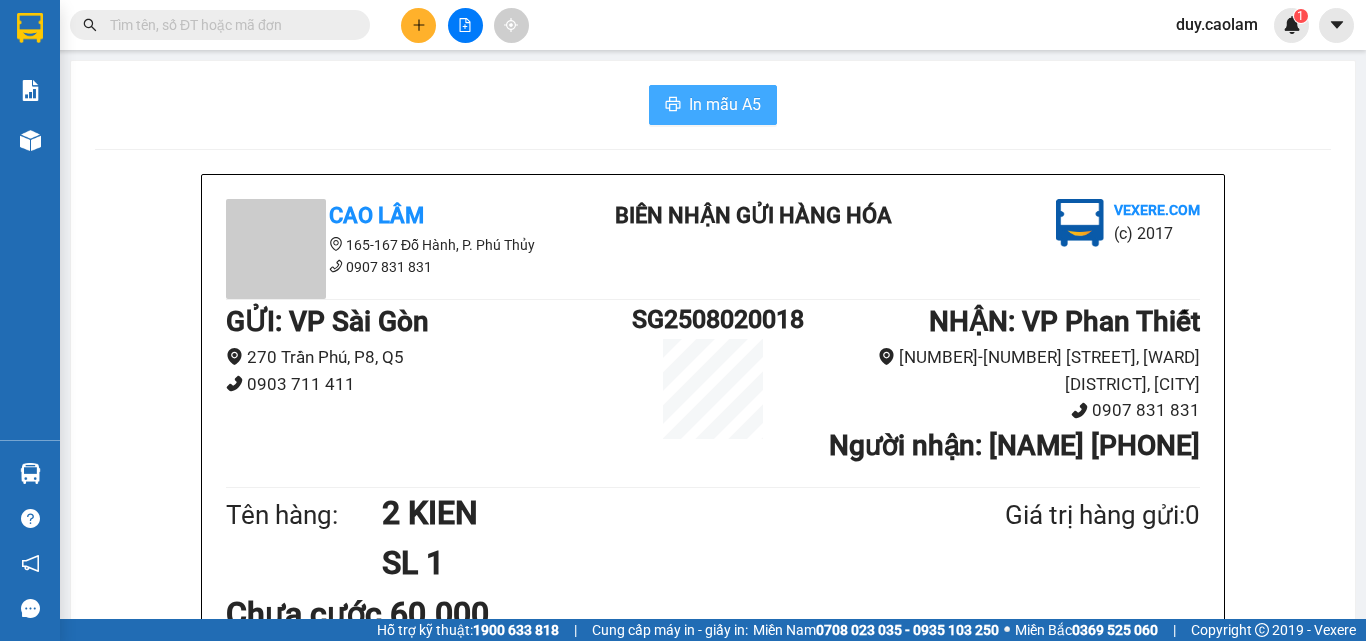 scroll, scrollTop: 500, scrollLeft: 0, axis: vertical 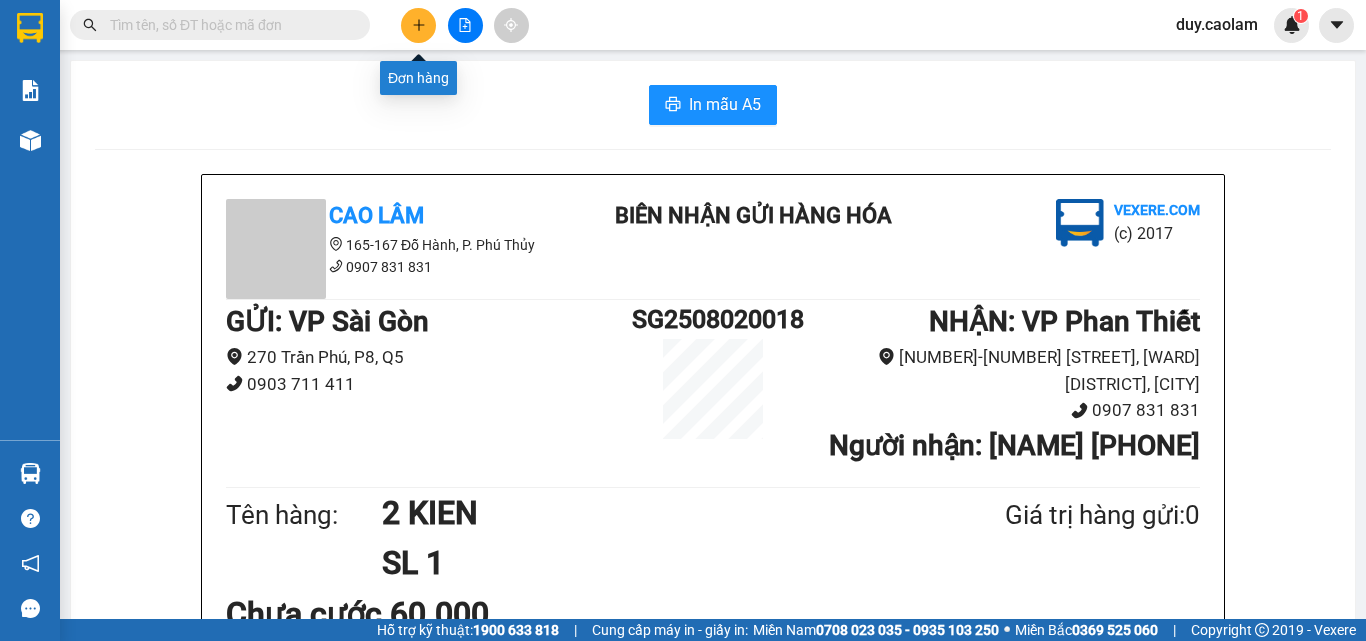 click 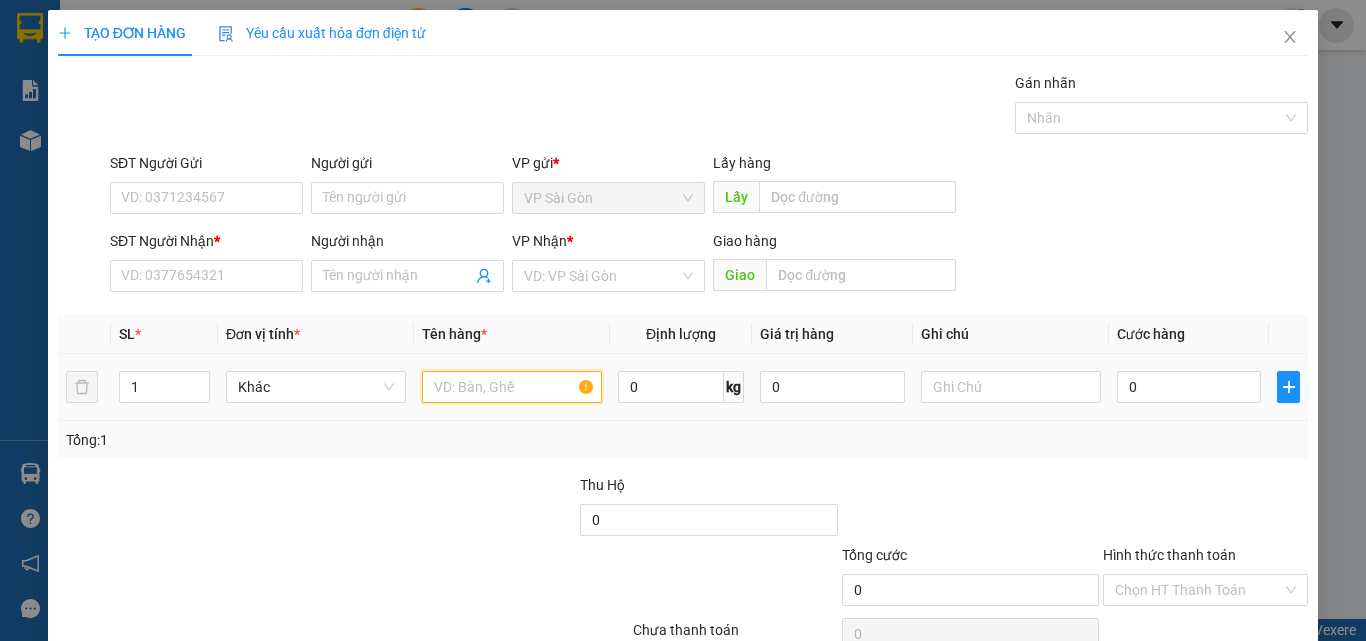 click at bounding box center [512, 387] 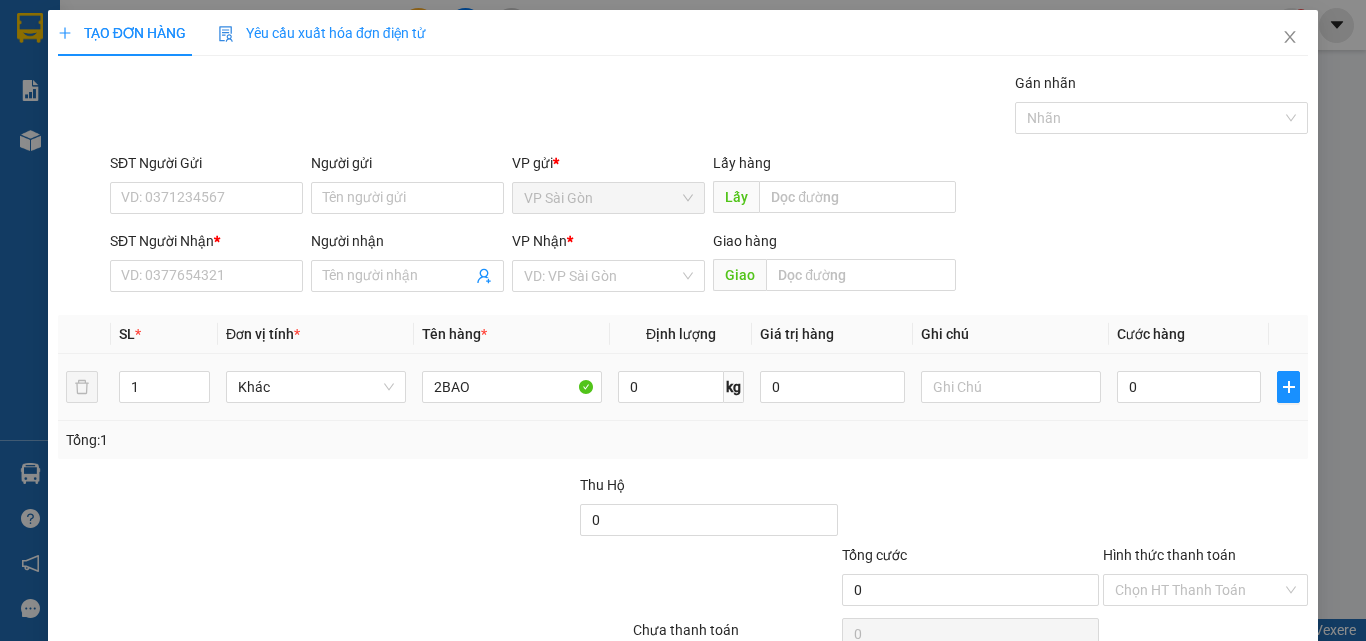 click on "0" at bounding box center (1189, 387) 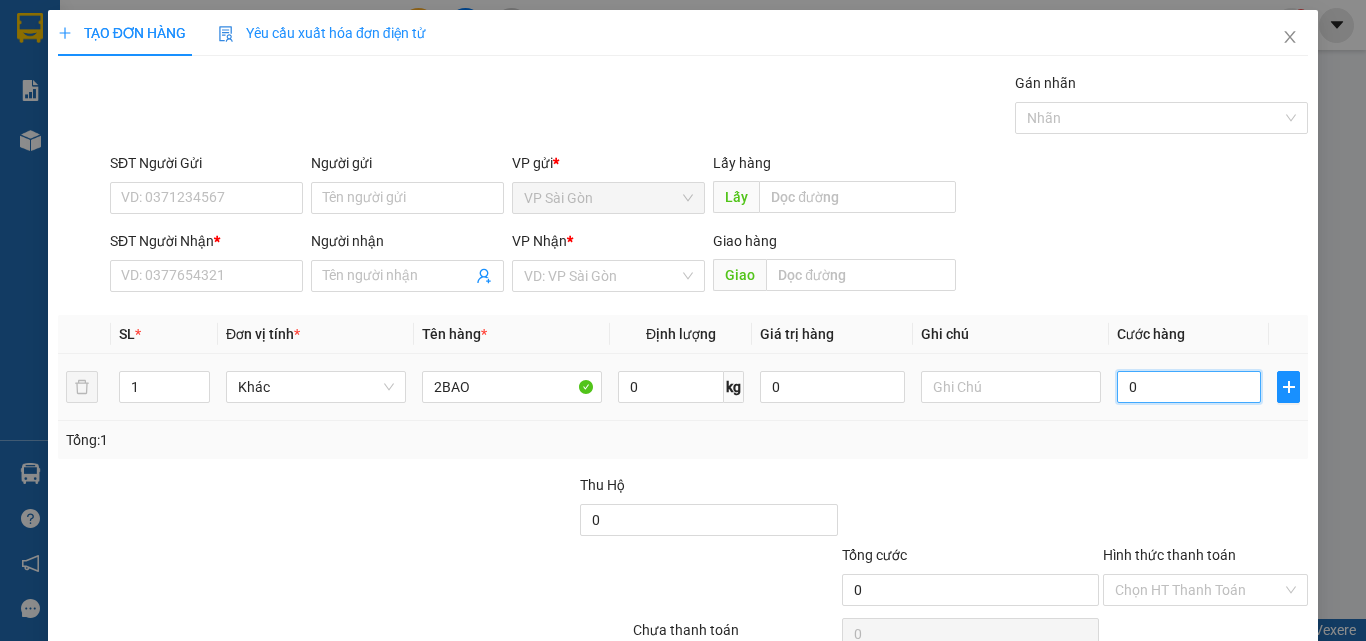 click on "0" at bounding box center (1189, 387) 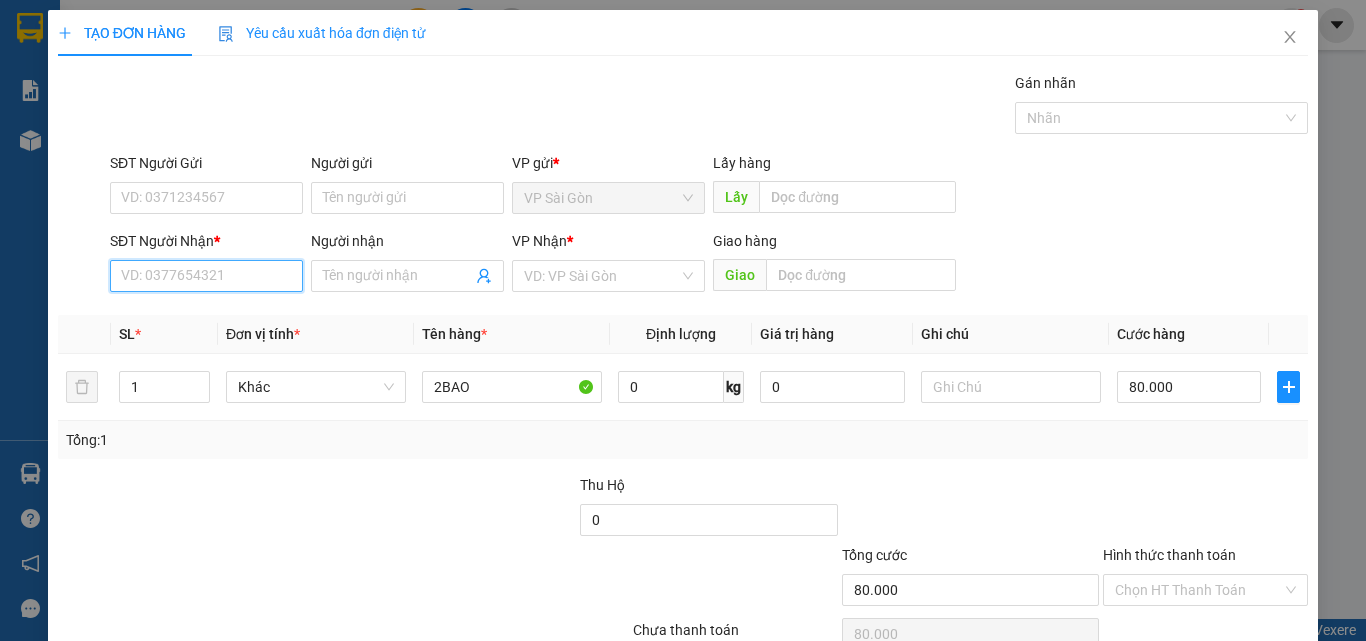 click on "SĐT Người Nhận  *" at bounding box center (206, 276) 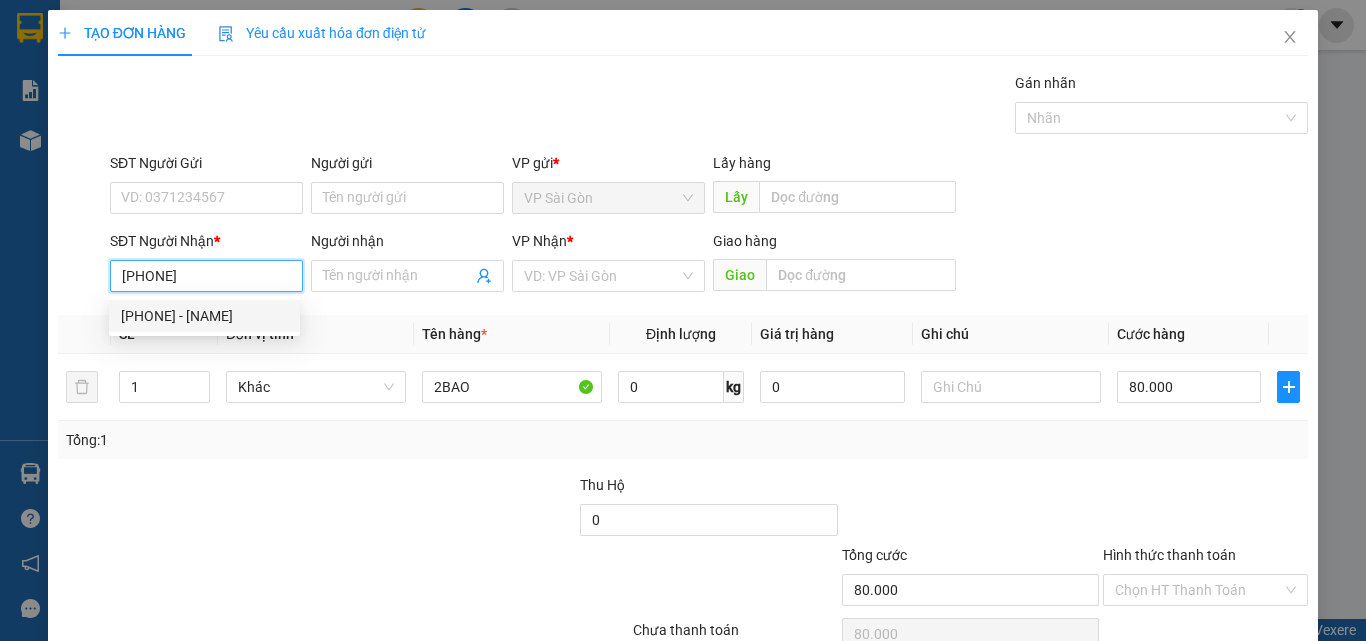 drag, startPoint x: 224, startPoint y: 321, endPoint x: 318, endPoint y: 326, distance: 94.13288 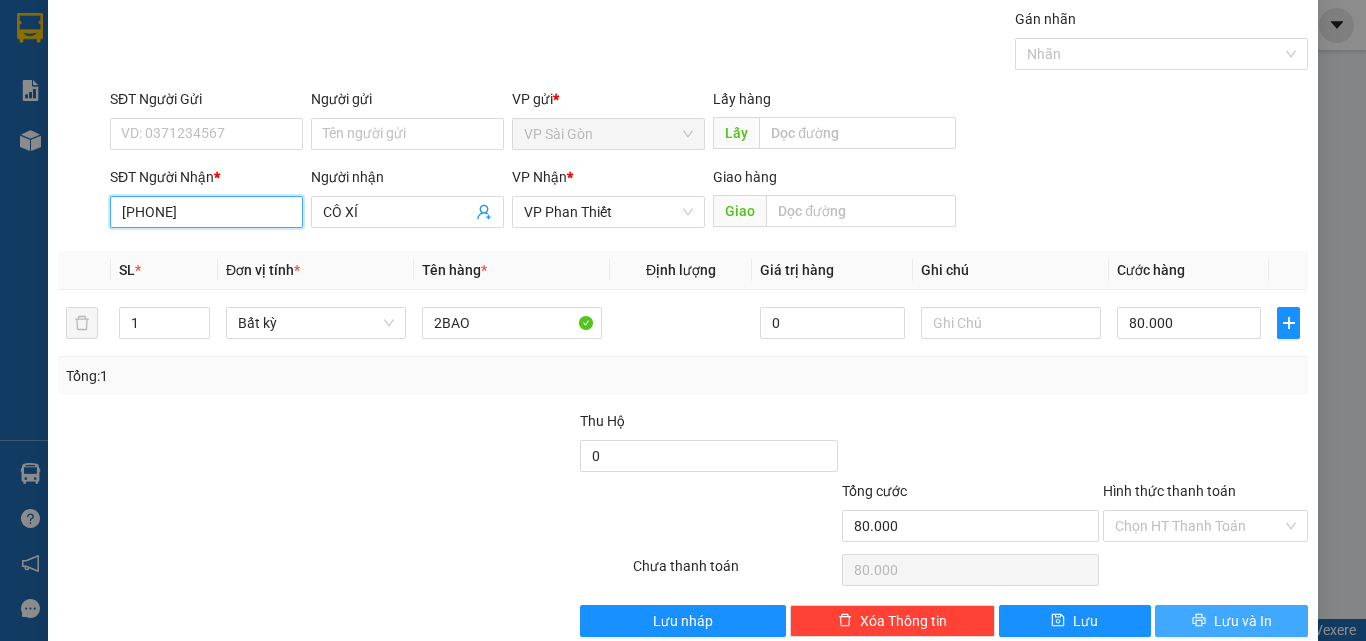 scroll, scrollTop: 99, scrollLeft: 0, axis: vertical 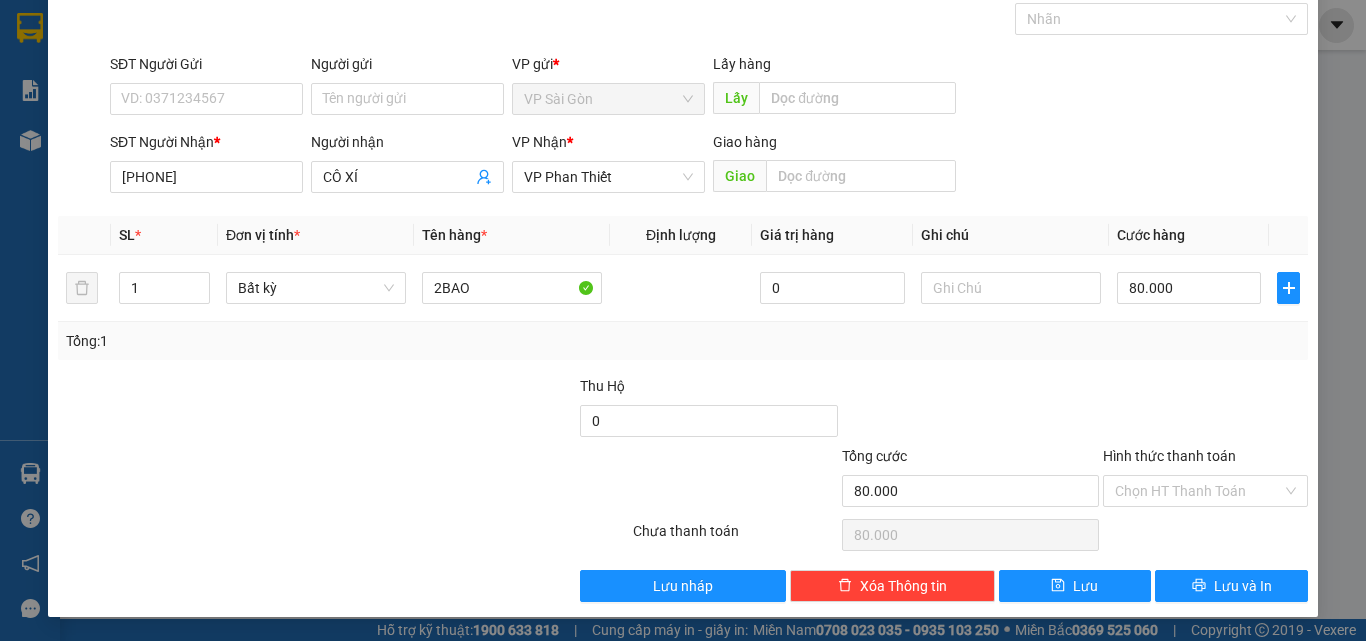 click at bounding box center [1205, 410] 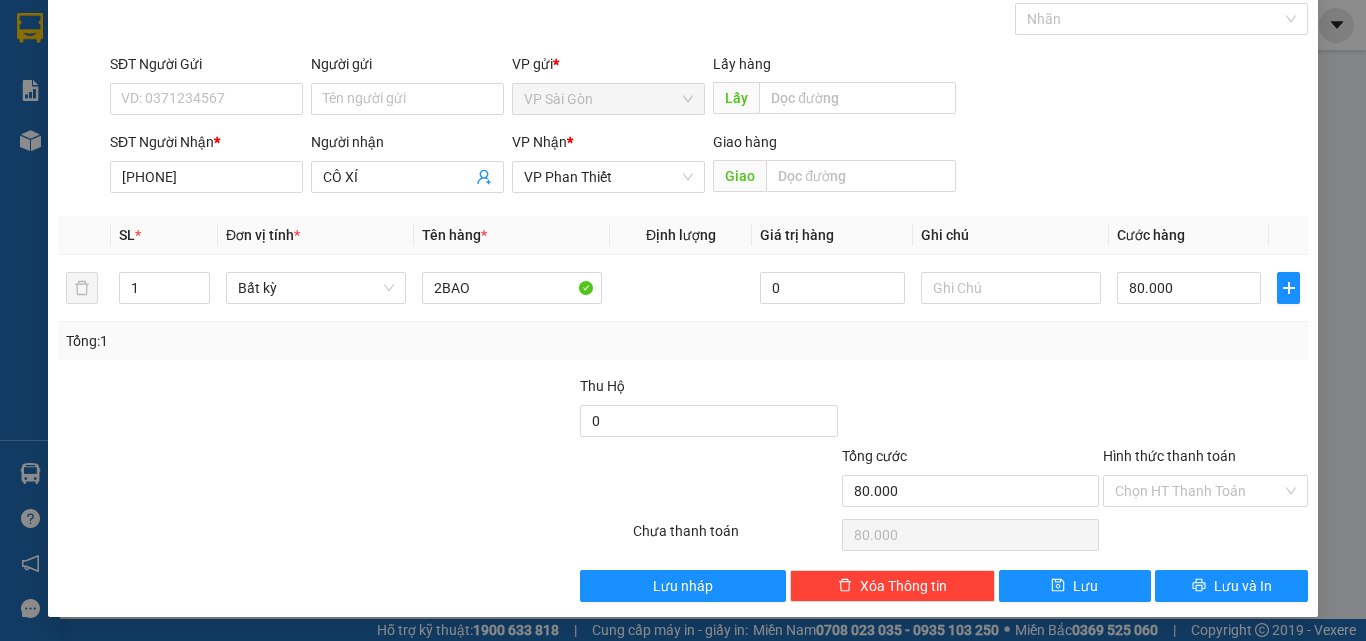 click on "Hình thức thanh toán" at bounding box center (1169, 456) 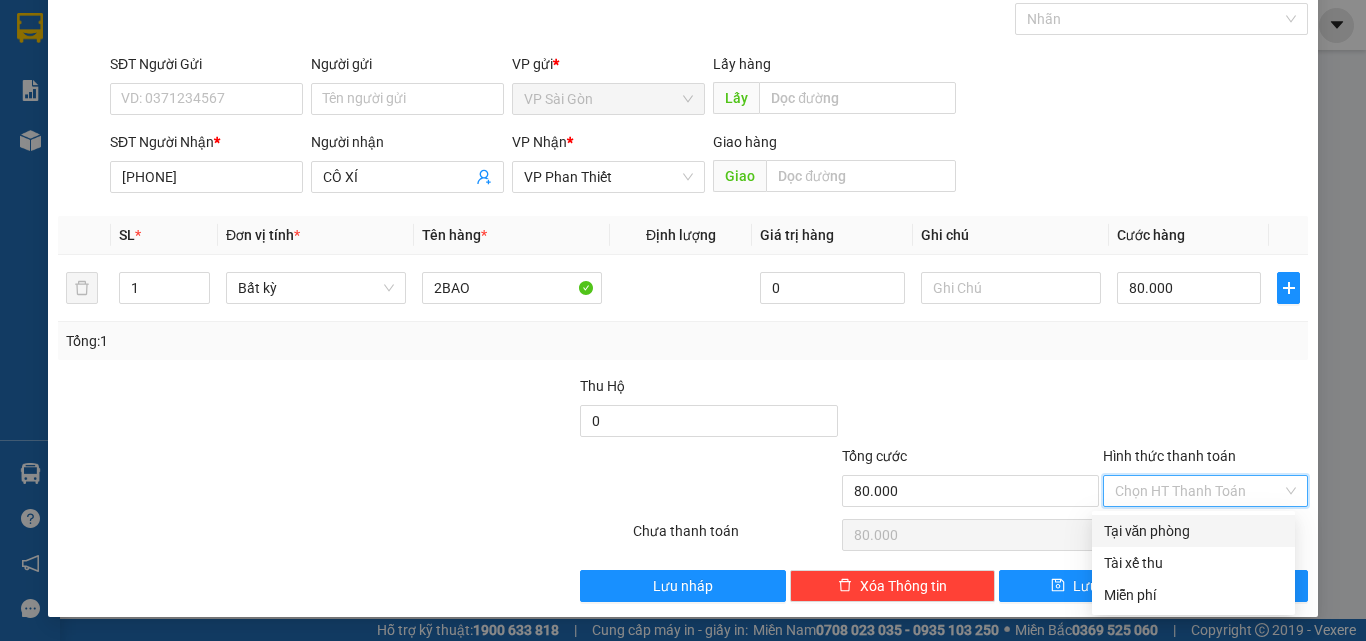 click on "Tại văn phòng" at bounding box center [1193, 531] 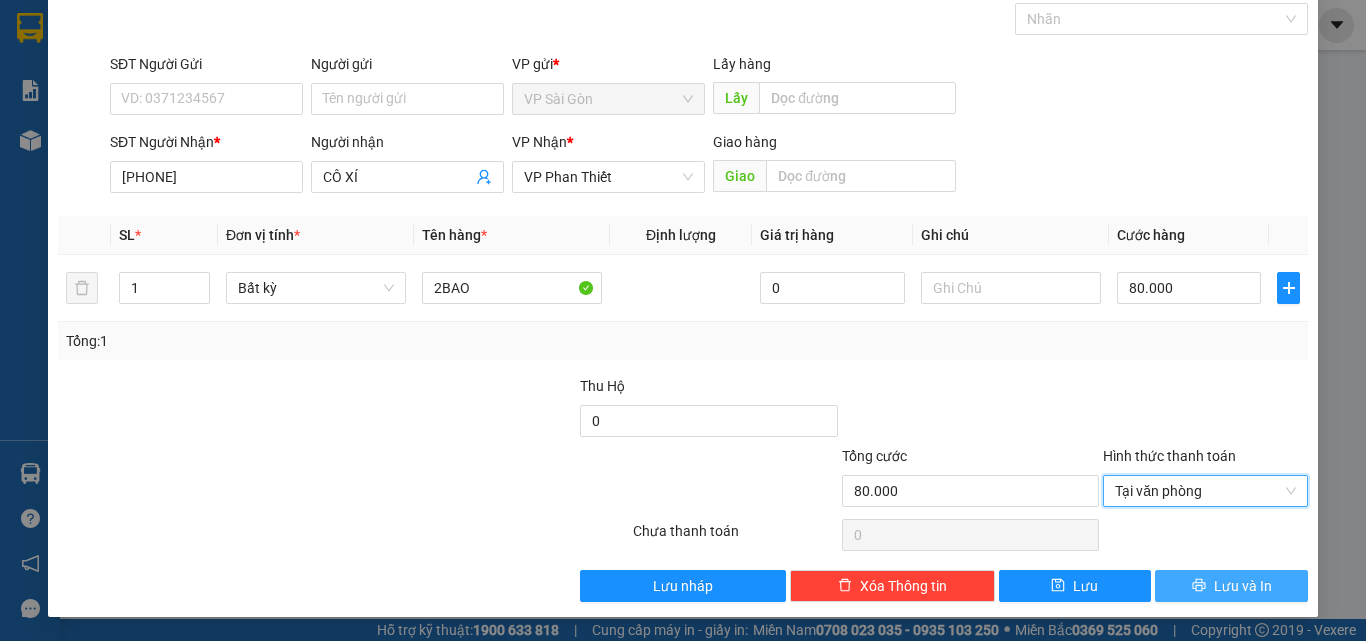 click on "Lưu và In" at bounding box center [1243, 586] 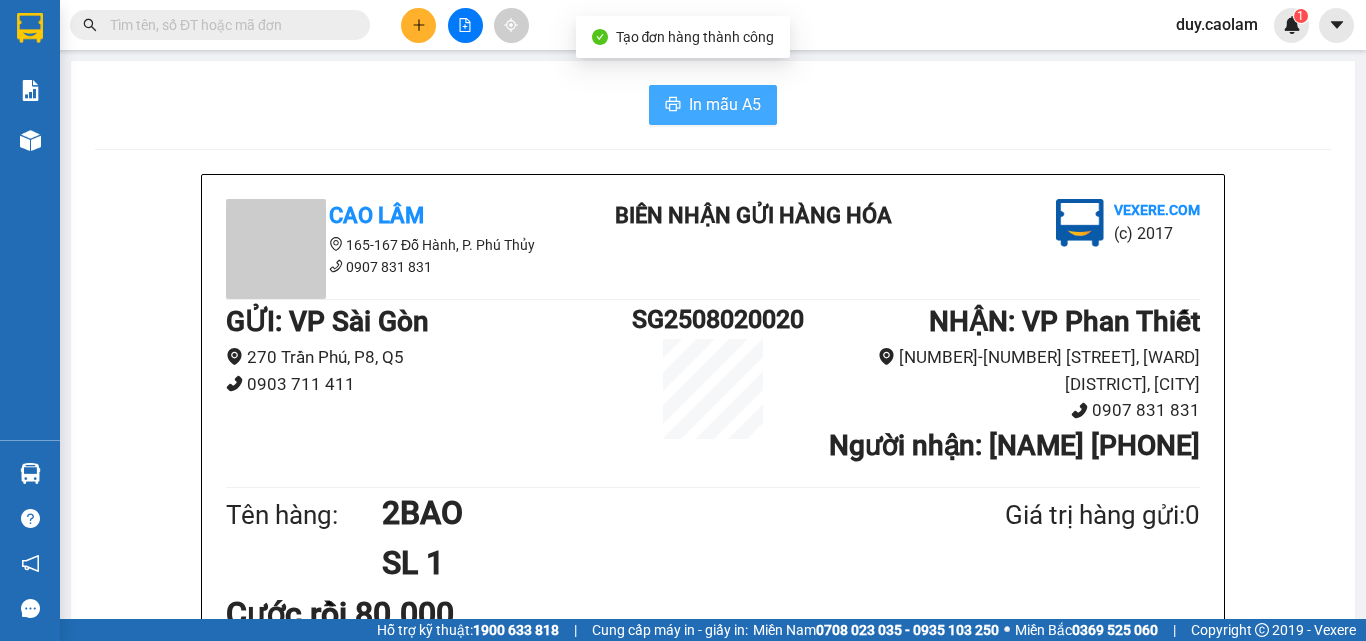 click on "In mẫu A5" at bounding box center [725, 104] 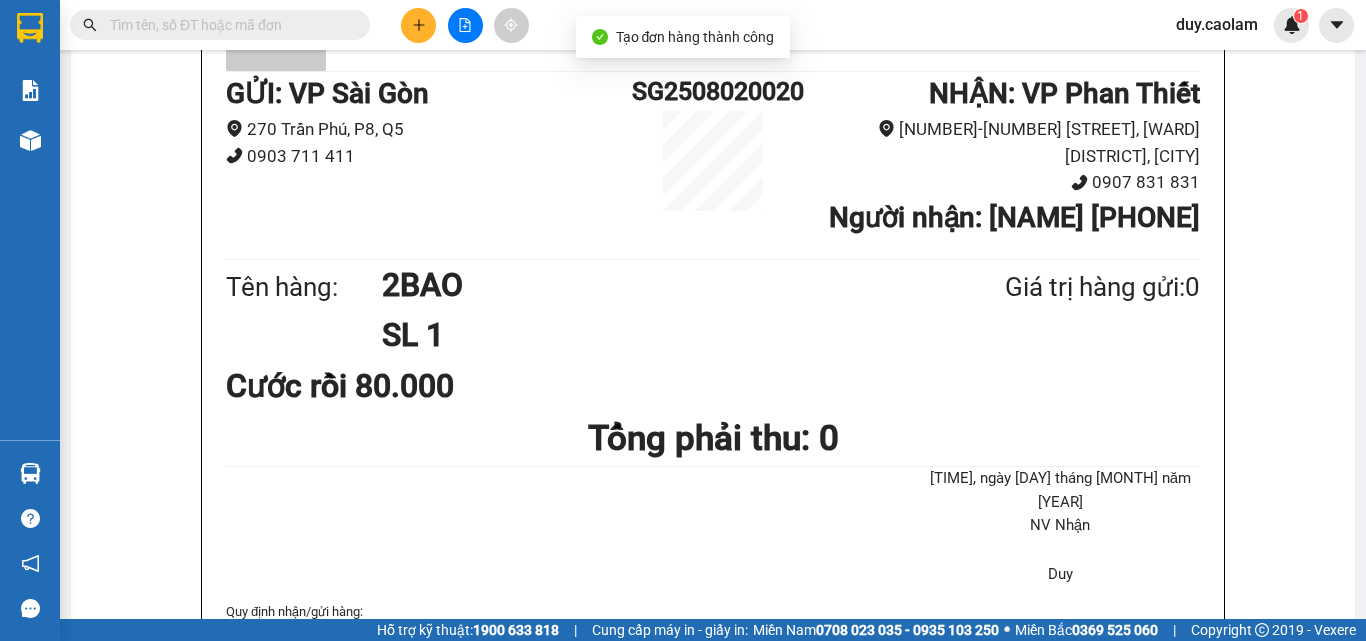 scroll, scrollTop: 0, scrollLeft: 0, axis: both 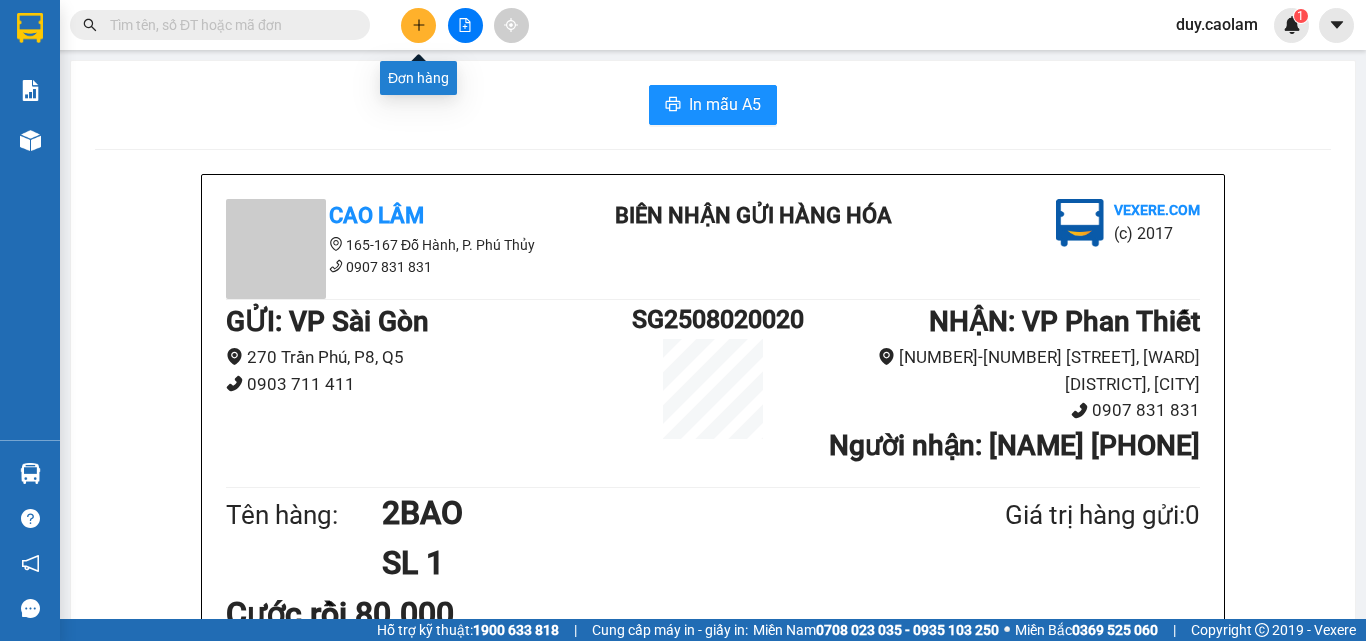 click 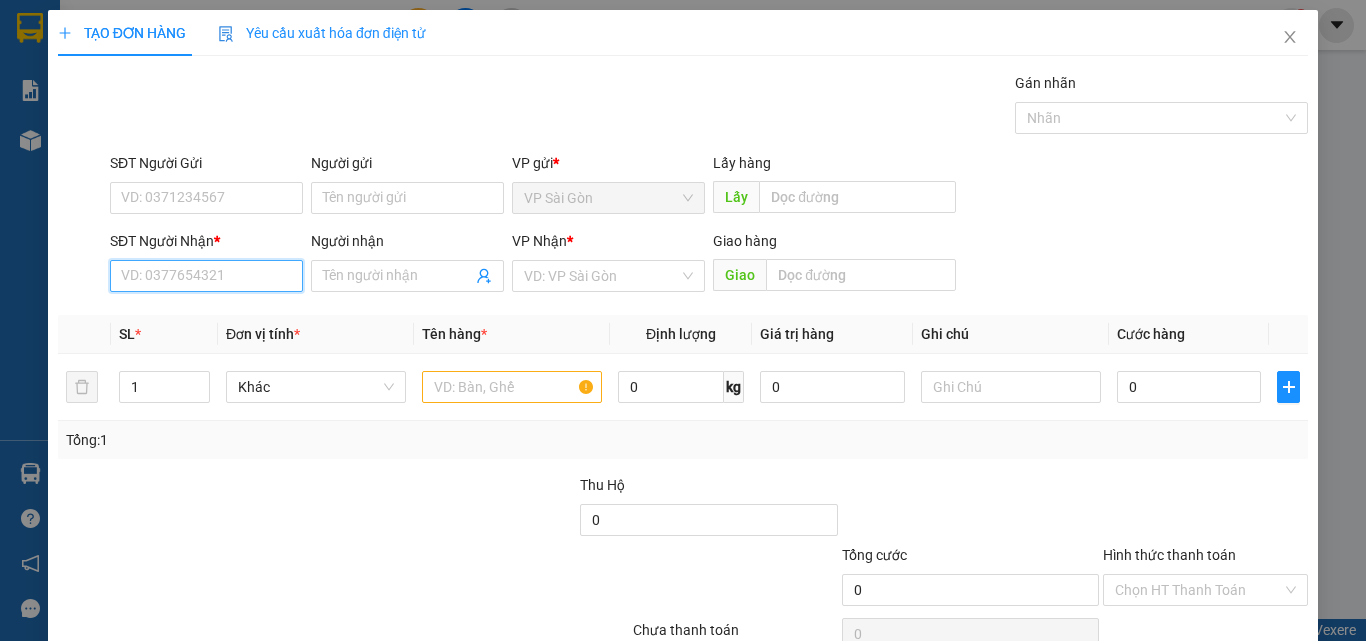 click on "SĐT Người Nhận  *" at bounding box center [206, 276] 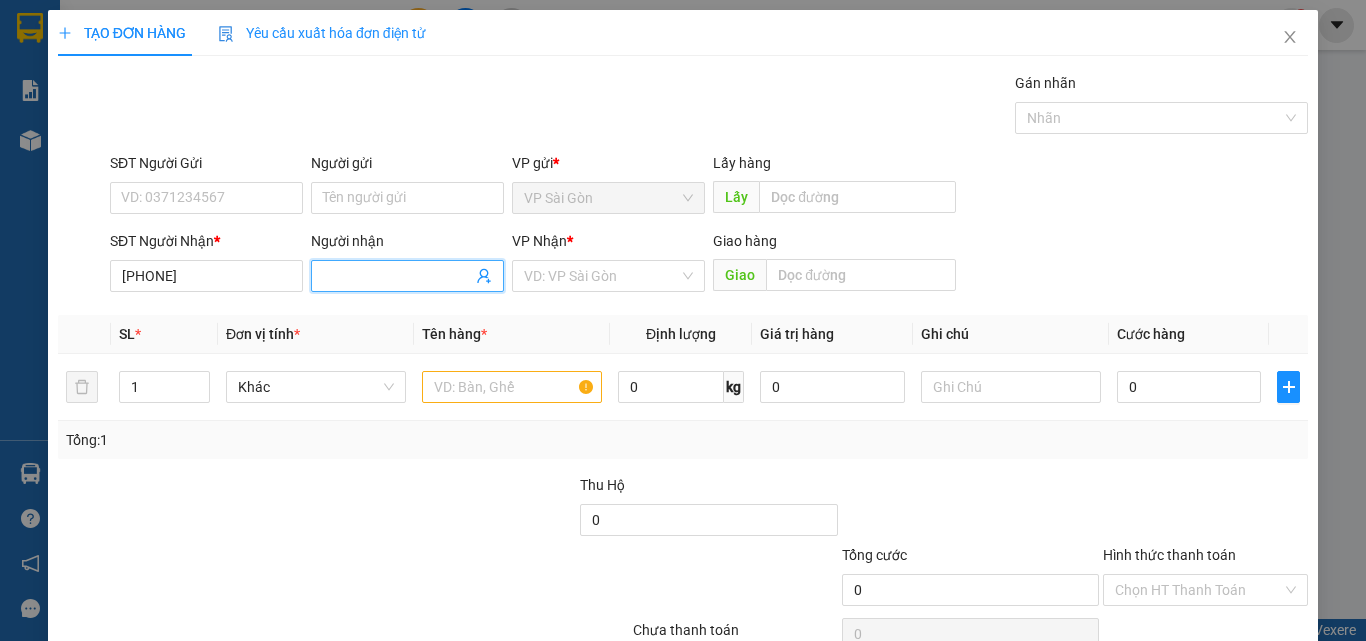 click on "Người nhận" at bounding box center [397, 276] 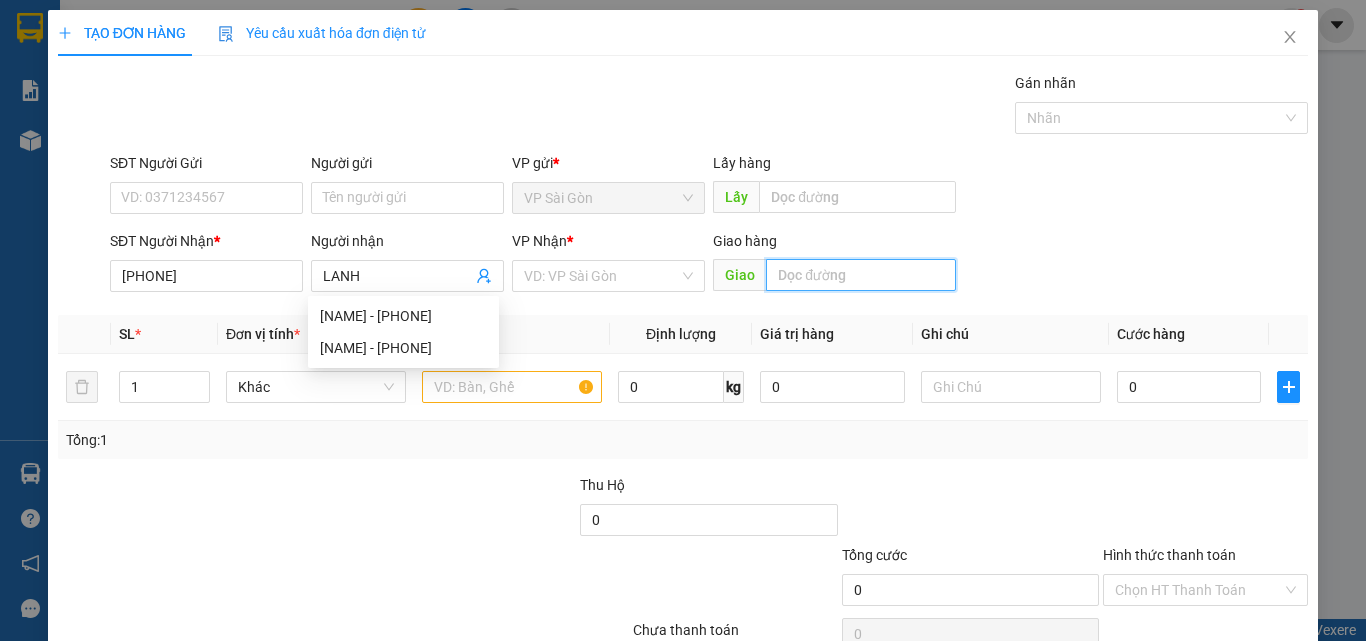 click at bounding box center (861, 275) 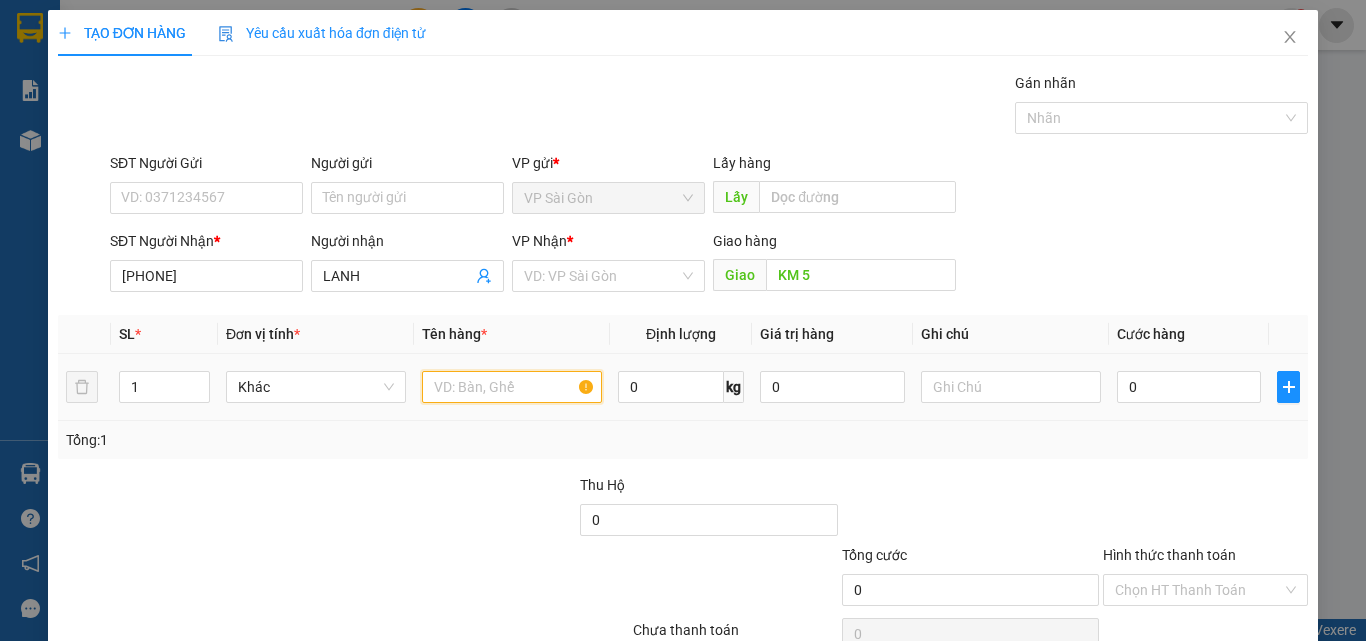 click at bounding box center (512, 387) 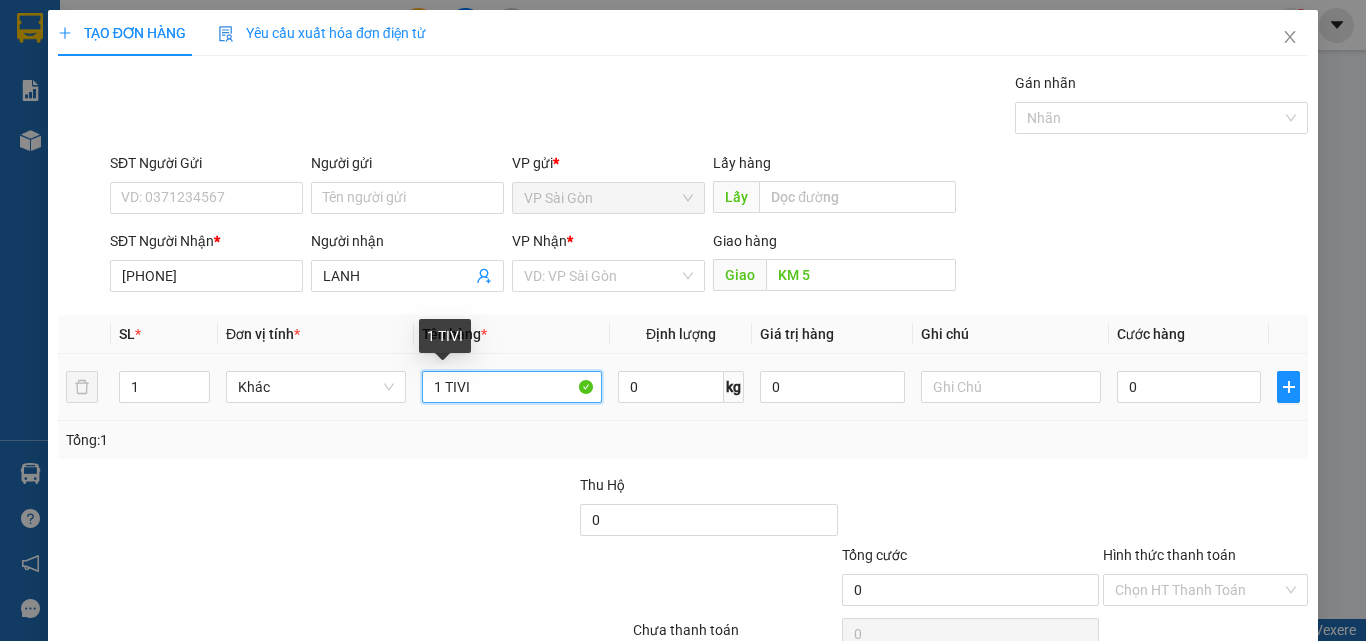 click on "1 TIVI" at bounding box center [512, 387] 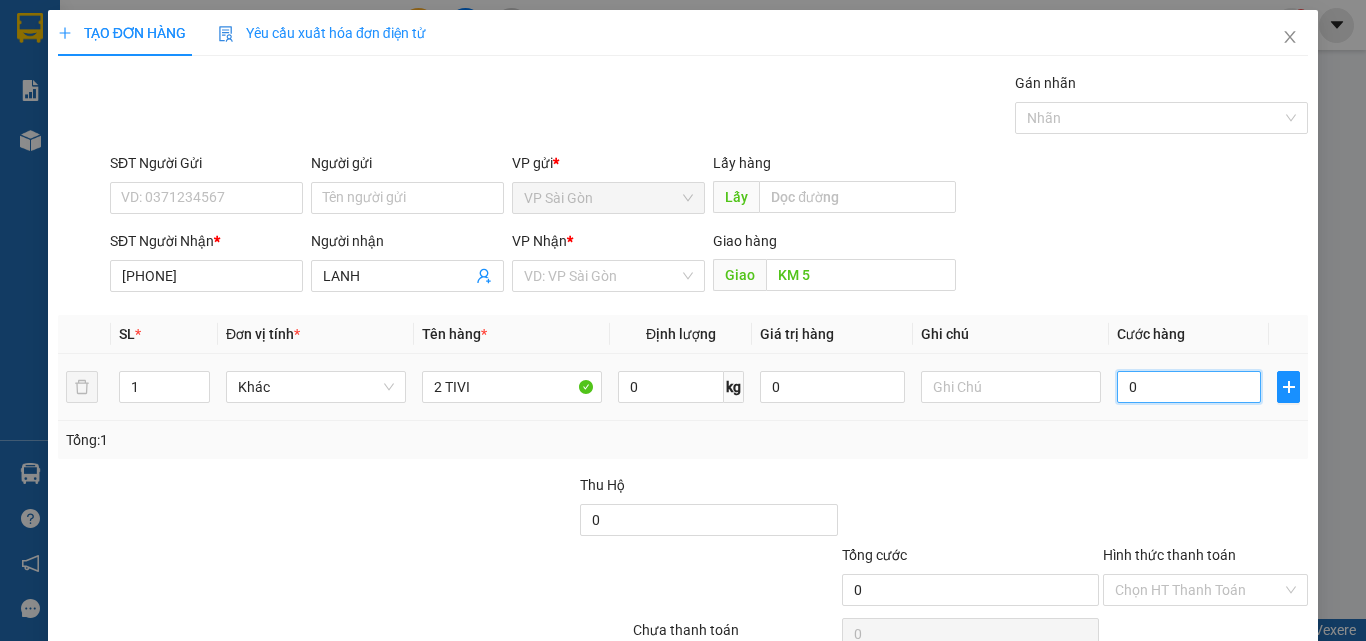 click on "0" at bounding box center (1189, 387) 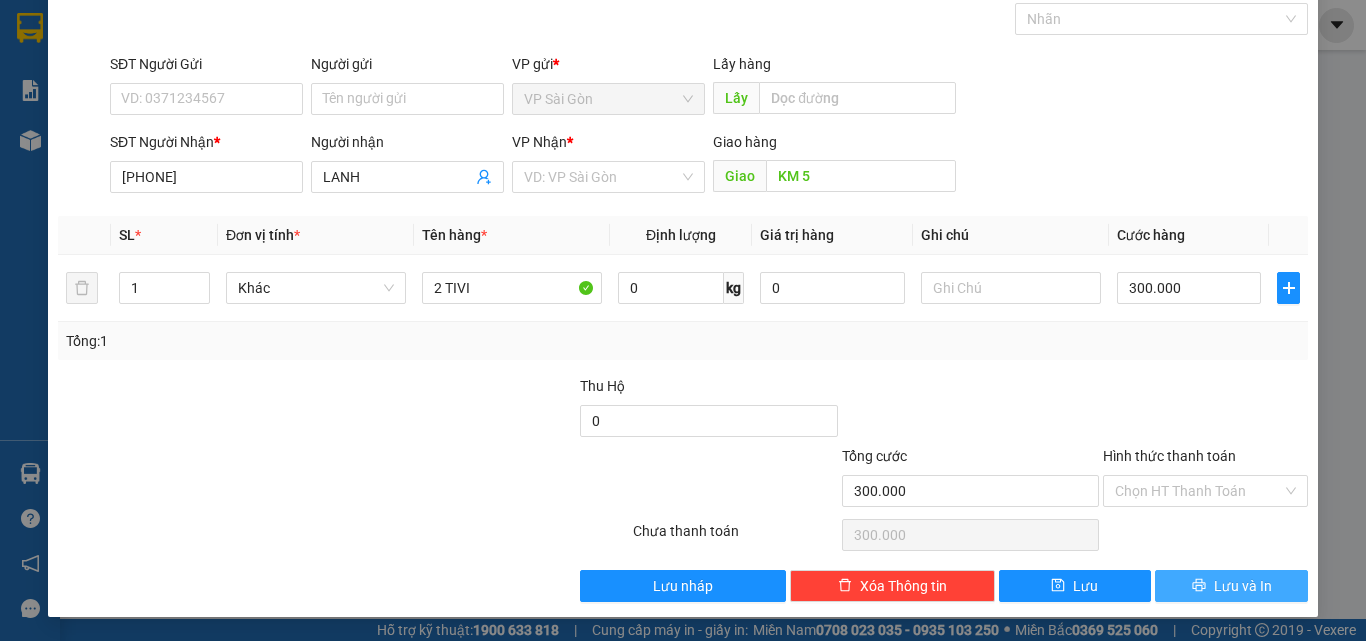 click on "Lưu và In" at bounding box center (1231, 586) 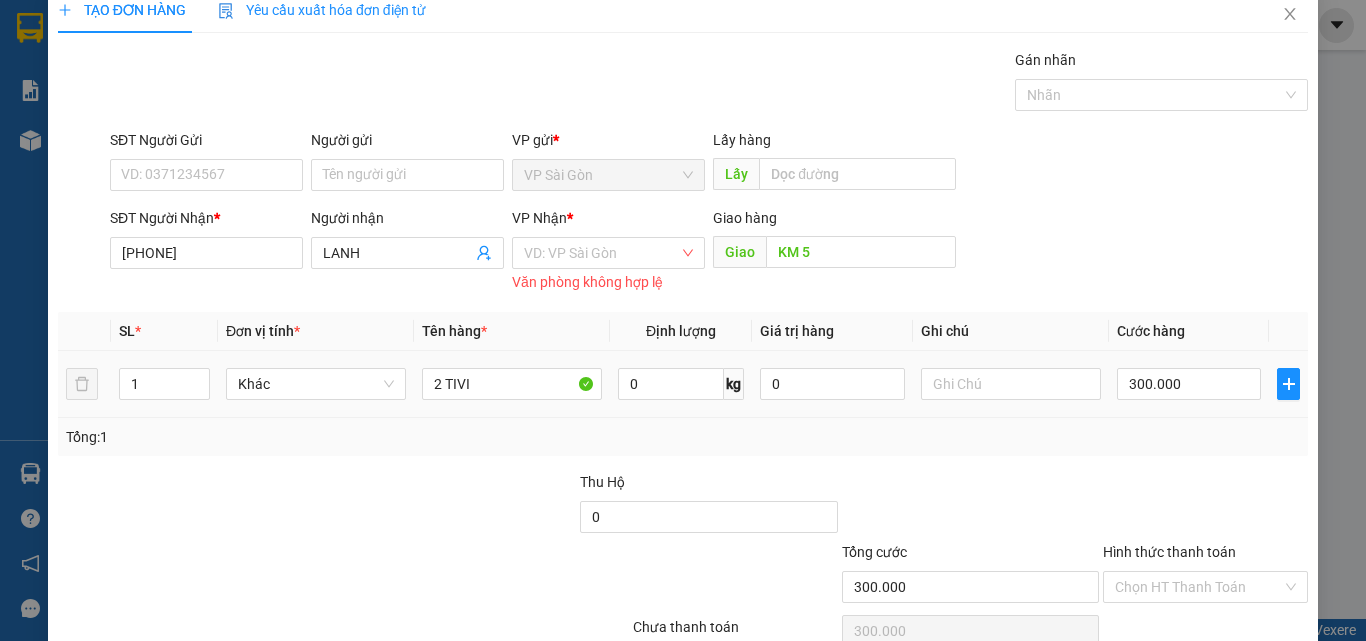 scroll, scrollTop: 0, scrollLeft: 0, axis: both 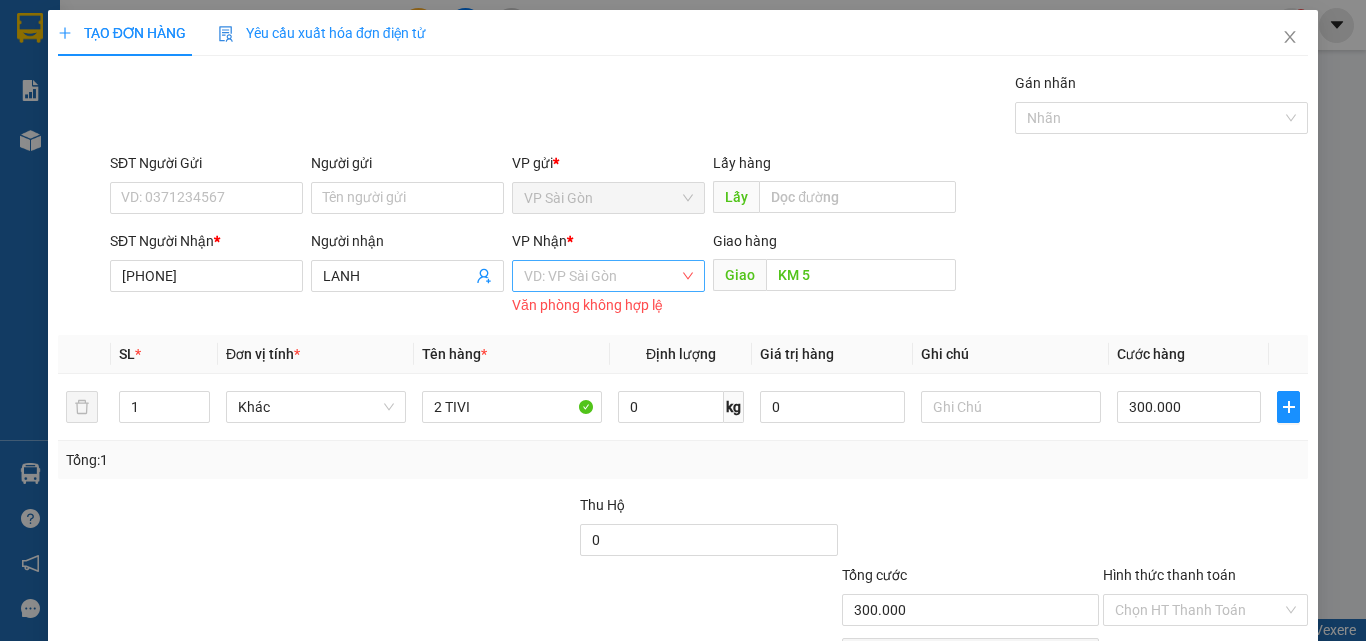 click at bounding box center (601, 276) 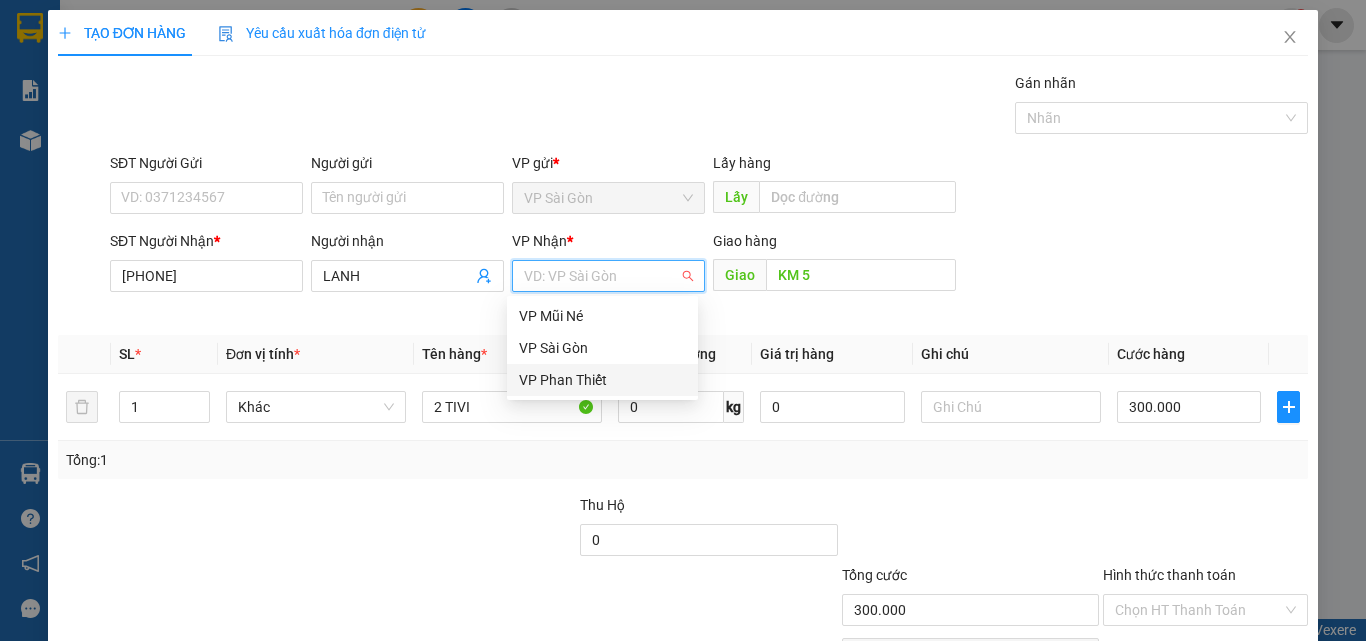 click on "VP Phan Thiết" at bounding box center (602, 380) 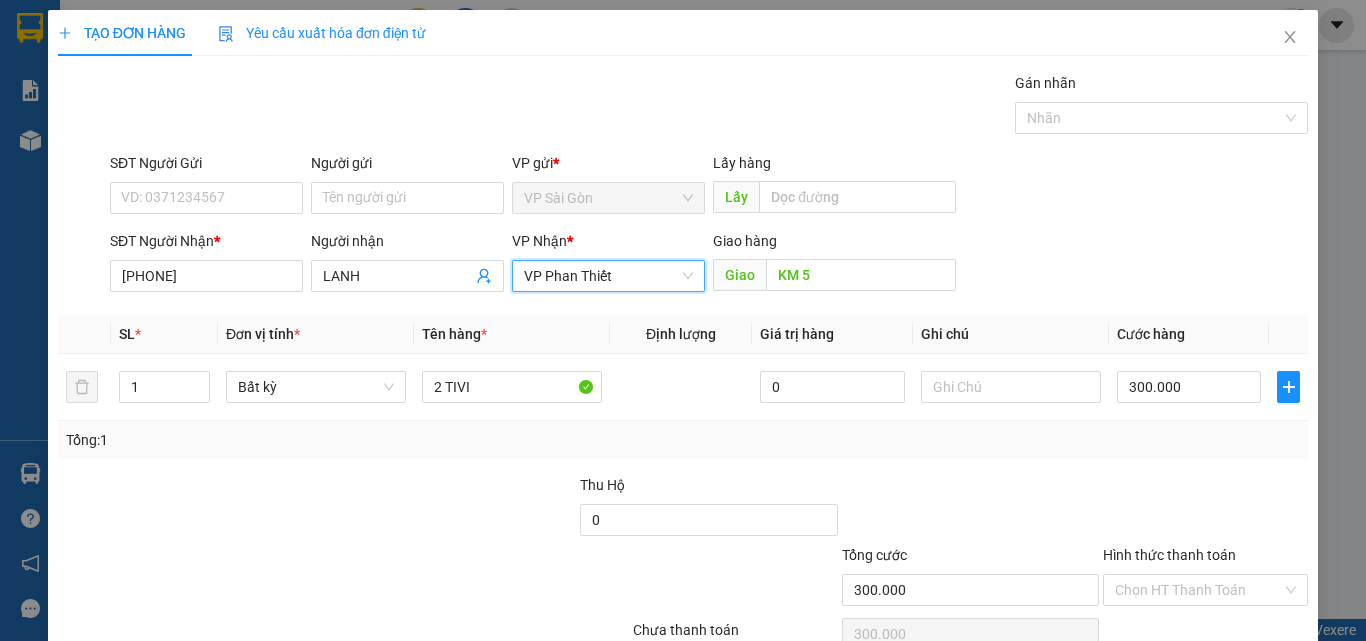 scroll, scrollTop: 99, scrollLeft: 0, axis: vertical 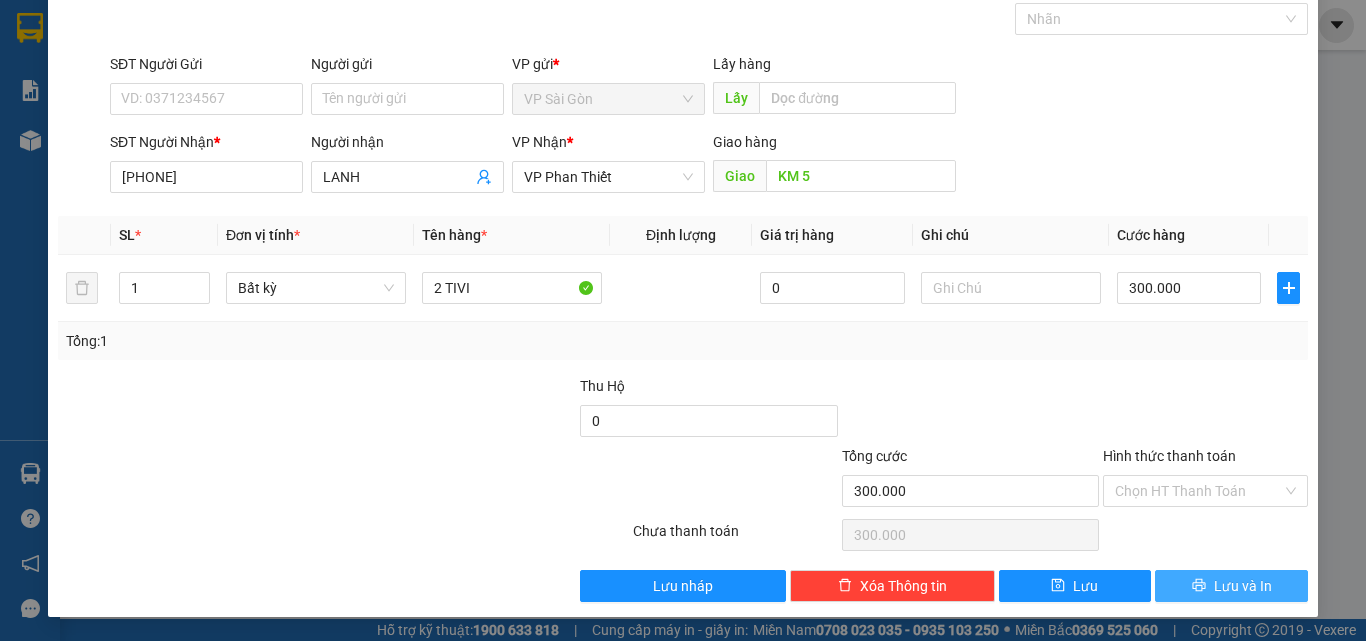 click on "Lưu và In" at bounding box center [1231, 586] 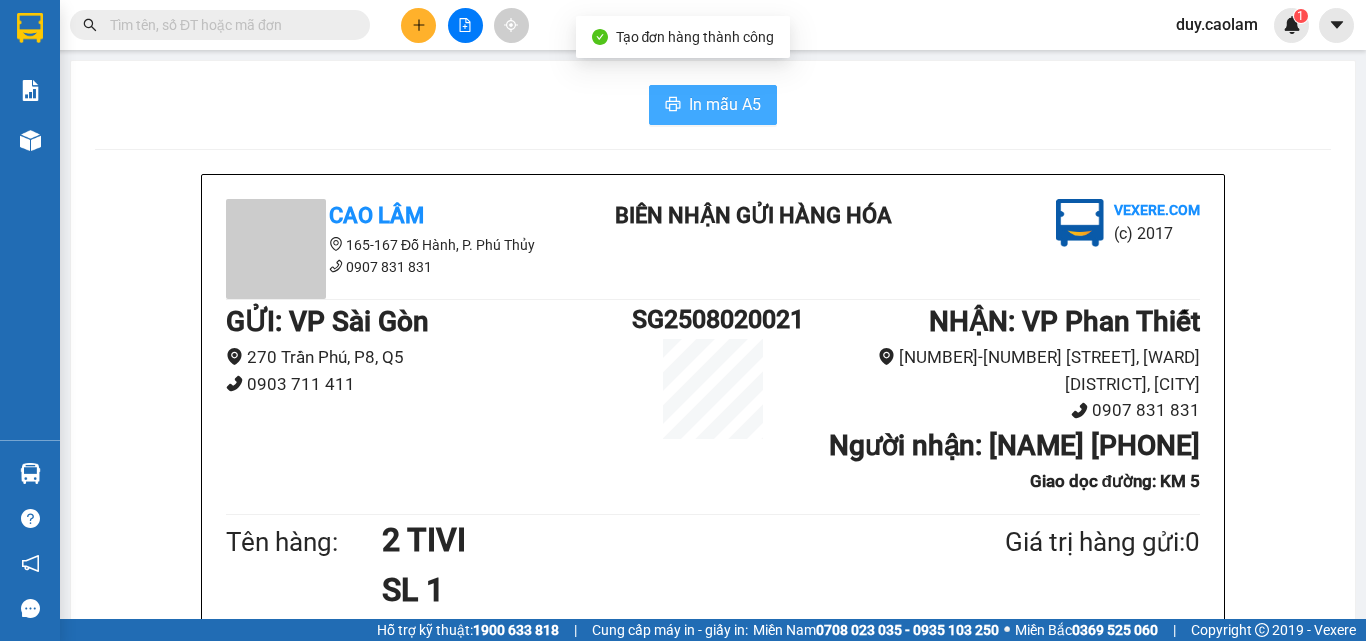 click on "In mẫu A5" at bounding box center (713, 105) 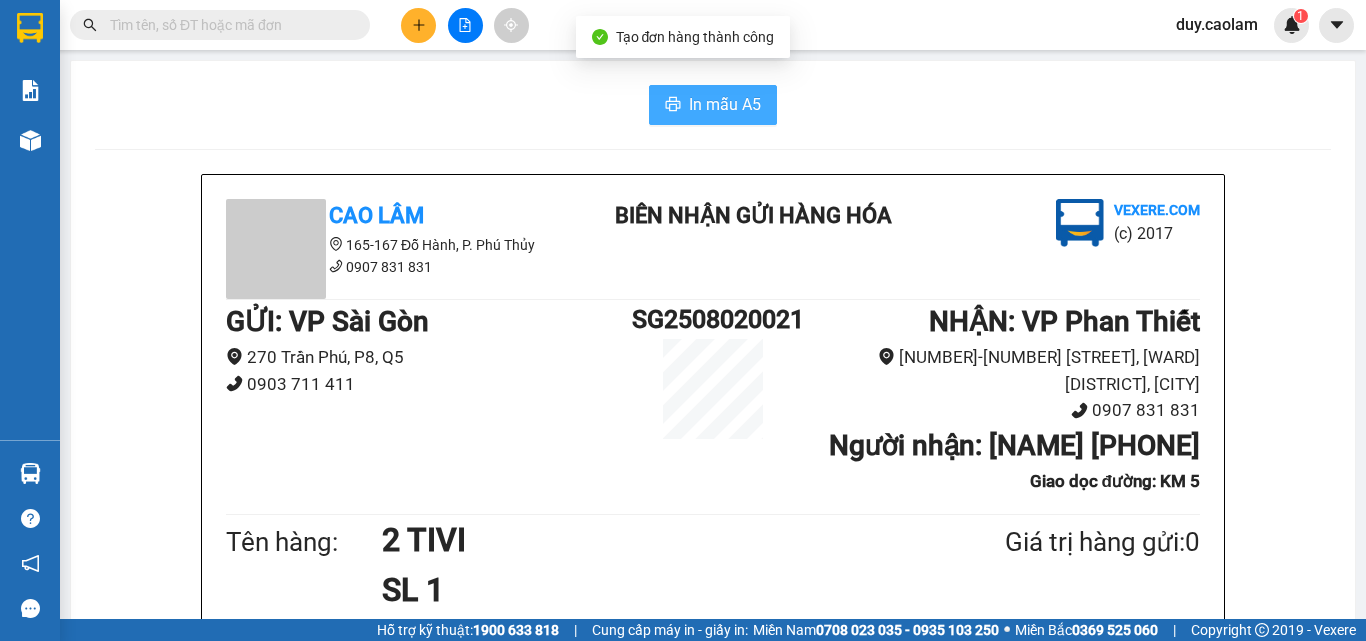 scroll, scrollTop: 500, scrollLeft: 0, axis: vertical 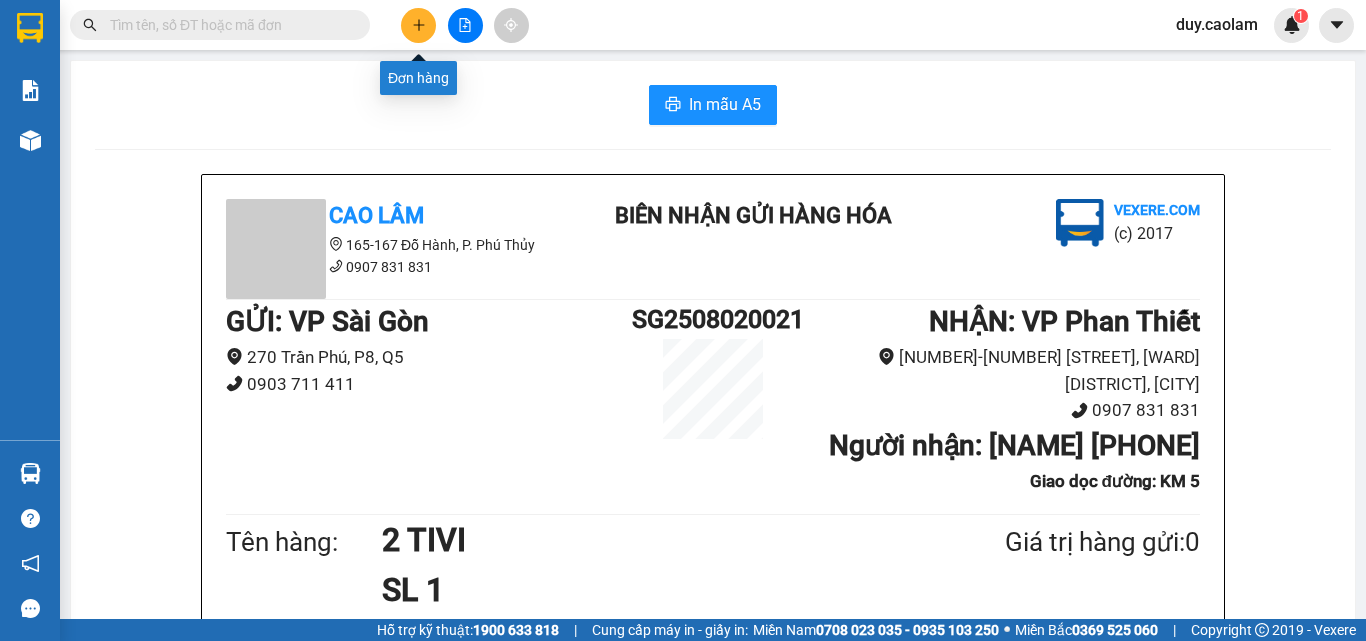 click at bounding box center (418, 25) 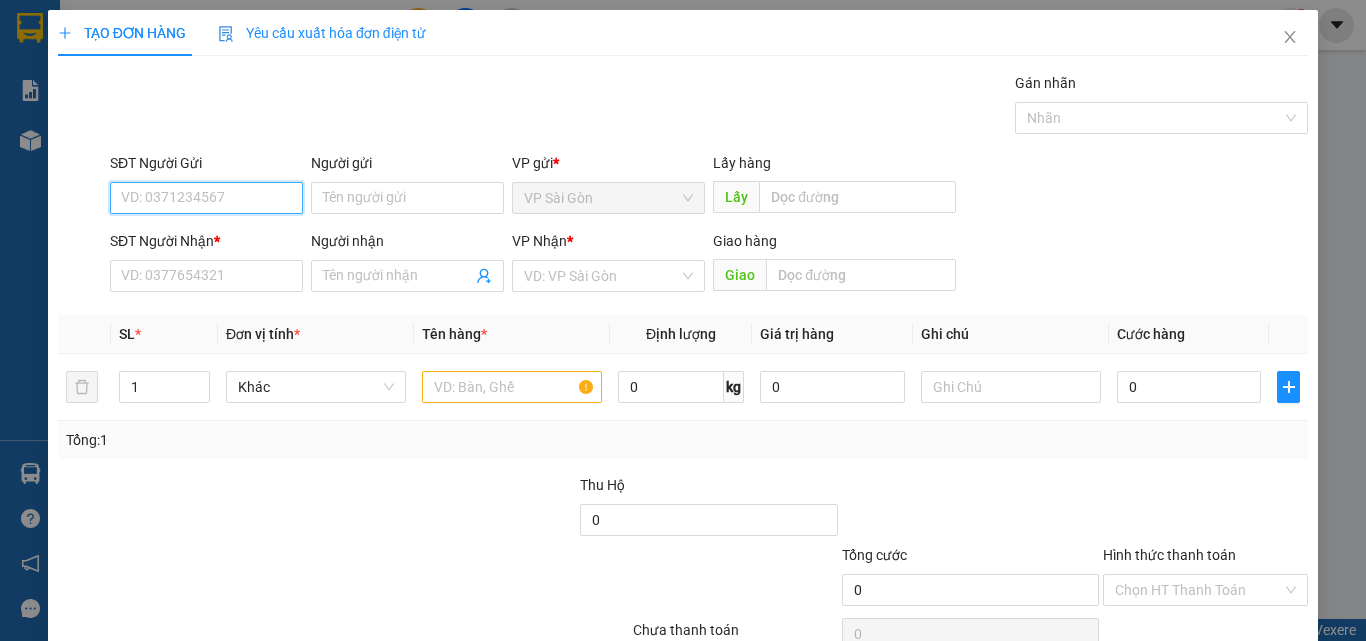 scroll, scrollTop: 99, scrollLeft: 0, axis: vertical 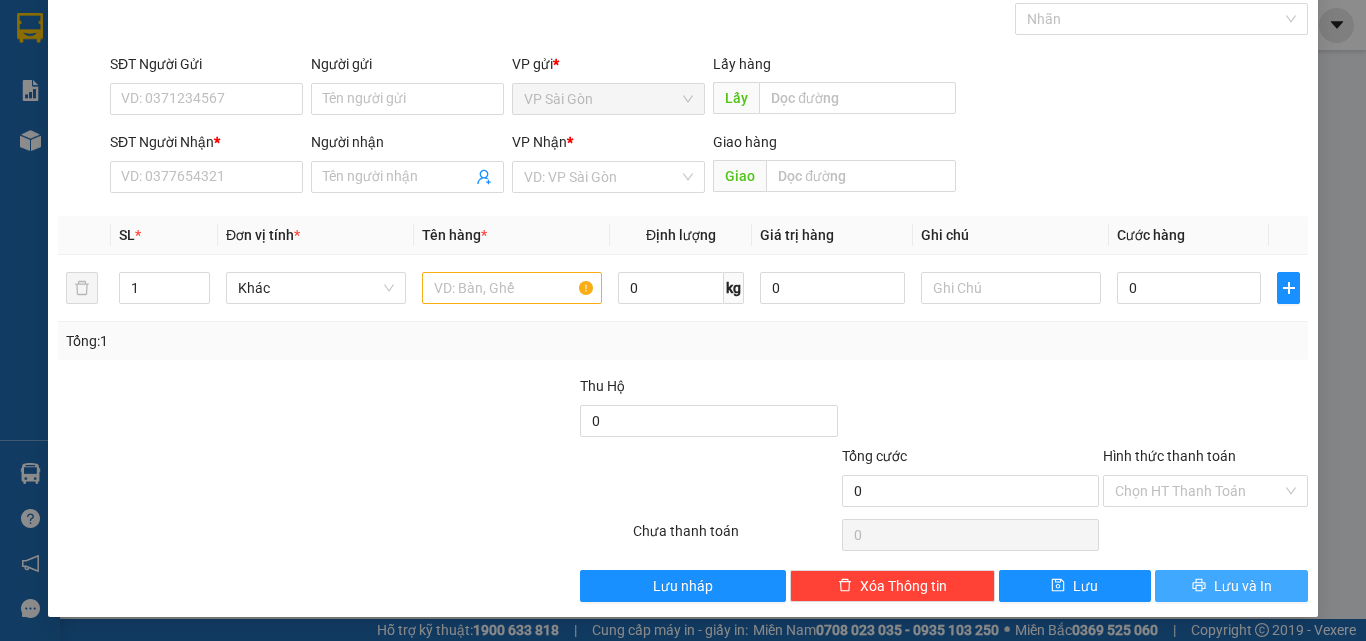 click on "Lưu và In" at bounding box center (1231, 586) 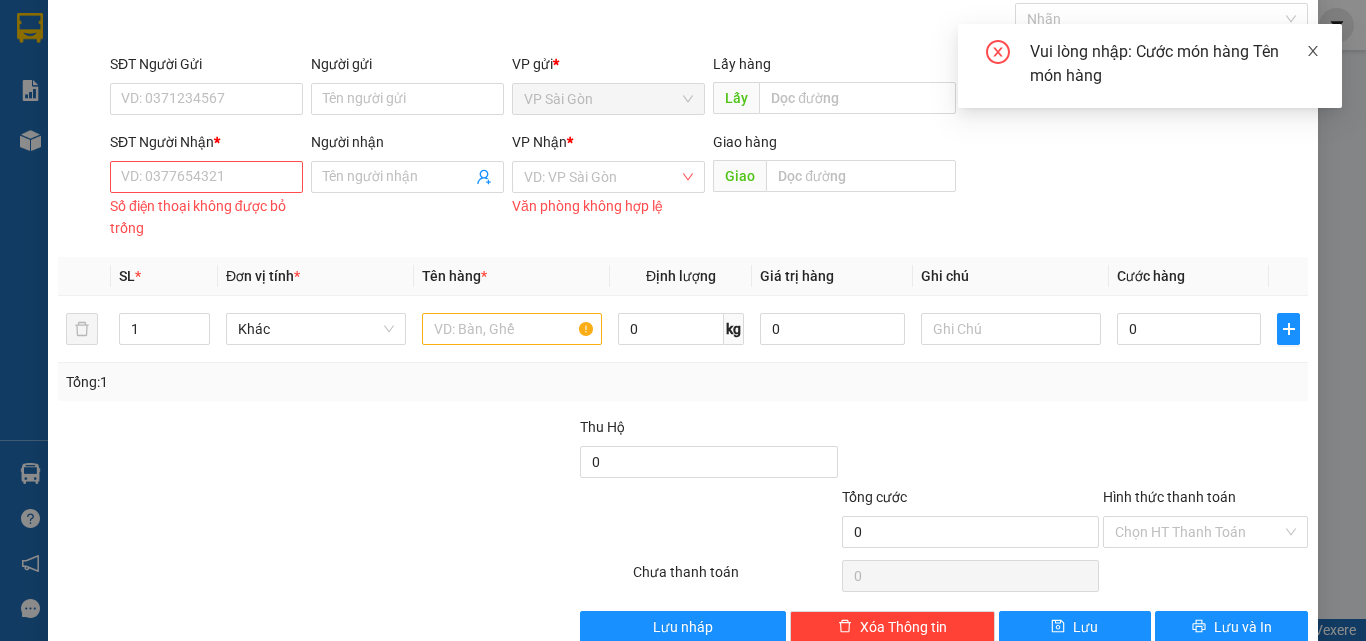 click 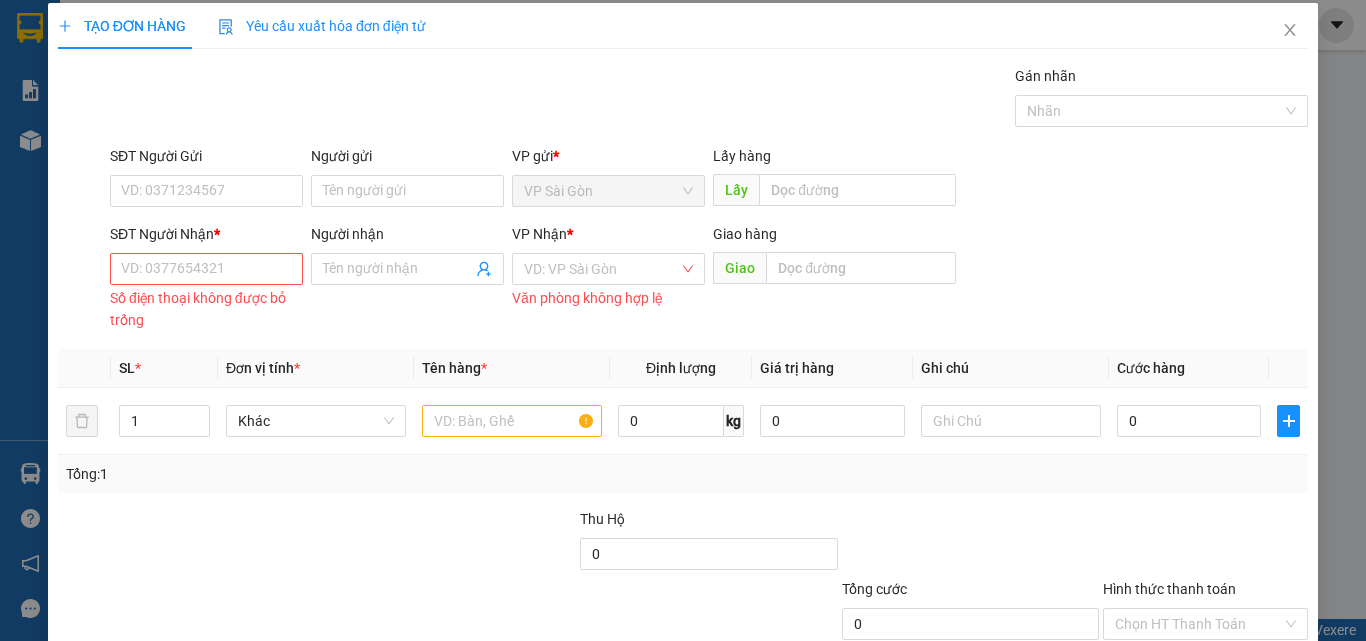 scroll, scrollTop: 0, scrollLeft: 0, axis: both 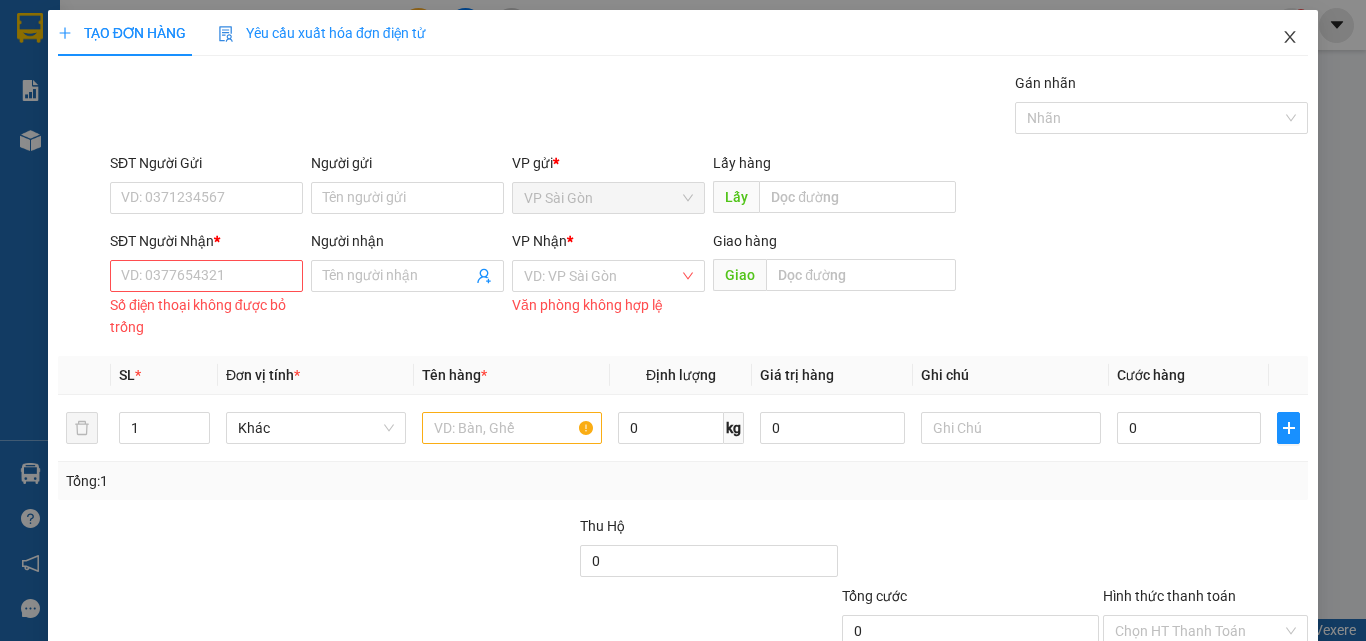 click 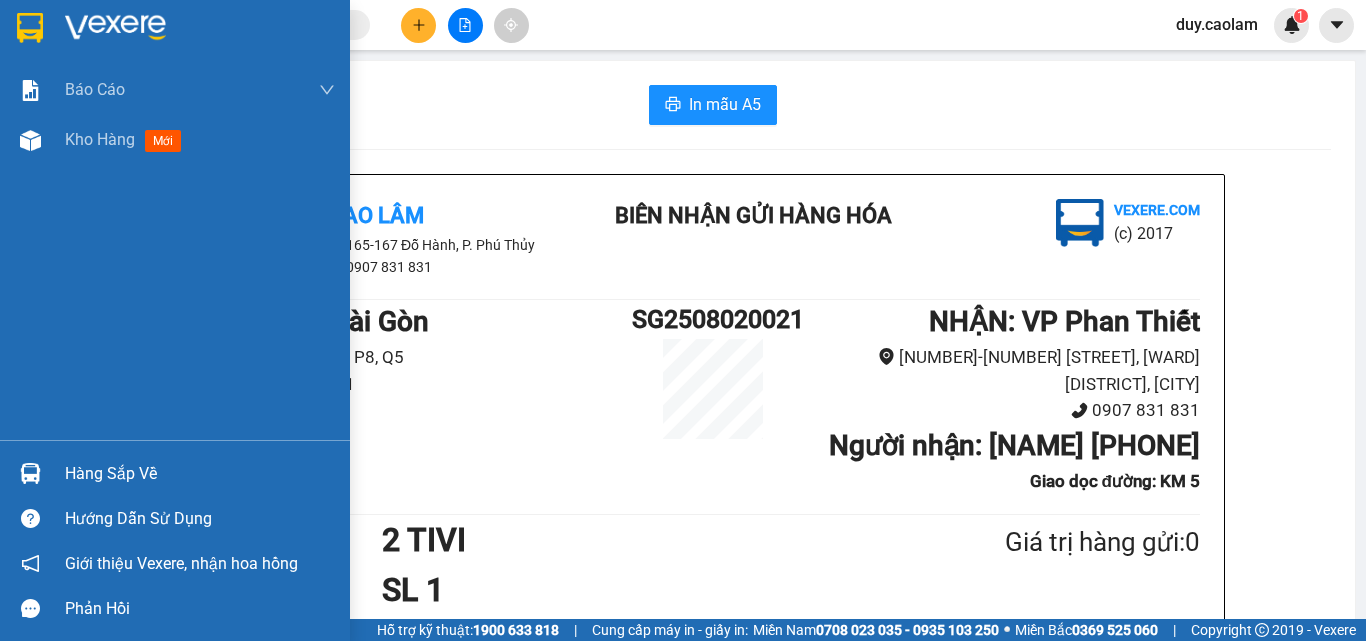 drag, startPoint x: 77, startPoint y: 135, endPoint x: 1365, endPoint y: 203, distance: 1289.7938 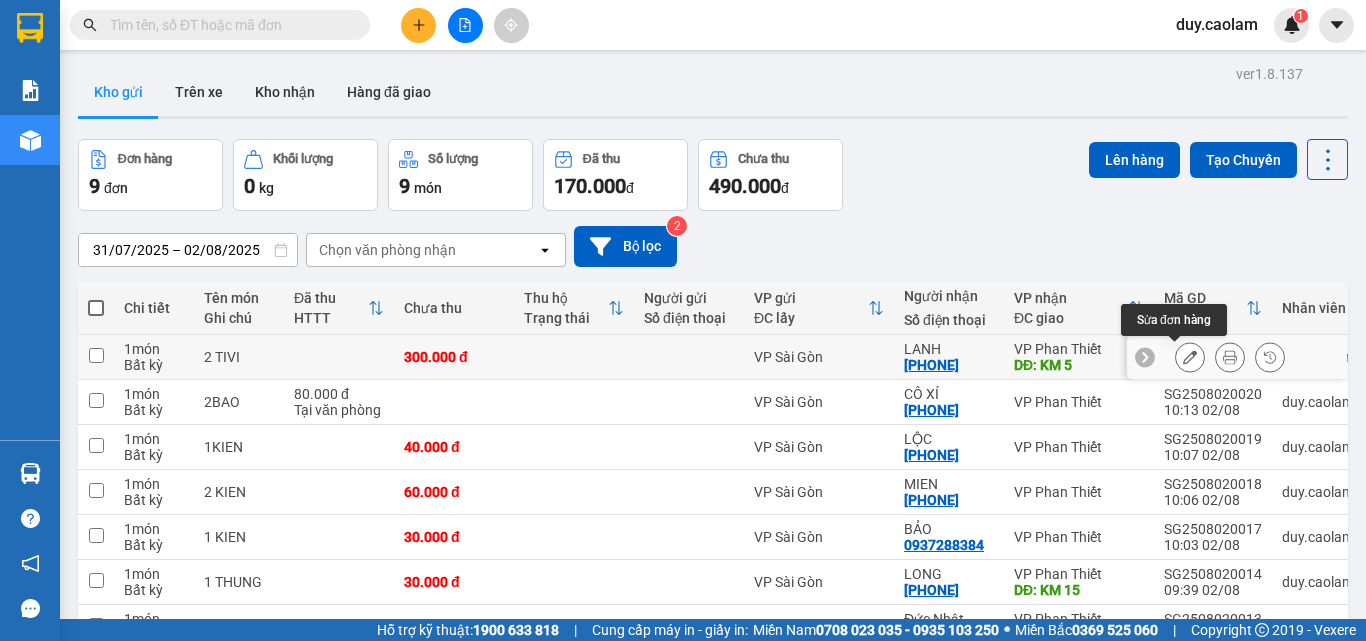 click 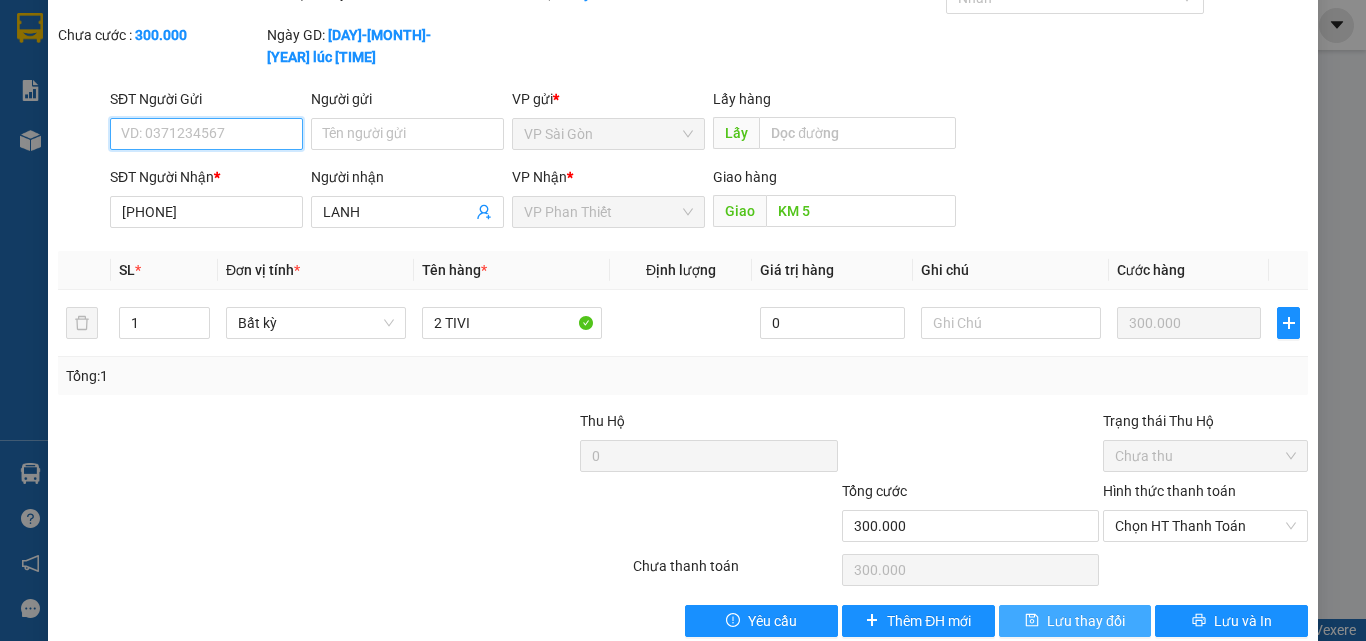 scroll, scrollTop: 103, scrollLeft: 0, axis: vertical 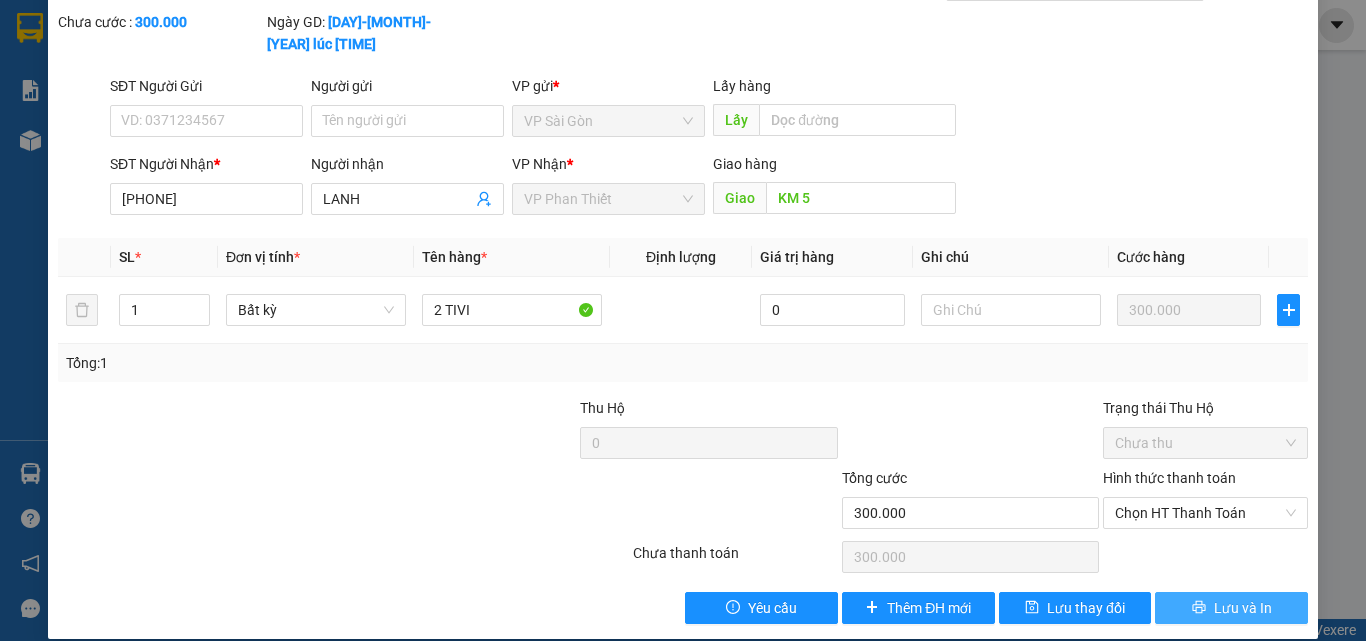 drag, startPoint x: 1217, startPoint y: 586, endPoint x: 1233, endPoint y: 574, distance: 20 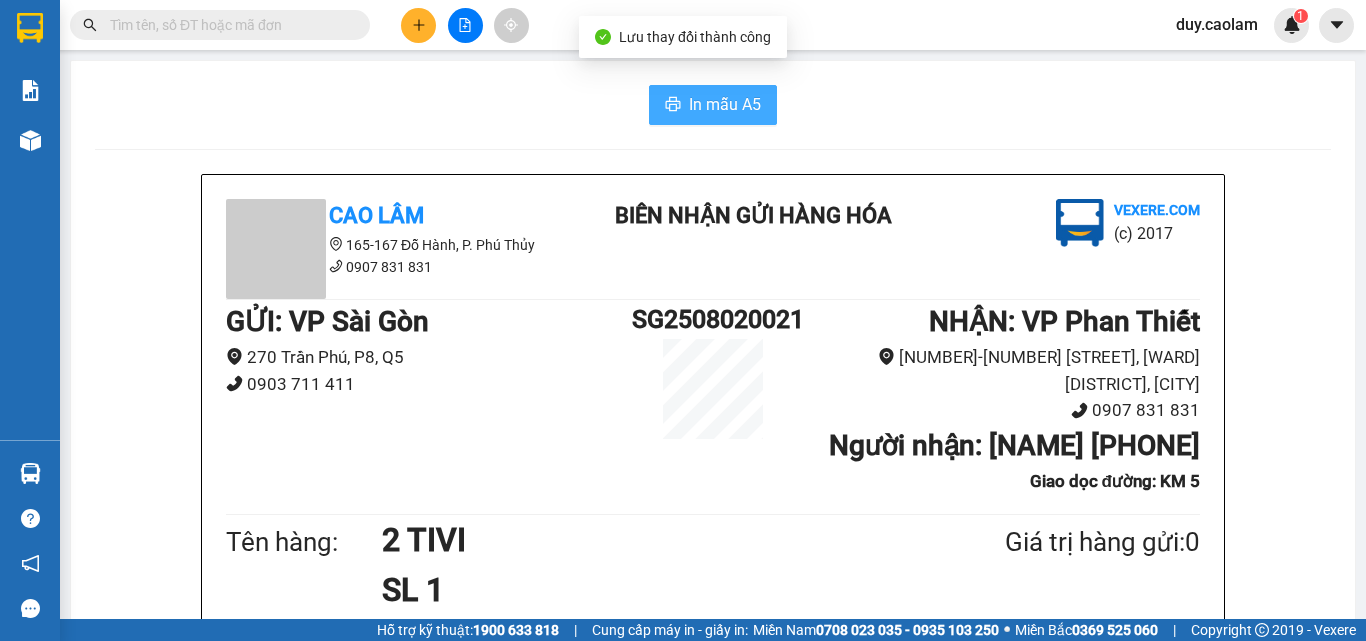 click on "In mẫu A5" at bounding box center [725, 104] 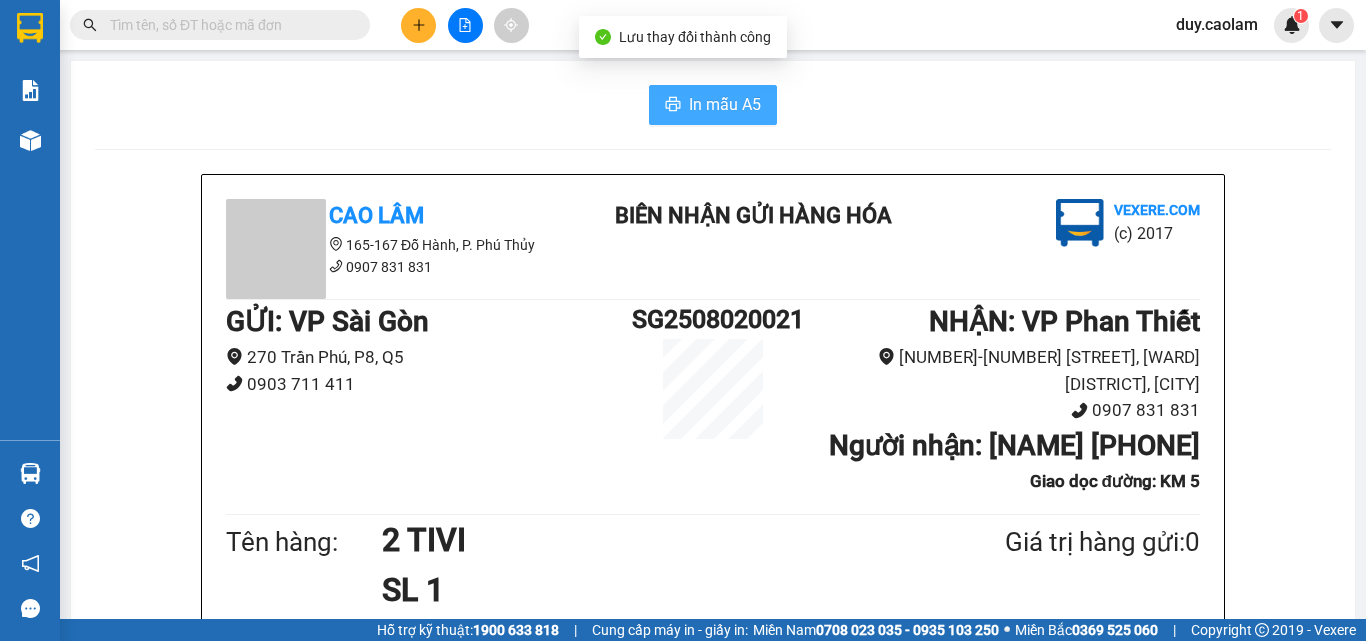 scroll, scrollTop: 400, scrollLeft: 0, axis: vertical 